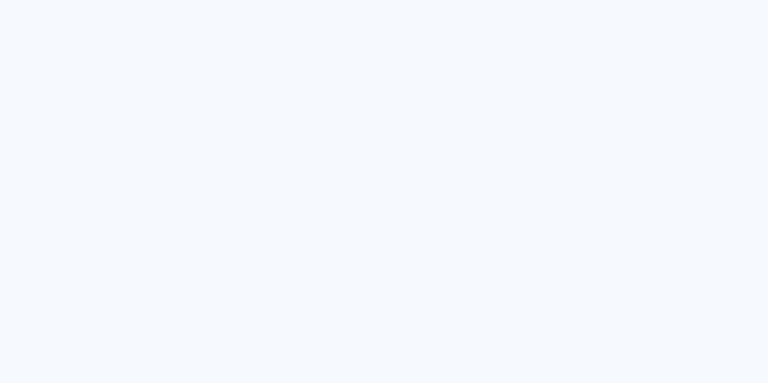 scroll, scrollTop: 0, scrollLeft: 0, axis: both 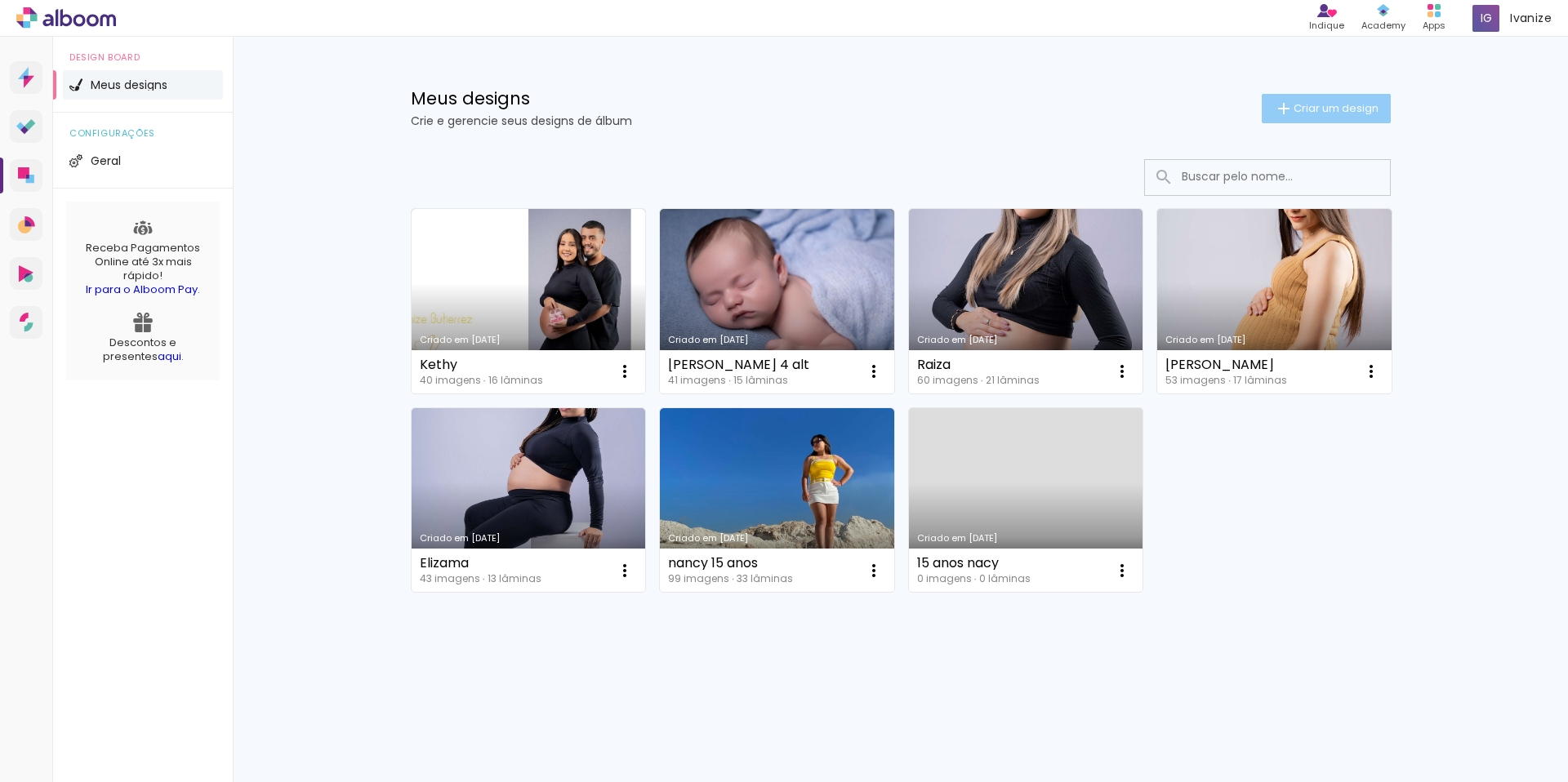 click on "Criar um design" 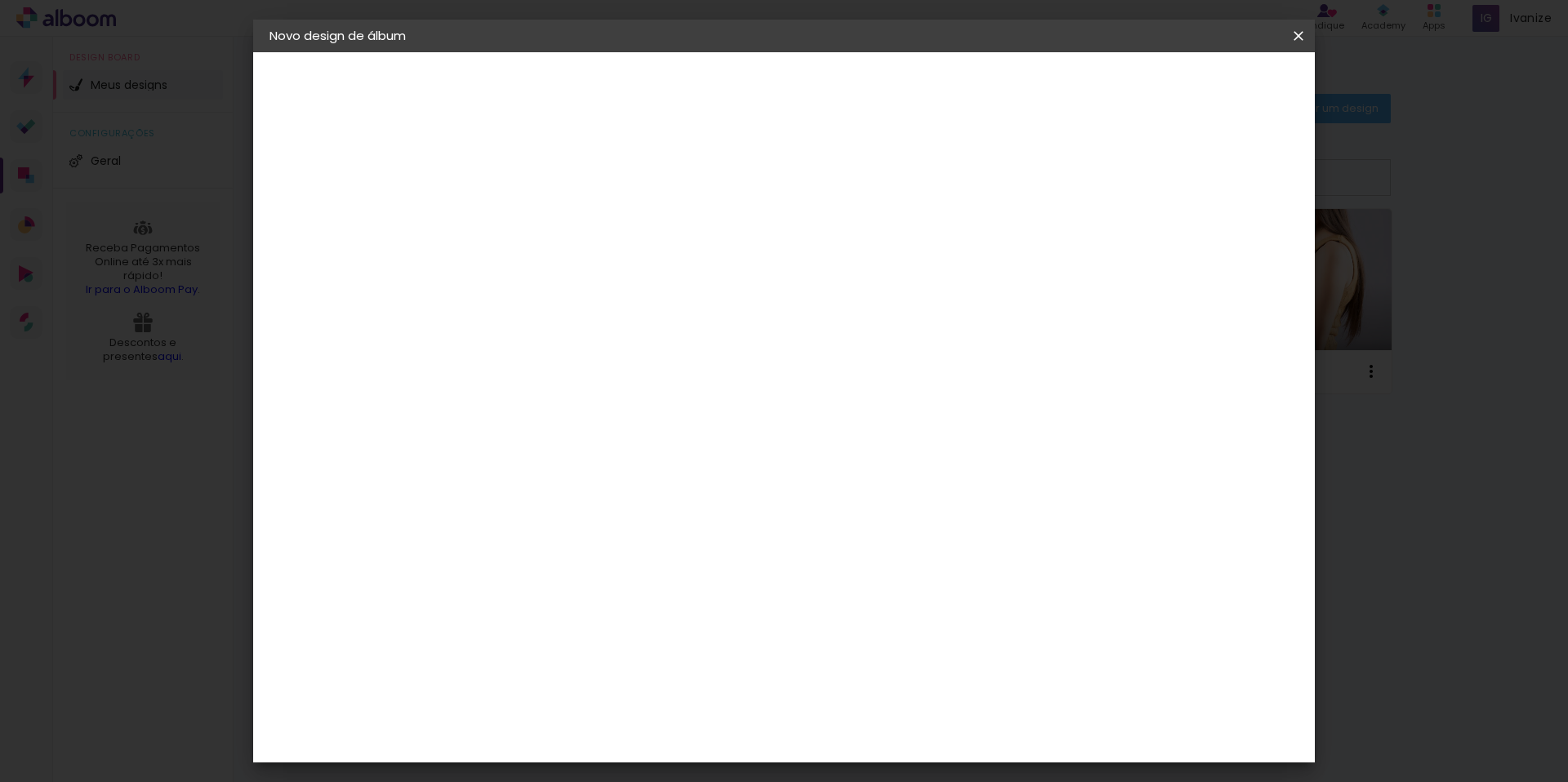 click at bounding box center (537, 219) 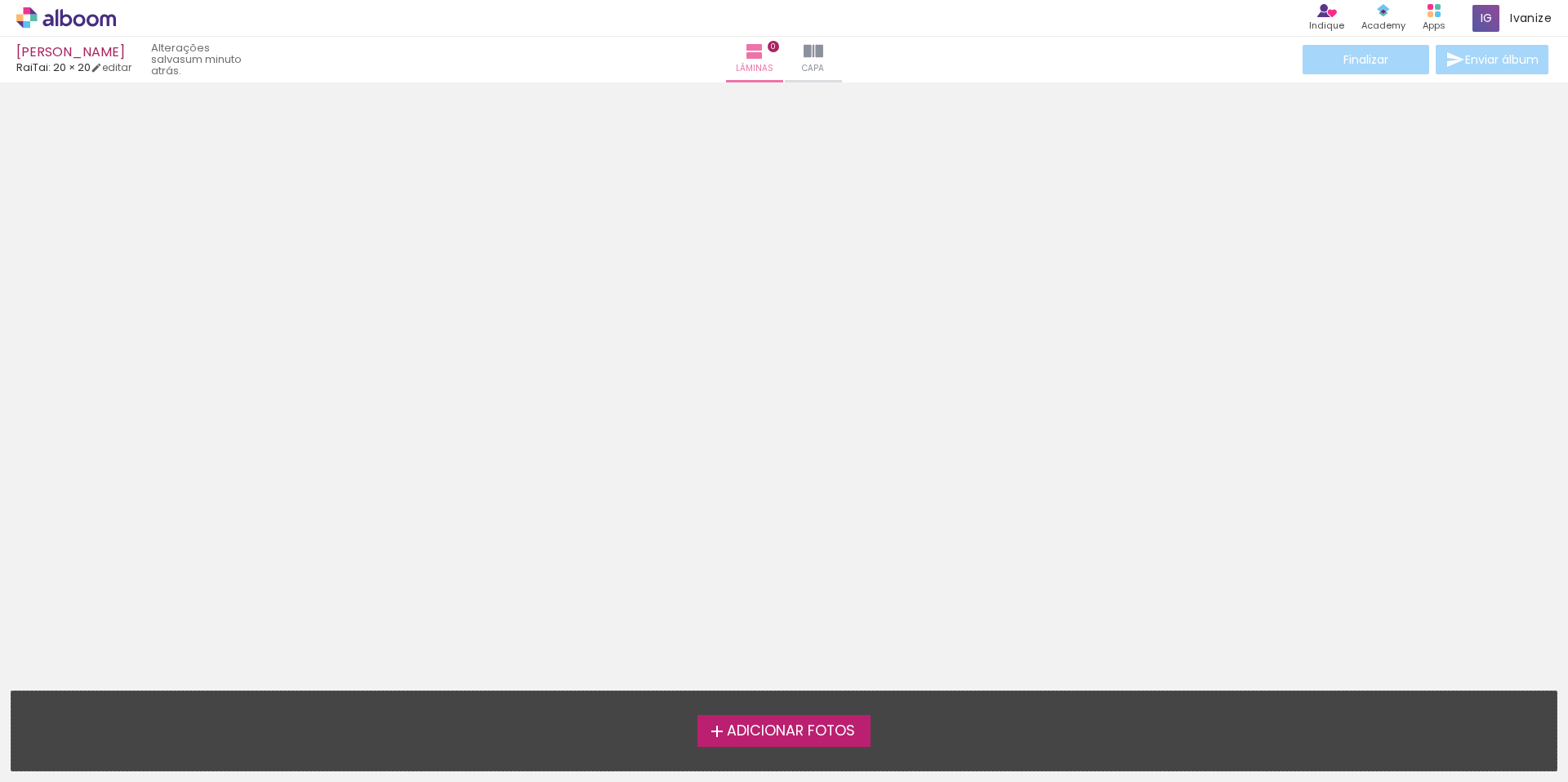 scroll, scrollTop: 5, scrollLeft: 0, axis: vertical 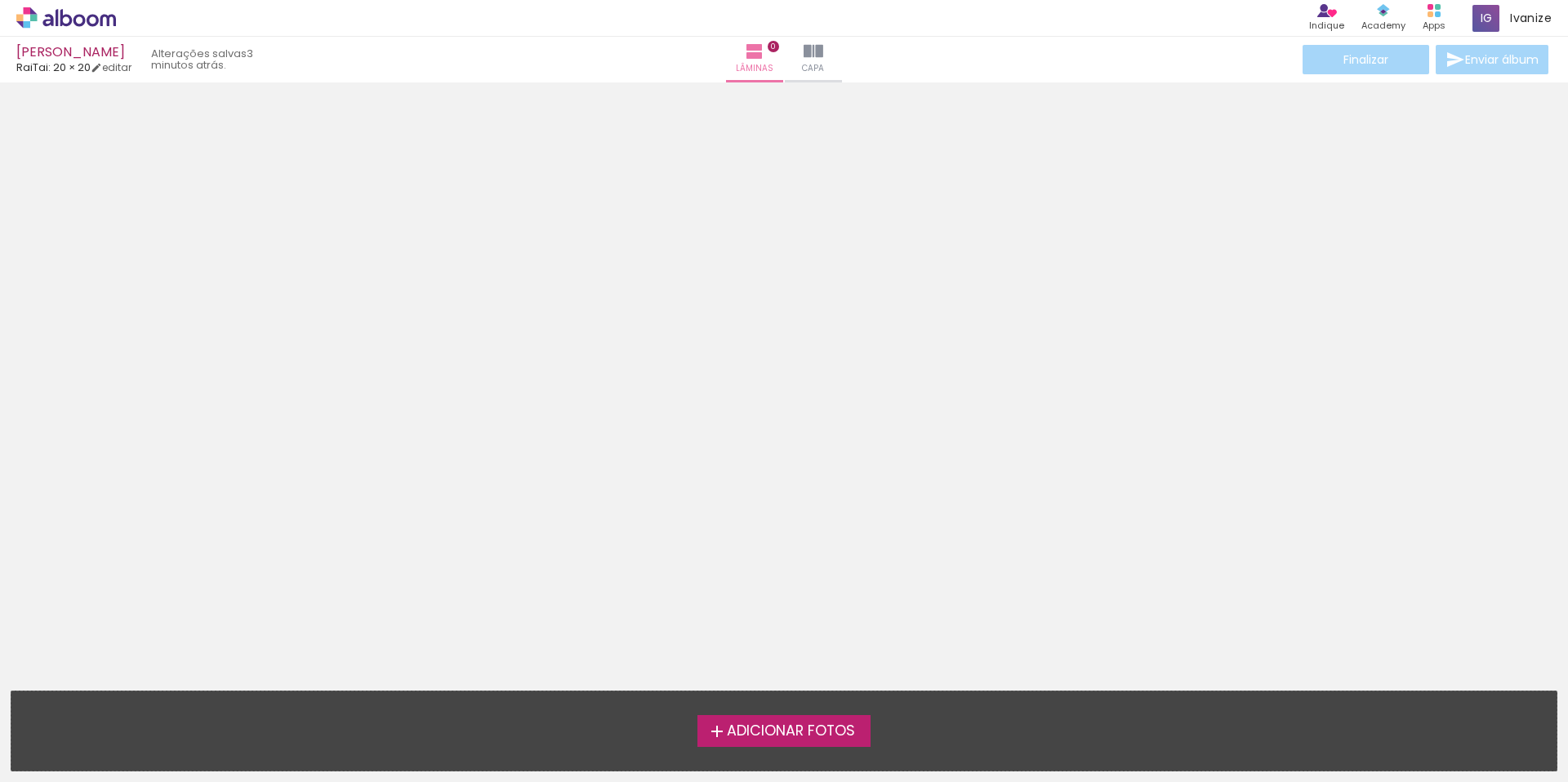 click on "Adicionar Fotos Solte suas fotos aqui..." at bounding box center (784, 731) 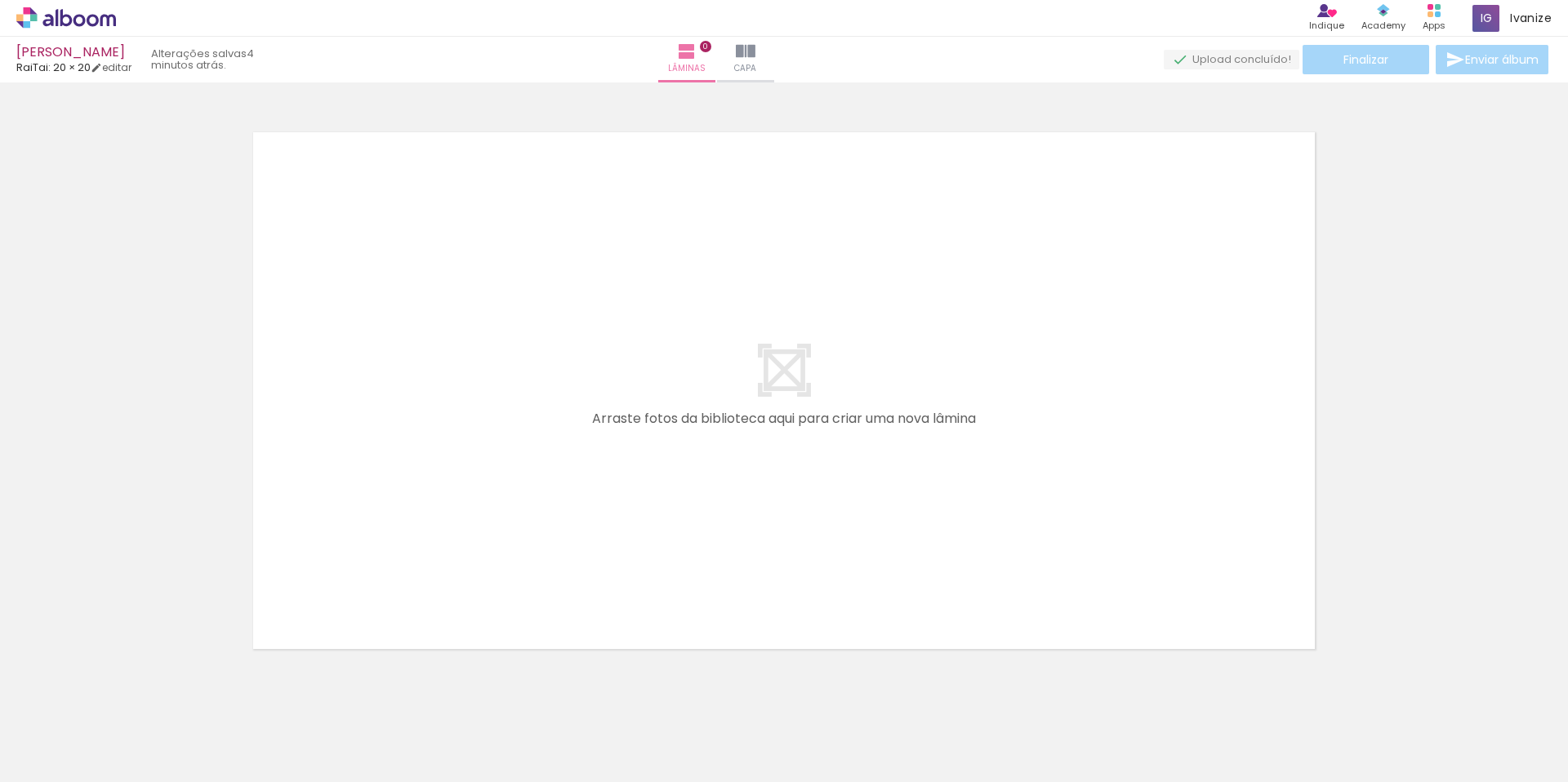 scroll, scrollTop: 21, scrollLeft: 0, axis: vertical 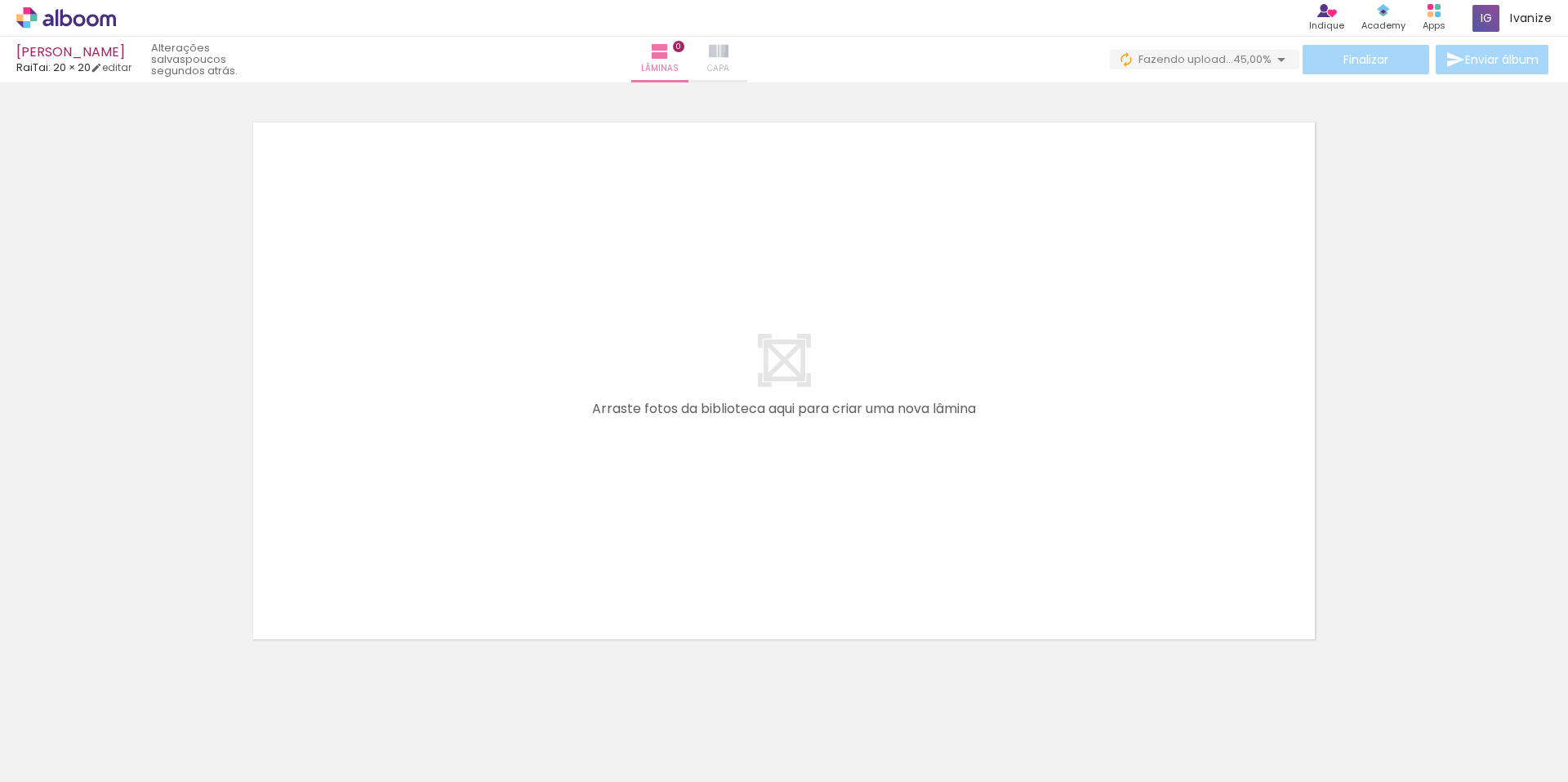 drag, startPoint x: 799, startPoint y: 48, endPoint x: 800, endPoint y: 57, distance: 9.05539 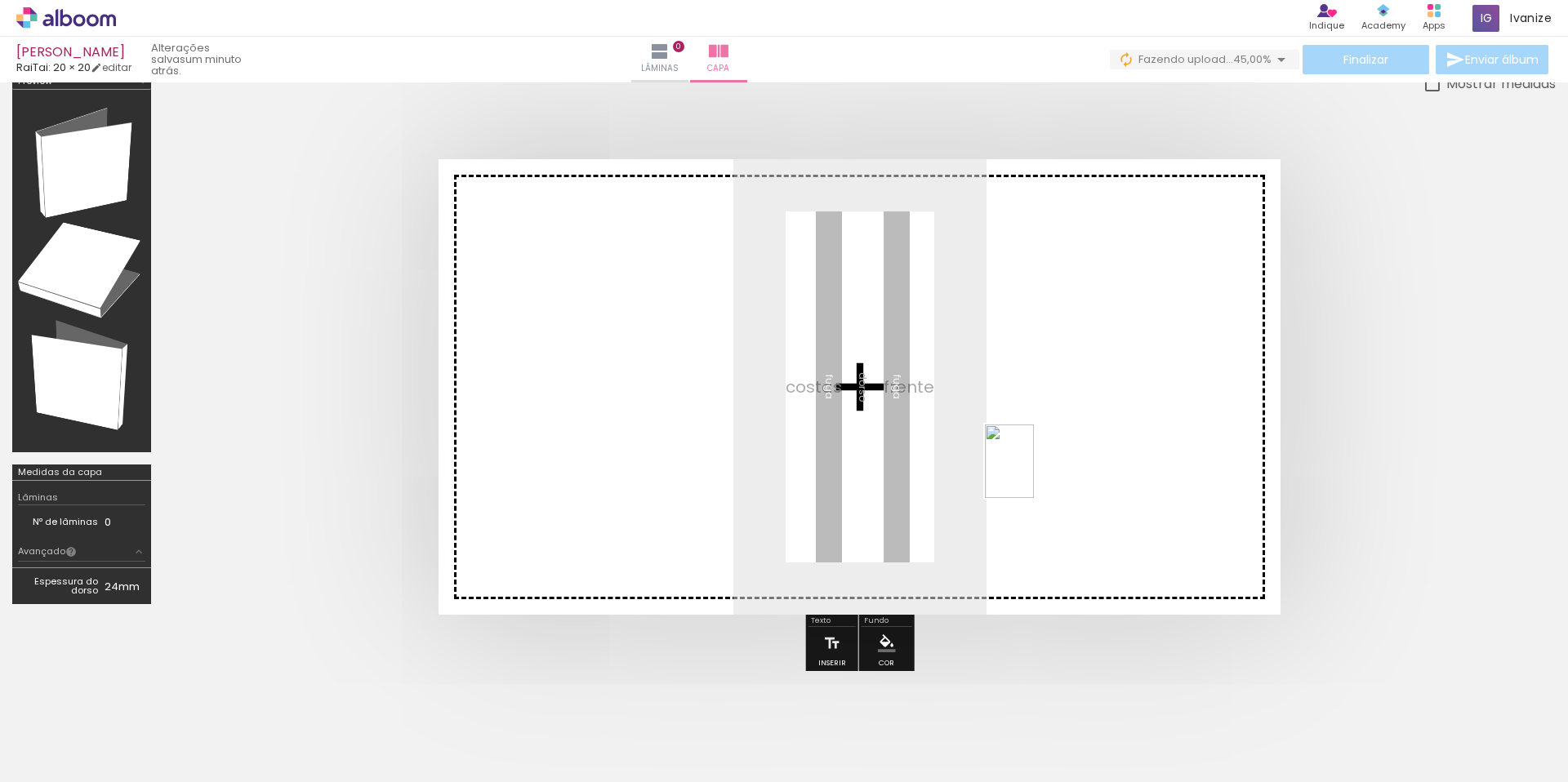 drag, startPoint x: 1150, startPoint y: 752, endPoint x: 1033, endPoint y: 473, distance: 302.5393 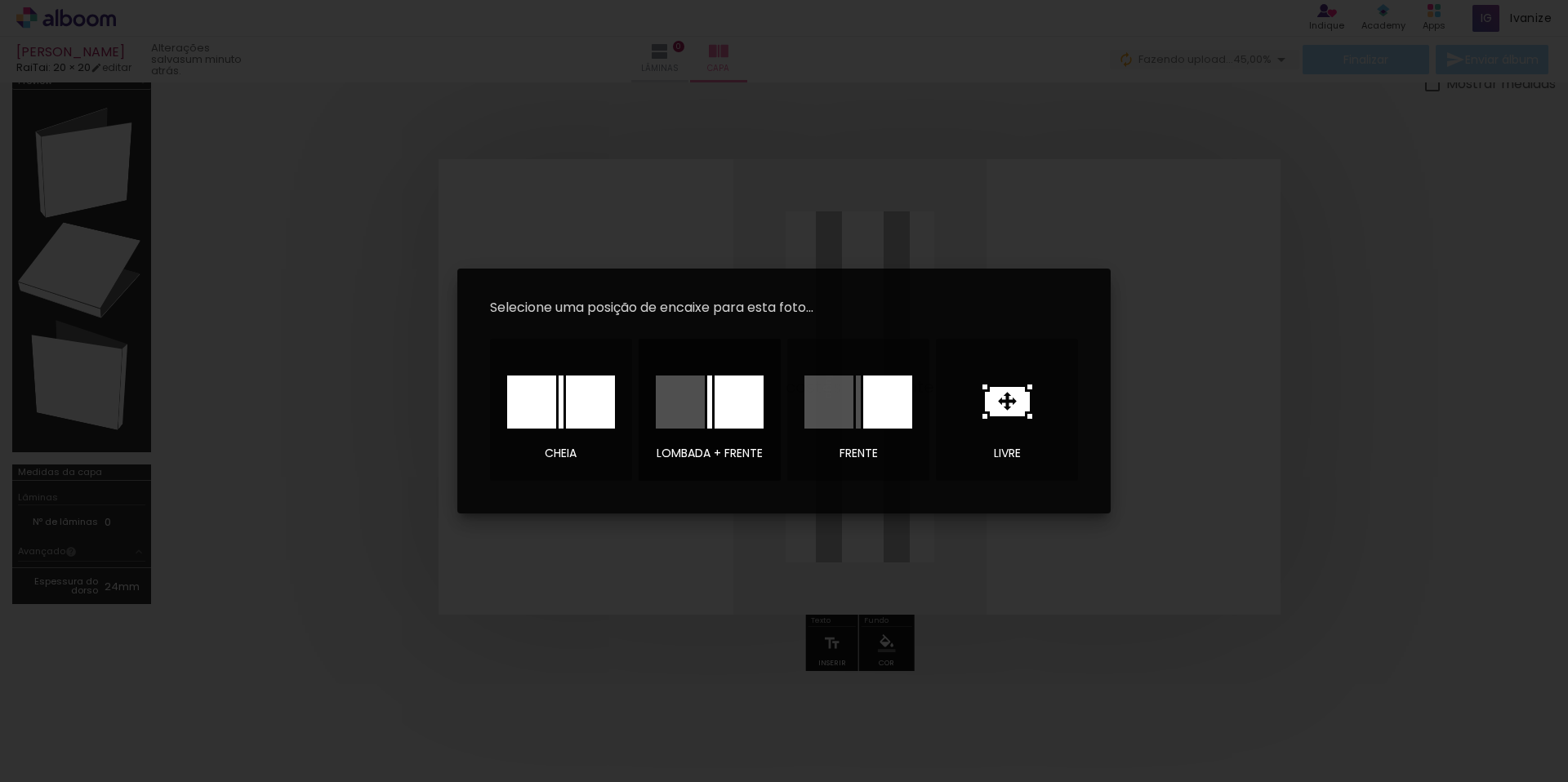 click at bounding box center [739, 402] 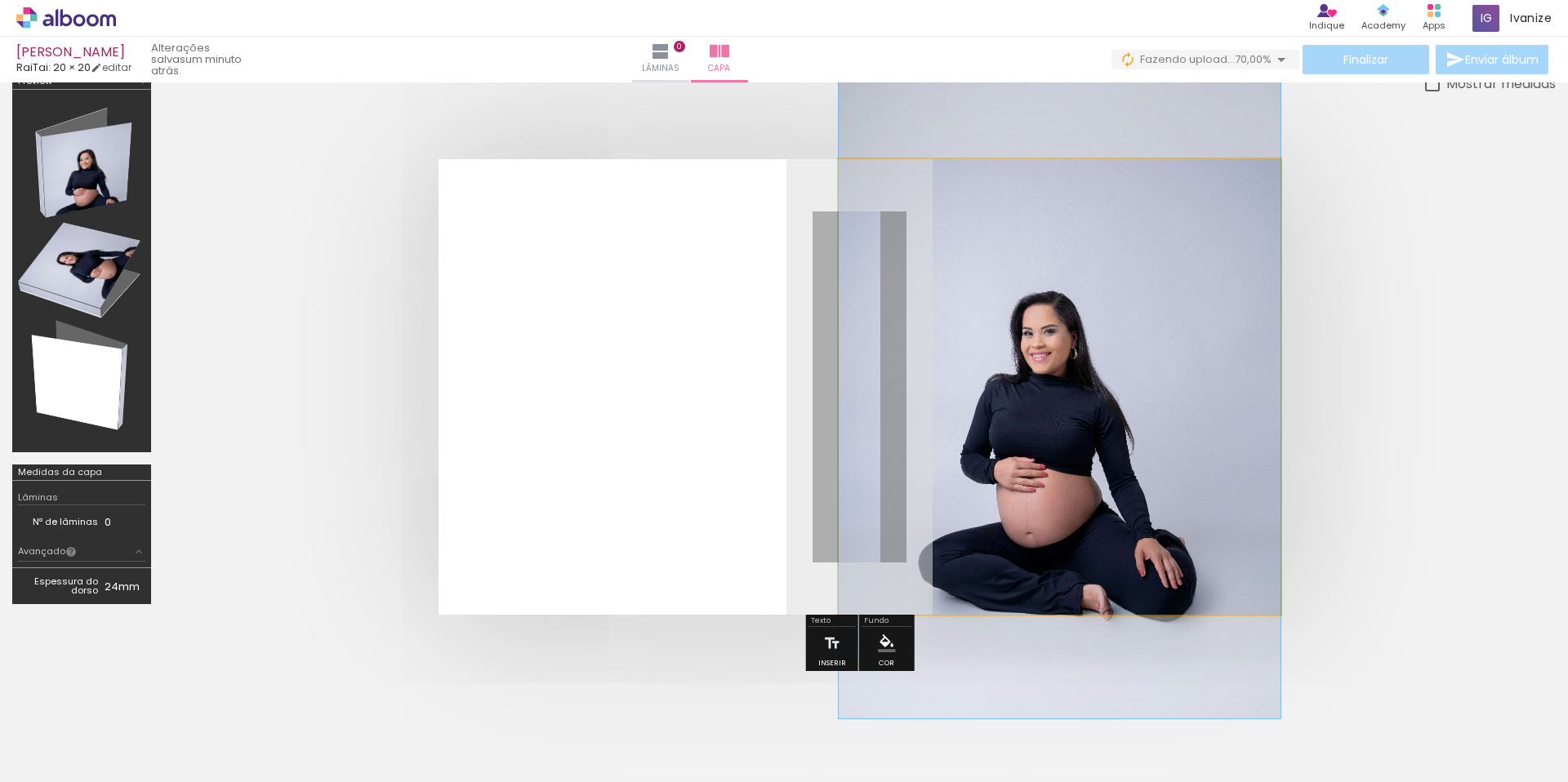 click at bounding box center [1059, 387] 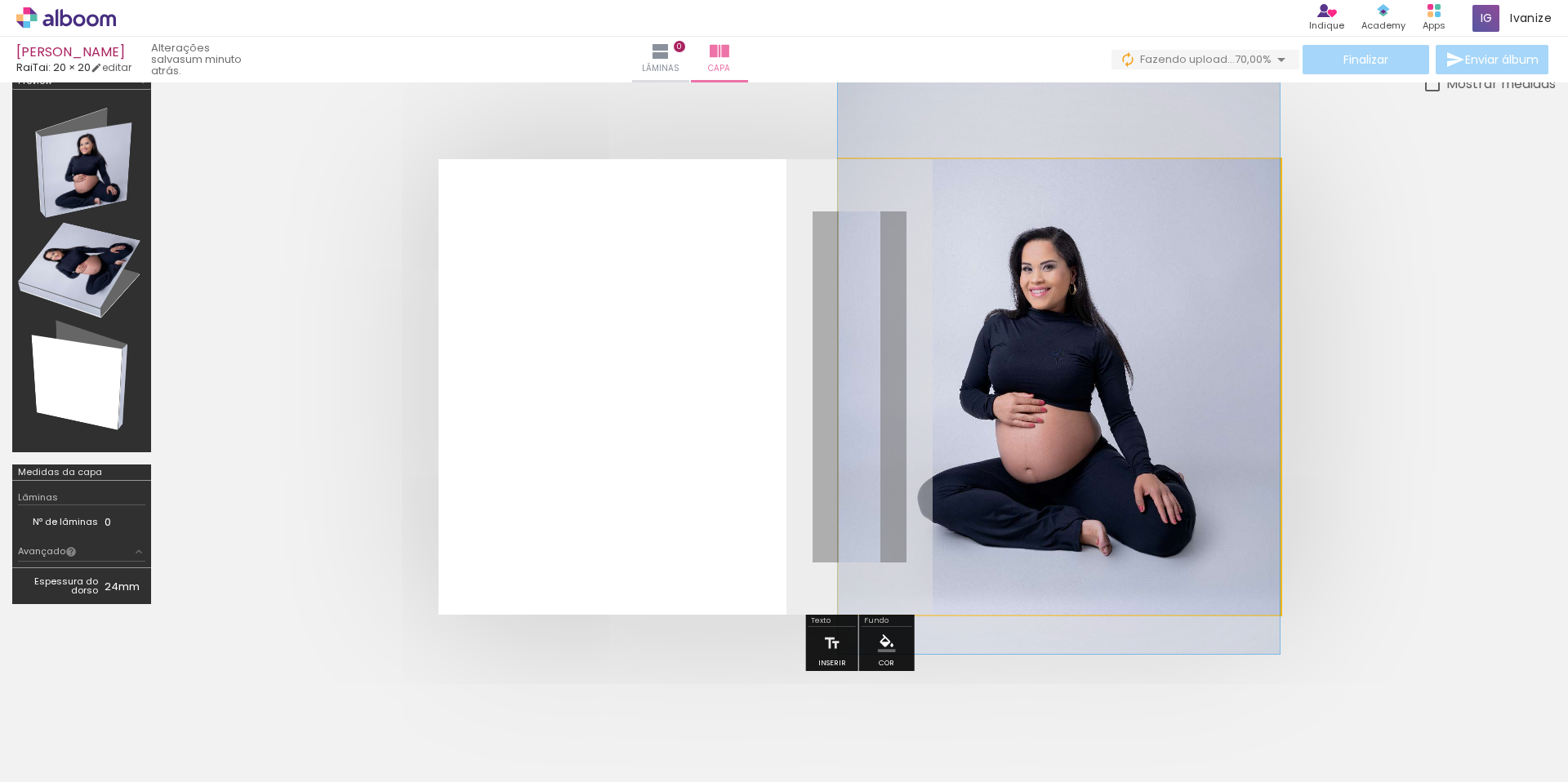 drag, startPoint x: 980, startPoint y: 450, endPoint x: 969, endPoint y: 385, distance: 65.9242 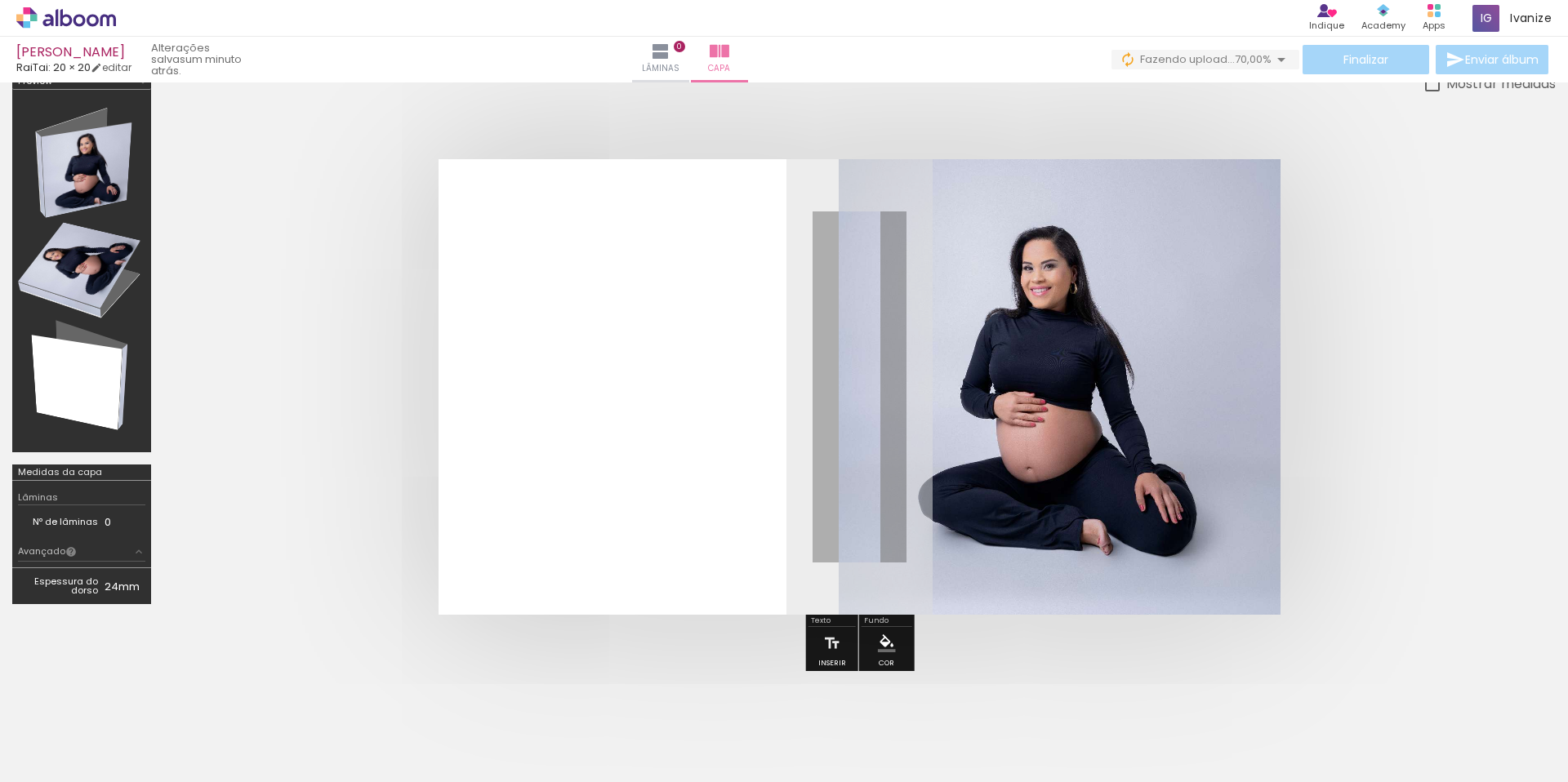 click at bounding box center (859, 387) 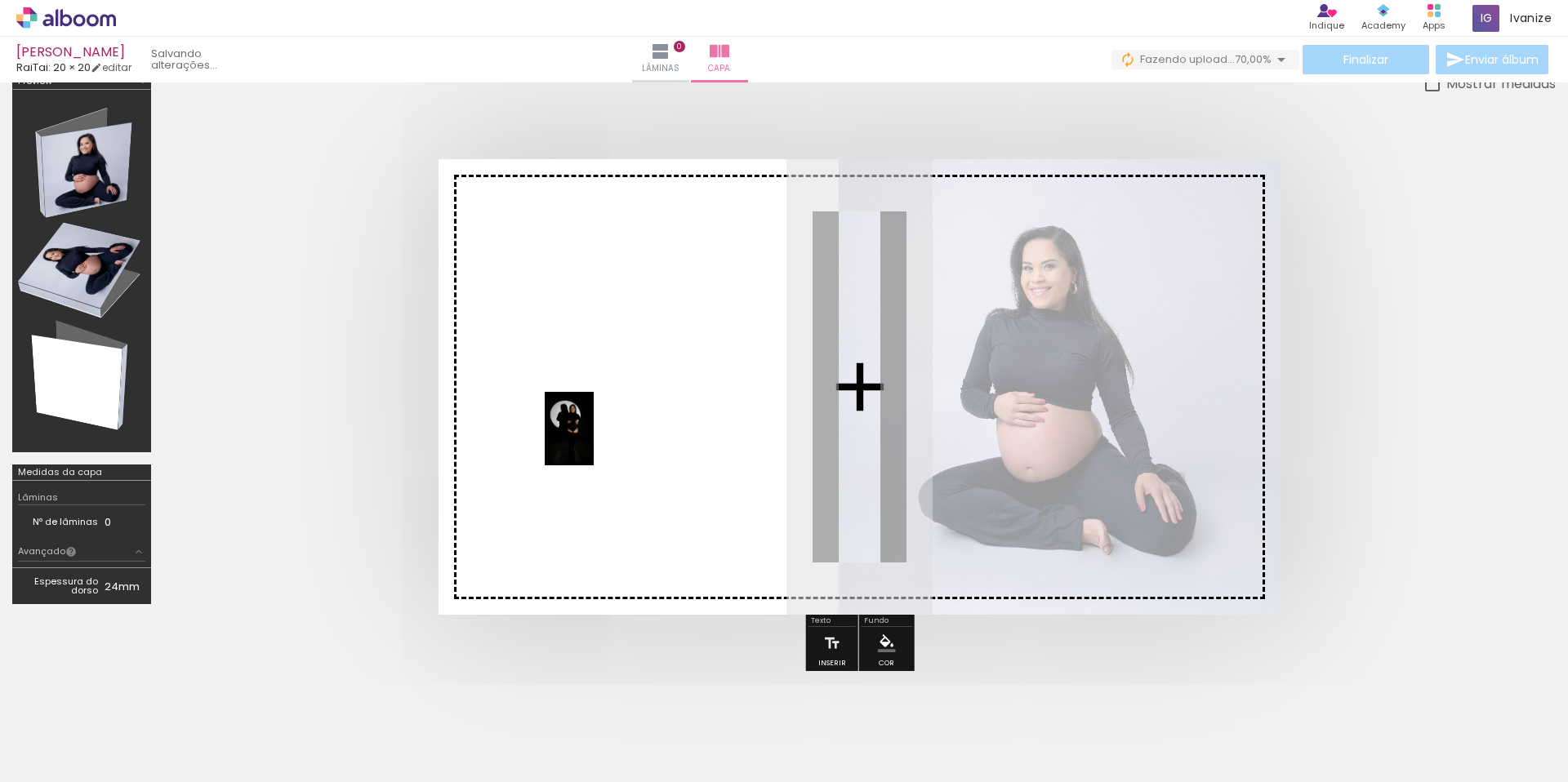 drag, startPoint x: 608, startPoint y: 726, endPoint x: 593, endPoint y: 441, distance: 285.3945 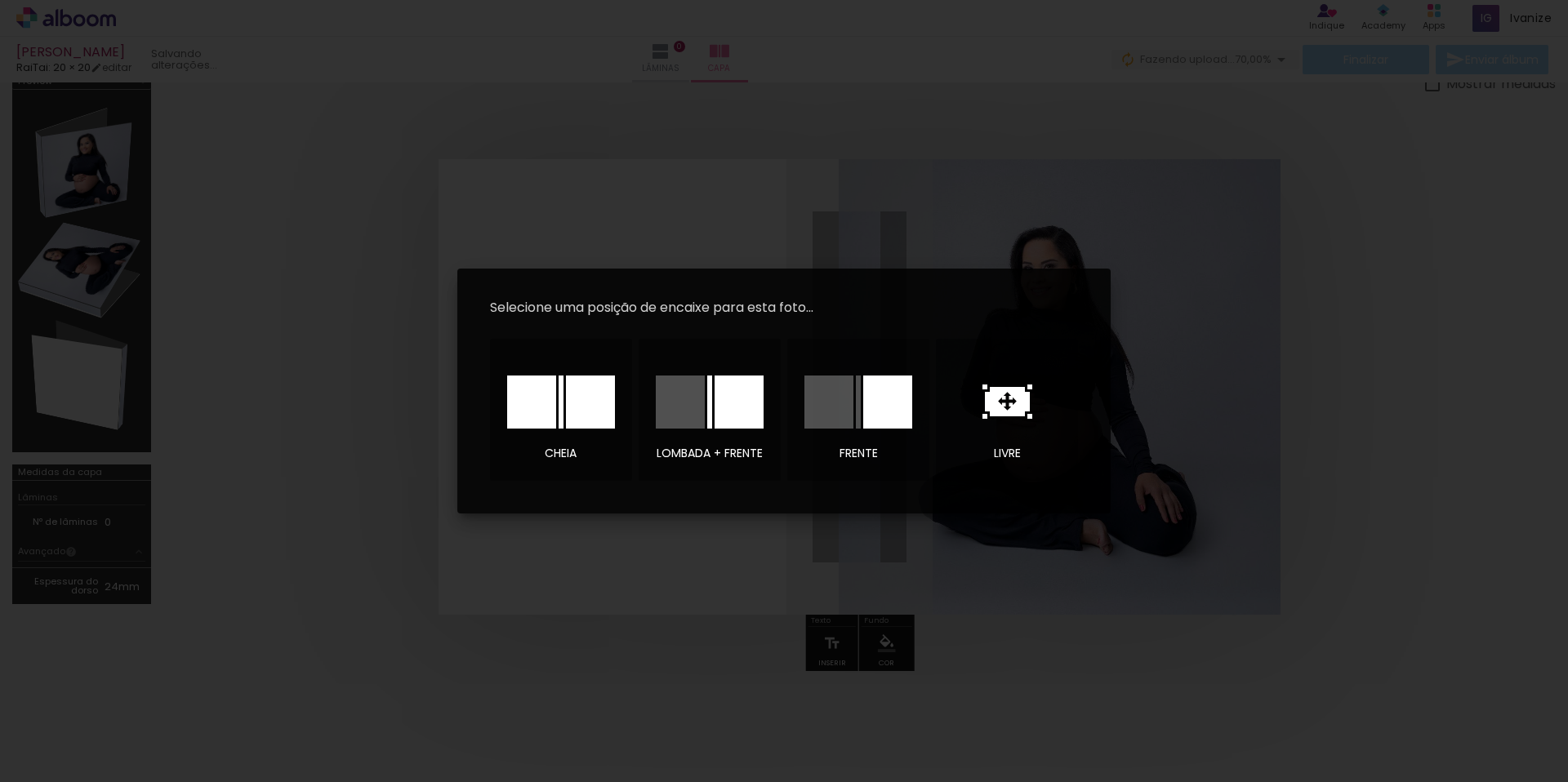 click 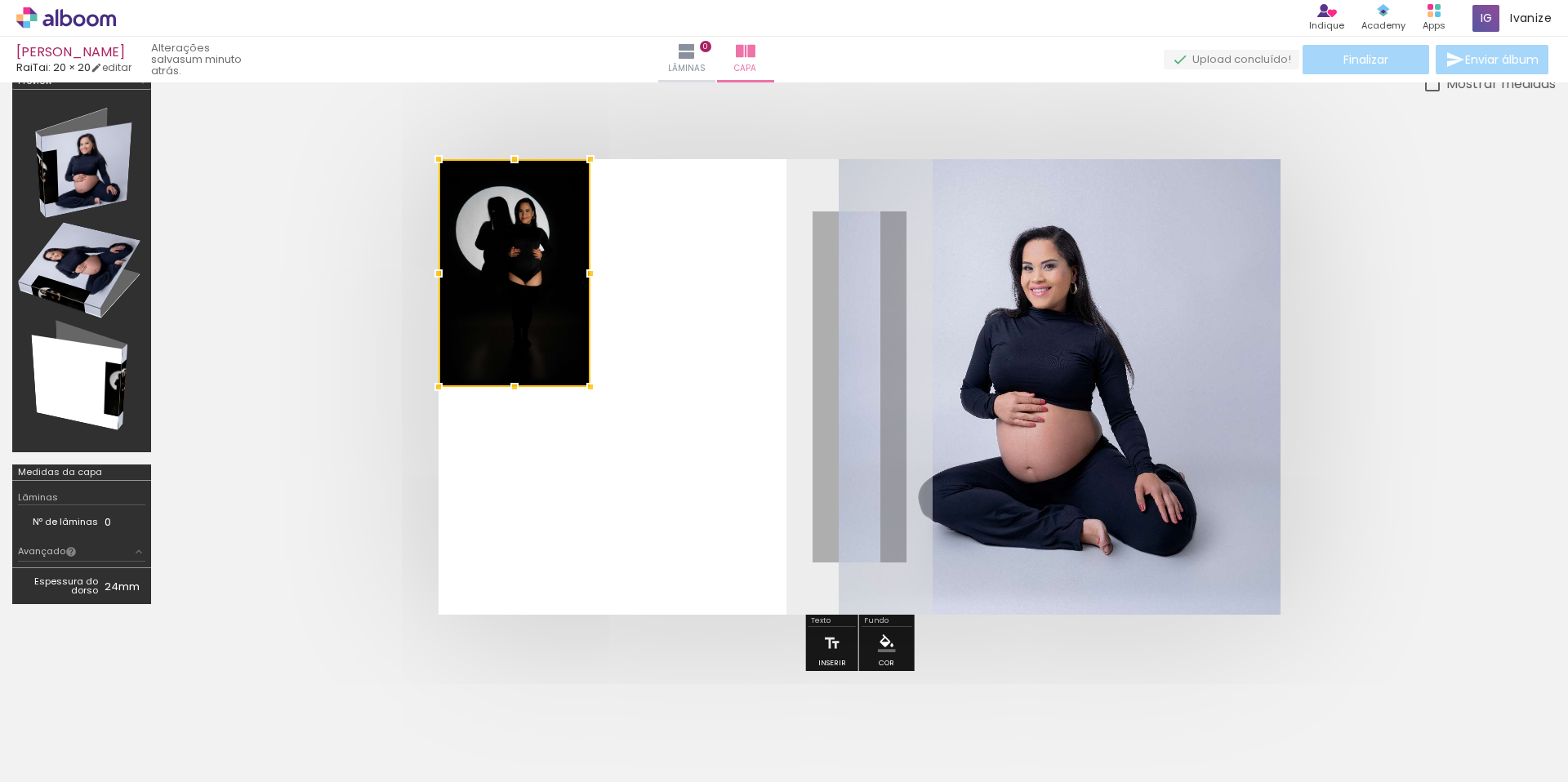 drag, startPoint x: 840, startPoint y: 435, endPoint x: 487, endPoint y: 318, distance: 371.8844 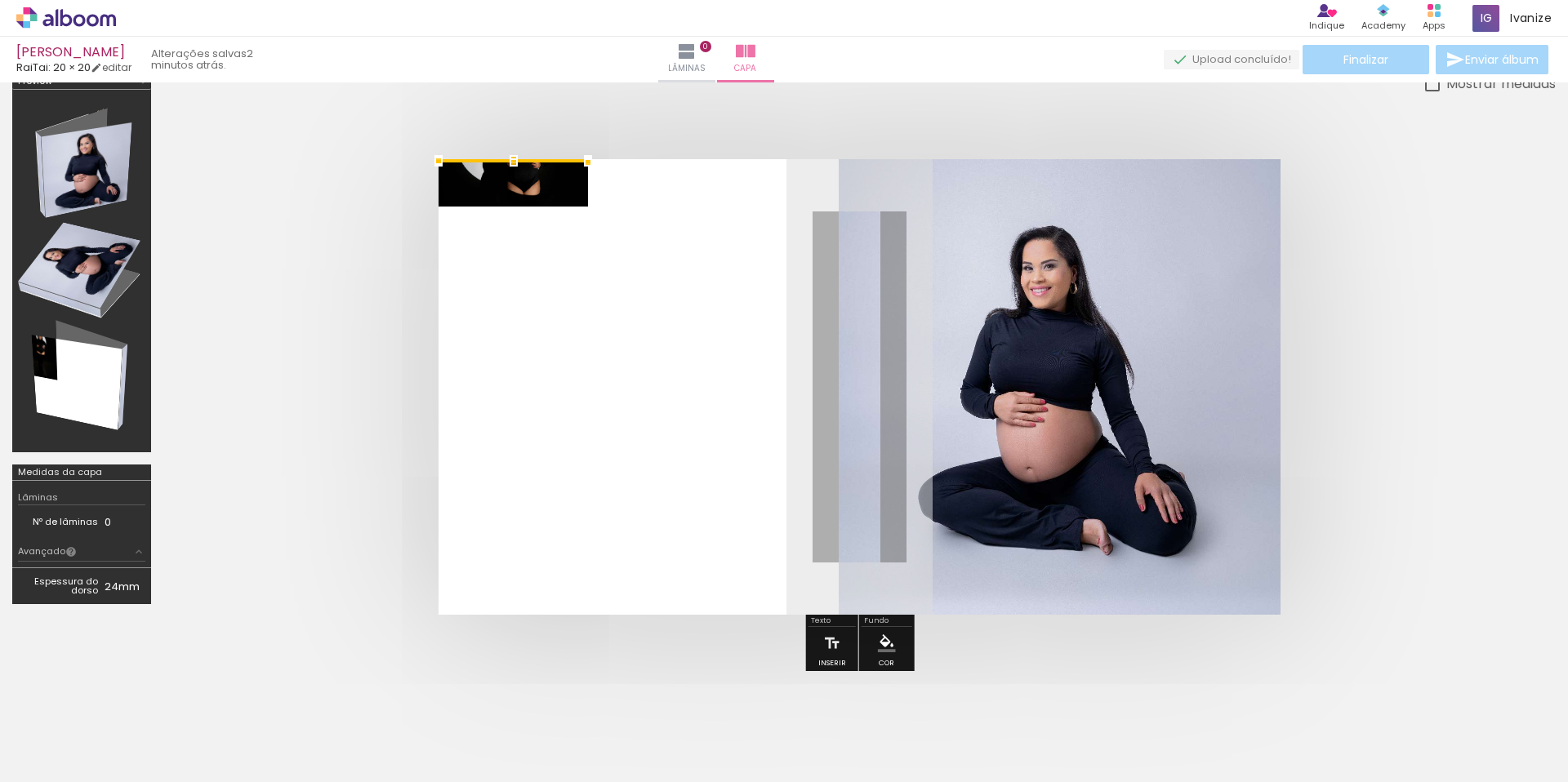 drag, startPoint x: 587, startPoint y: 388, endPoint x: 221, endPoint y: 193, distance: 414.7059 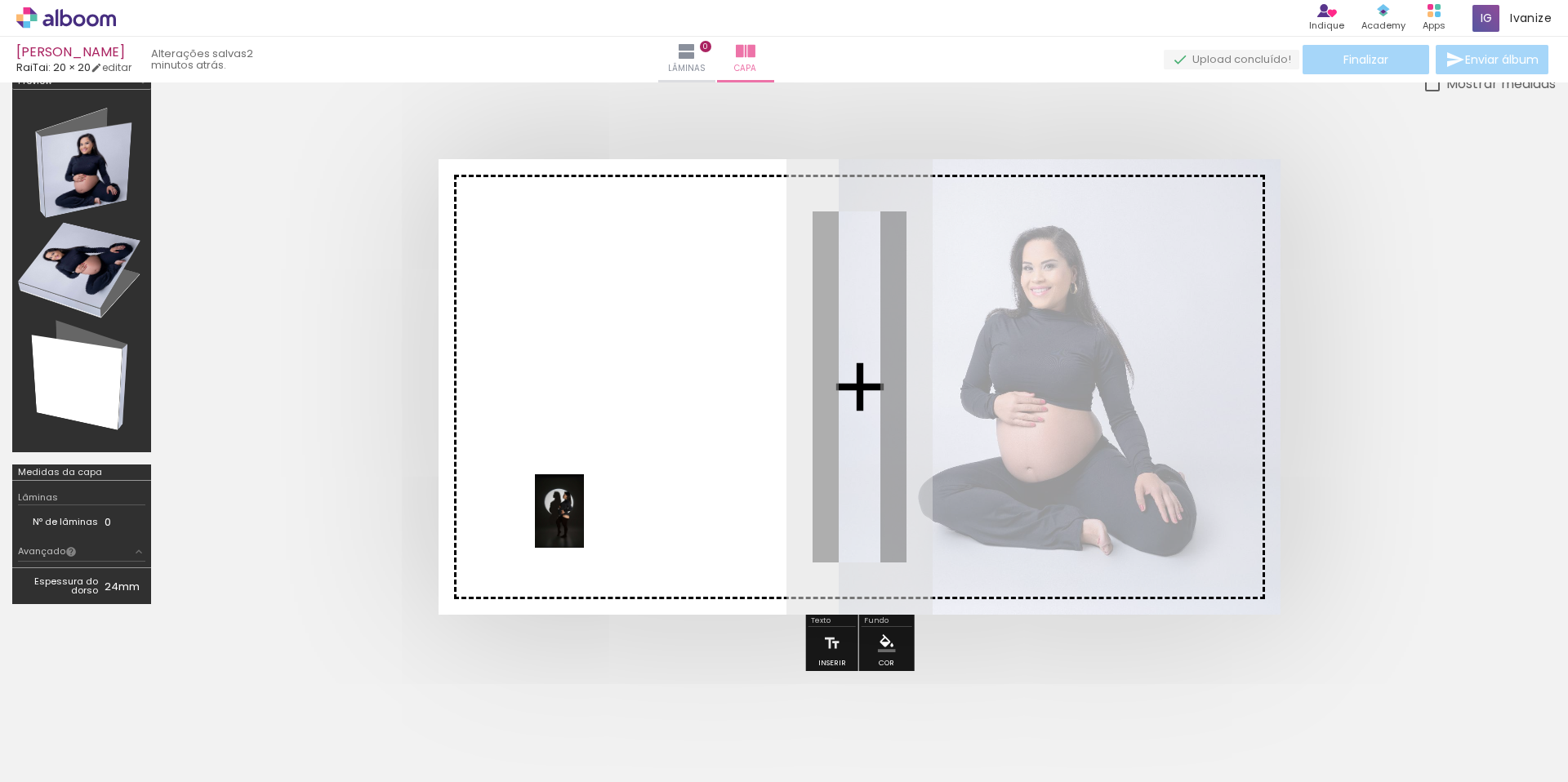 drag, startPoint x: 525, startPoint y: 735, endPoint x: 584, endPoint y: 523, distance: 220.0568 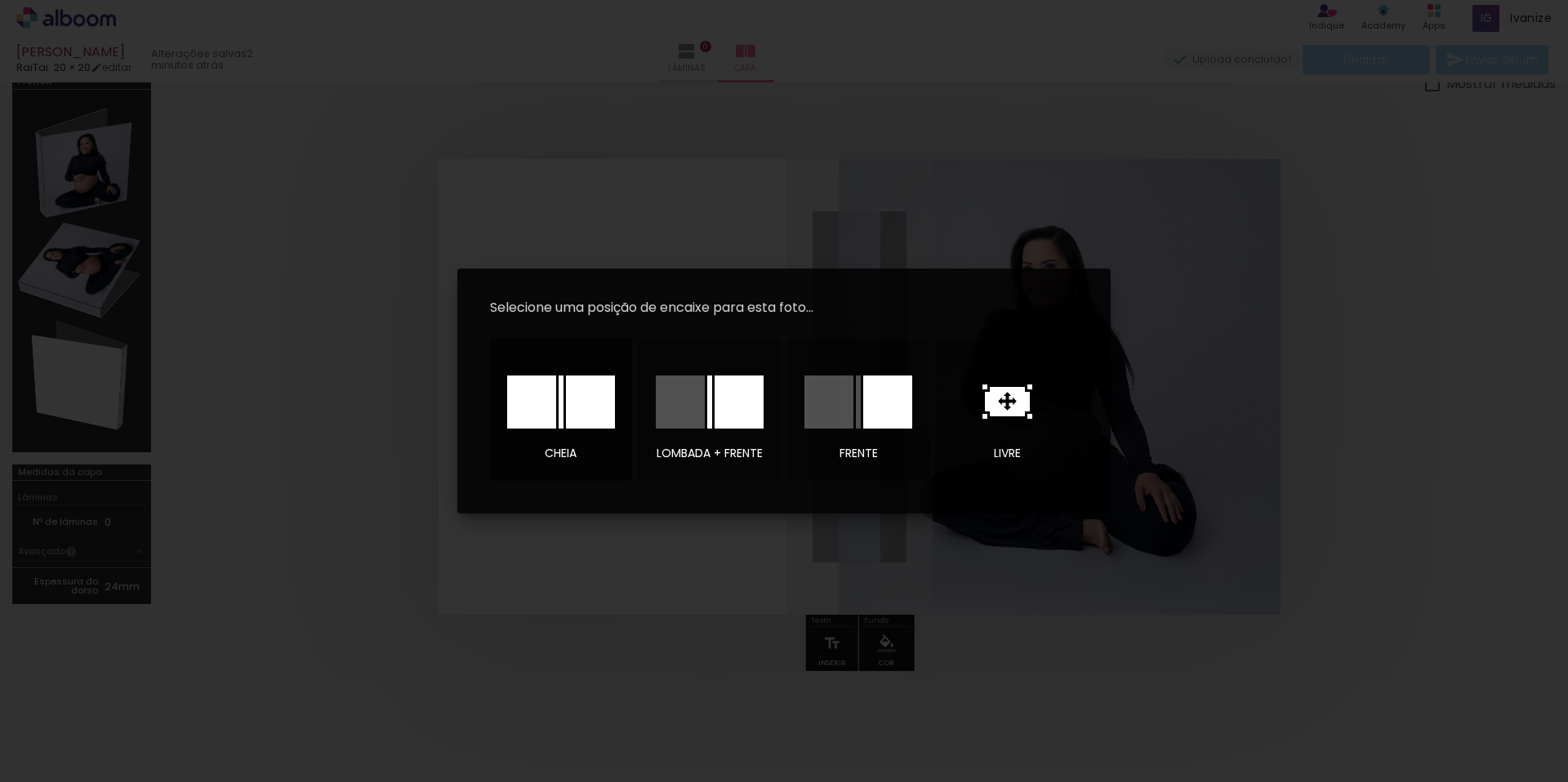 click at bounding box center [590, 402] 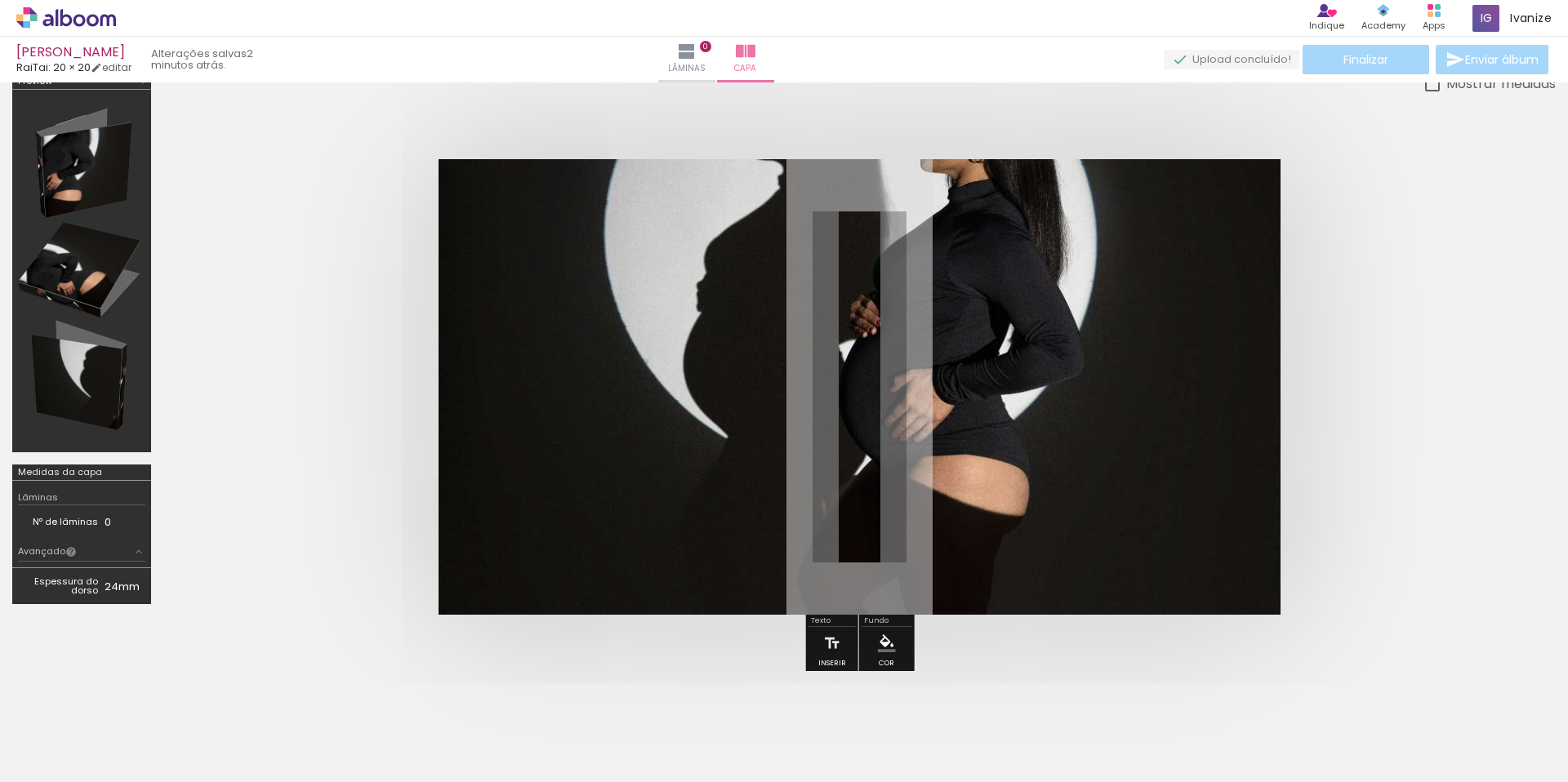 click at bounding box center (859, 387) 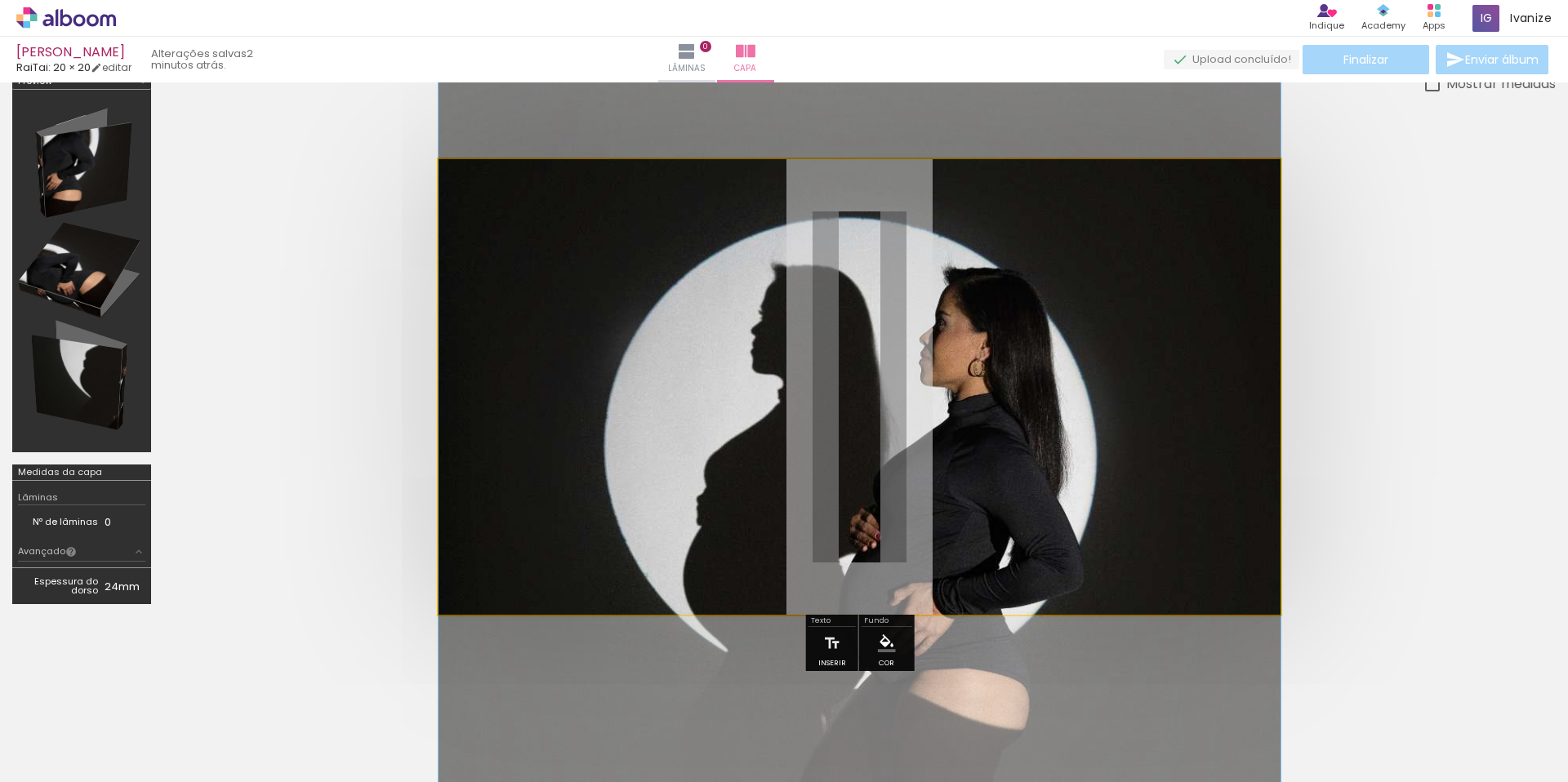 drag, startPoint x: 648, startPoint y: 380, endPoint x: 466, endPoint y: 593, distance: 280.16602 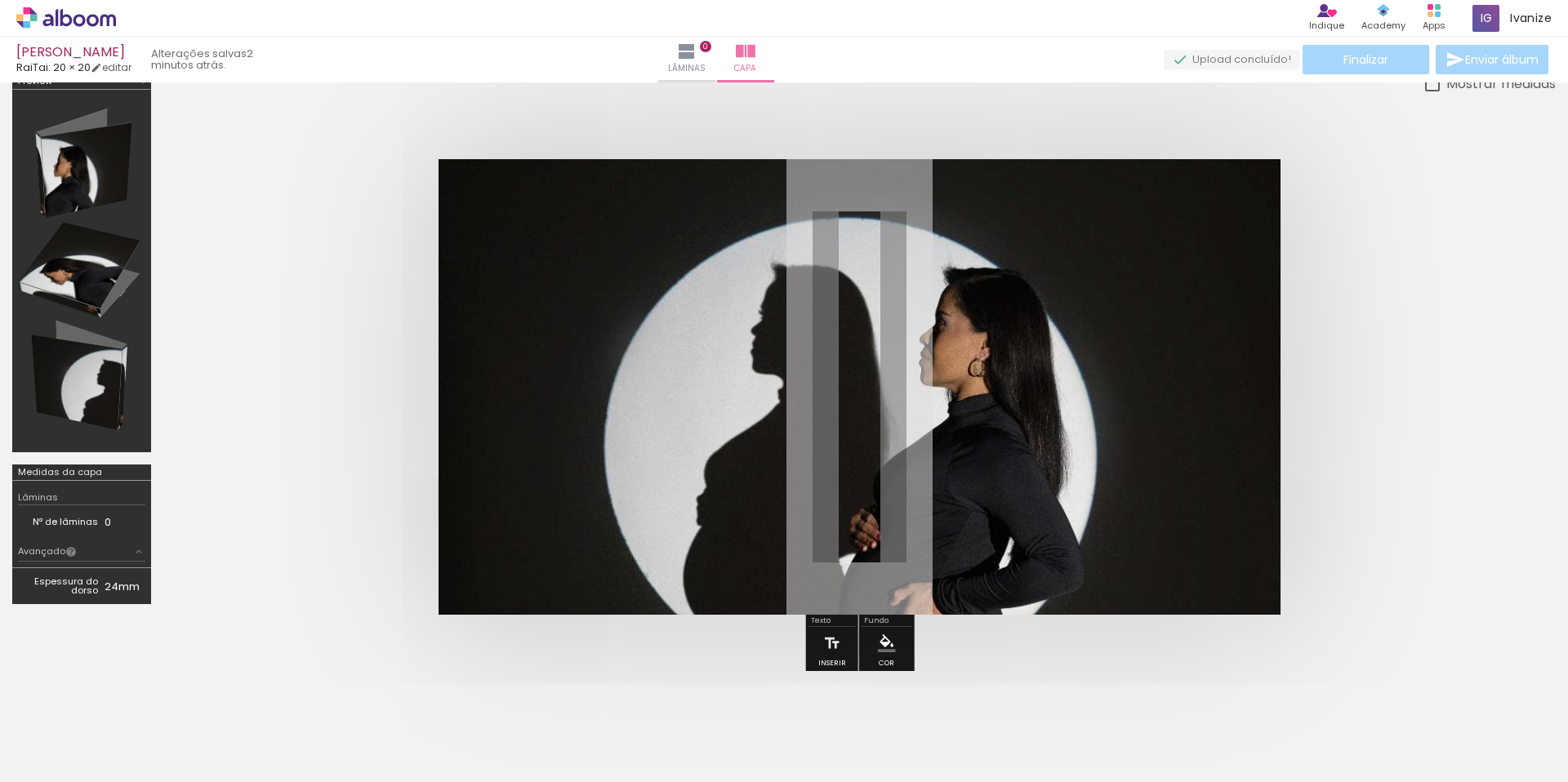 click at bounding box center (859, 387) 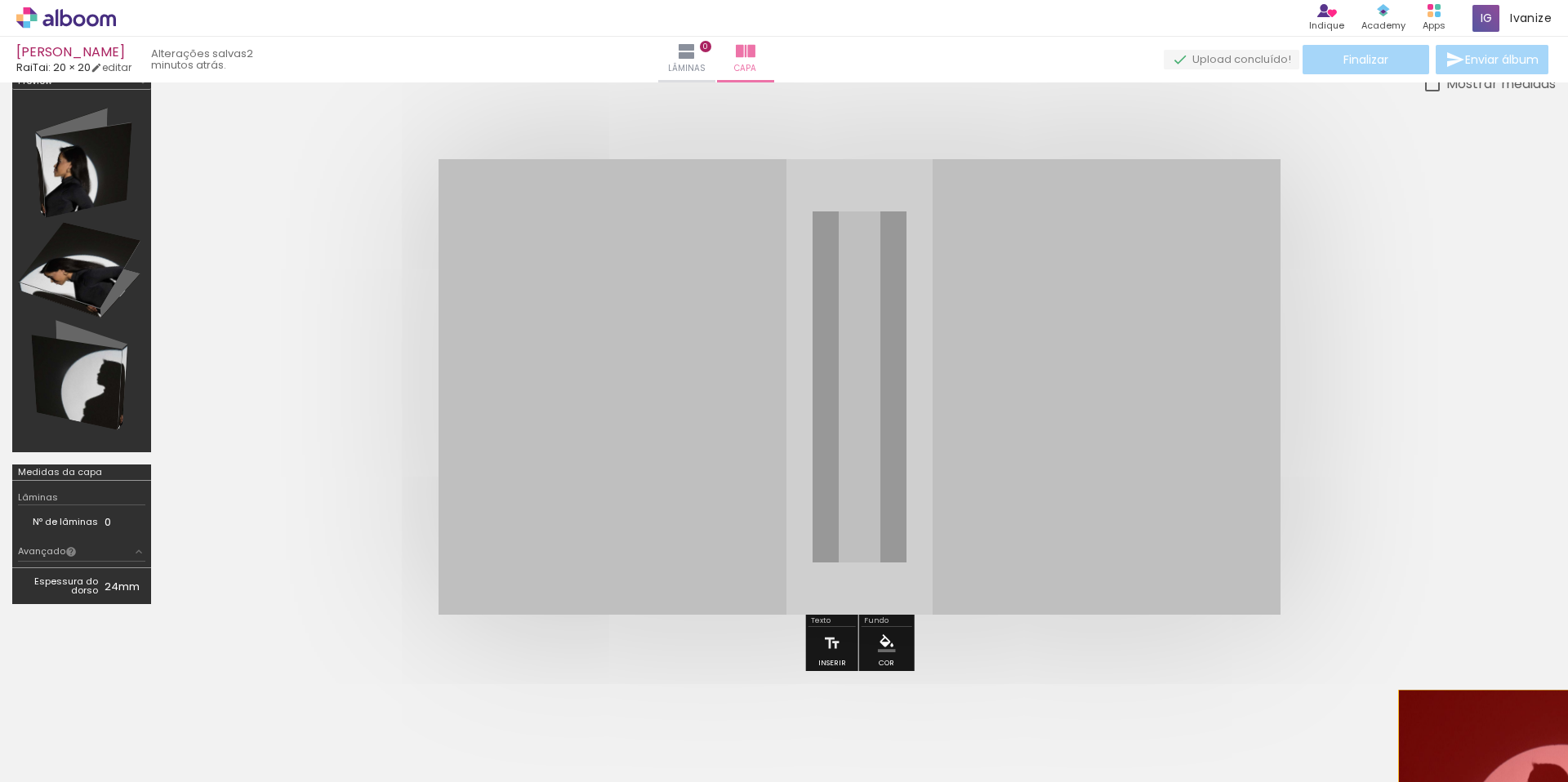 drag, startPoint x: 670, startPoint y: 534, endPoint x: 1566, endPoint y: 781, distance: 929.4219 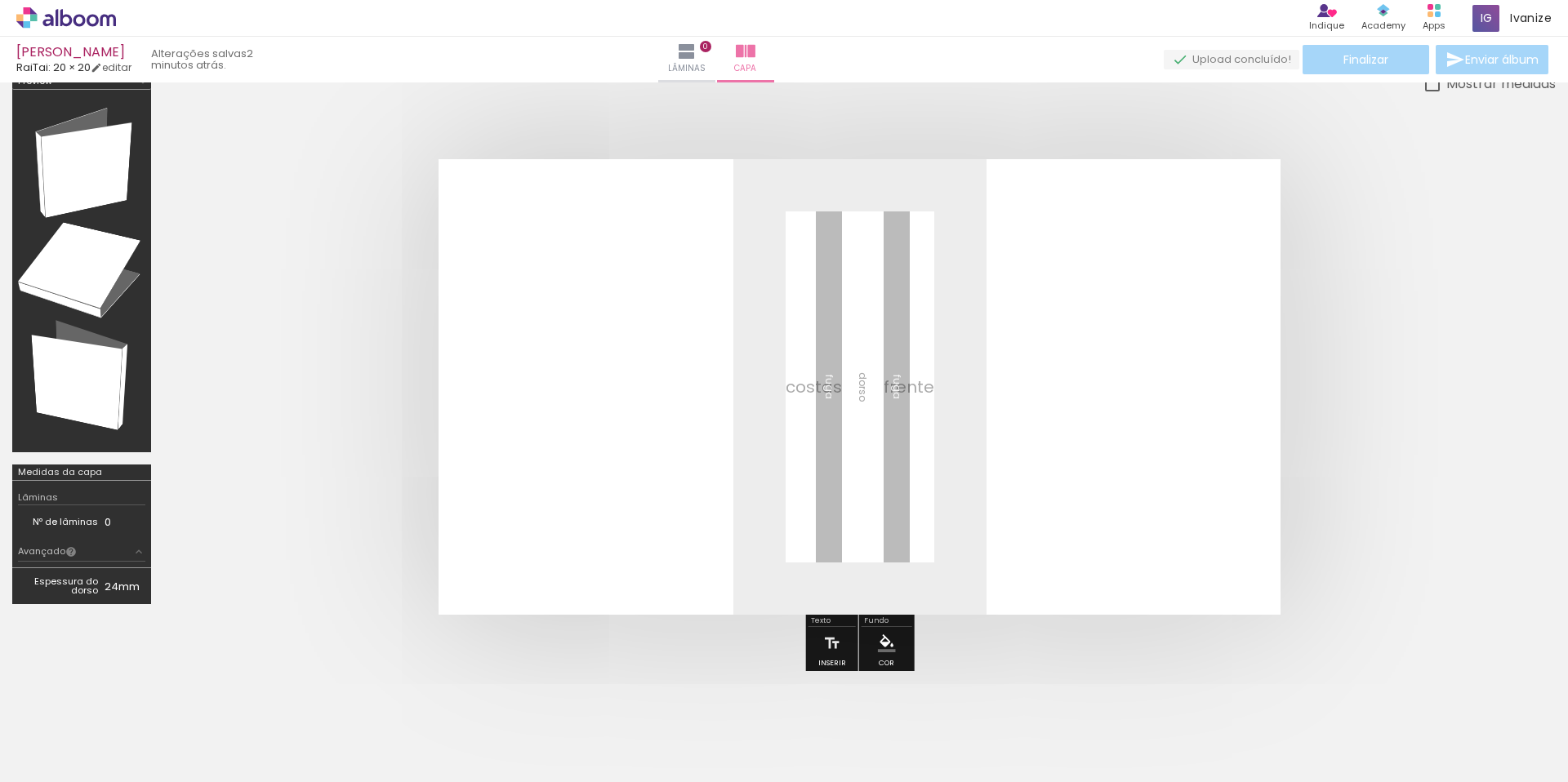 scroll, scrollTop: 0, scrollLeft: 1910, axis: horizontal 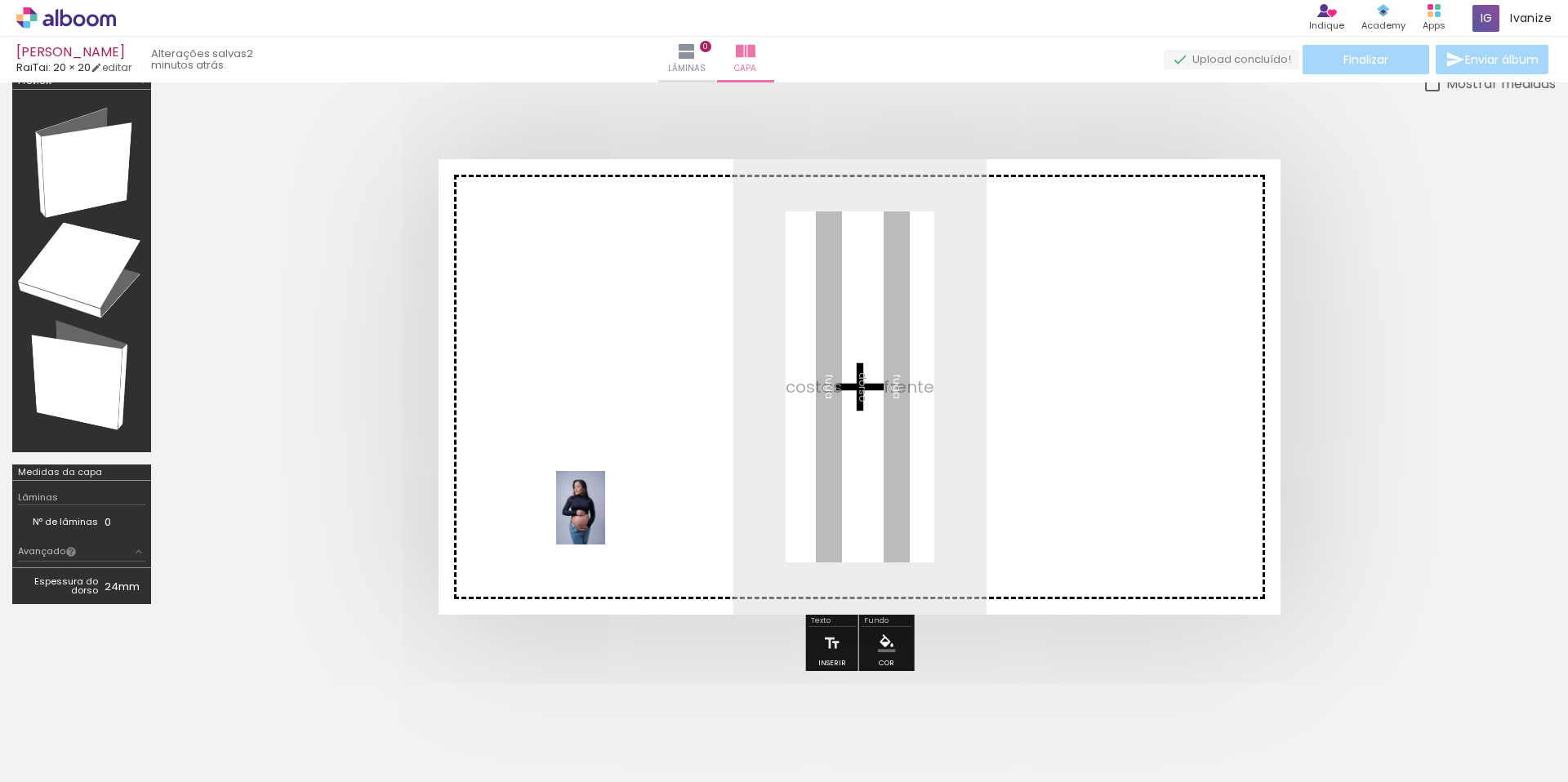 drag, startPoint x: 260, startPoint y: 731, endPoint x: 604, endPoint y: 520, distance: 403.5554 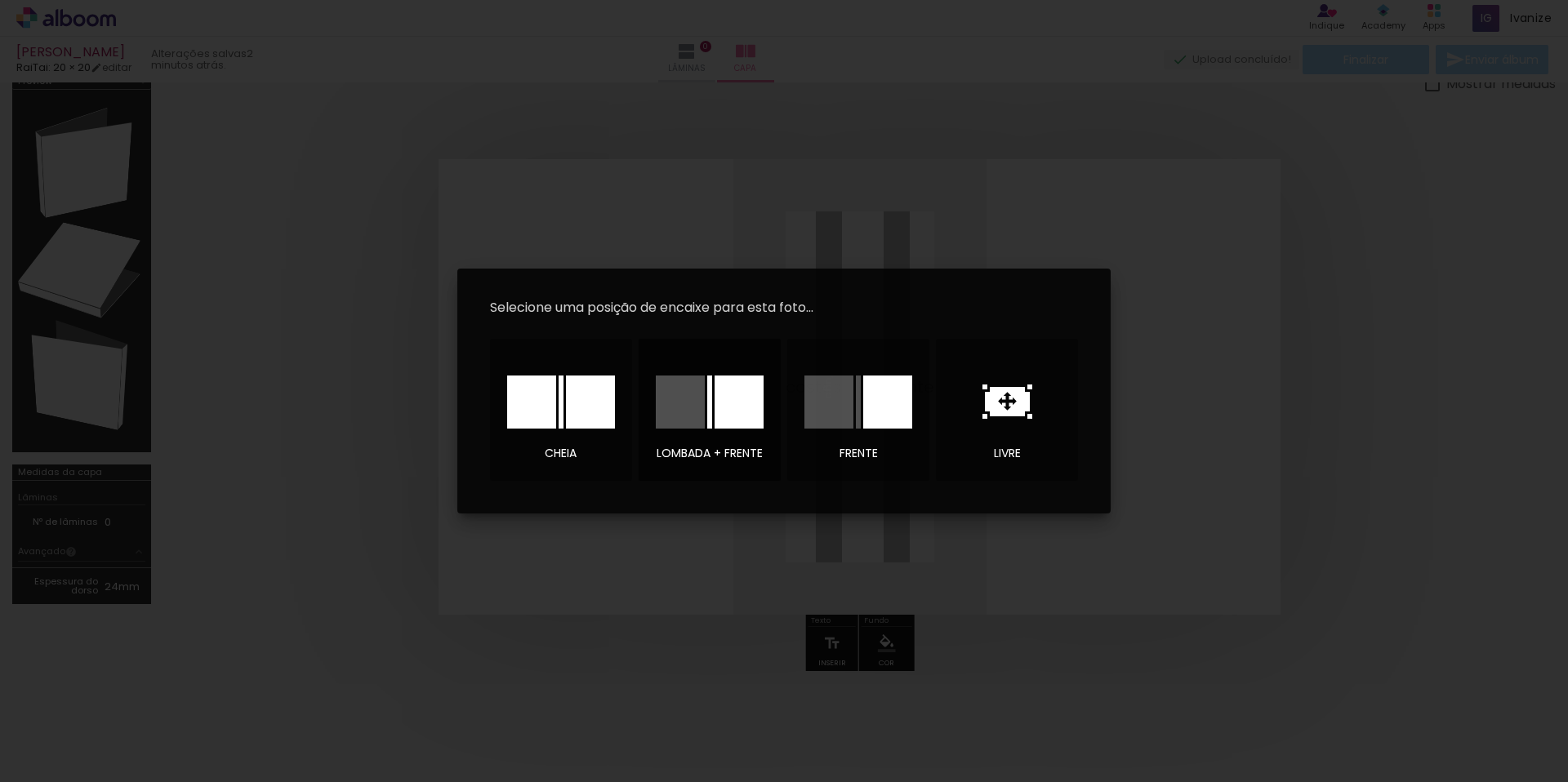click at bounding box center (739, 402) 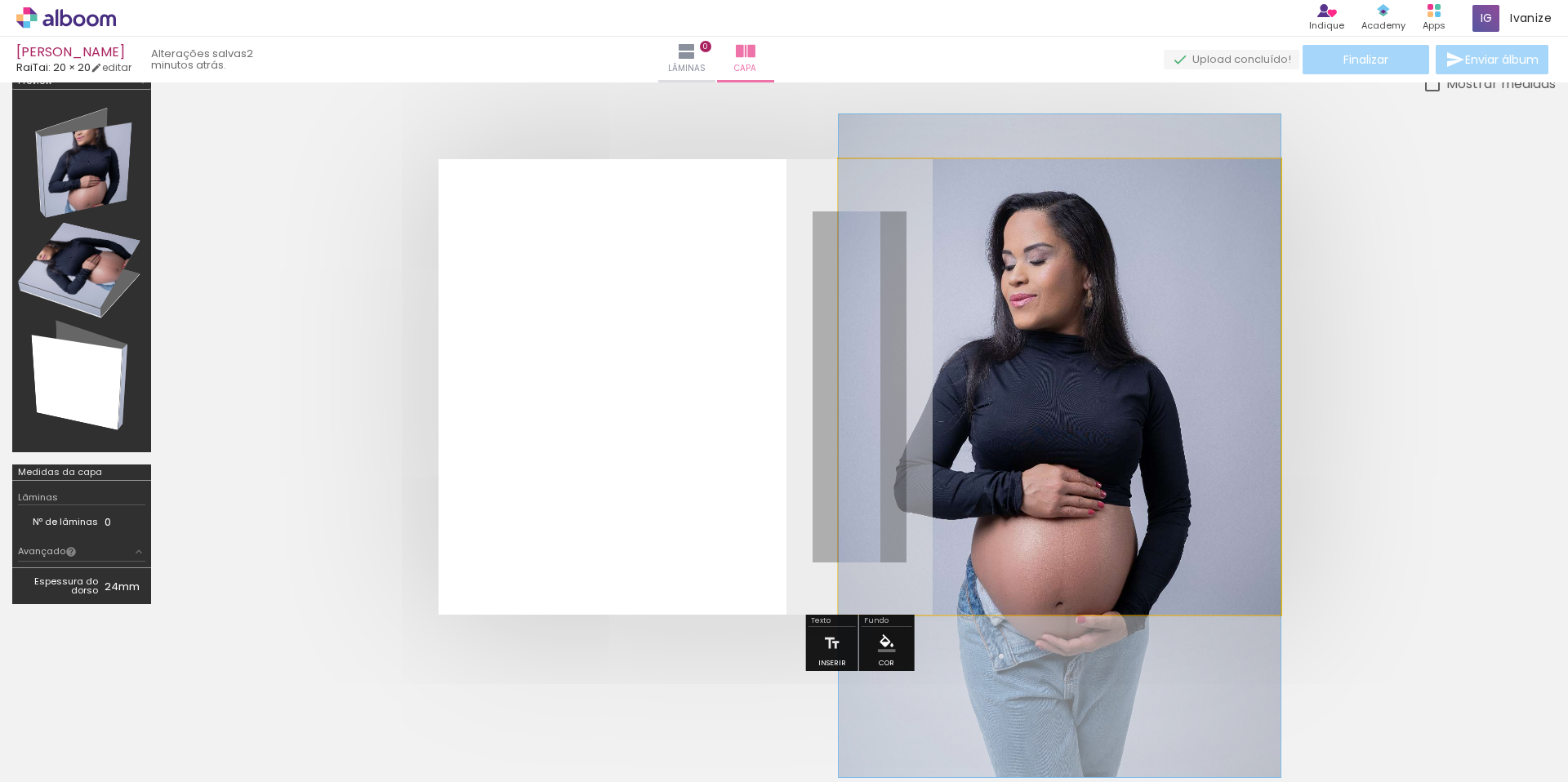 drag, startPoint x: 1040, startPoint y: 478, endPoint x: 1047, endPoint y: 537, distance: 59.4138 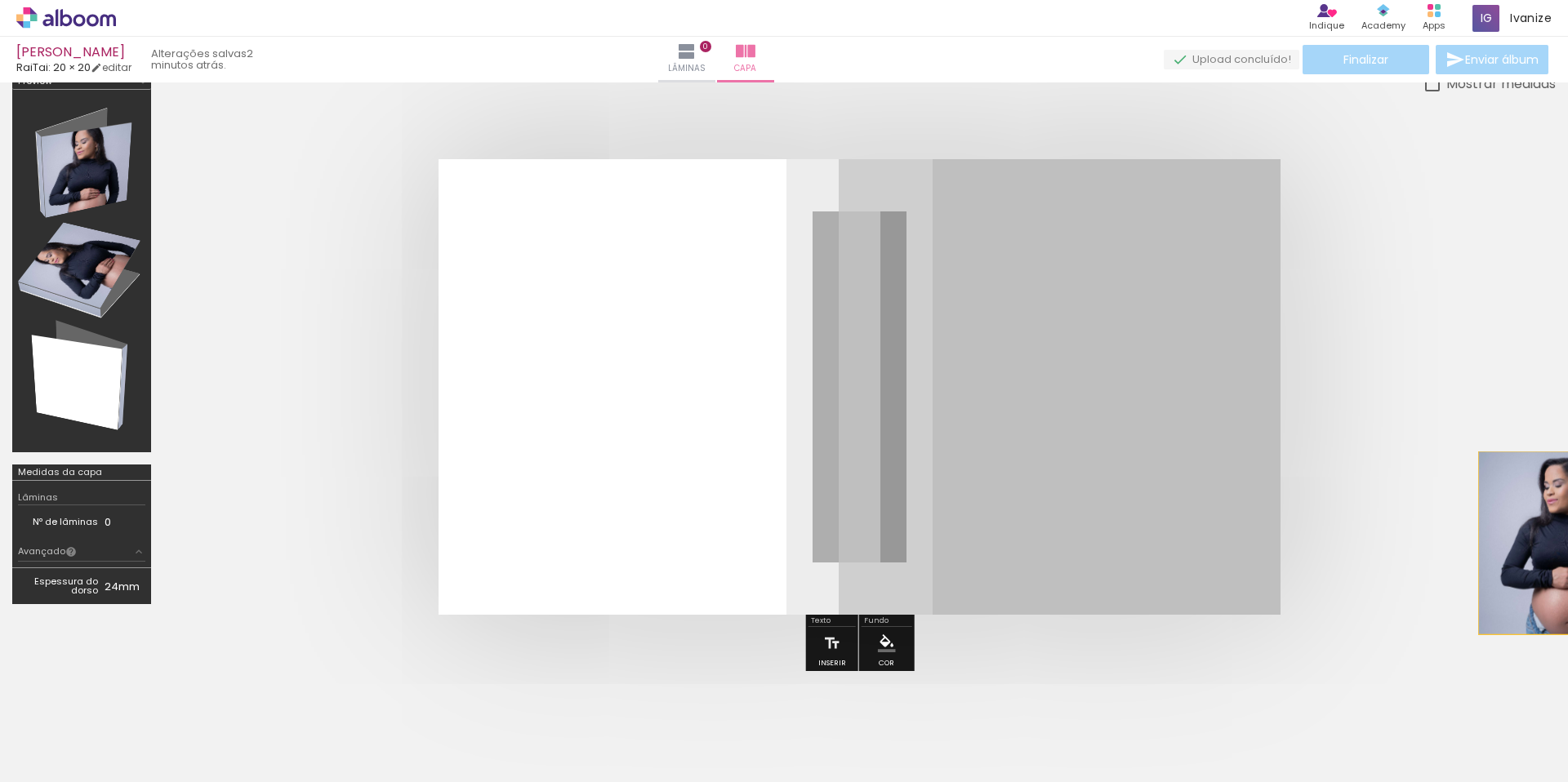 drag, startPoint x: 1059, startPoint y: 533, endPoint x: 1567, endPoint y: 543, distance: 508.0984 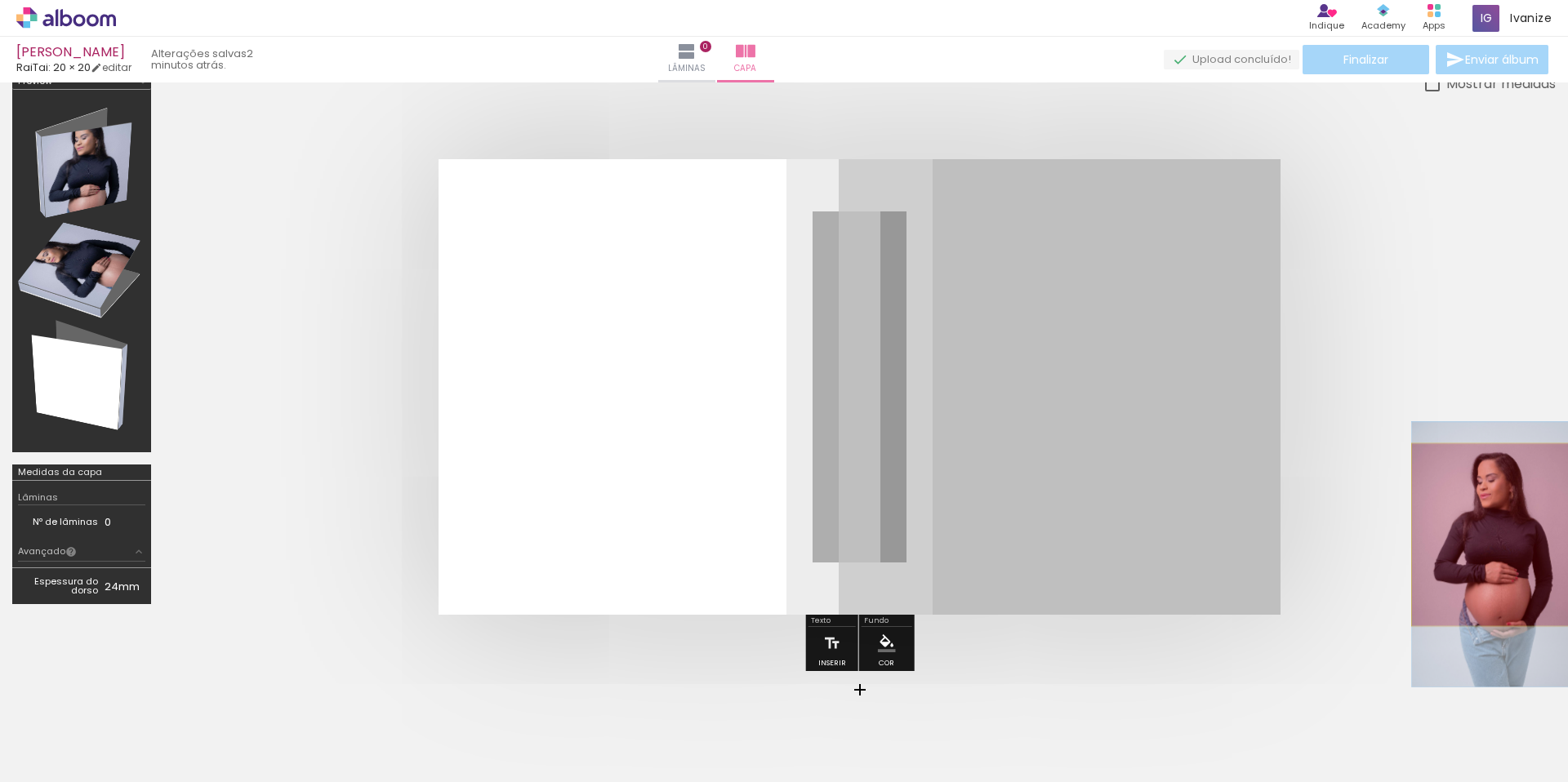 drag, startPoint x: 1150, startPoint y: 498, endPoint x: 1499, endPoint y: 535, distance: 350.95584 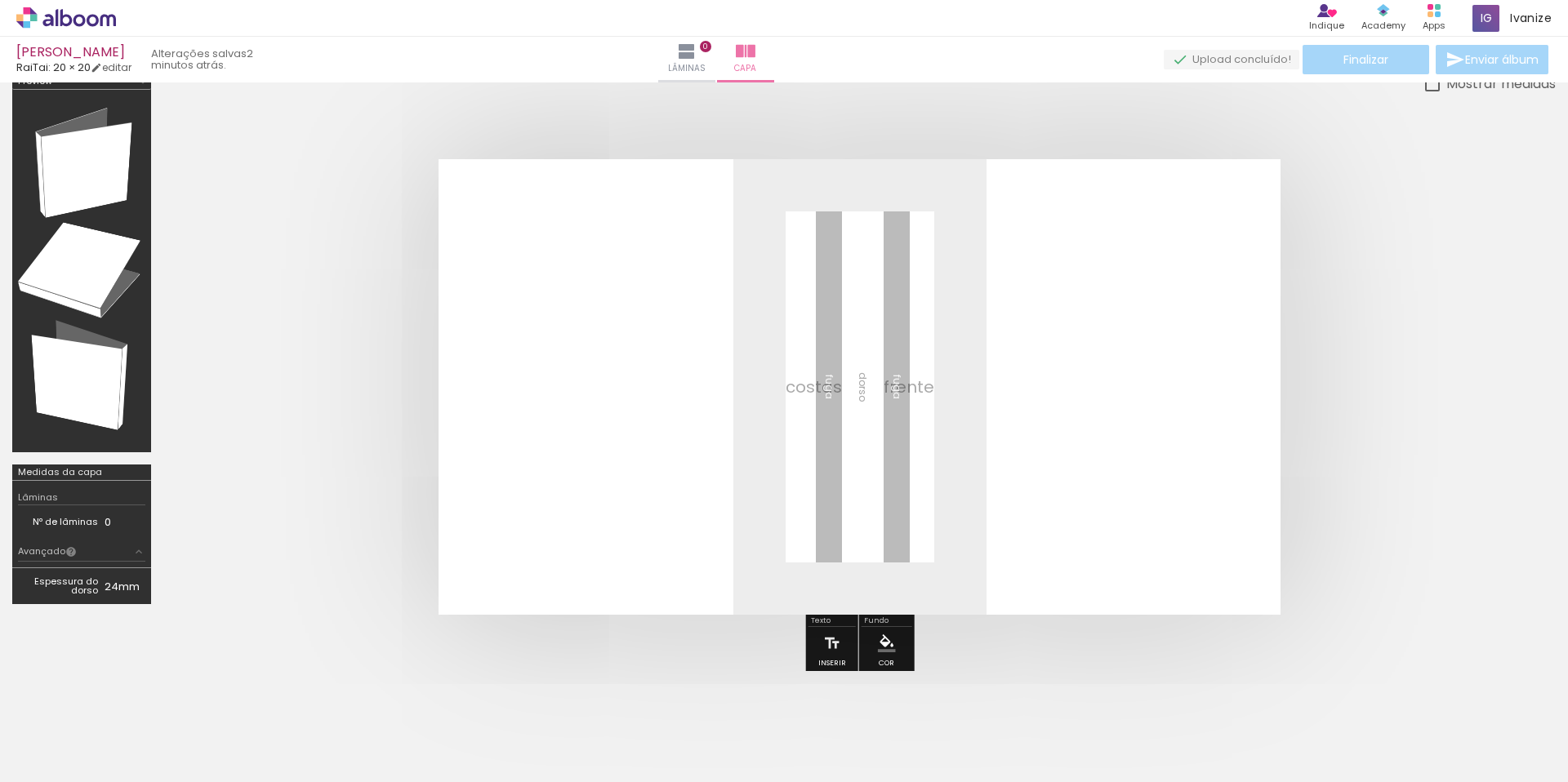 scroll, scrollTop: 0, scrollLeft: 0, axis: both 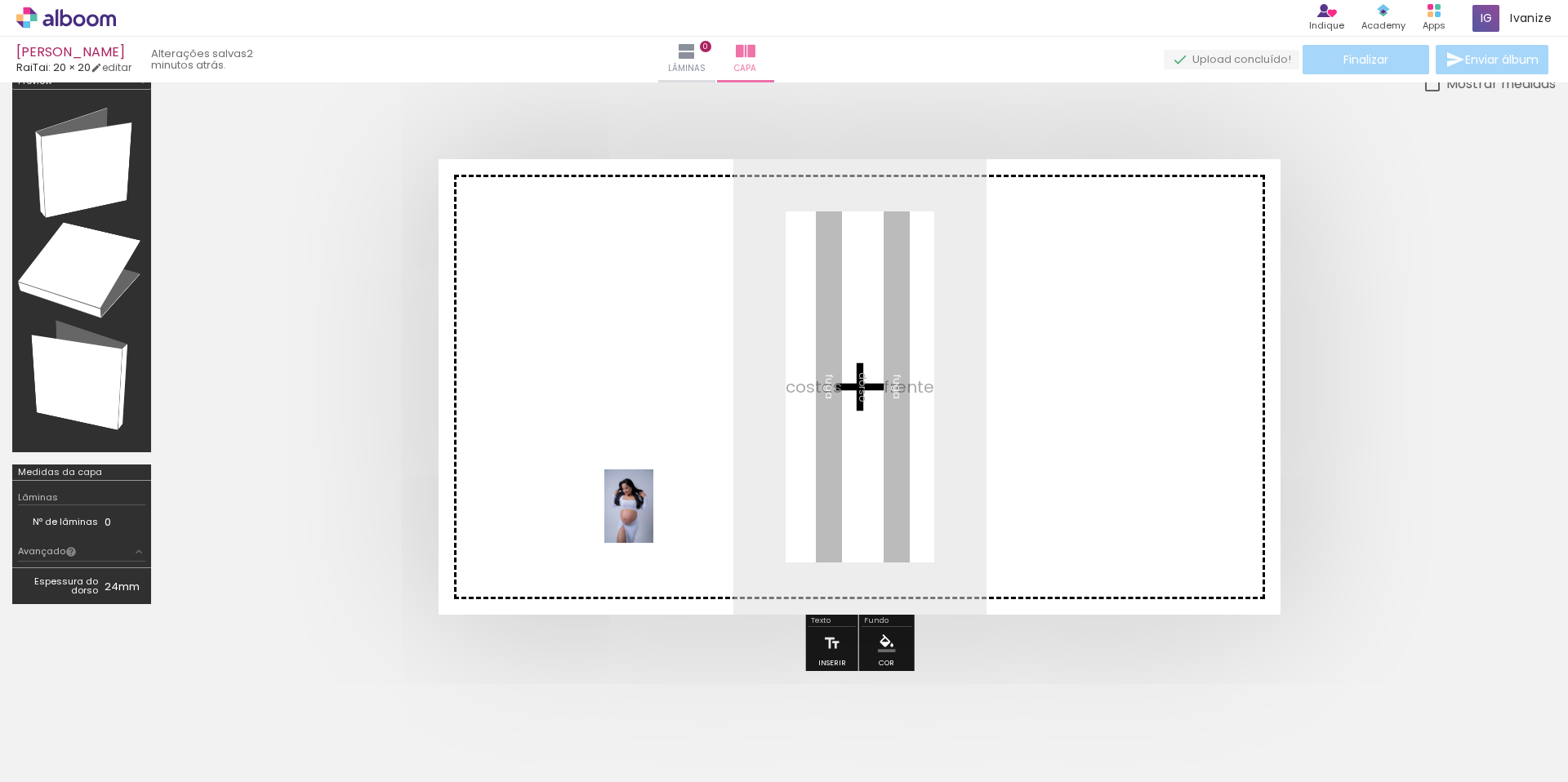 drag, startPoint x: 802, startPoint y: 740, endPoint x: 653, endPoint y: 518, distance: 267.36679 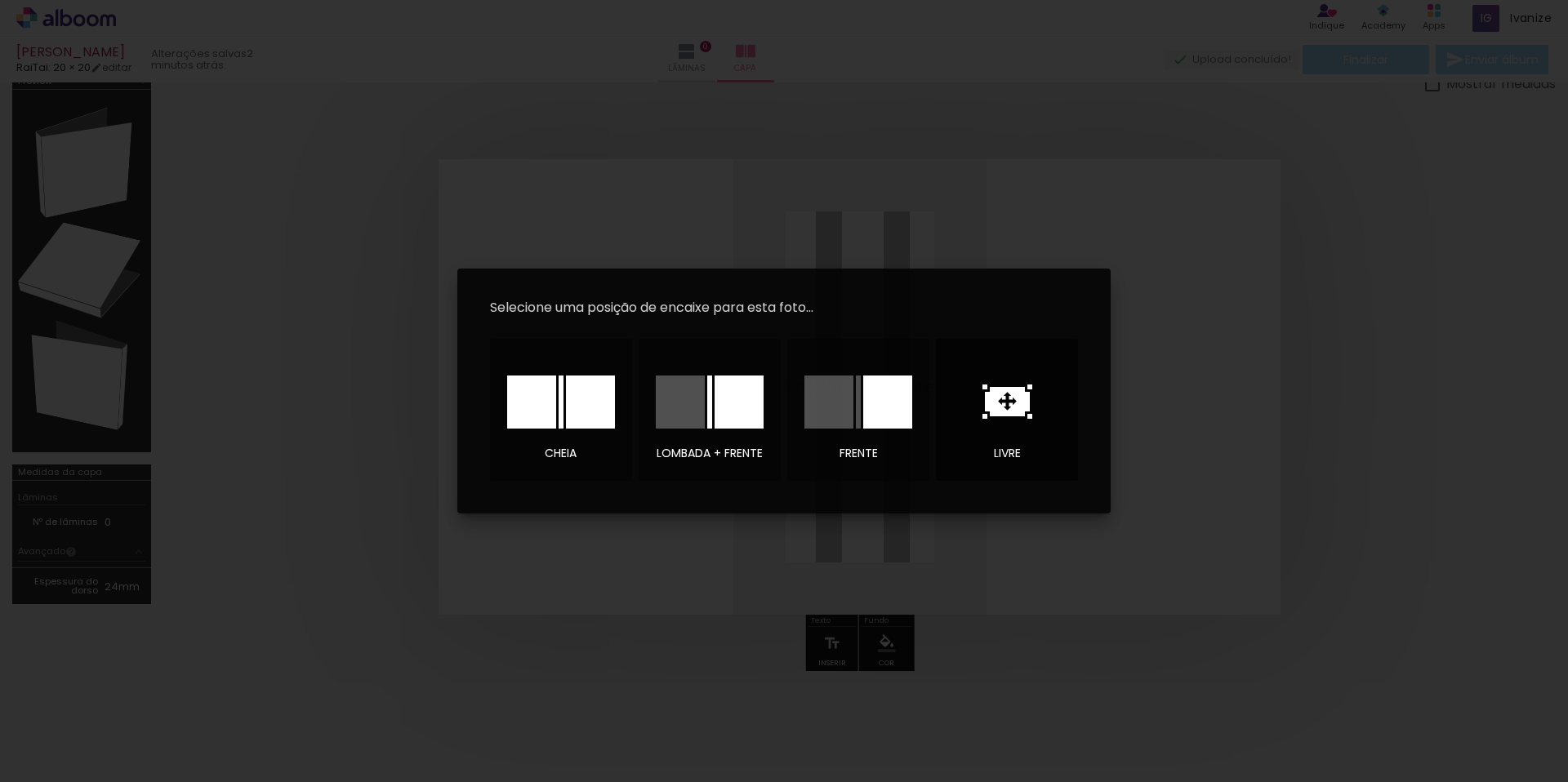 click 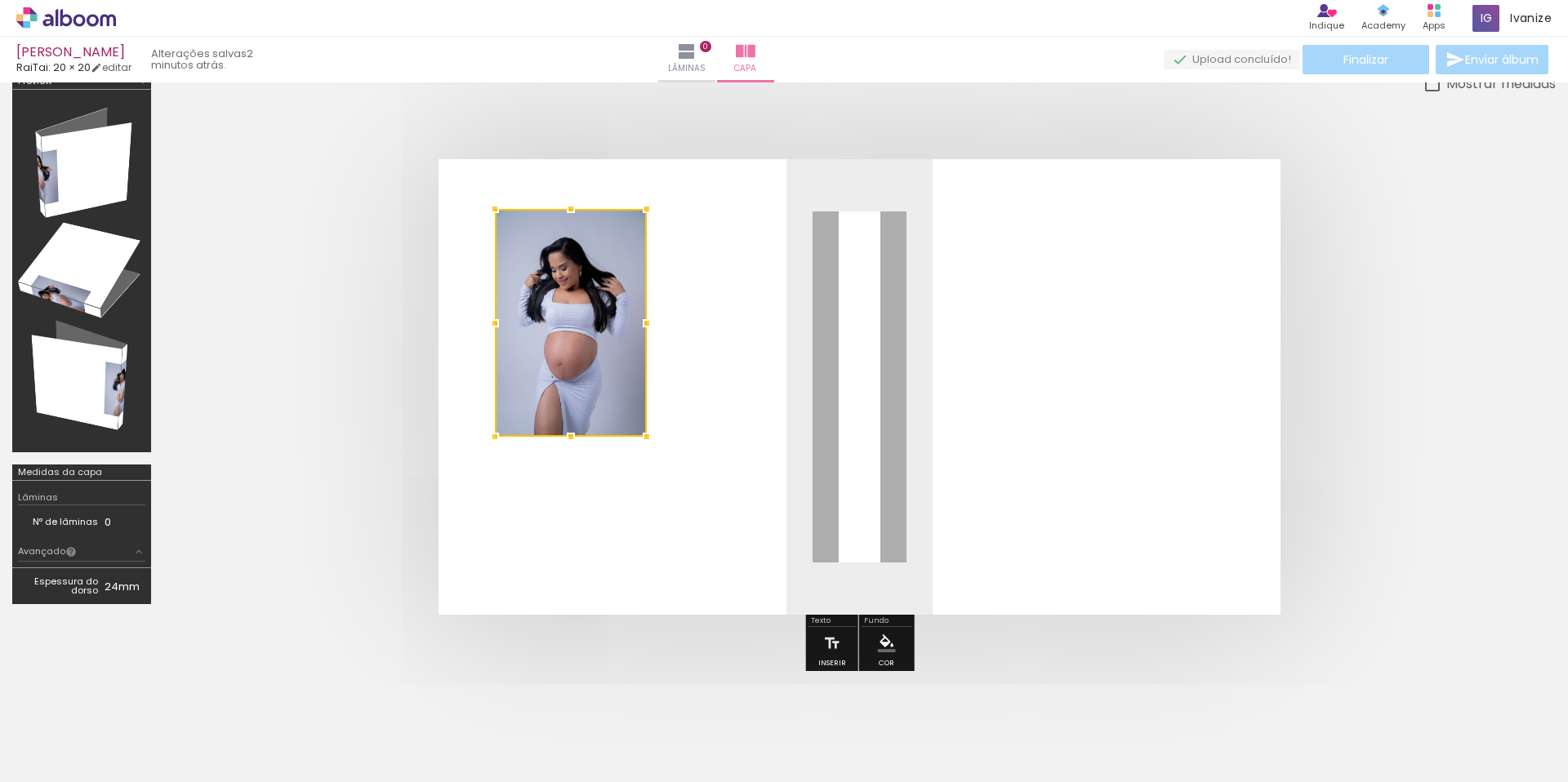 drag, startPoint x: 880, startPoint y: 405, endPoint x: 615, endPoint y: 355, distance: 269.6757 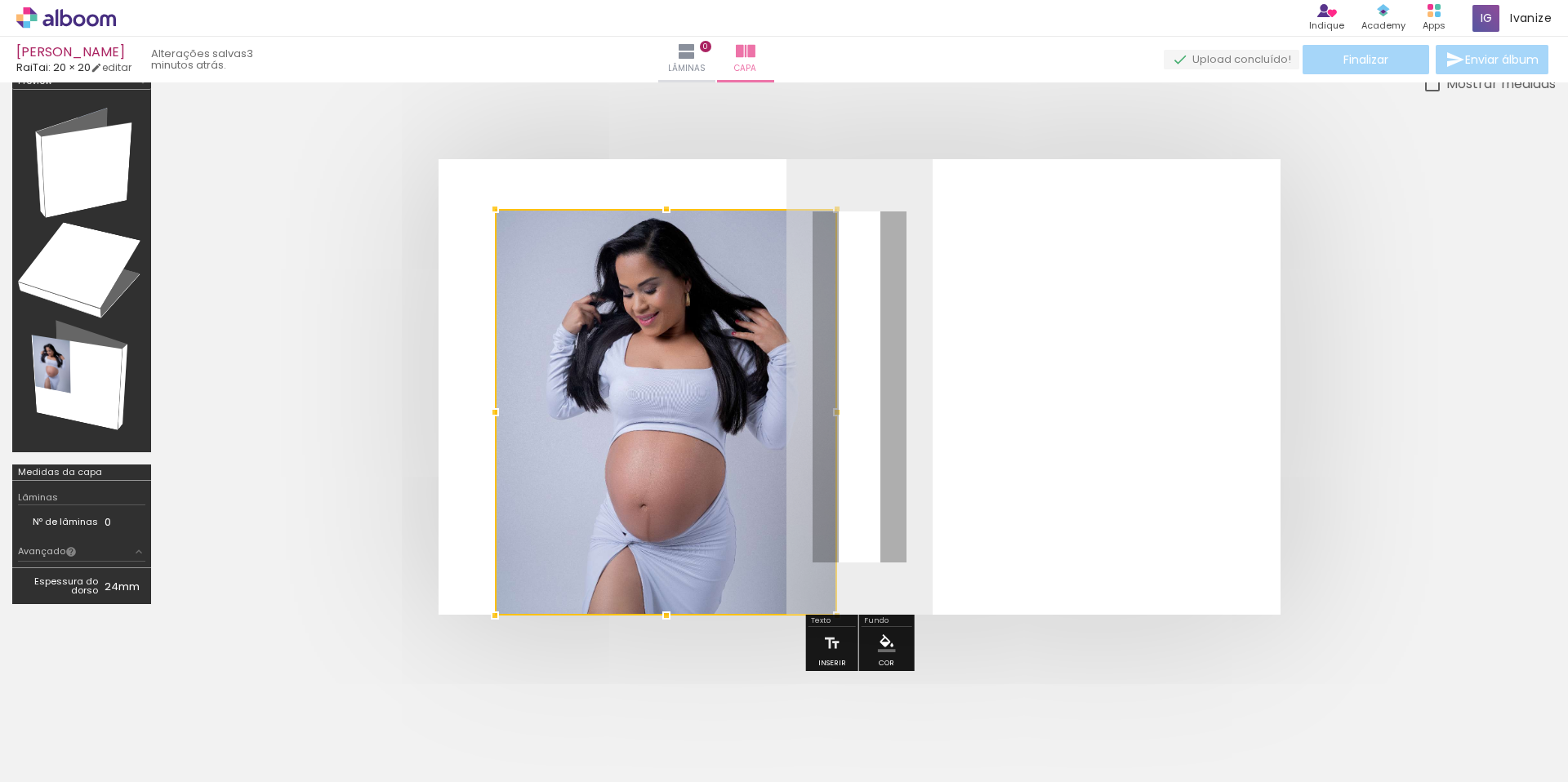 drag, startPoint x: 649, startPoint y: 436, endPoint x: 839, endPoint y: 613, distance: 259.67095 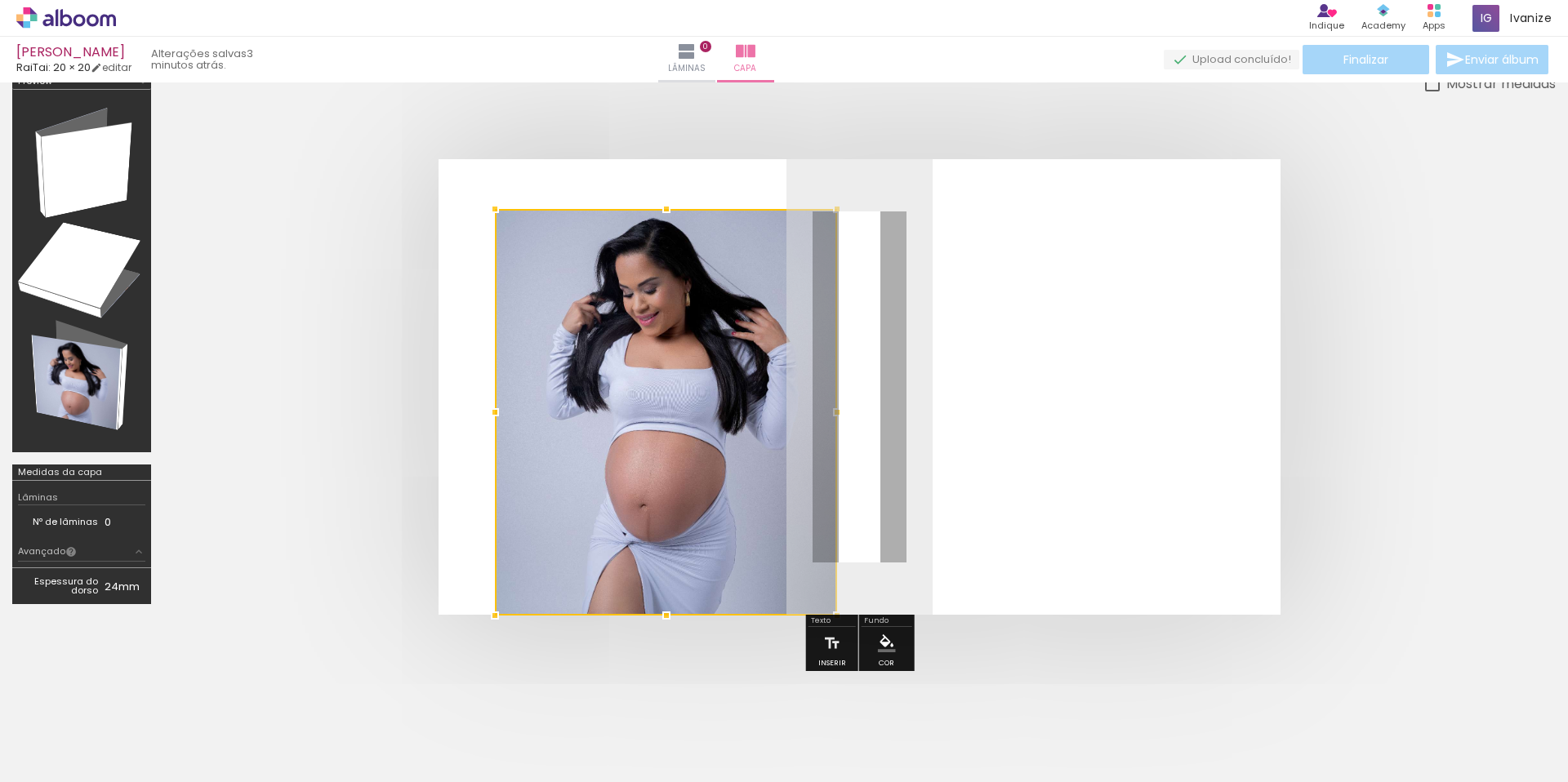 click at bounding box center (859, 387) 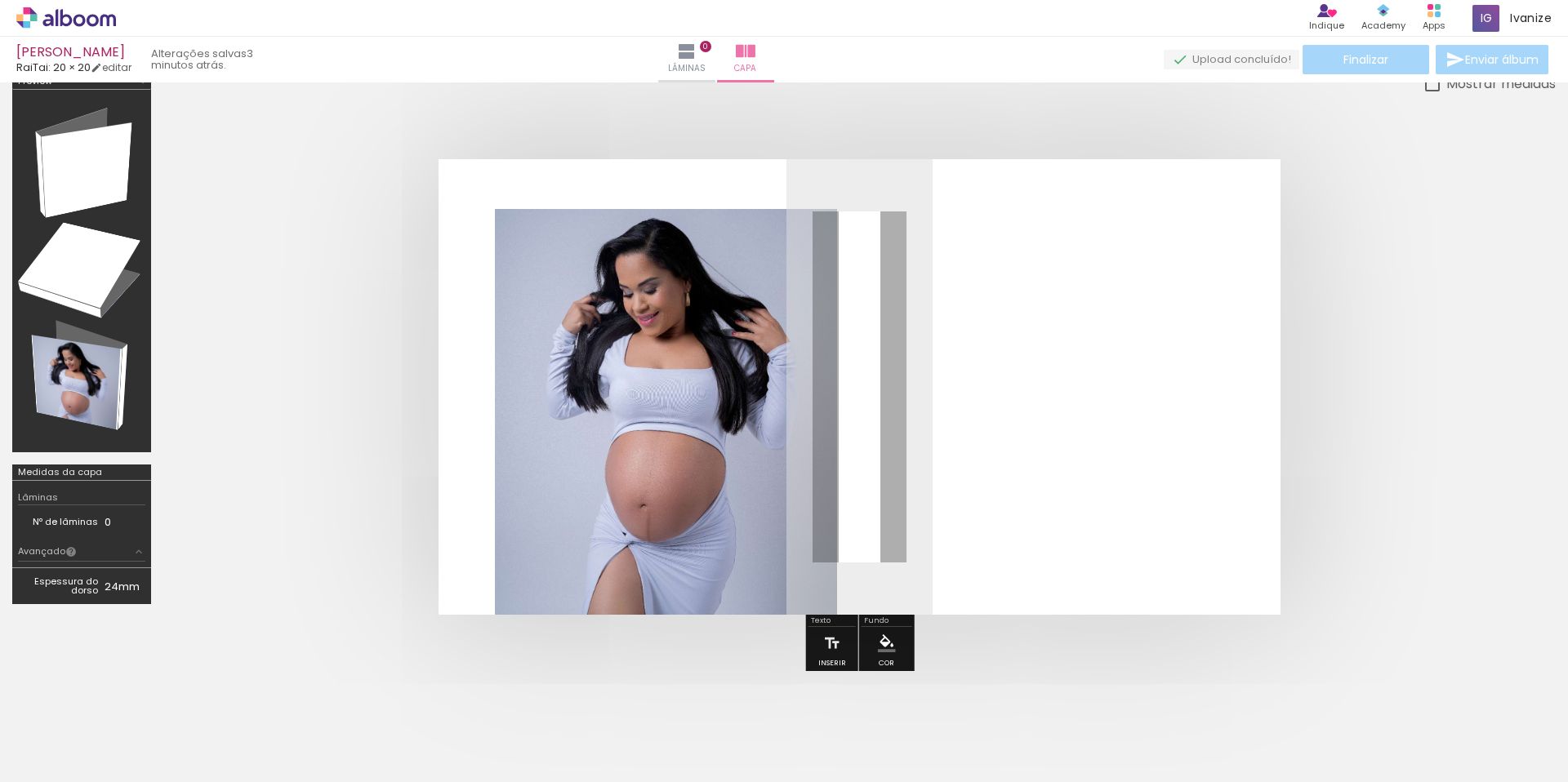 click at bounding box center (859, 387) 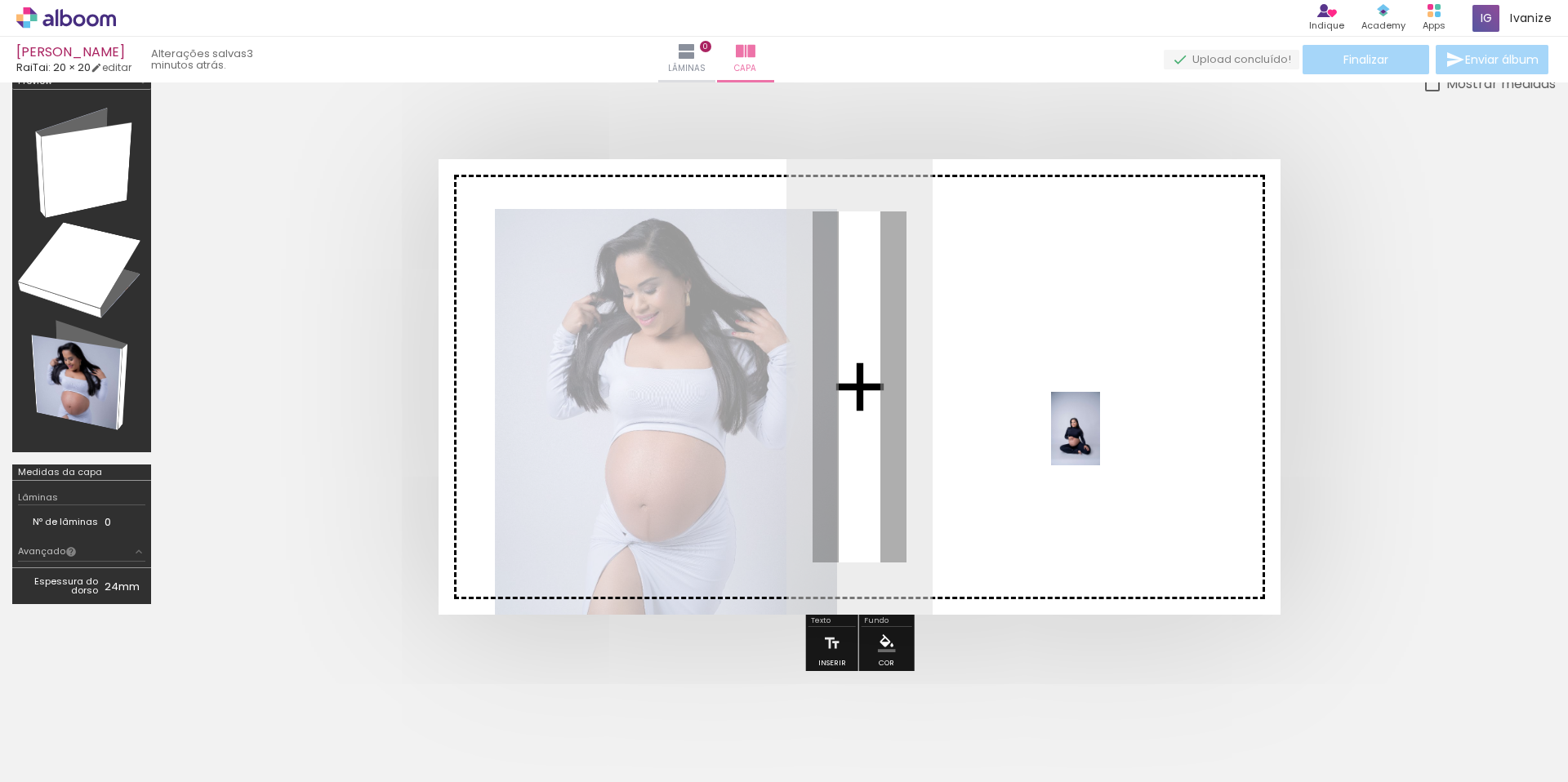 drag, startPoint x: 1142, startPoint y: 747, endPoint x: 1100, endPoint y: 441, distance: 308.8689 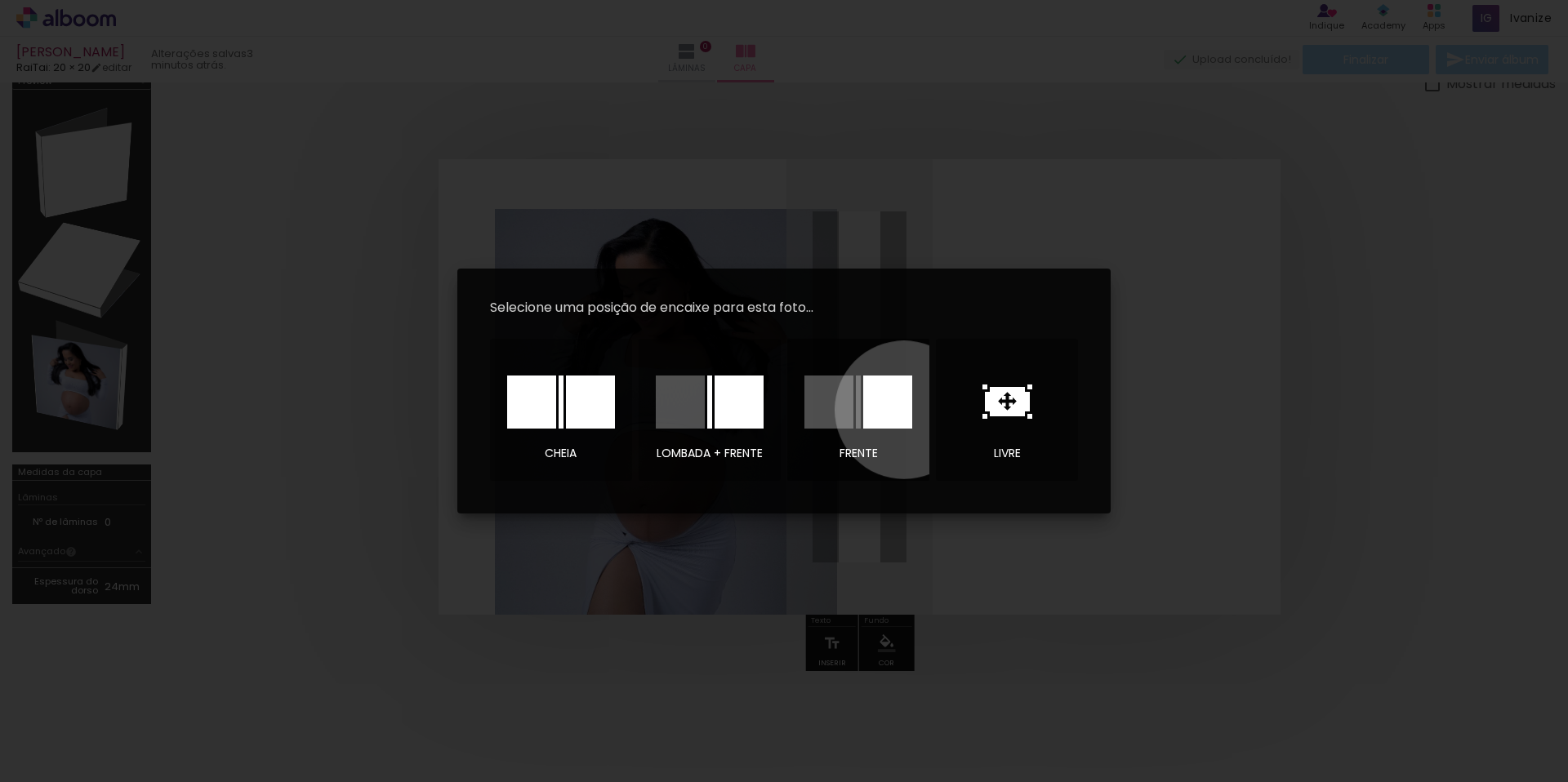 click at bounding box center [888, 402] 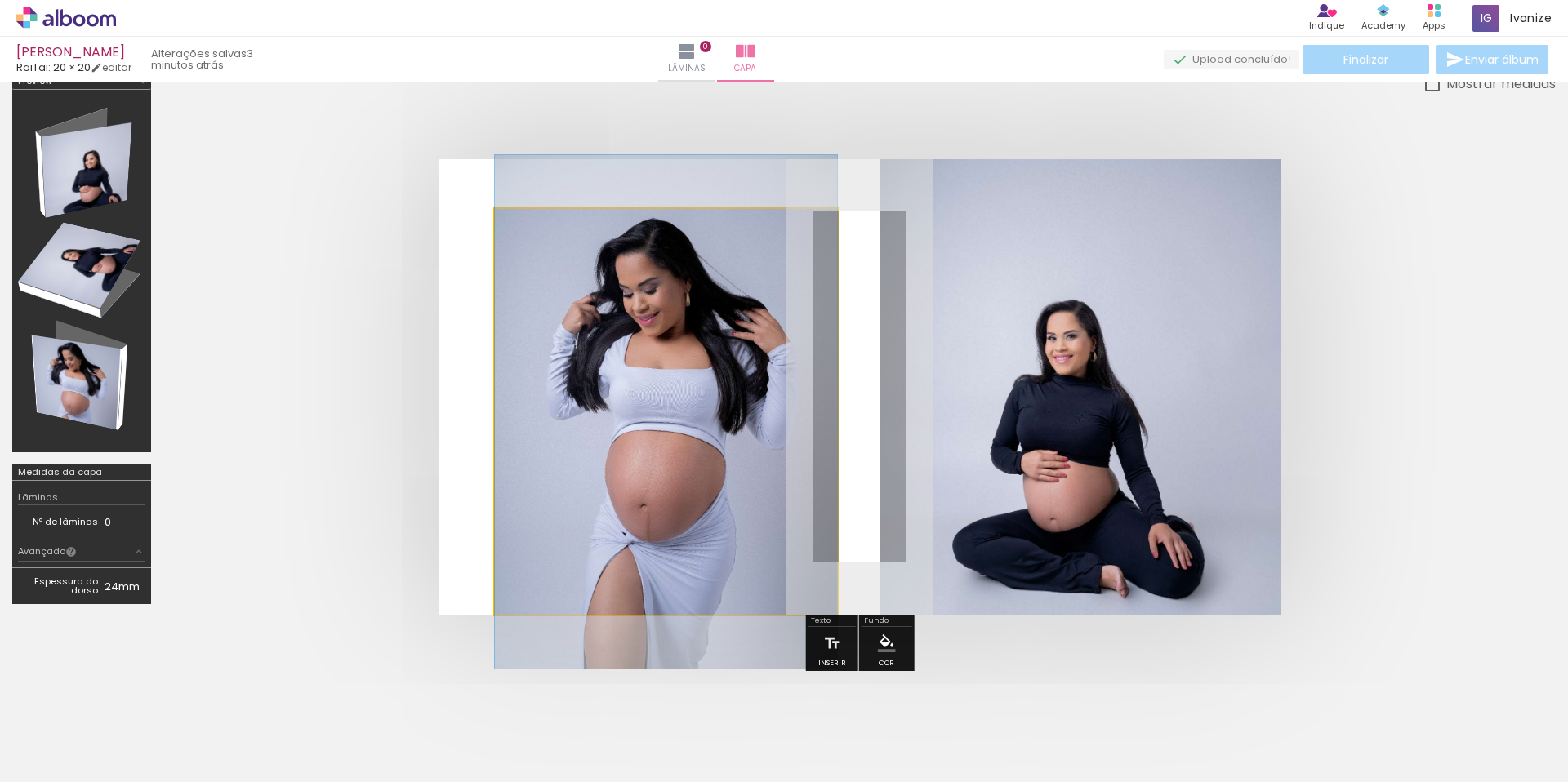 click at bounding box center (666, 411) 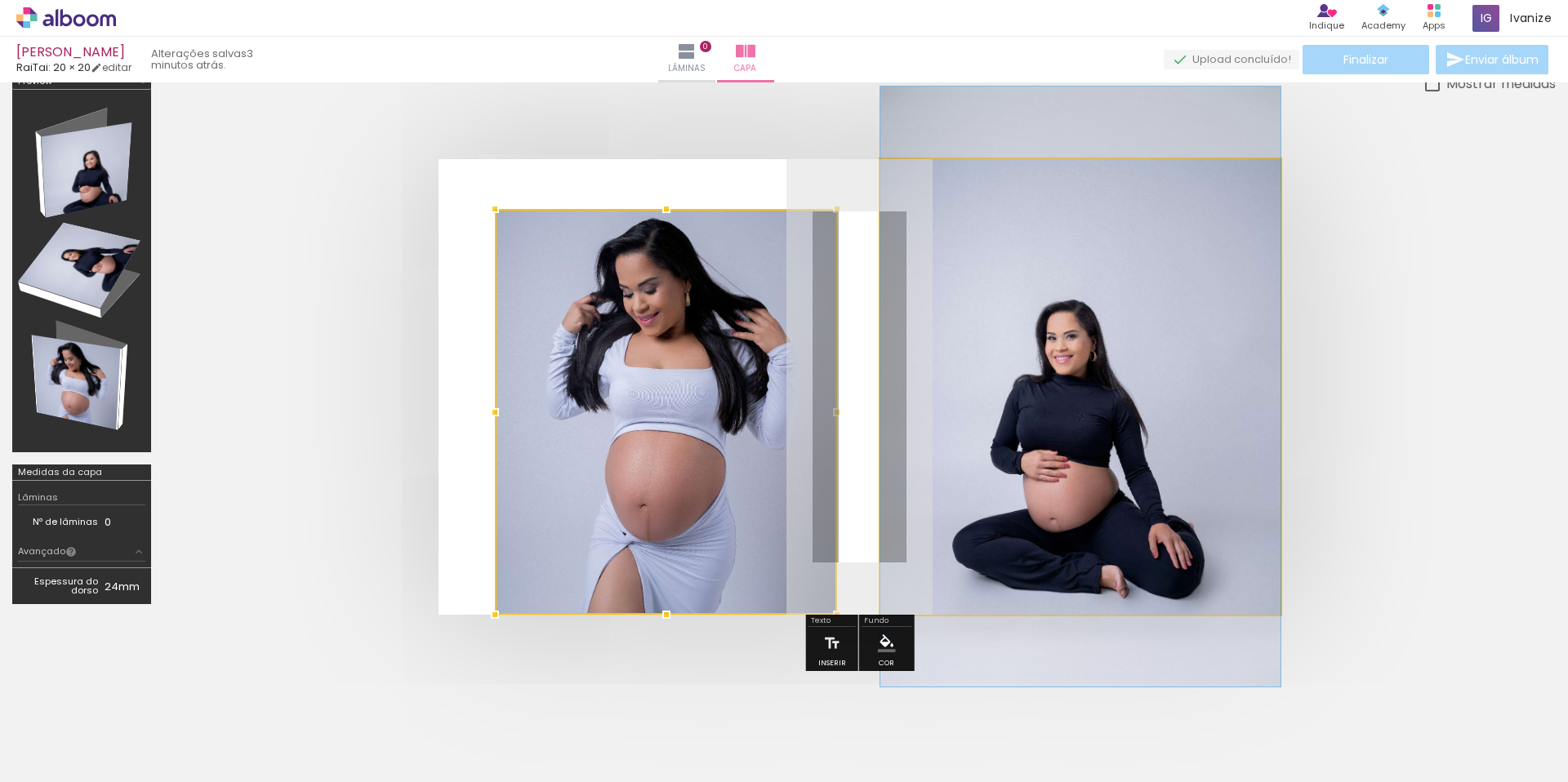 click at bounding box center (1080, 386) 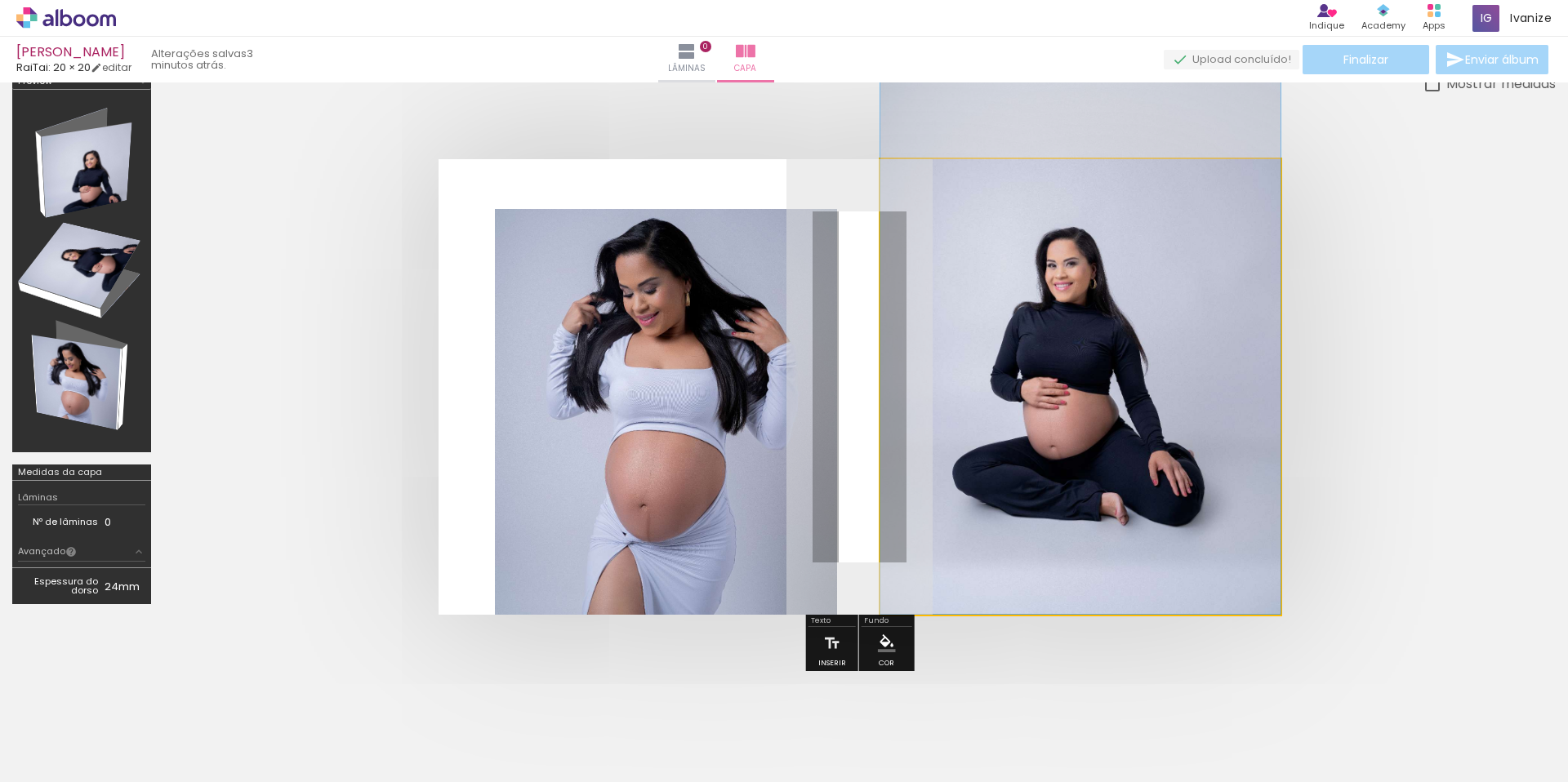 drag, startPoint x: 942, startPoint y: 525, endPoint x: 926, endPoint y: 474, distance: 53.45091 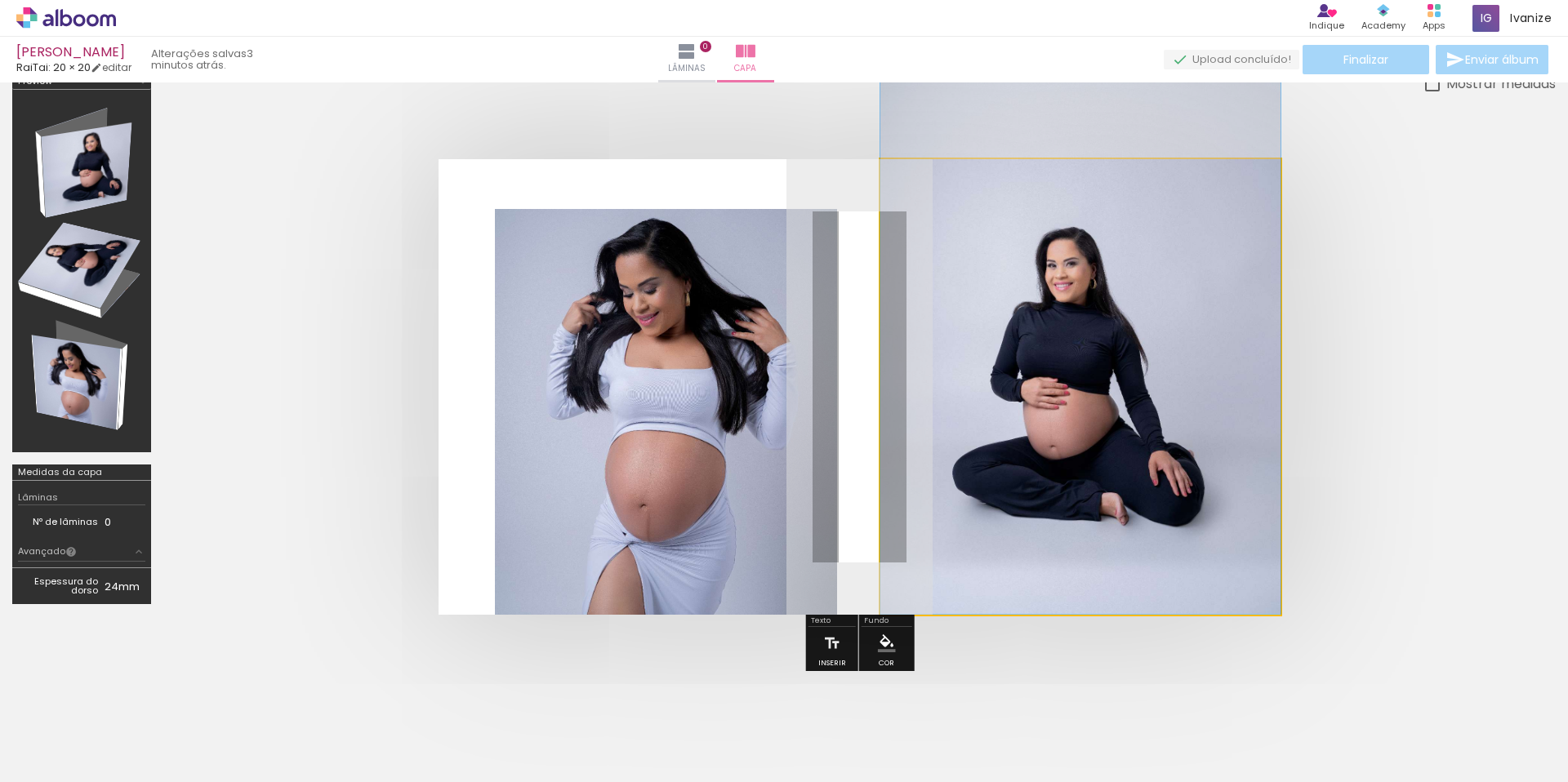 click at bounding box center [1080, 313] 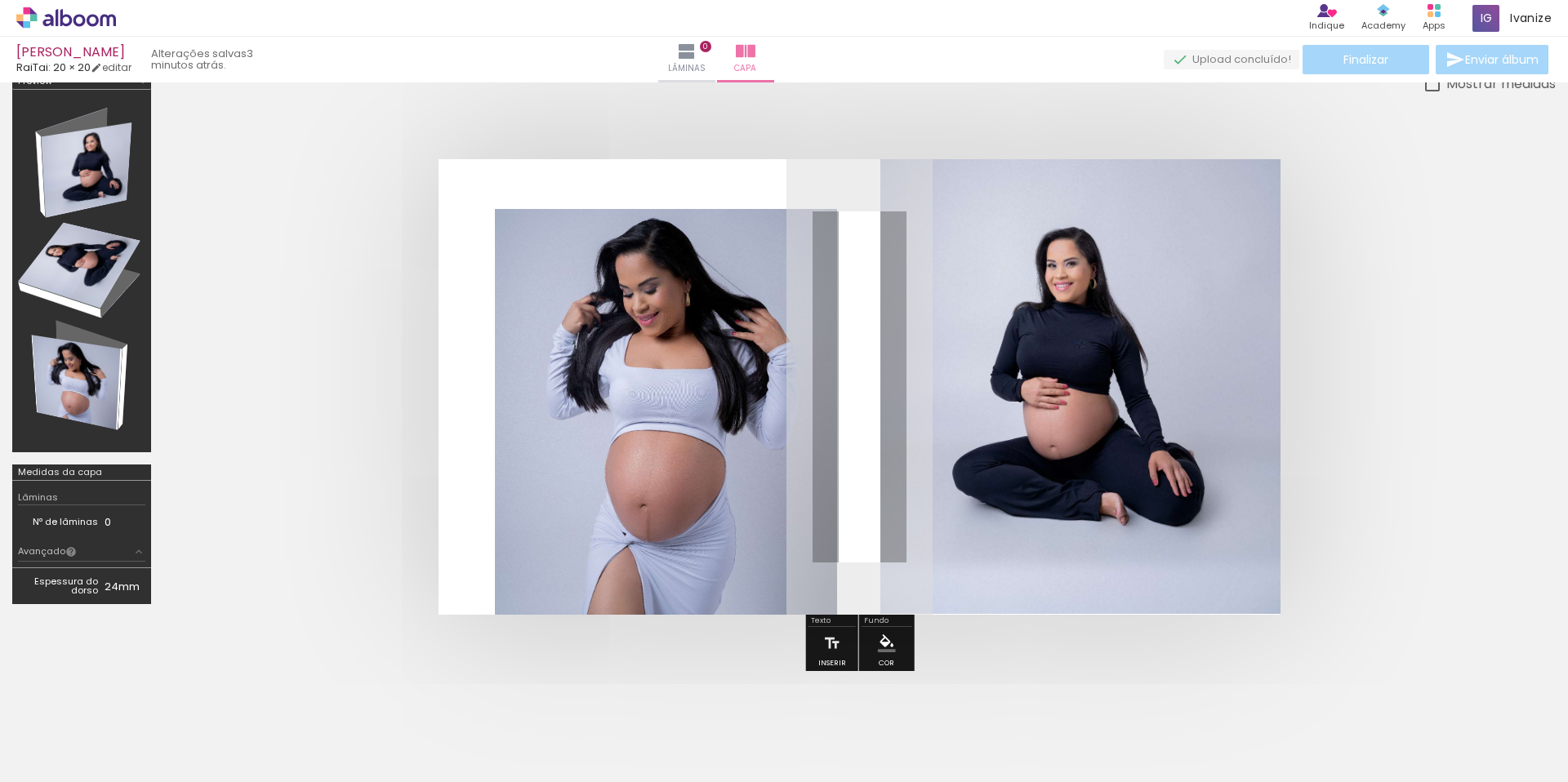 scroll, scrollTop: 144, scrollLeft: 0, axis: vertical 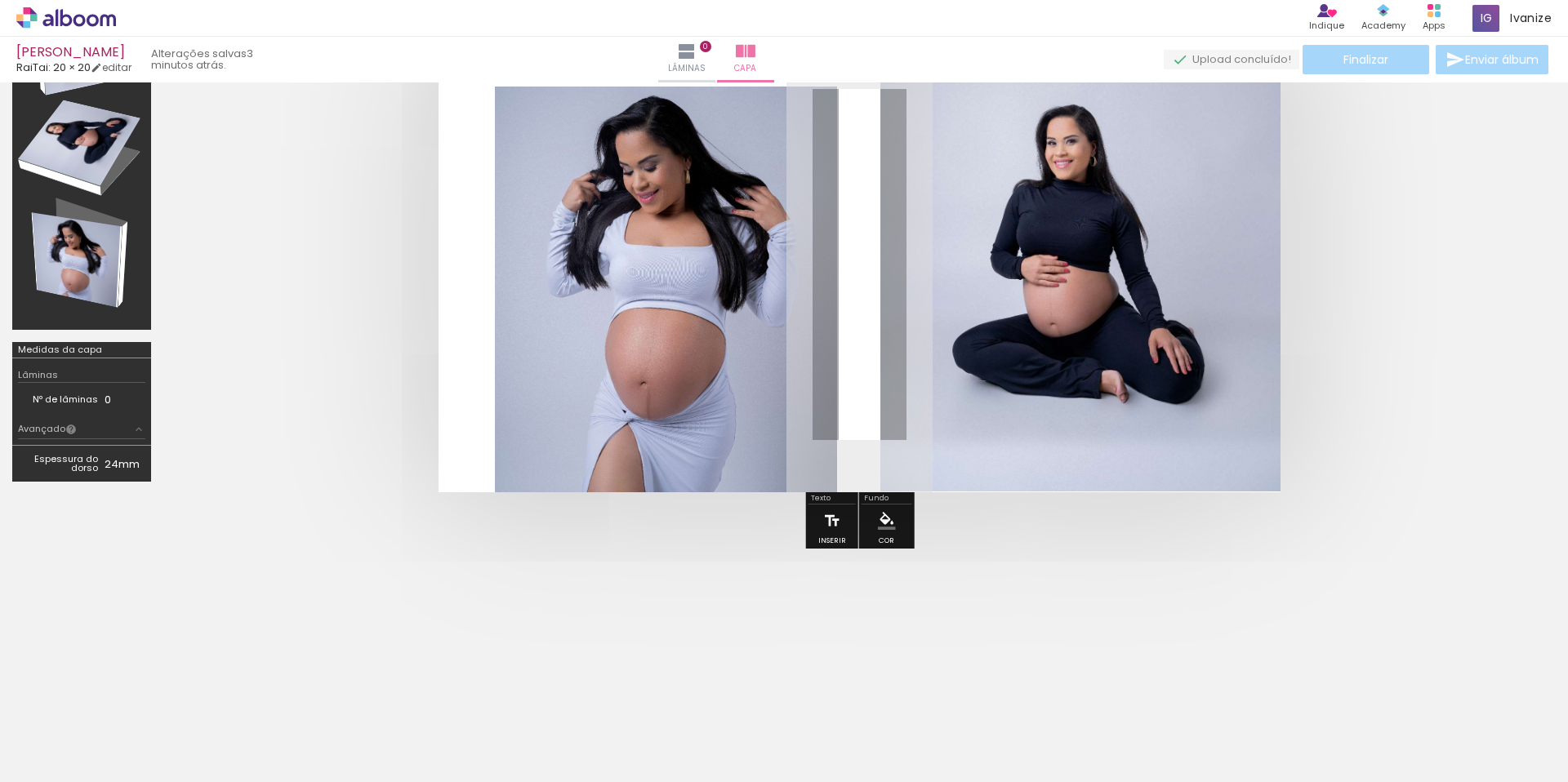 drag, startPoint x: 838, startPoint y: 495, endPoint x: 841, endPoint y: 529, distance: 34.132096 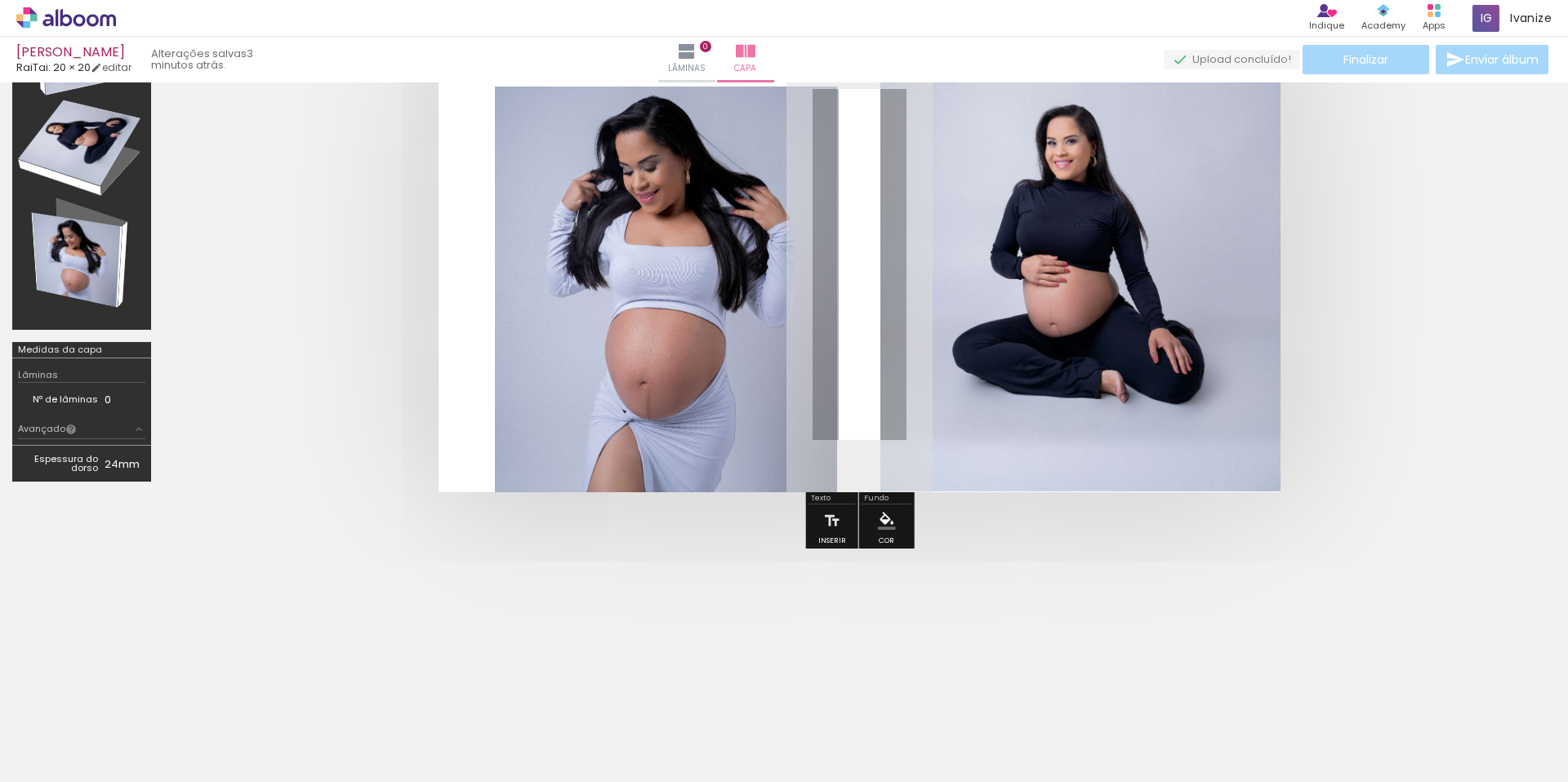 click at bounding box center [1080, 191] 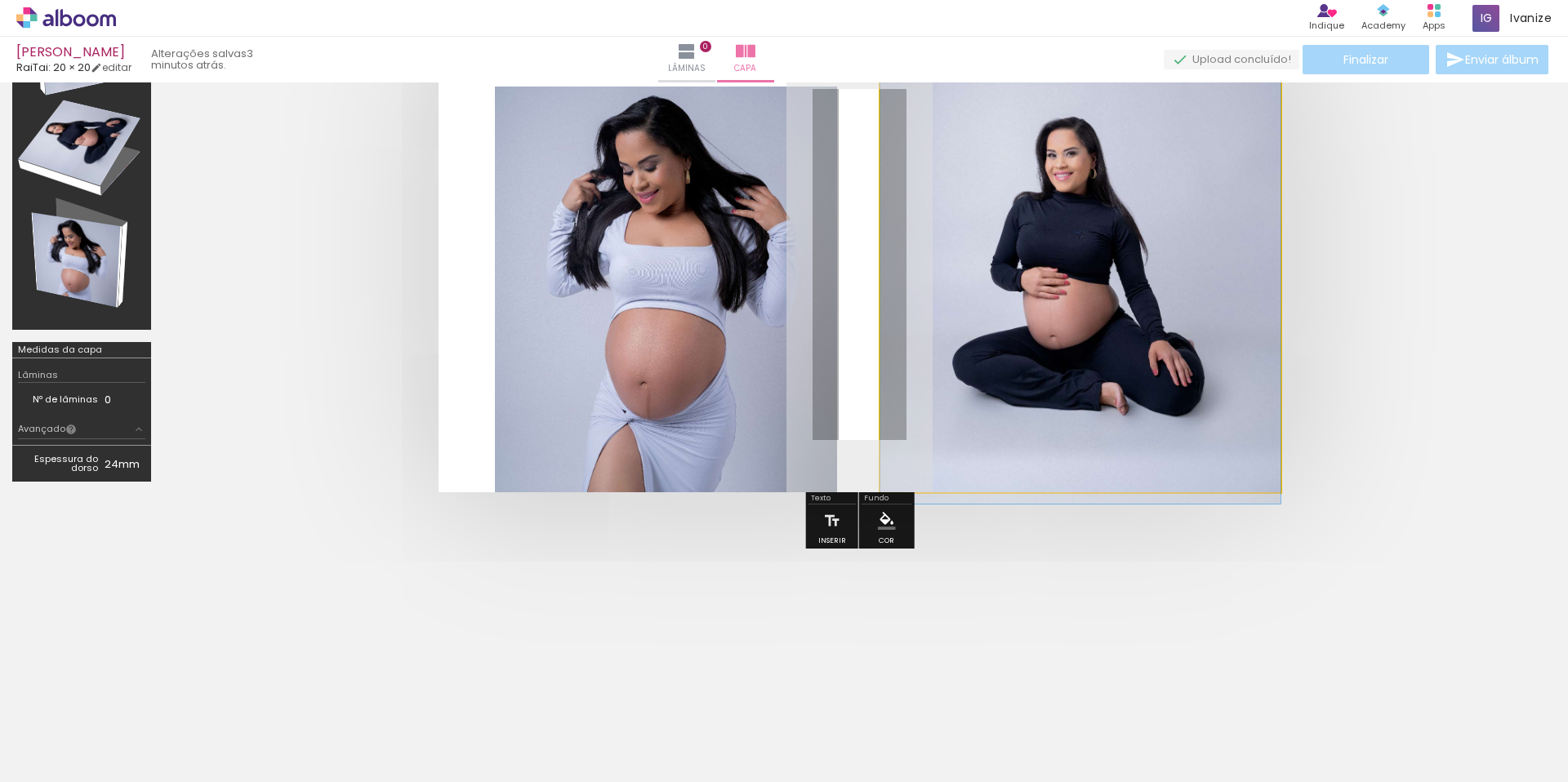drag, startPoint x: 907, startPoint y: 479, endPoint x: 925, endPoint y: 492, distance: 22.203603 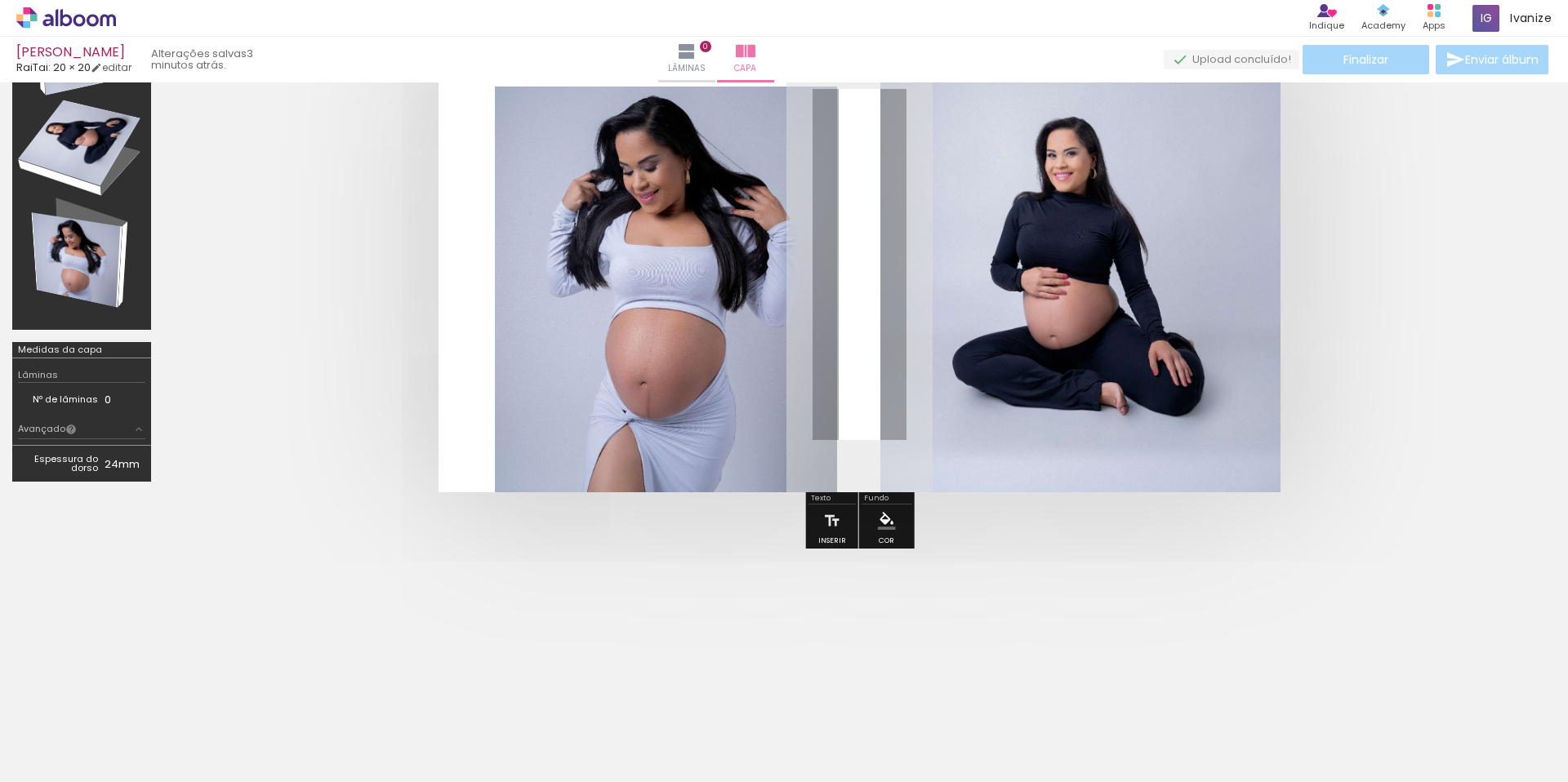 click at bounding box center [887, 521] 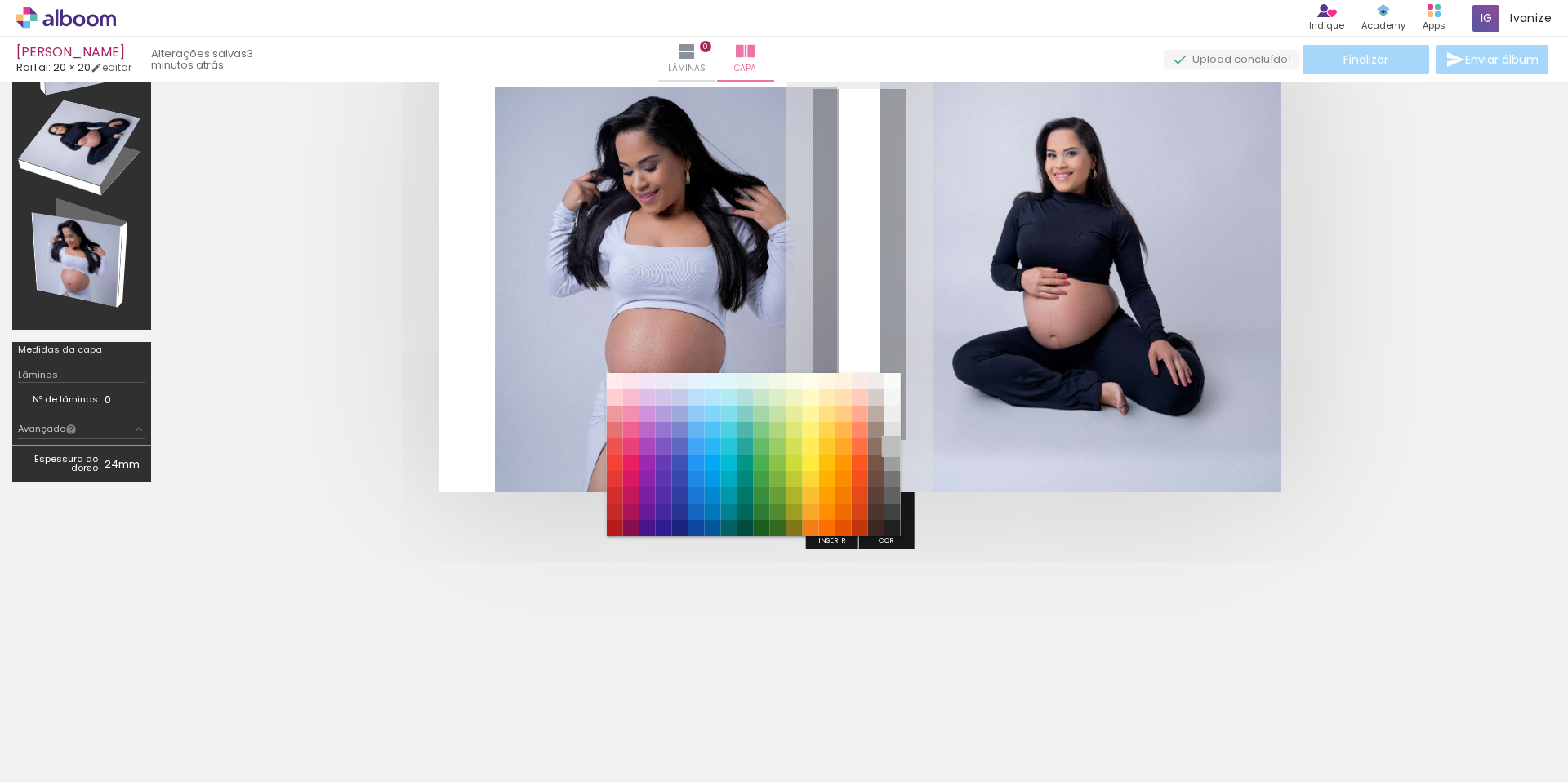 click on "#bdbdbd" at bounding box center [892, 447] 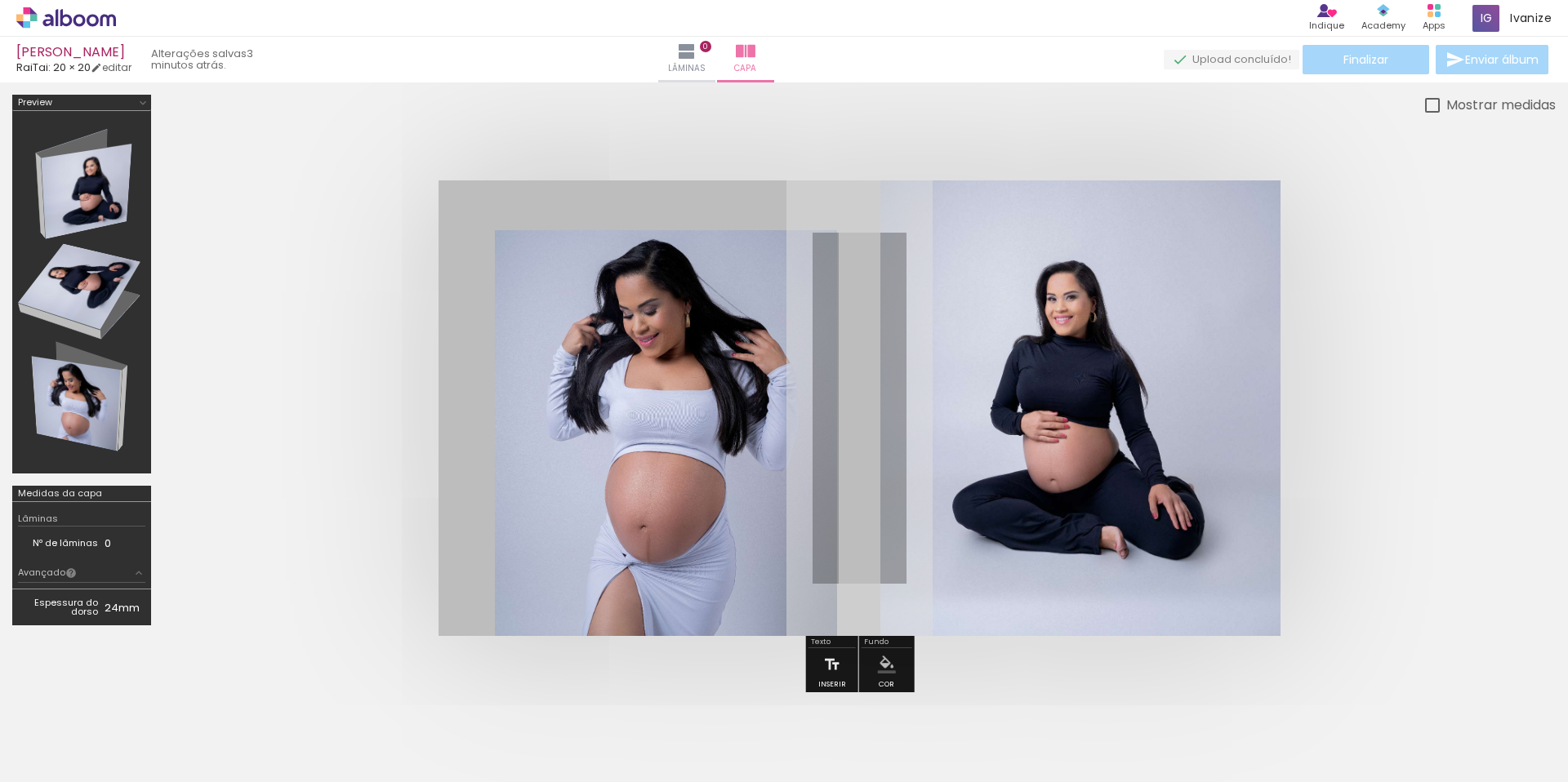 scroll, scrollTop: 144, scrollLeft: 0, axis: vertical 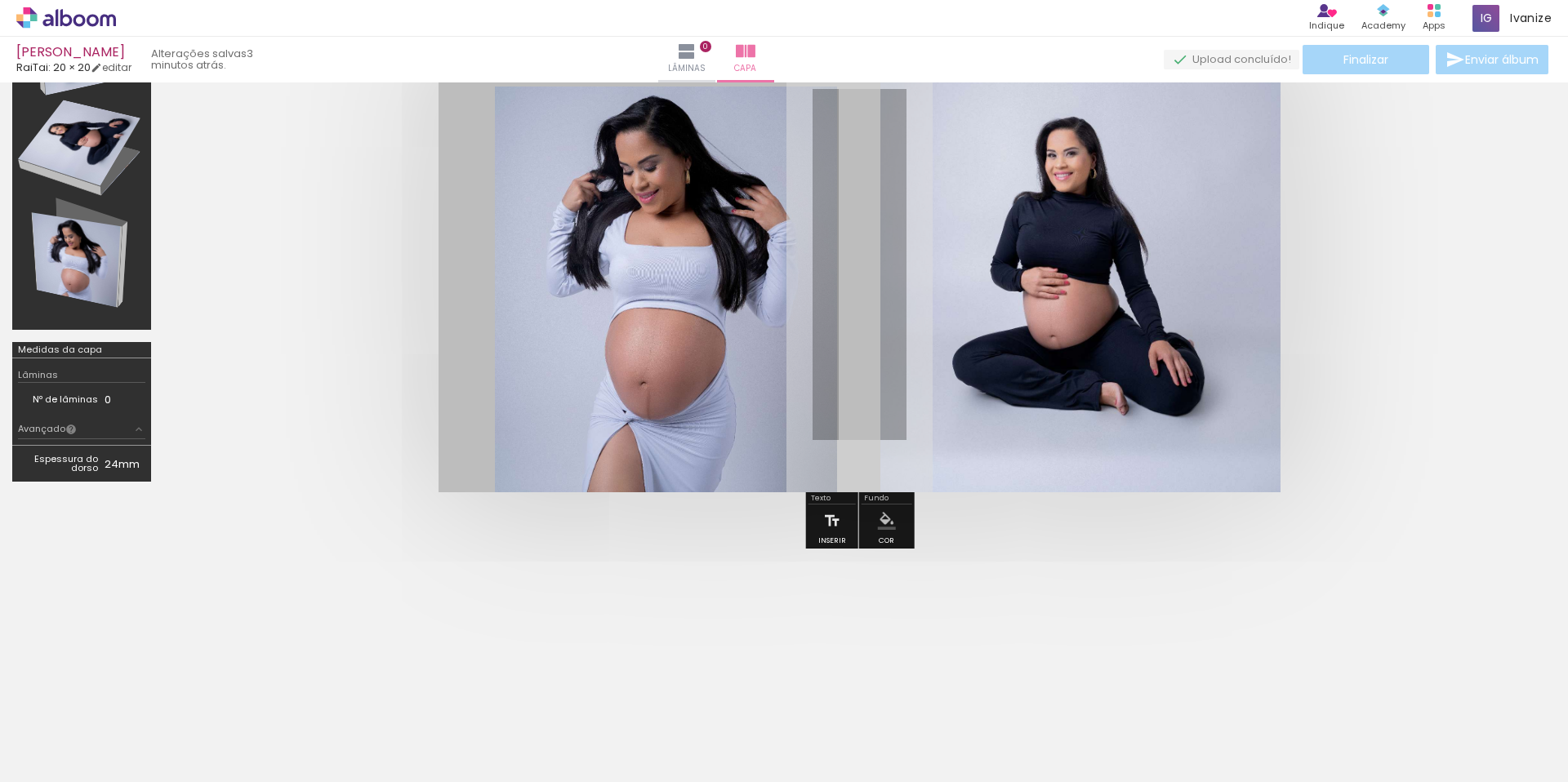 click on "Fundo Cor" at bounding box center (887, 520) 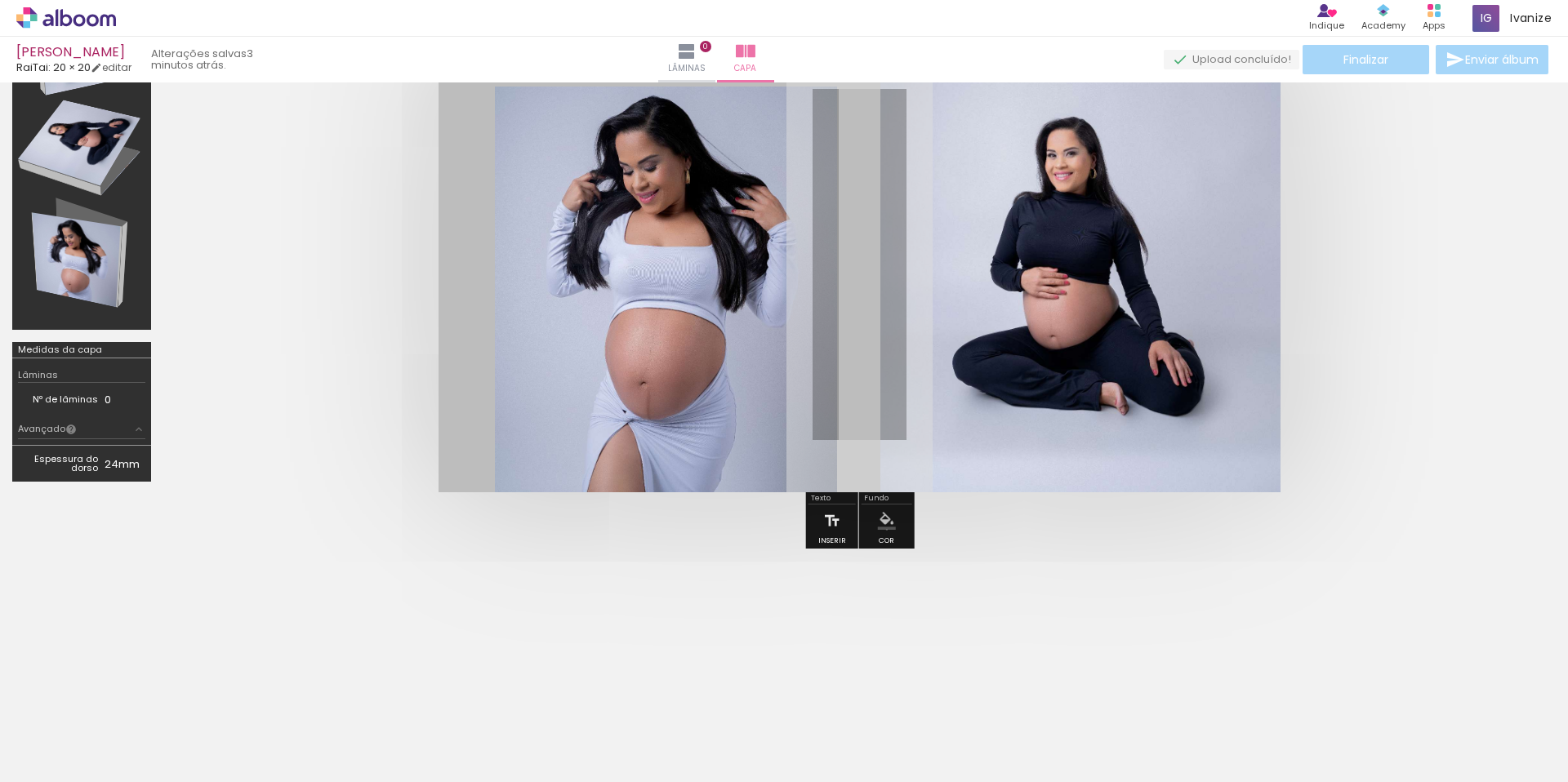 click on "#ffebee #ffcdd2 #ef9a9a #e57373 #ef5350 #f44336 #e53935 #d32f2f #c62828 #b71c1c #fce4ec #f8bbd0 #f48fb1 #f06292 #ec407a #e91e63 #d81b60 #c2185b #ad1457 #880e4f #f3e5f5 #e1bee7 #ce93d8 #ba68c8 #ab47bc #9c27b0 #8e24aa #7b1fa2 #6a1b9a #4a148c #ede7f6 #d1c4e9 #b39ddb #9575cd #7e57c2 #673ab7 #5e35b1 #512da8 #4527a0 #311b92 #e8eaf6 #c5cae9 #9fa8da #7986cb #5c6bc0 #3f51b5 #3949ab #303f9f #283593 #1a237e #e3f2fd #bbdefb #90caf9 #64b5f6 #42a5f5 #2196f3 #1e88e5 #1976d2 #1565c0 #0d47a1 #e1f5fe #b3e5fc #81d4fa #4fc3f7 #29b6f6 #03a9f4 #039be5 #0288d1 #0277bd #01579b #e0f7fa #b2ebf2 #80deea #4dd0e1 #26c6da #00bcd4 #00acc1 #0097a7 #00838f #006064 #e0f2f1 #b2dfdb #80cbc4 #4db6ac #26a69a #009688 #00897b #00796b #00695c #004d40 #e8f5e9 #c8e6c9 #a5d6a7 #81c784 #66bb6a #4caf50 #43a047 #388e3c #2e7d32 #1b5e20 #f1f8e9 #dcedc8 #c5e1a5 #aed581 #9ccc65 #8bc34a #7cb342 #689f38 #558b2f #33691e #f9fbe7 #f0f4c3 #e6ee9c #dce775 #d4e157 #cddc39 #c0ca33 #afb42b #9e9d24 #827717 #fffde7 #fff9c4 #fff59d #fff176 #ffee58 #ffeb3b #fdd835 #fbc02d" at bounding box center [887, 521] 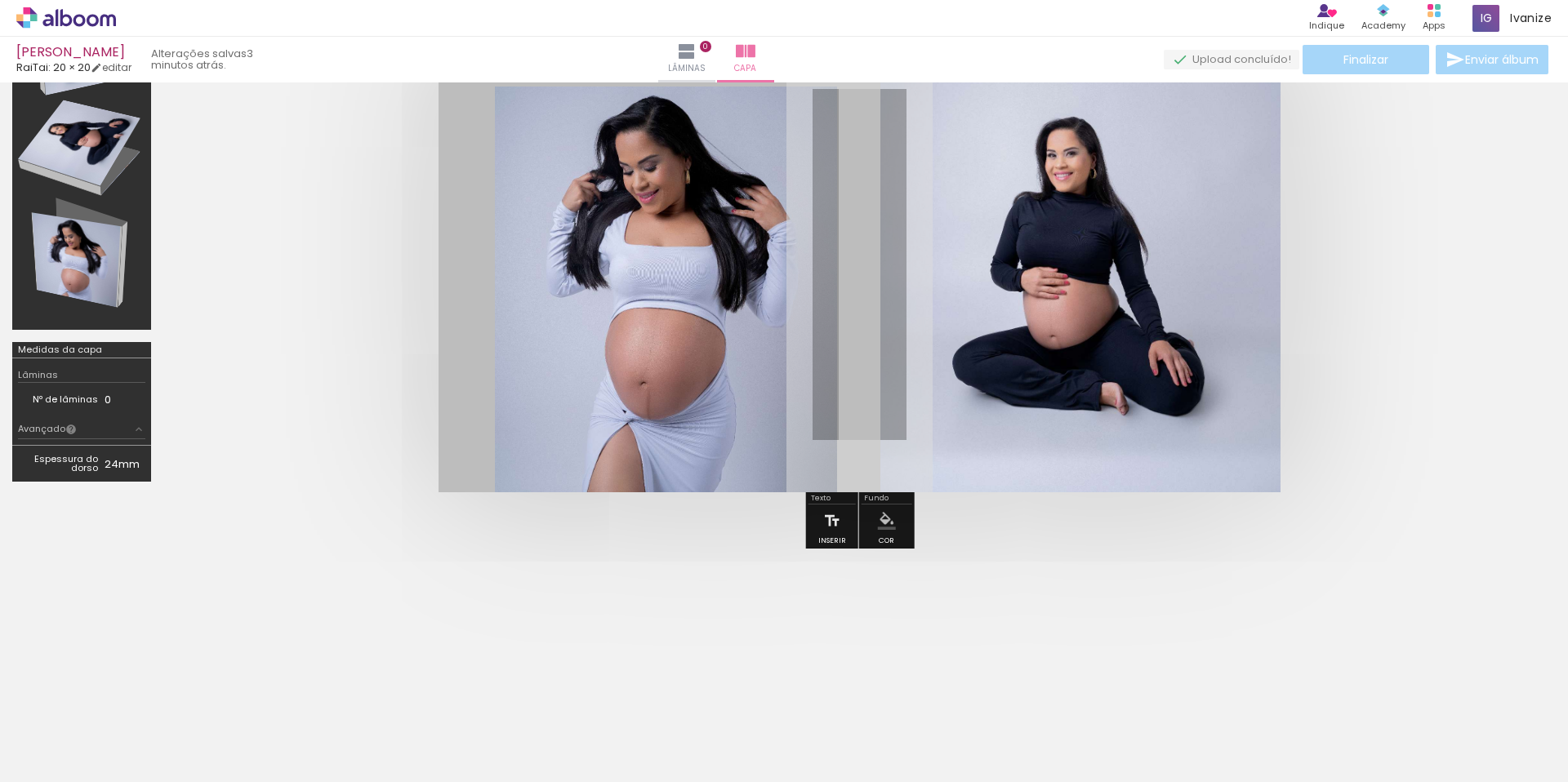 click on "#ffebee #ffcdd2 #ef9a9a #e57373 #ef5350 #f44336 #e53935 #d32f2f #c62828 #b71c1c #fce4ec #f8bbd0 #f48fb1 #f06292 #ec407a #e91e63 #d81b60 #c2185b #ad1457 #880e4f #f3e5f5 #e1bee7 #ce93d8 #ba68c8 #ab47bc #9c27b0 #8e24aa #7b1fa2 #6a1b9a #4a148c #ede7f6 #d1c4e9 #b39ddb #9575cd #7e57c2 #673ab7 #5e35b1 #512da8 #4527a0 #311b92 #e8eaf6 #c5cae9 #9fa8da #7986cb #5c6bc0 #3f51b5 #3949ab #303f9f #283593 #1a237e #e3f2fd #bbdefb #90caf9 #64b5f6 #42a5f5 #2196f3 #1e88e5 #1976d2 #1565c0 #0d47a1 #e1f5fe #b3e5fc #81d4fa #4fc3f7 #29b6f6 #03a9f4 #039be5 #0288d1 #0277bd #01579b #e0f7fa #b2ebf2 #80deea #4dd0e1 #26c6da #00bcd4 #00acc1 #0097a7 #00838f #006064 #e0f2f1 #b2dfdb #80cbc4 #4db6ac #26a69a #009688 #00897b #00796b #00695c #004d40 #e8f5e9 #c8e6c9 #a5d6a7 #81c784 #66bb6a #4caf50 #43a047 #388e3c #2e7d32 #1b5e20 #f1f8e9 #dcedc8 #c5e1a5 #aed581 #9ccc65 #8bc34a #7cb342 #689f38 #558b2f #33691e #f9fbe7 #f0f4c3 #e6ee9c #dce775 #d4e157 #cddc39 #c0ca33 #afb42b #9e9d24 #827717 #fffde7 #fff9c4 #fff59d #fff176 #ffee58 #ffeb3b #fdd835 #fbc02d" at bounding box center (887, 521) 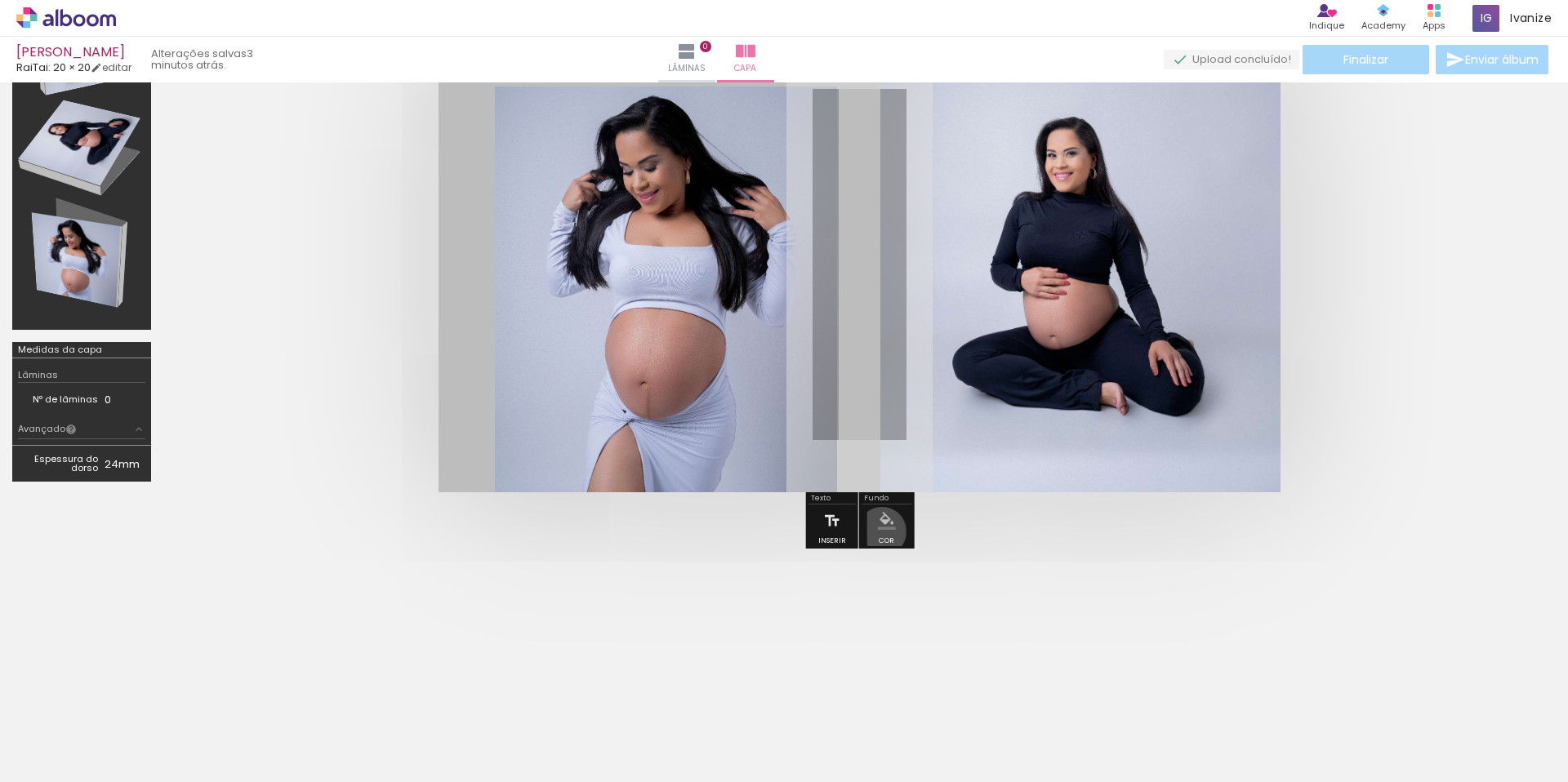 click on "#ffebee #ffcdd2 #ef9a9a #e57373 #ef5350 #f44336 #e53935 #d32f2f #c62828 #b71c1c #fce4ec #f8bbd0 #f48fb1 #f06292 #ec407a #e91e63 #d81b60 #c2185b #ad1457 #880e4f #f3e5f5 #e1bee7 #ce93d8 #ba68c8 #ab47bc #9c27b0 #8e24aa #7b1fa2 #6a1b9a #4a148c #ede7f6 #d1c4e9 #b39ddb #9575cd #7e57c2 #673ab7 #5e35b1 #512da8 #4527a0 #311b92 #e8eaf6 #c5cae9 #9fa8da #7986cb #5c6bc0 #3f51b5 #3949ab #303f9f #283593 #1a237e #e3f2fd #bbdefb #90caf9 #64b5f6 #42a5f5 #2196f3 #1e88e5 #1976d2 #1565c0 #0d47a1 #e1f5fe #b3e5fc #81d4fa #4fc3f7 #29b6f6 #03a9f4 #039be5 #0288d1 #0277bd #01579b #e0f7fa #b2ebf2 #80deea #4dd0e1 #26c6da #00bcd4 #00acc1 #0097a7 #00838f #006064 #e0f2f1 #b2dfdb #80cbc4 #4db6ac #26a69a #009688 #00897b #00796b #00695c #004d40 #e8f5e9 #c8e6c9 #a5d6a7 #81c784 #66bb6a #4caf50 #43a047 #388e3c #2e7d32 #1b5e20 #f1f8e9 #dcedc8 #c5e1a5 #aed581 #9ccc65 #8bc34a #7cb342 #689f38 #558b2f #33691e #f9fbe7 #f0f4c3 #e6ee9c #dce775 #d4e157 #cddc39 #c0ca33 #afb42b #9e9d24 #827717 #fffde7 #fff9c4 #fff59d #fff176 #ffee58 #ffeb3b #fdd835 #fbc02d" at bounding box center [887, 521] 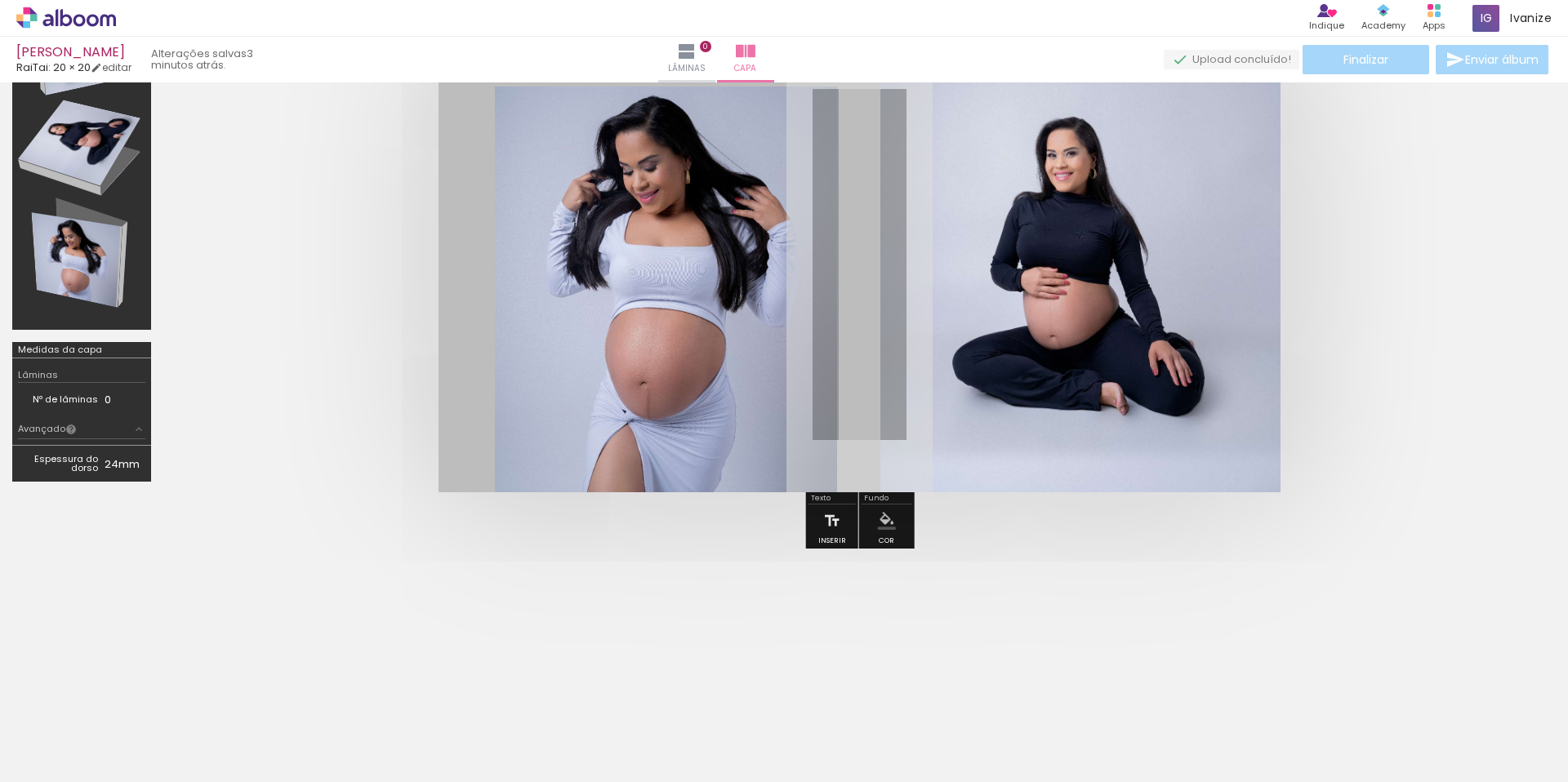 click at bounding box center [859, 264] 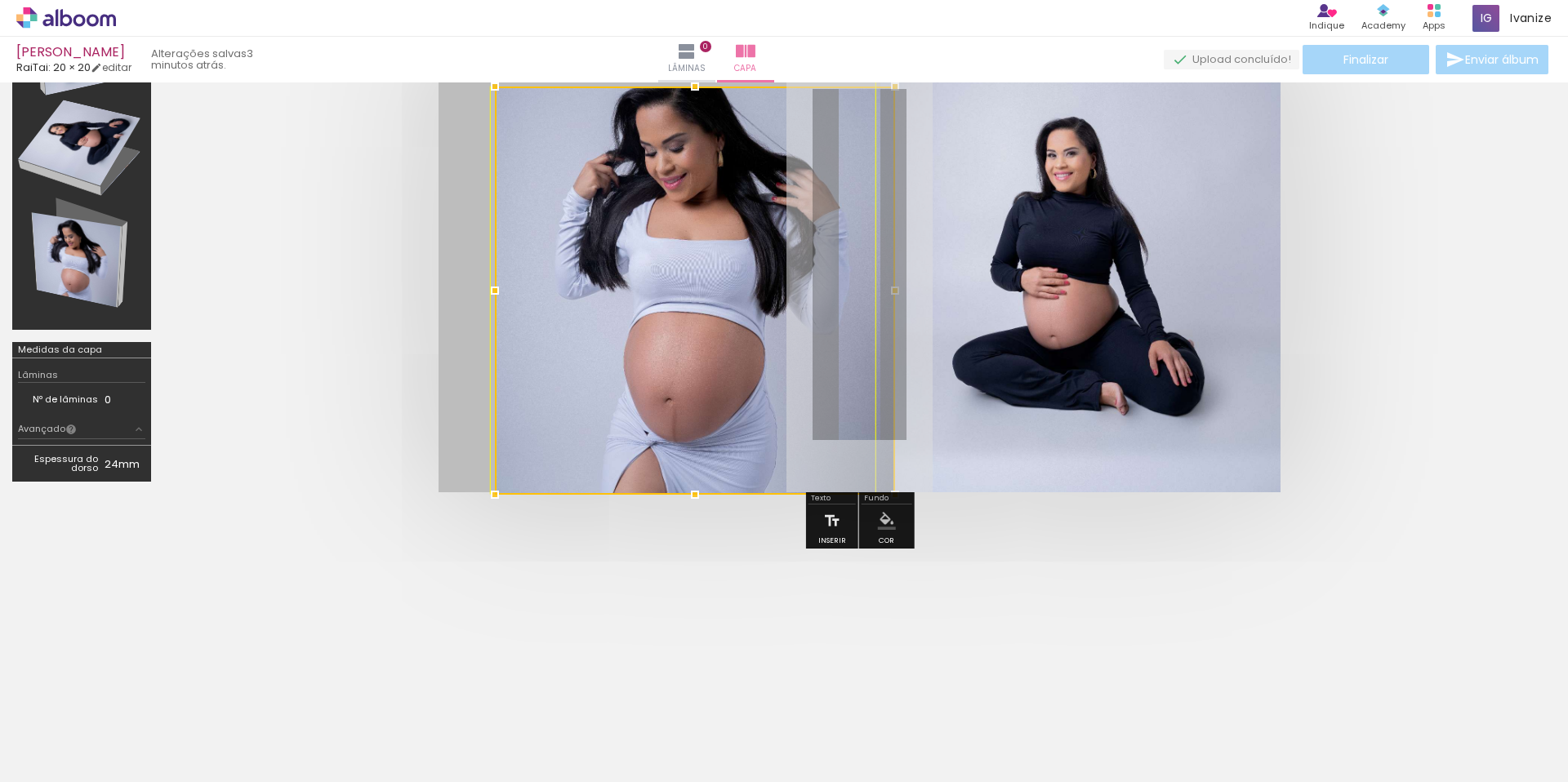 drag, startPoint x: 835, startPoint y: 488, endPoint x: 889, endPoint y: 565, distance: 94.04786 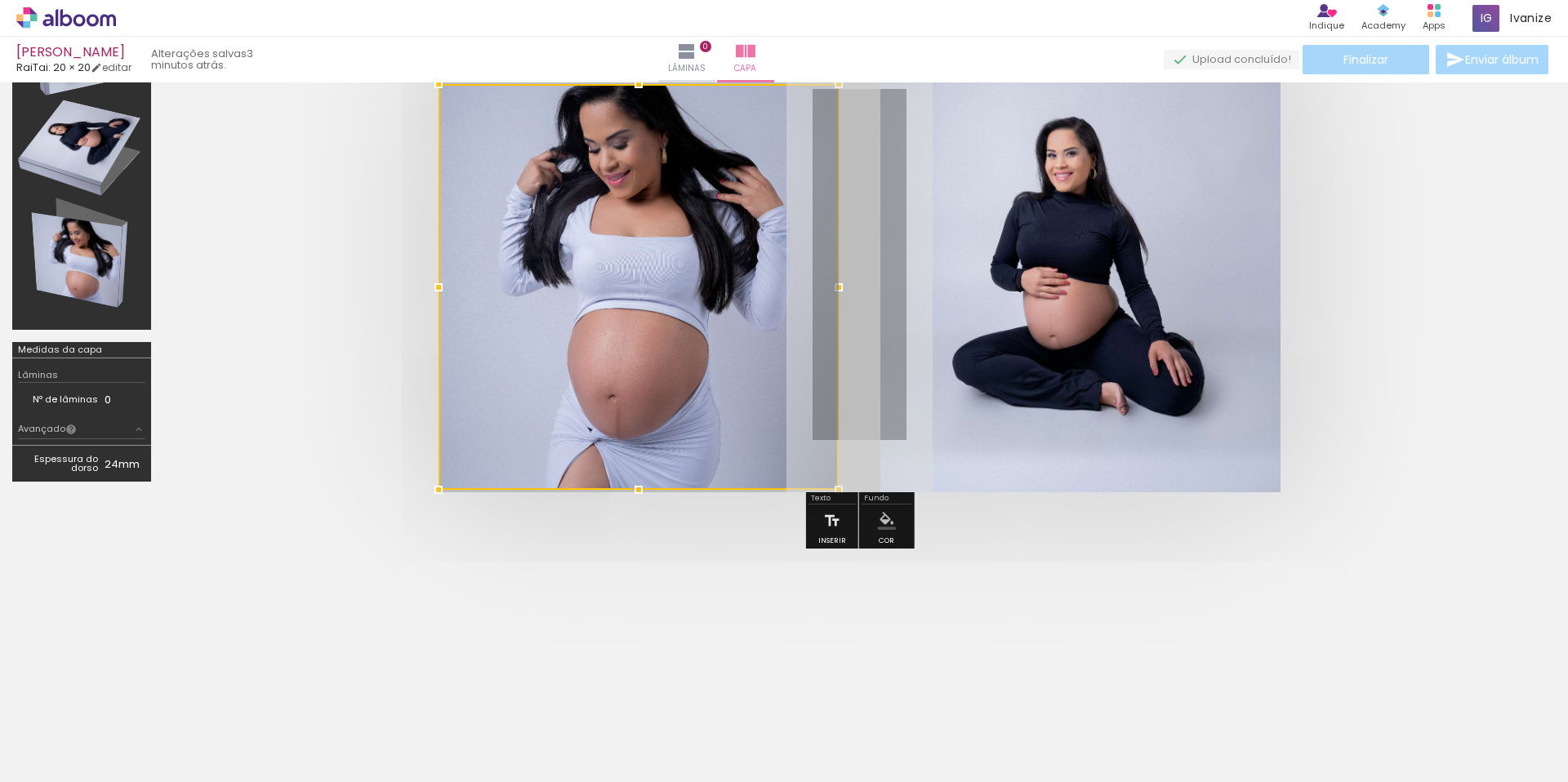 drag, startPoint x: 719, startPoint y: 393, endPoint x: 622, endPoint y: 413, distance: 99.0404 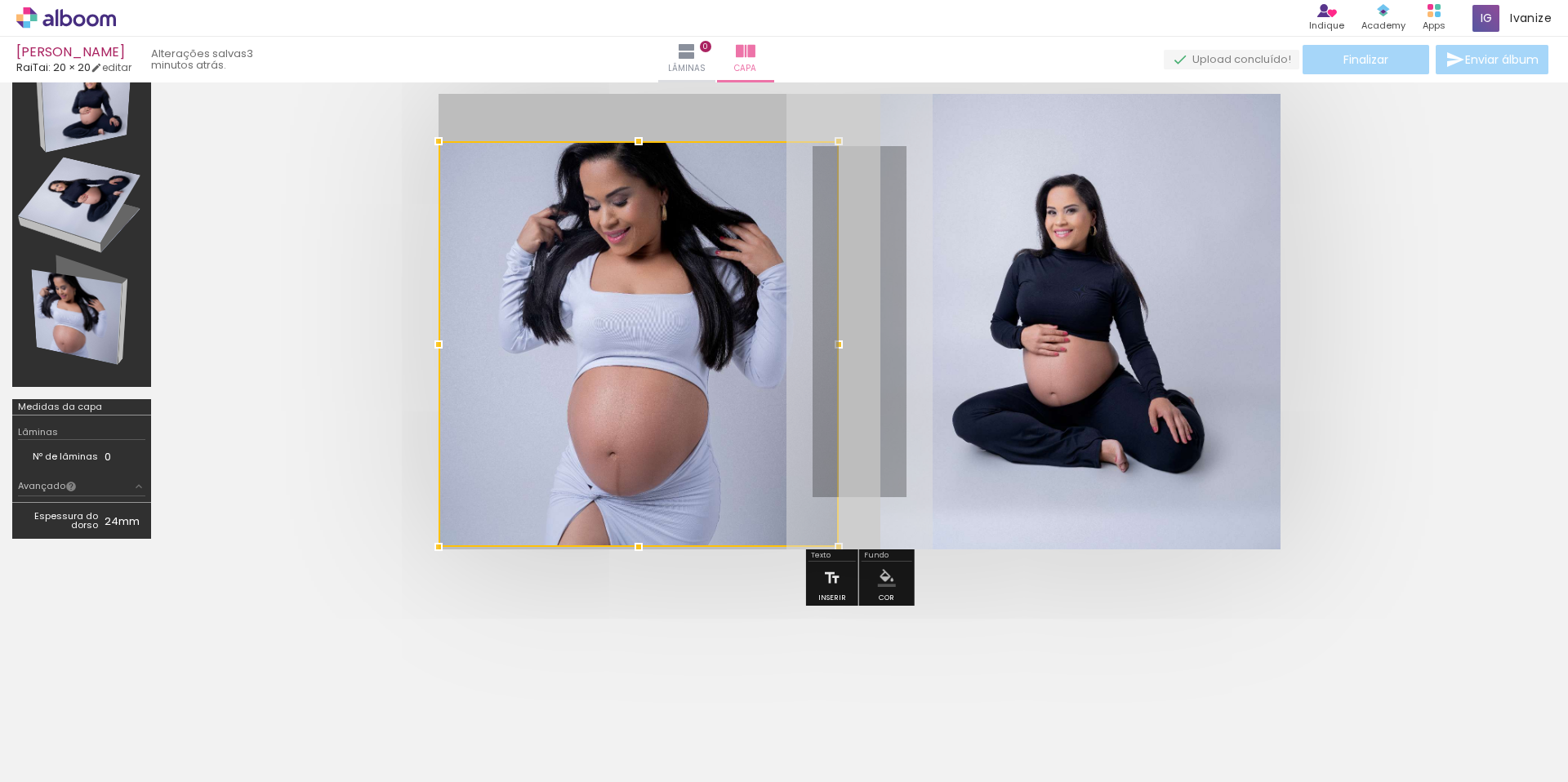 scroll, scrollTop: 0, scrollLeft: 0, axis: both 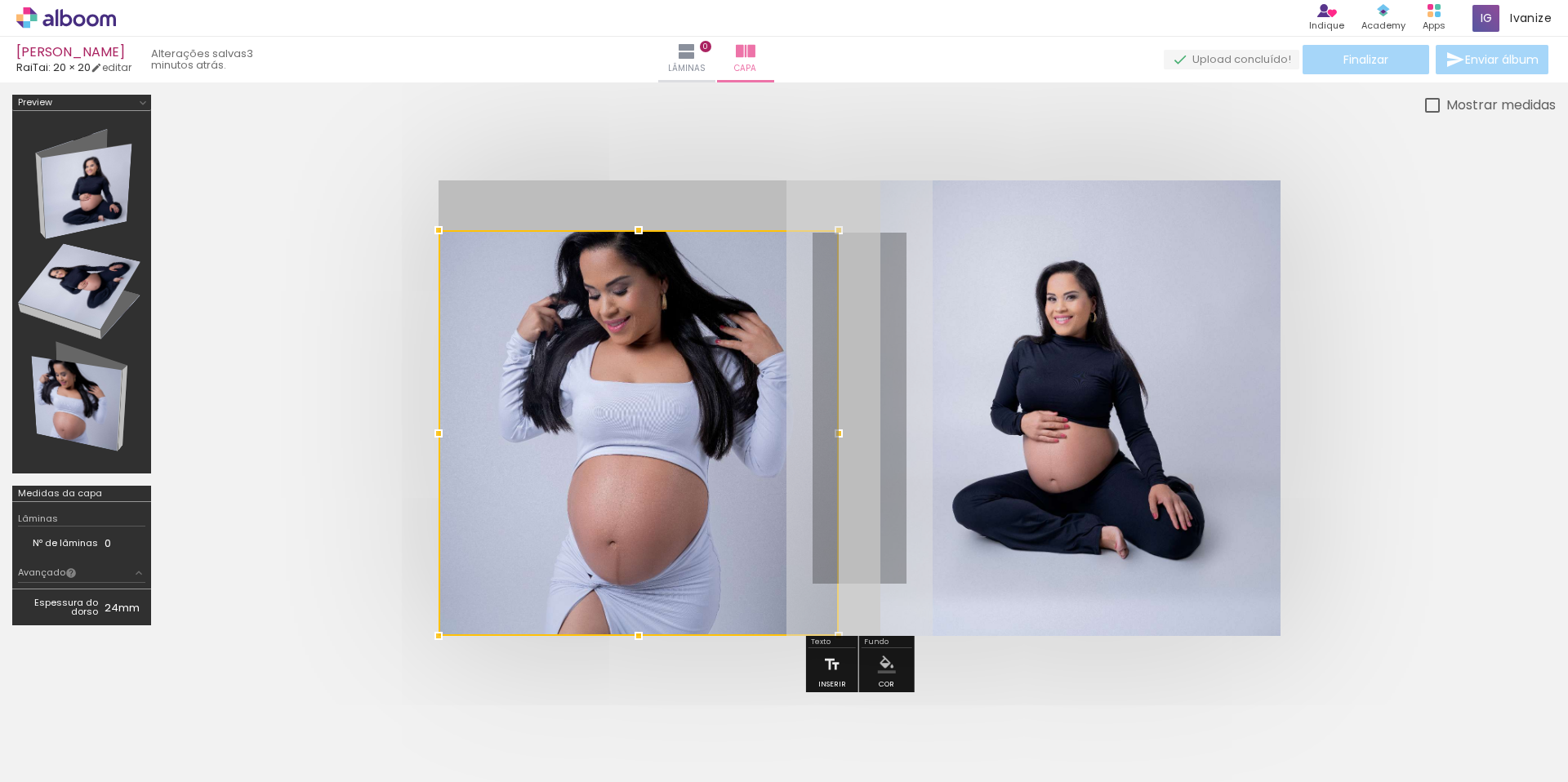 drag, startPoint x: 705, startPoint y: 405, endPoint x: 705, endPoint y: 449, distance: 44 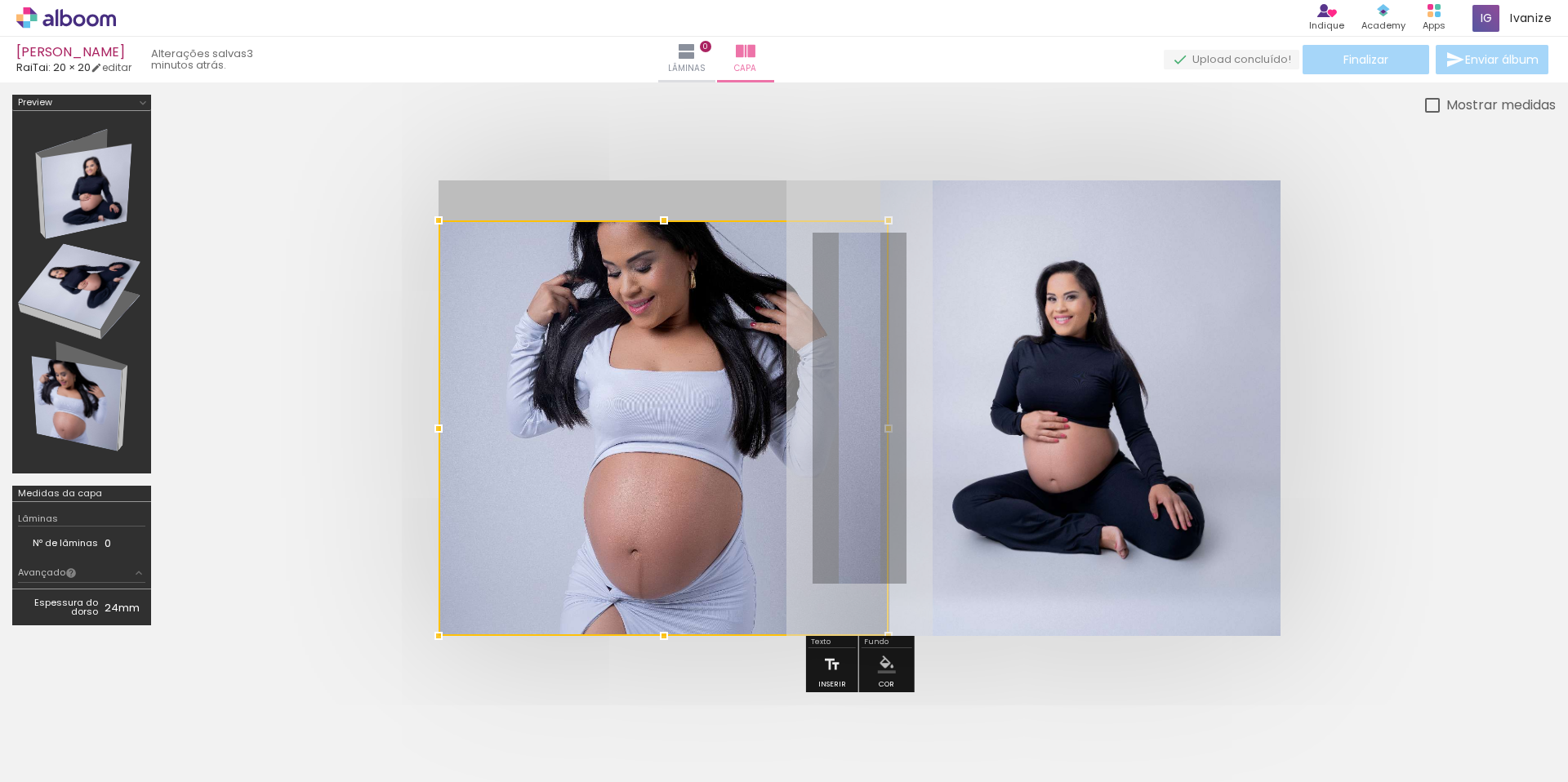 drag, startPoint x: 837, startPoint y: 231, endPoint x: 871, endPoint y: 210, distance: 39.962482 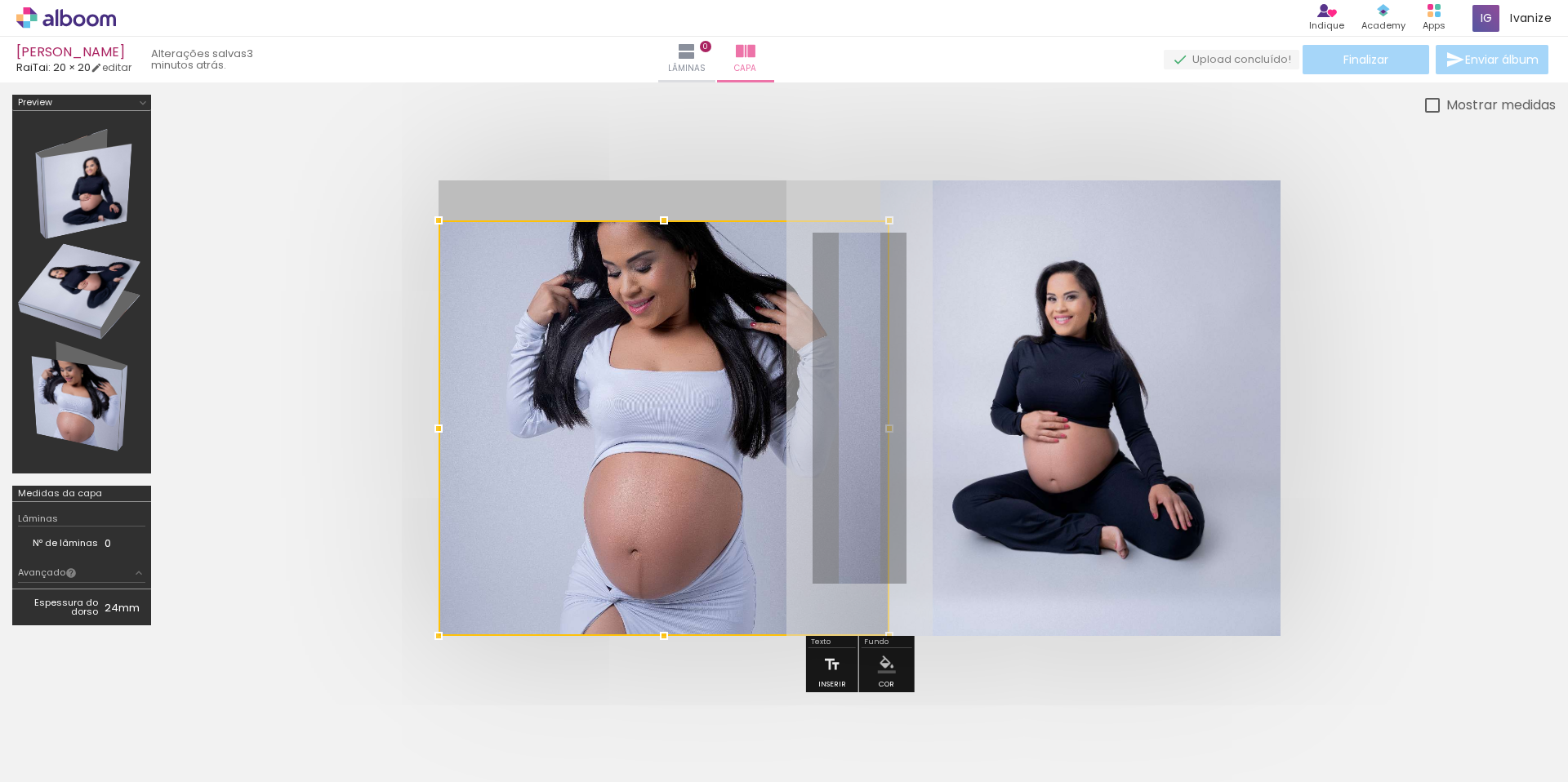 drag, startPoint x: 757, startPoint y: 393, endPoint x: 751, endPoint y: 435, distance: 42.42641 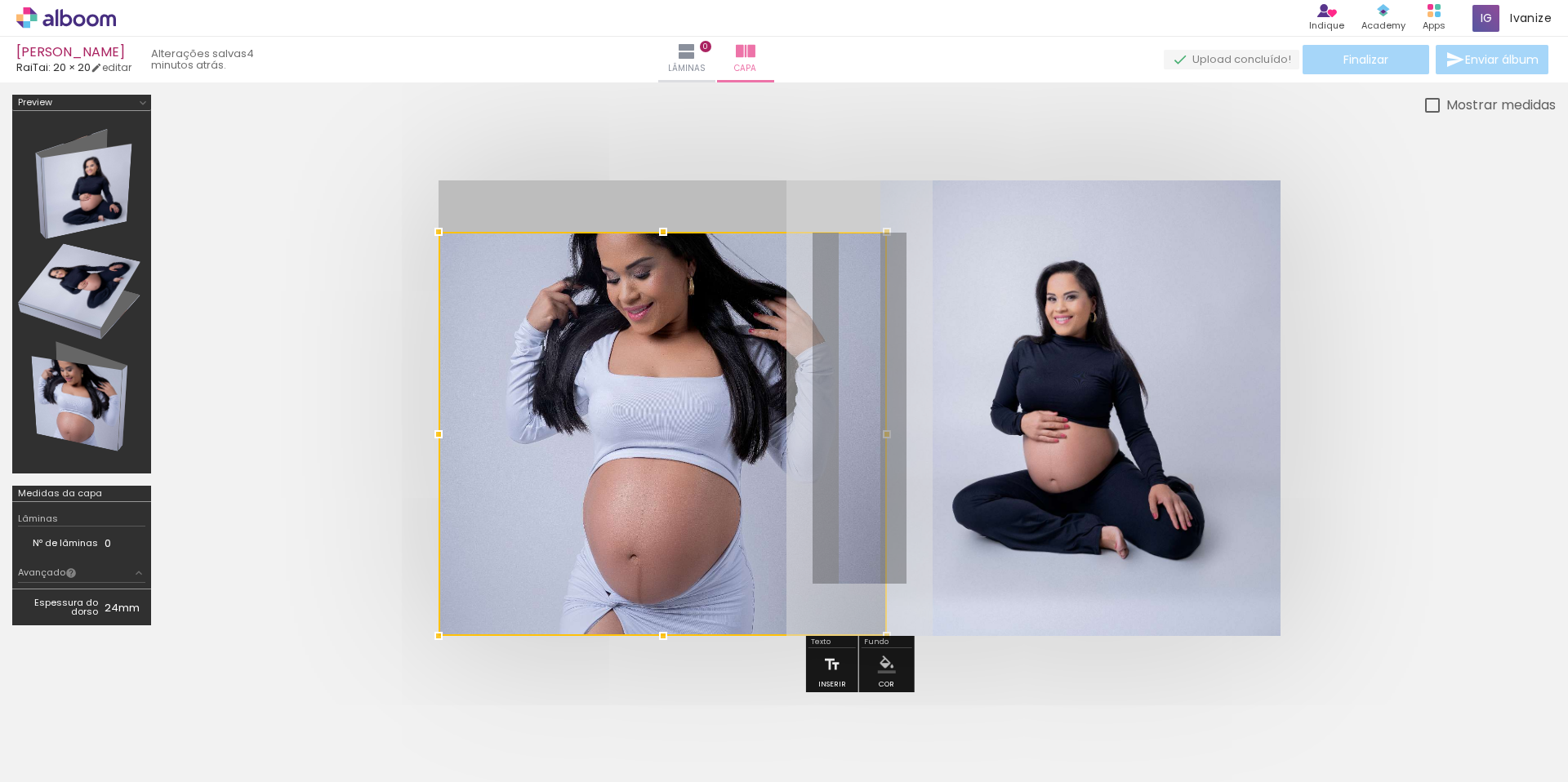 drag, startPoint x: 889, startPoint y: 214, endPoint x: 891, endPoint y: 142, distance: 72.027772 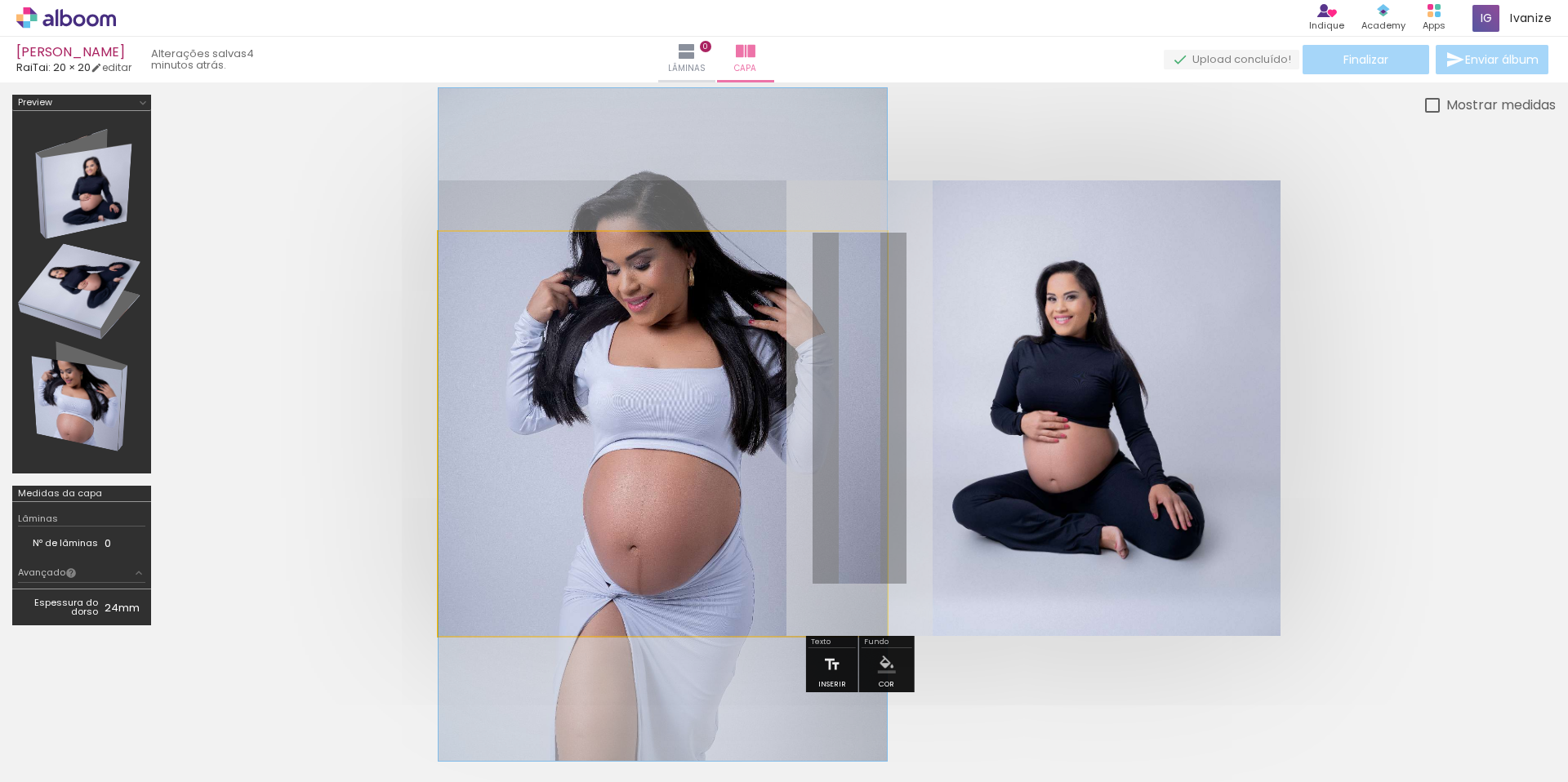 drag, startPoint x: 621, startPoint y: 421, endPoint x: 624, endPoint y: 392, distance: 29.154759 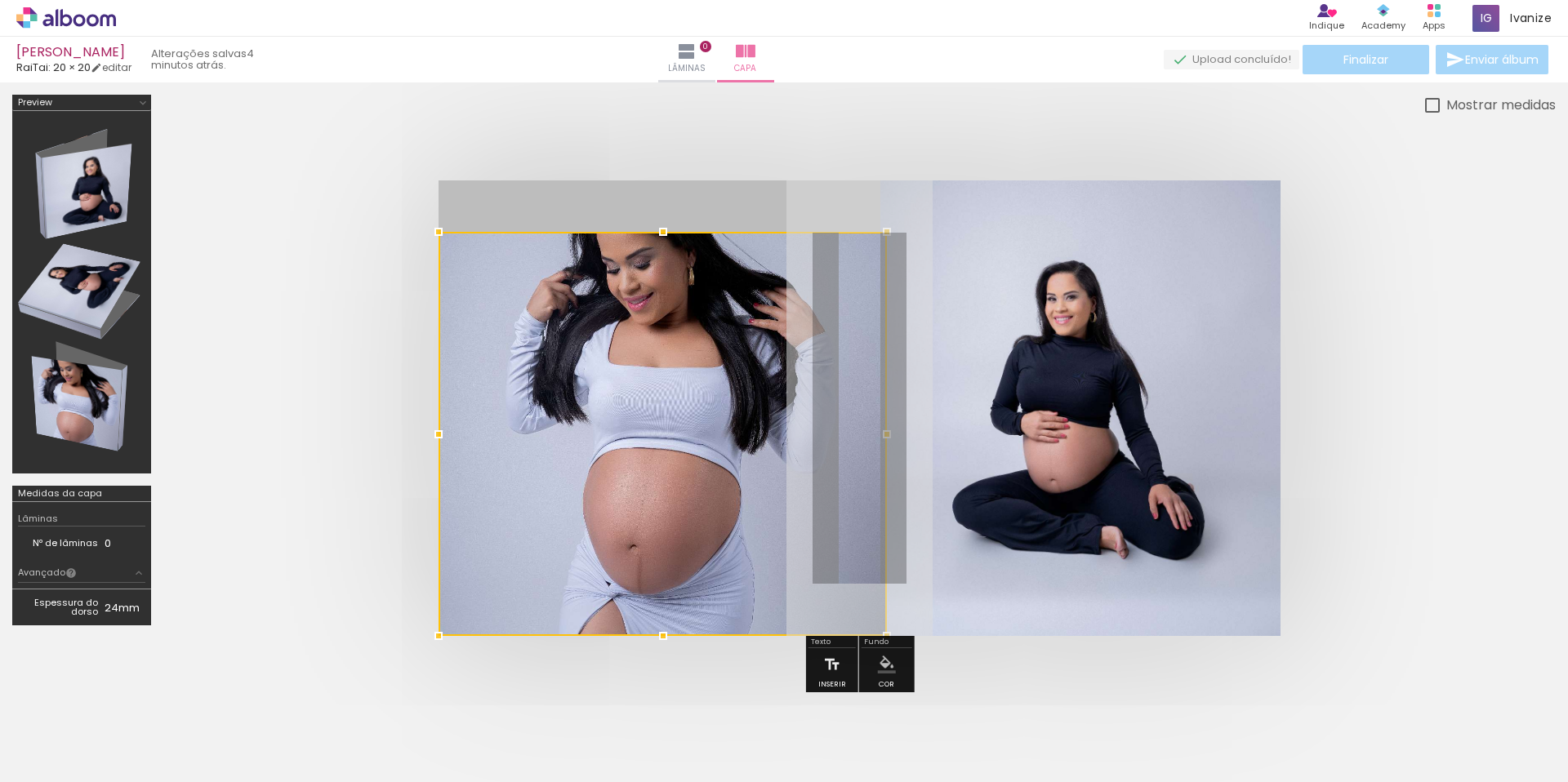 click at bounding box center (662, 433) 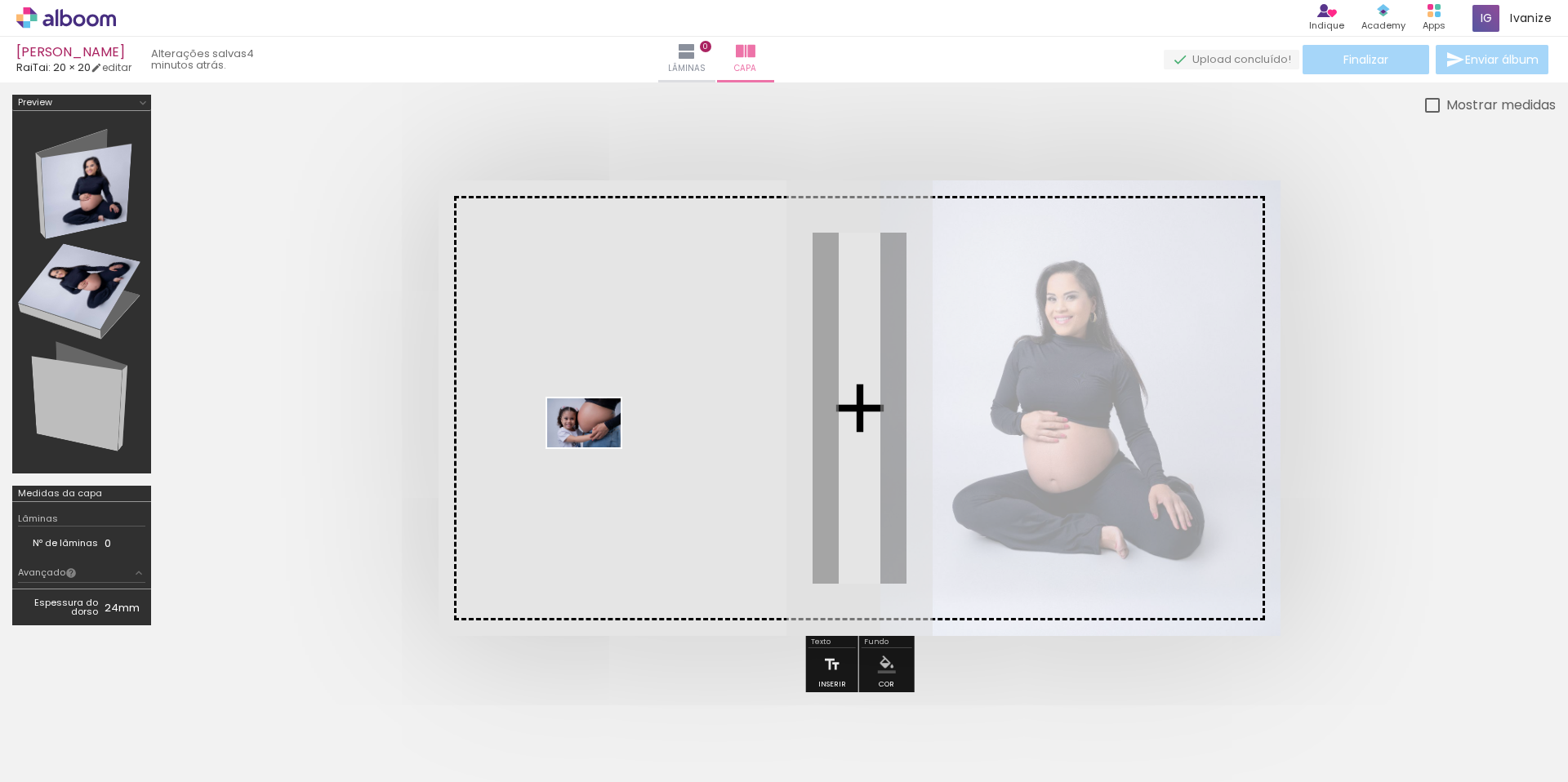 drag, startPoint x: 873, startPoint y: 730, endPoint x: 596, endPoint y: 447, distance: 396.00253 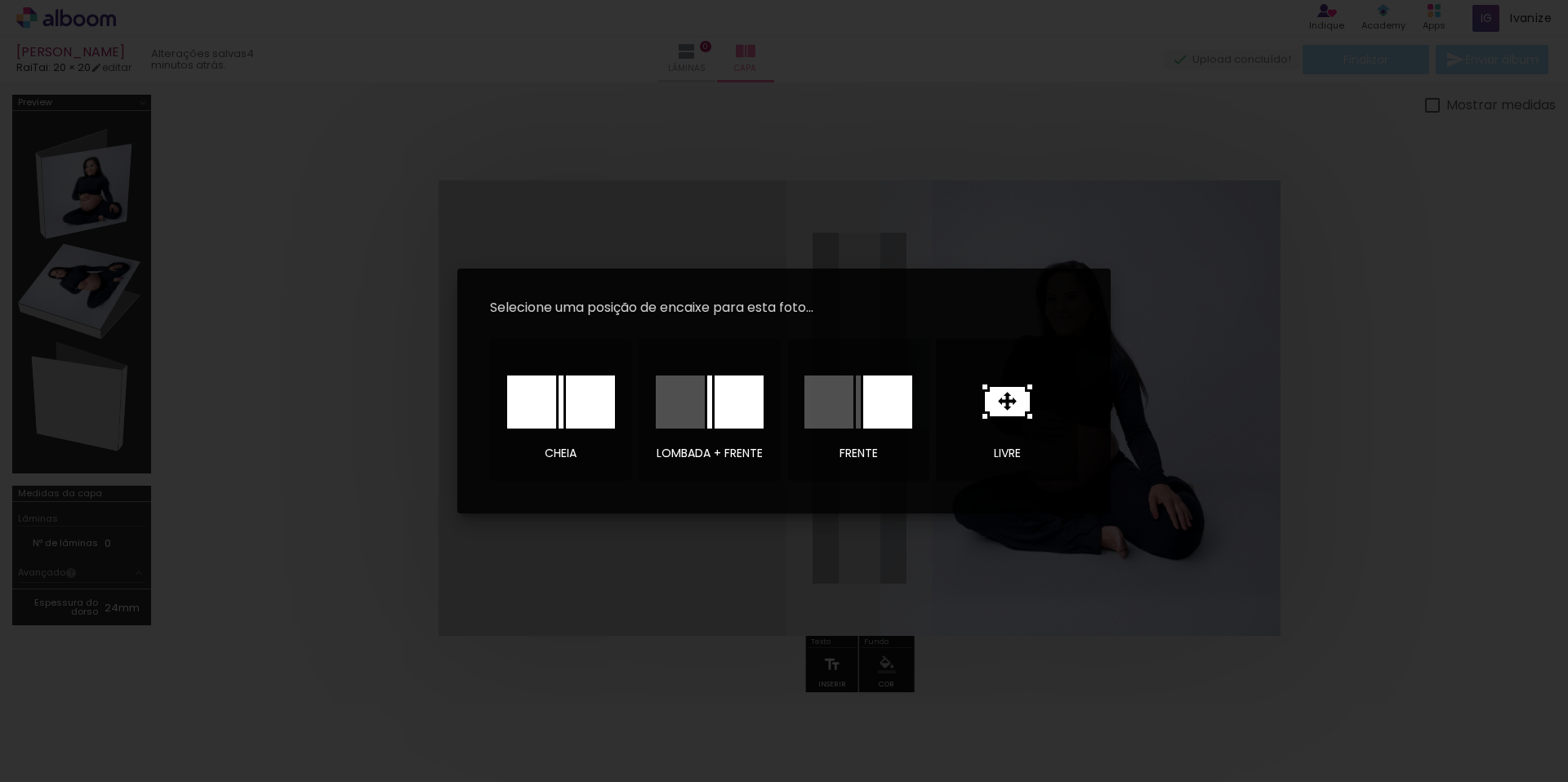 click 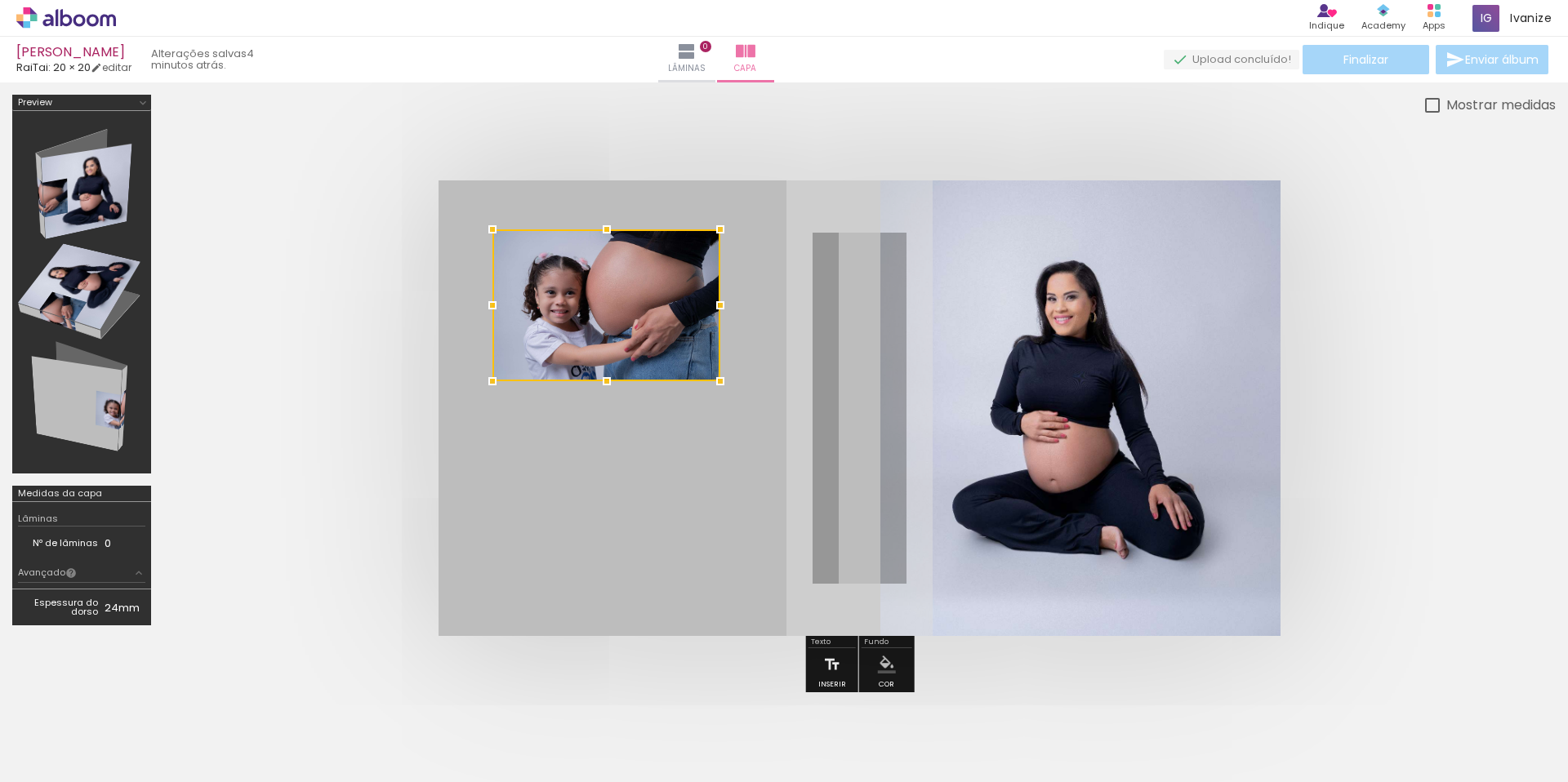 drag, startPoint x: 798, startPoint y: 423, endPoint x: 601, endPoint y: 327, distance: 219.14607 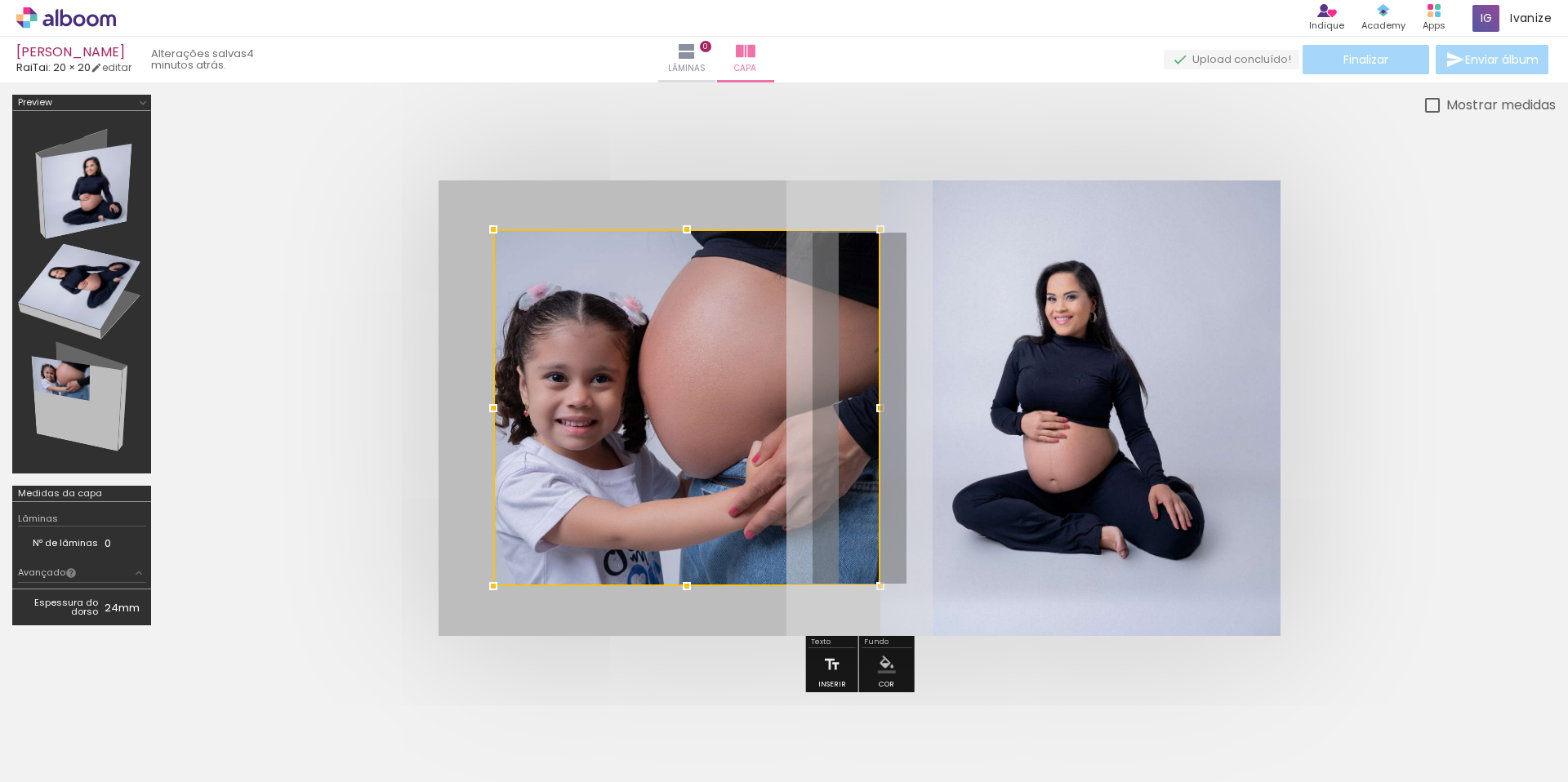 drag, startPoint x: 717, startPoint y: 375, endPoint x: 875, endPoint y: 580, distance: 258.82233 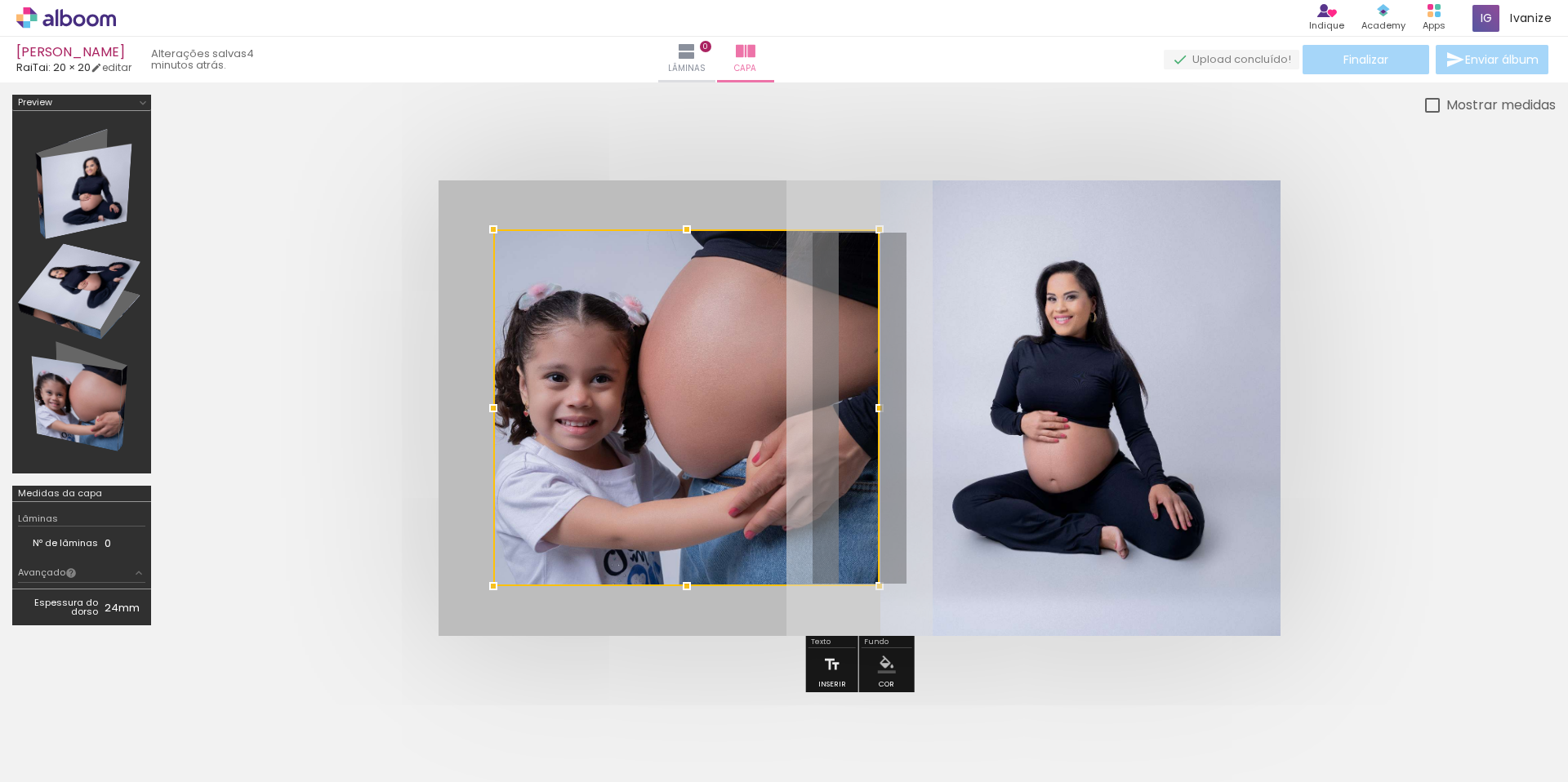 click at bounding box center (859, 408) 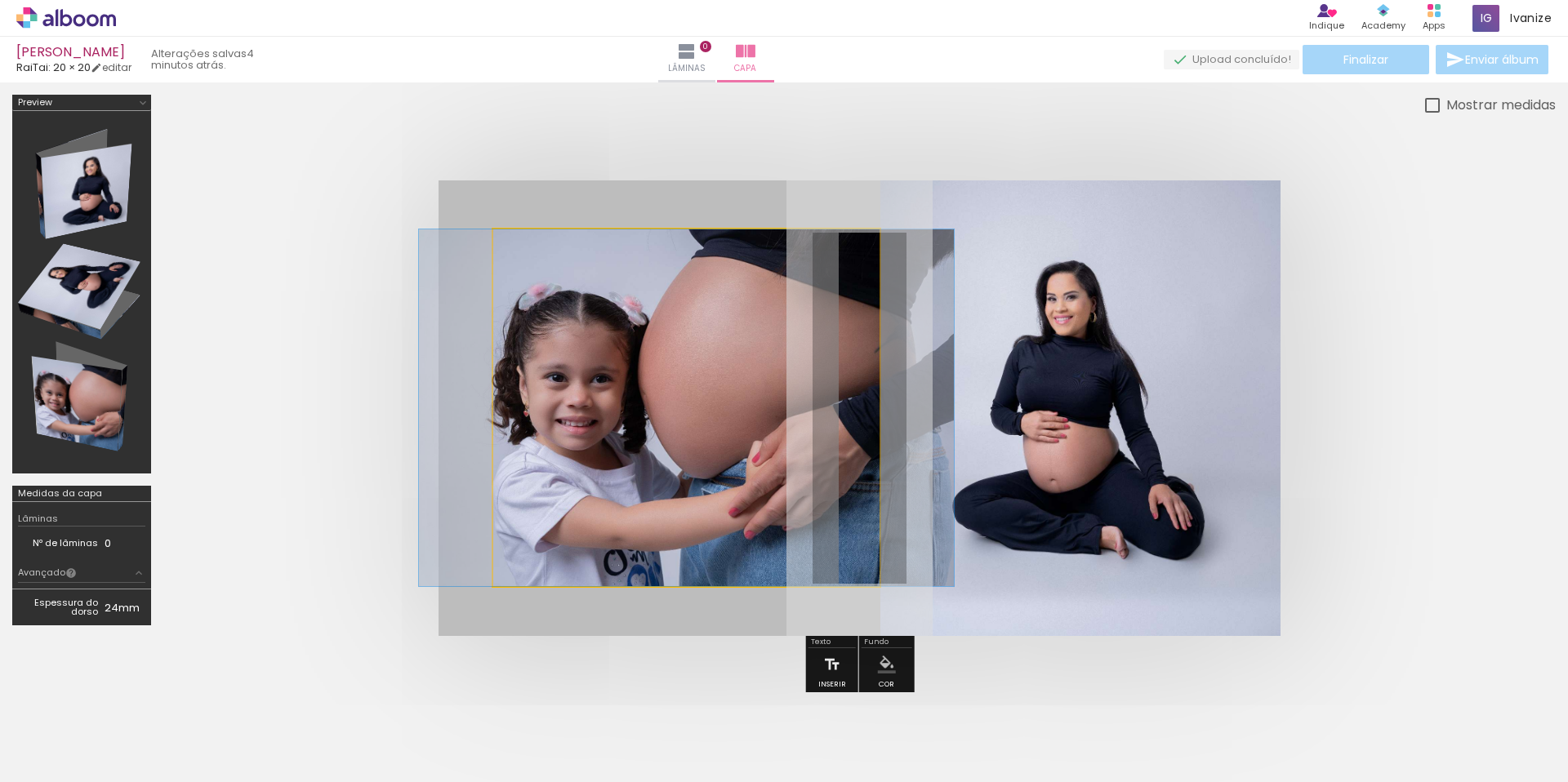 click at bounding box center (859, 408) 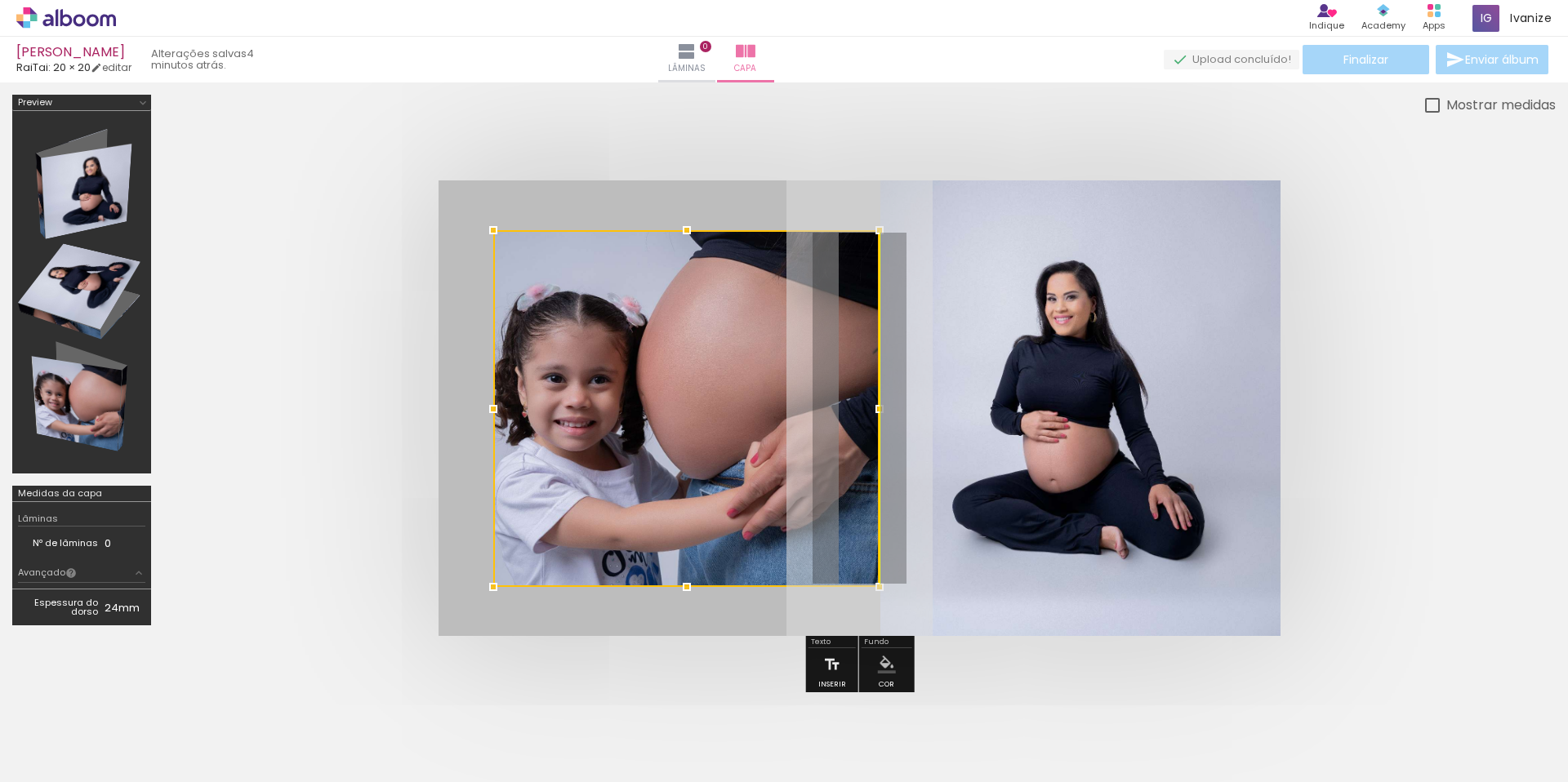 click at bounding box center [686, 408] 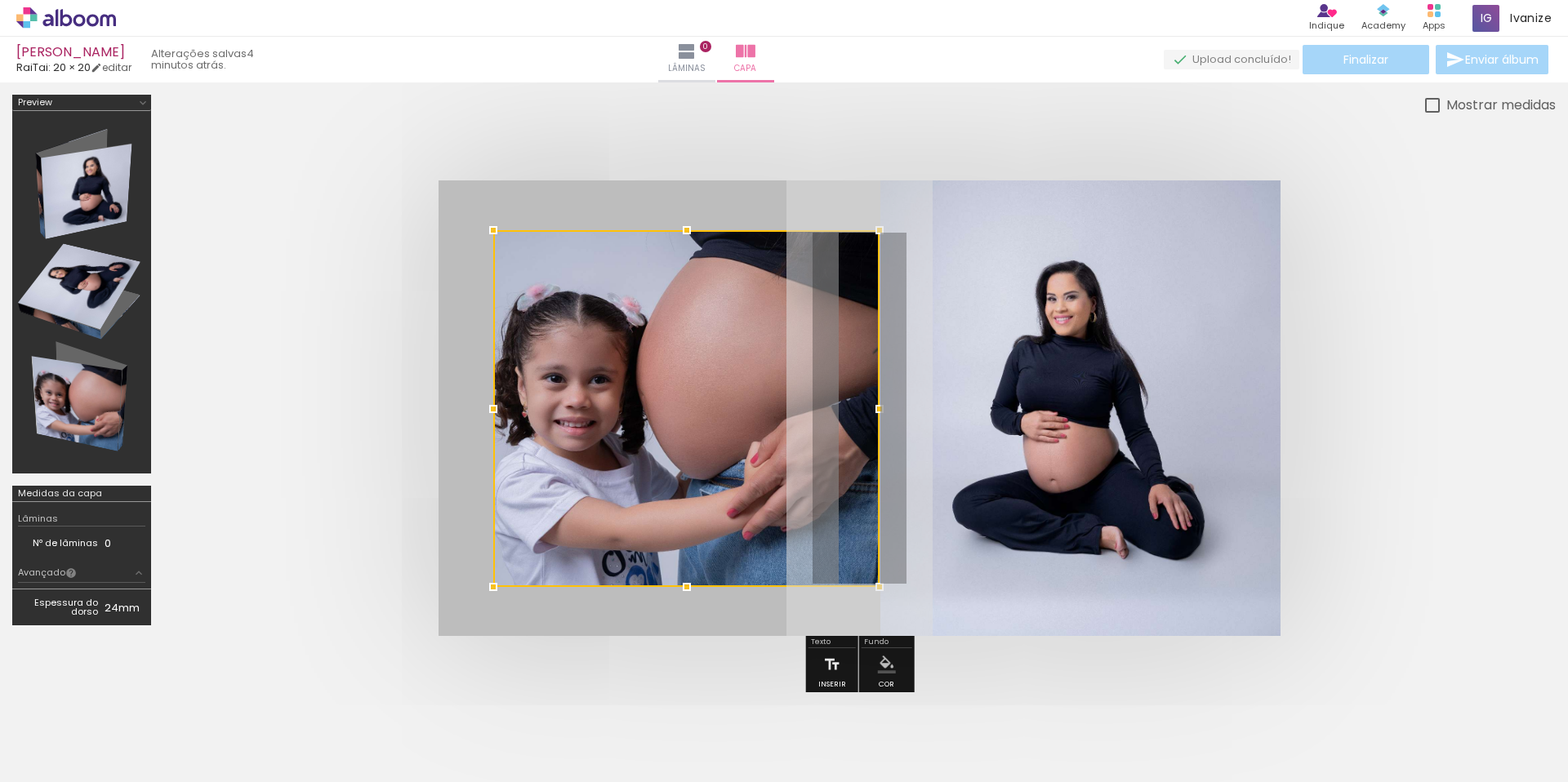 click at bounding box center [859, 408] 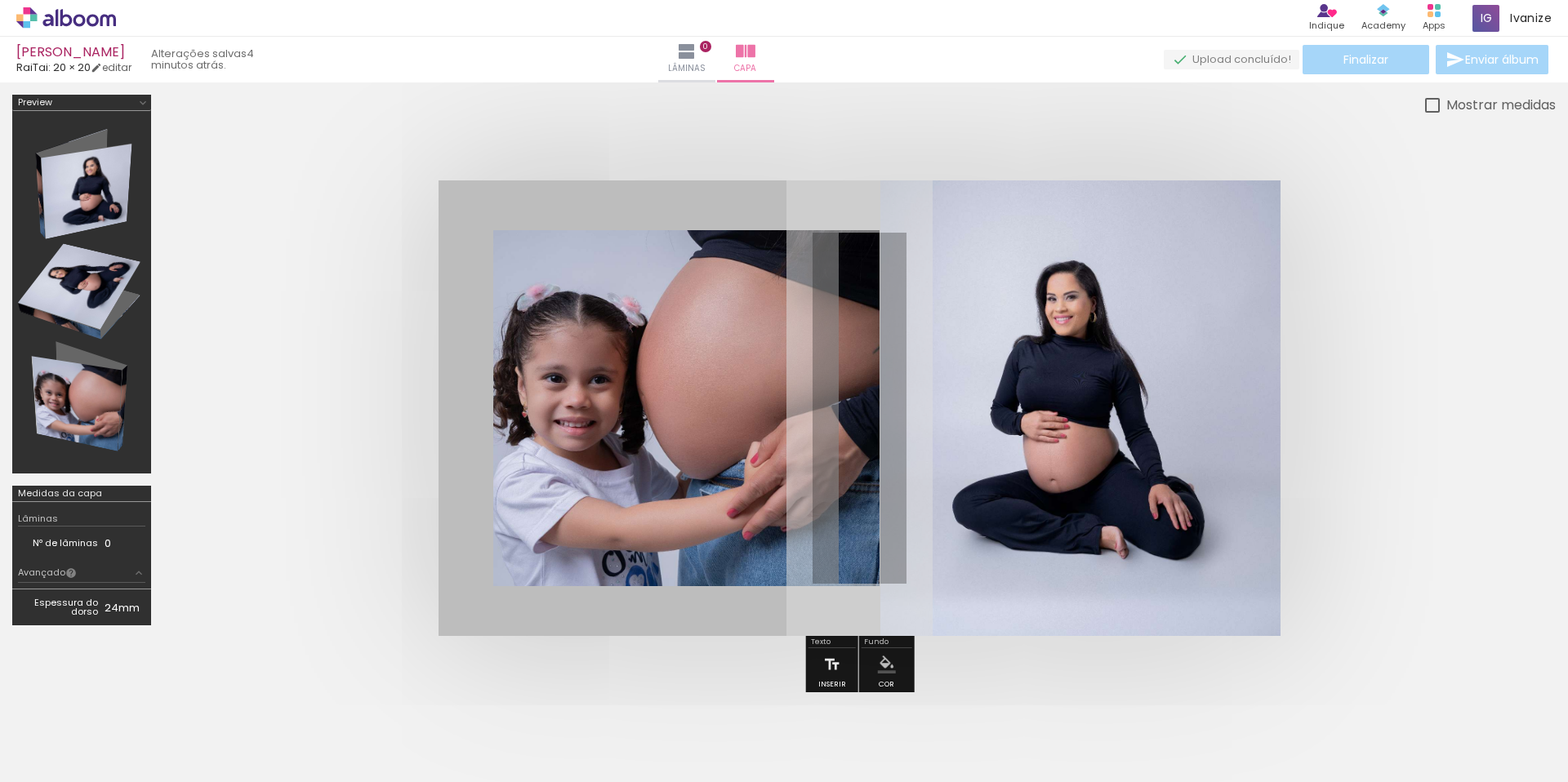 drag, startPoint x: 1302, startPoint y: 678, endPoint x: 1294, endPoint y: 688, distance: 13 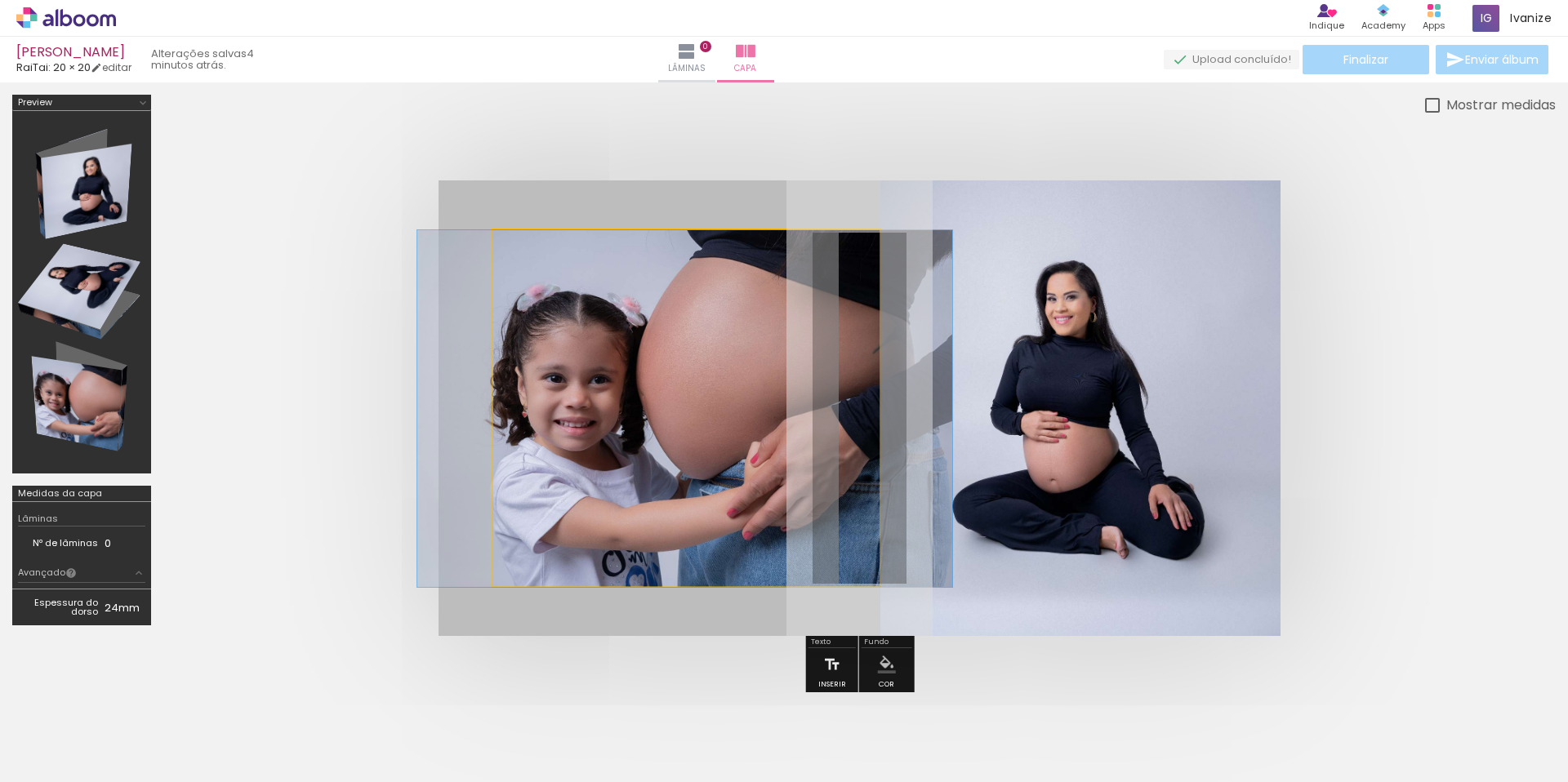click at bounding box center [532, 247] 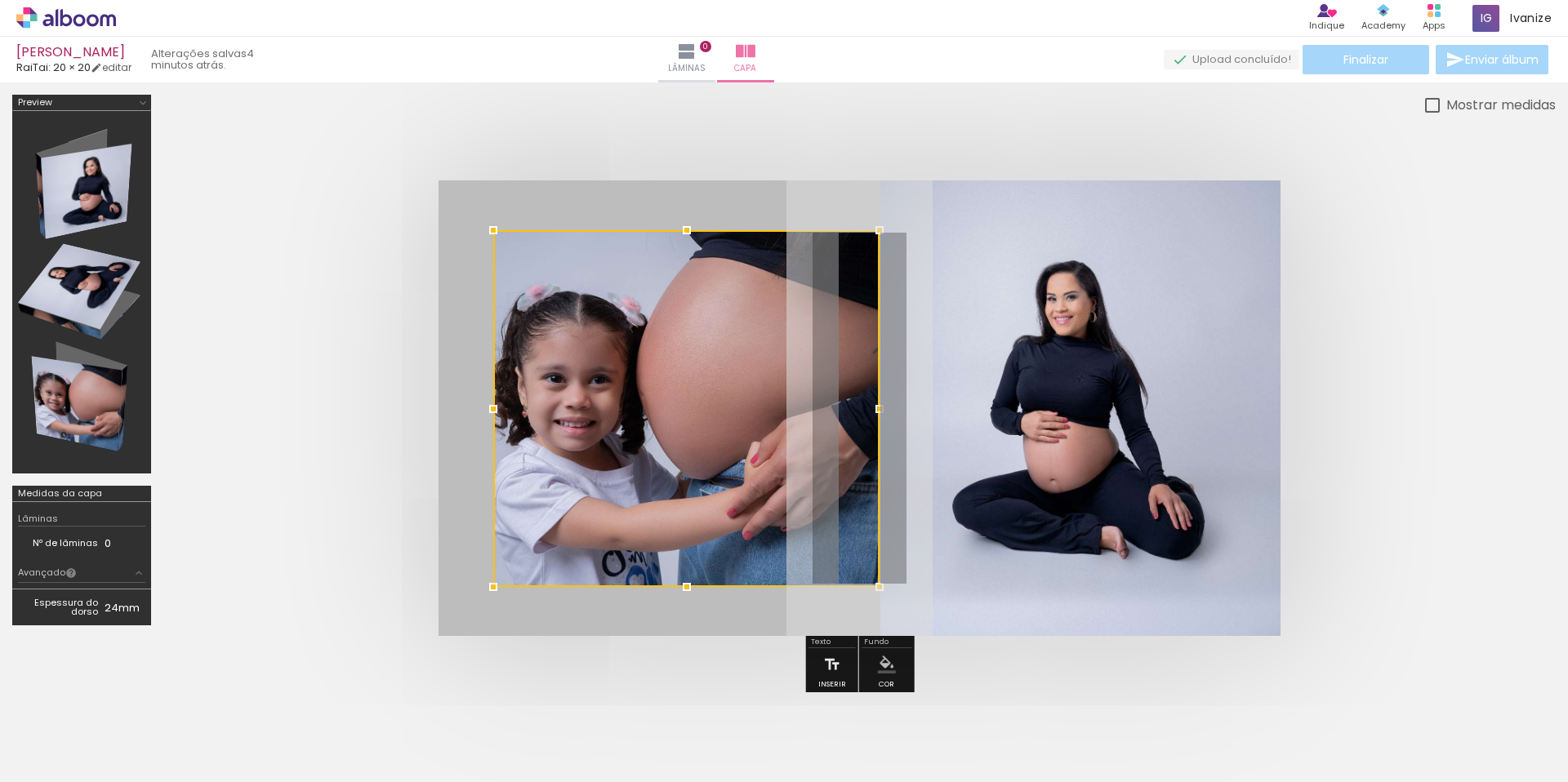 click at bounding box center (686, 408) 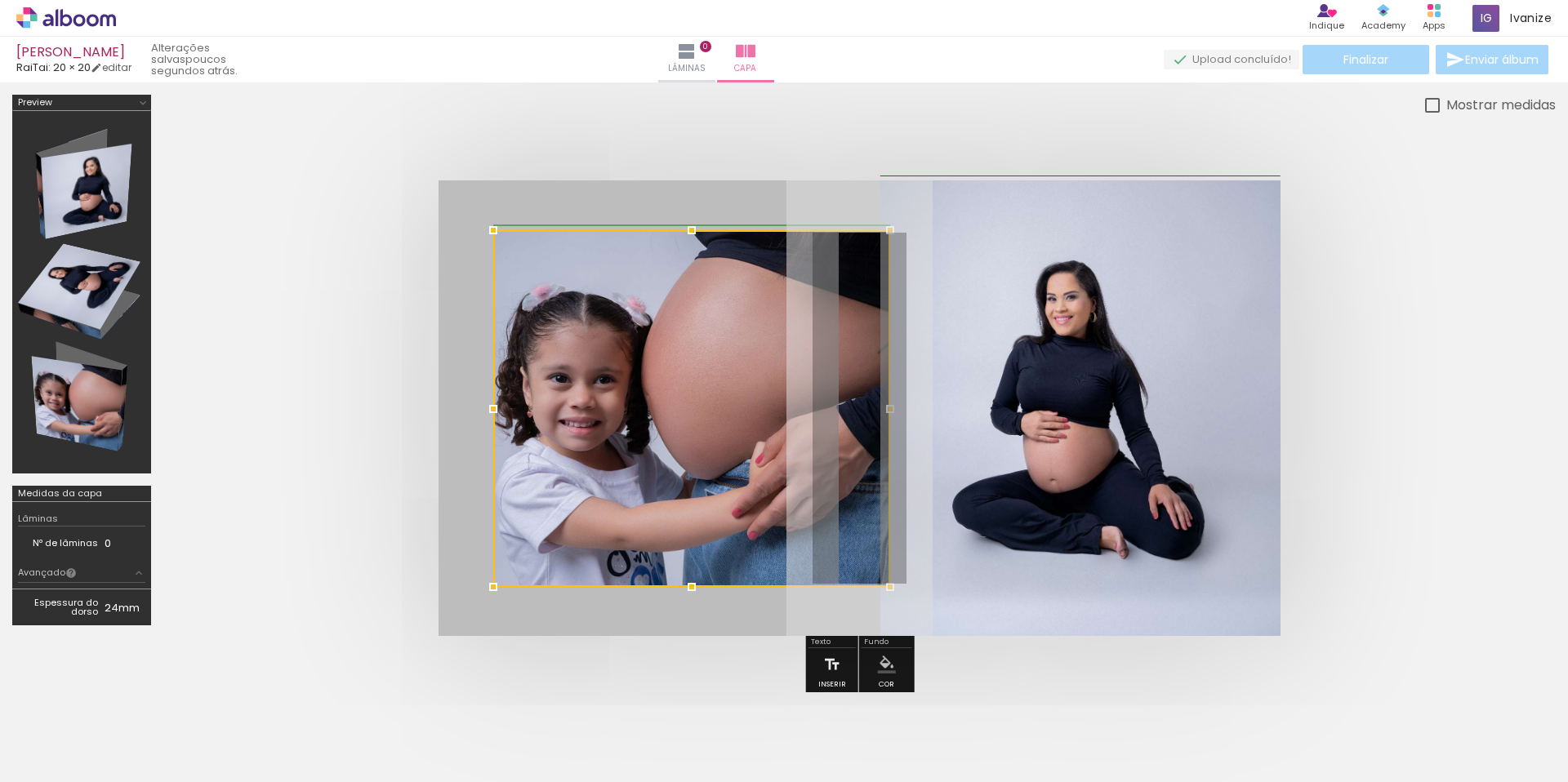 drag, startPoint x: 878, startPoint y: 408, endPoint x: 887, endPoint y: 408, distance: 9 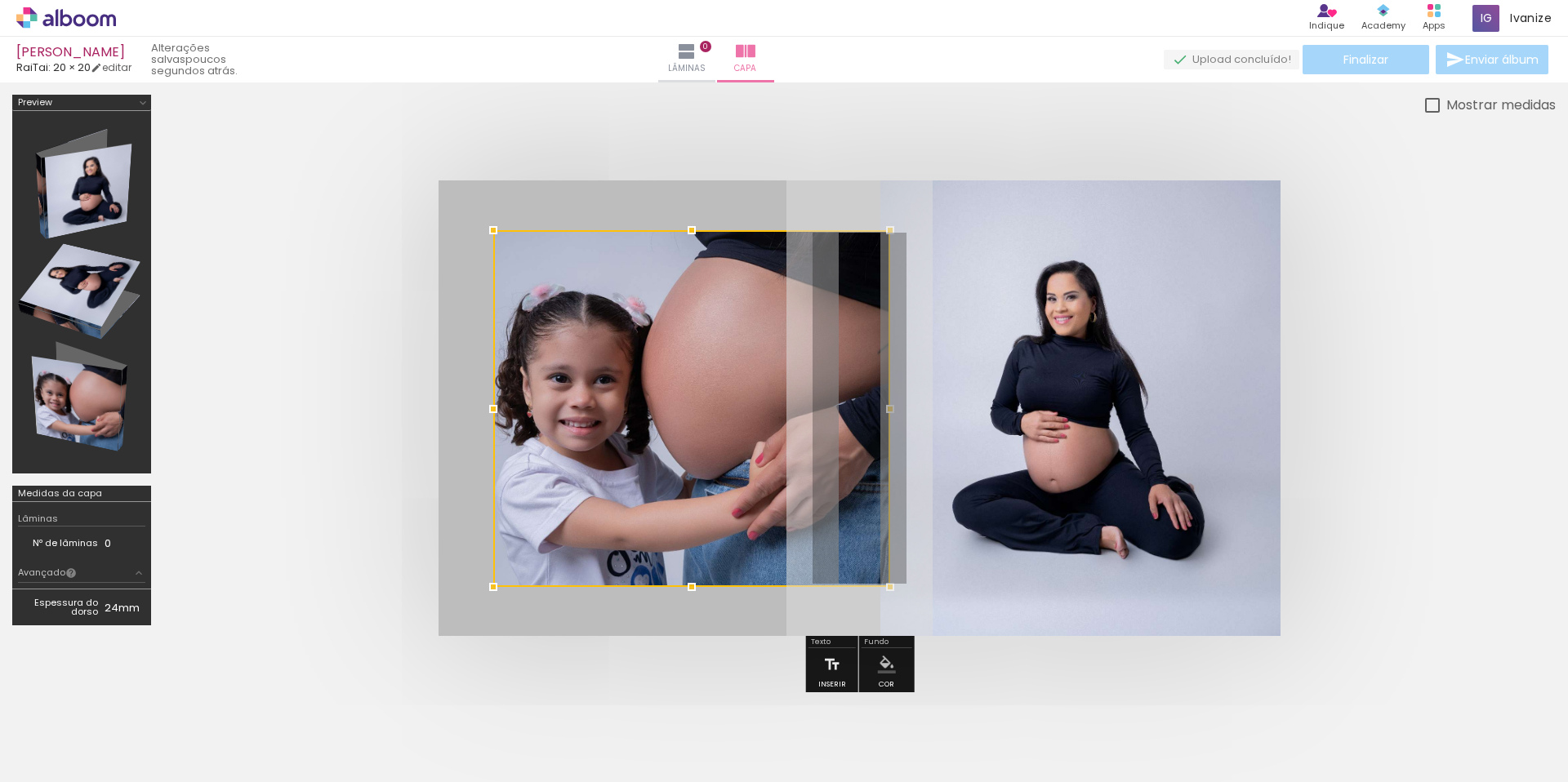 click at bounding box center [859, 408] 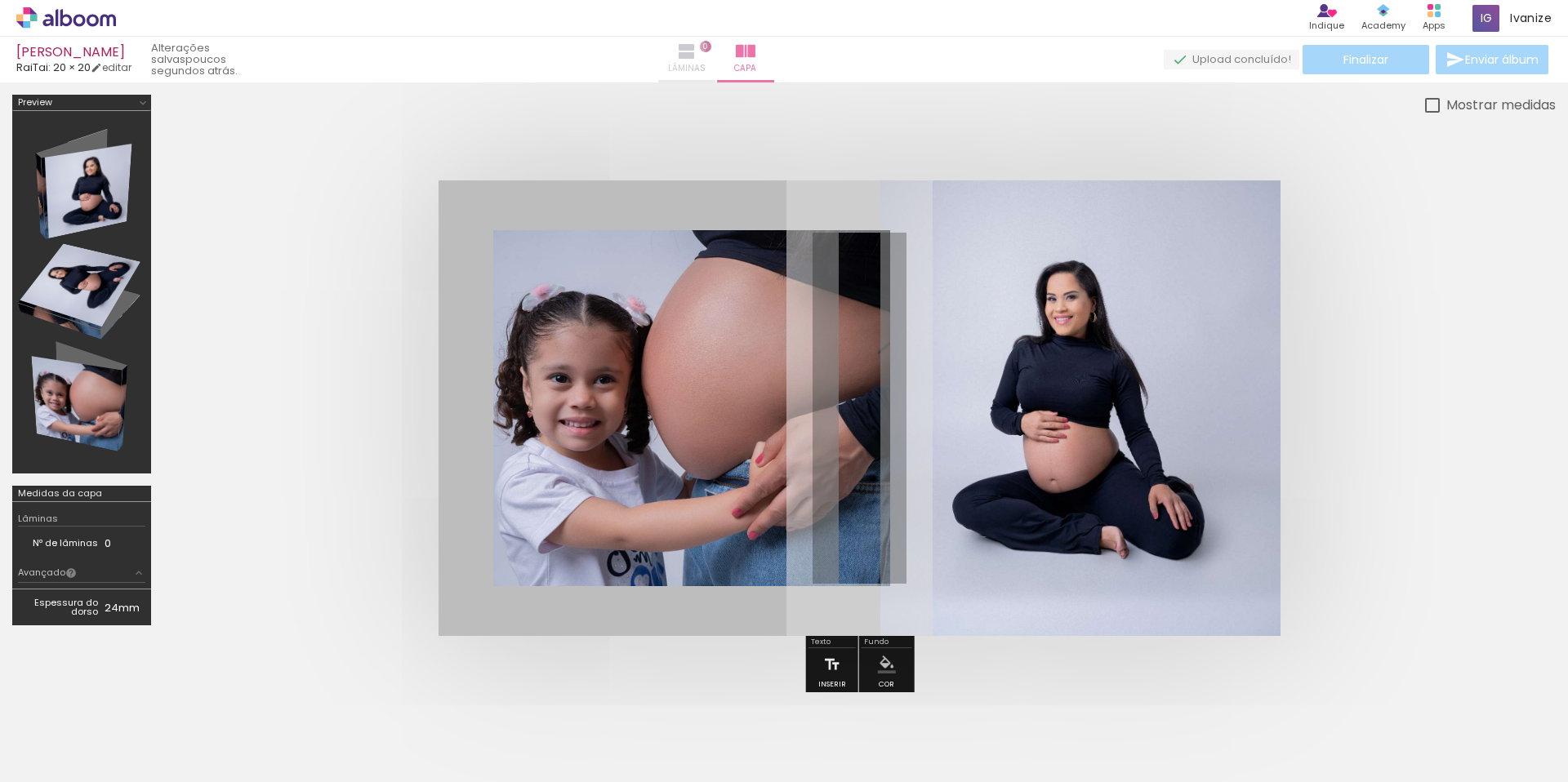 click at bounding box center (687, 51) 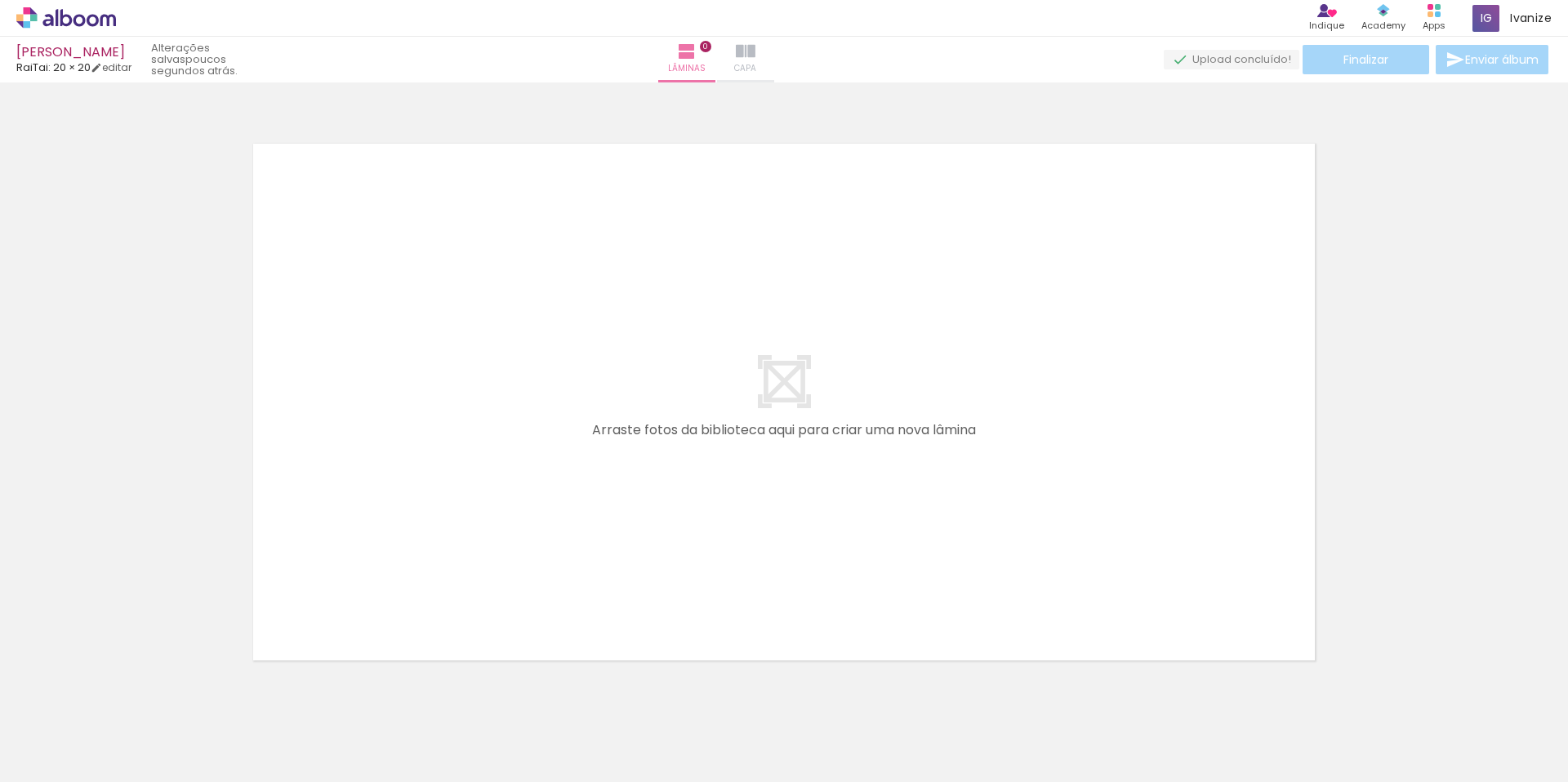 click on "Capa" at bounding box center [746, 60] 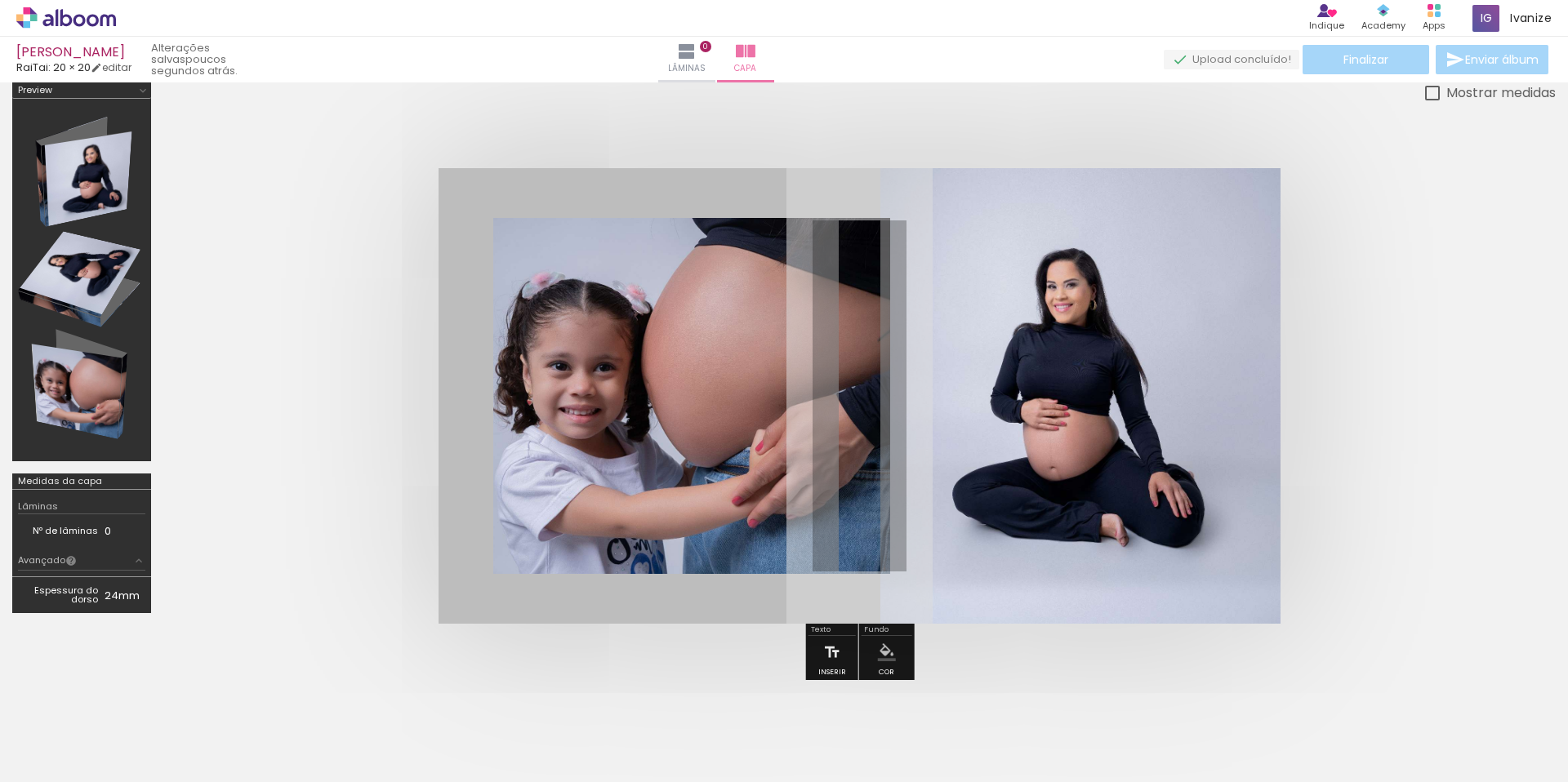 scroll, scrollTop: 13, scrollLeft: 0, axis: vertical 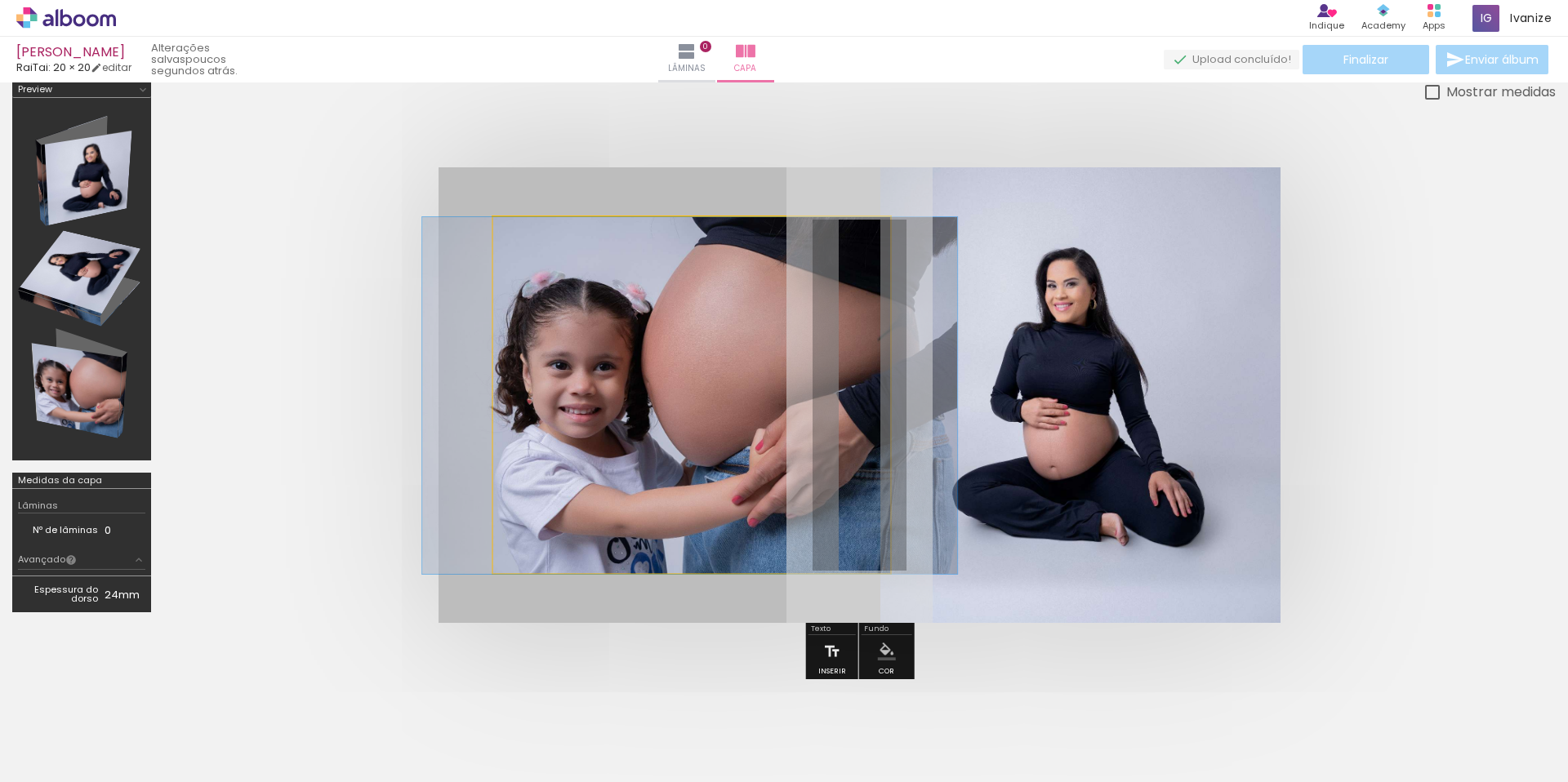 click at bounding box center (692, 395) 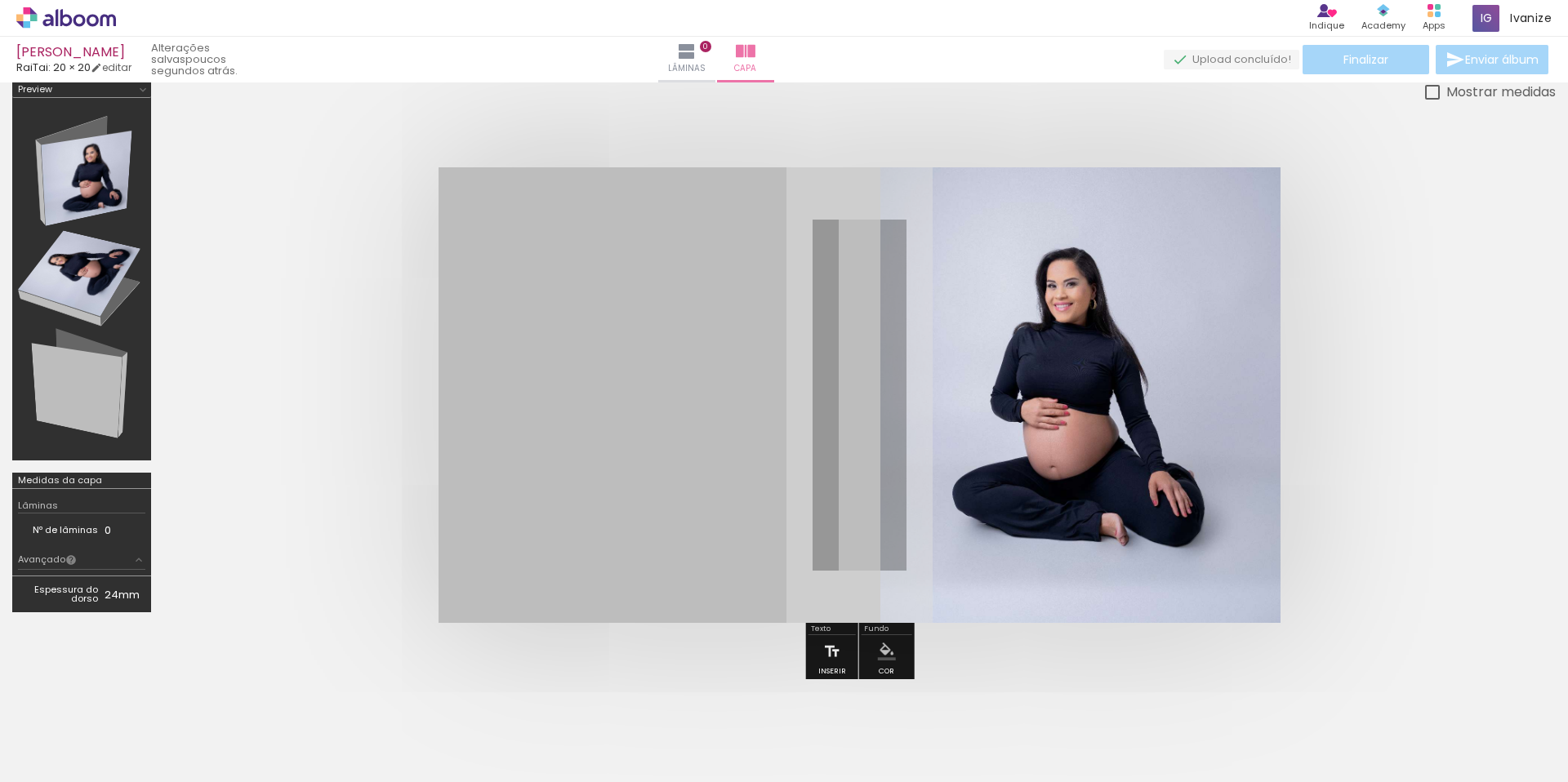 click at bounding box center (1080, 334) 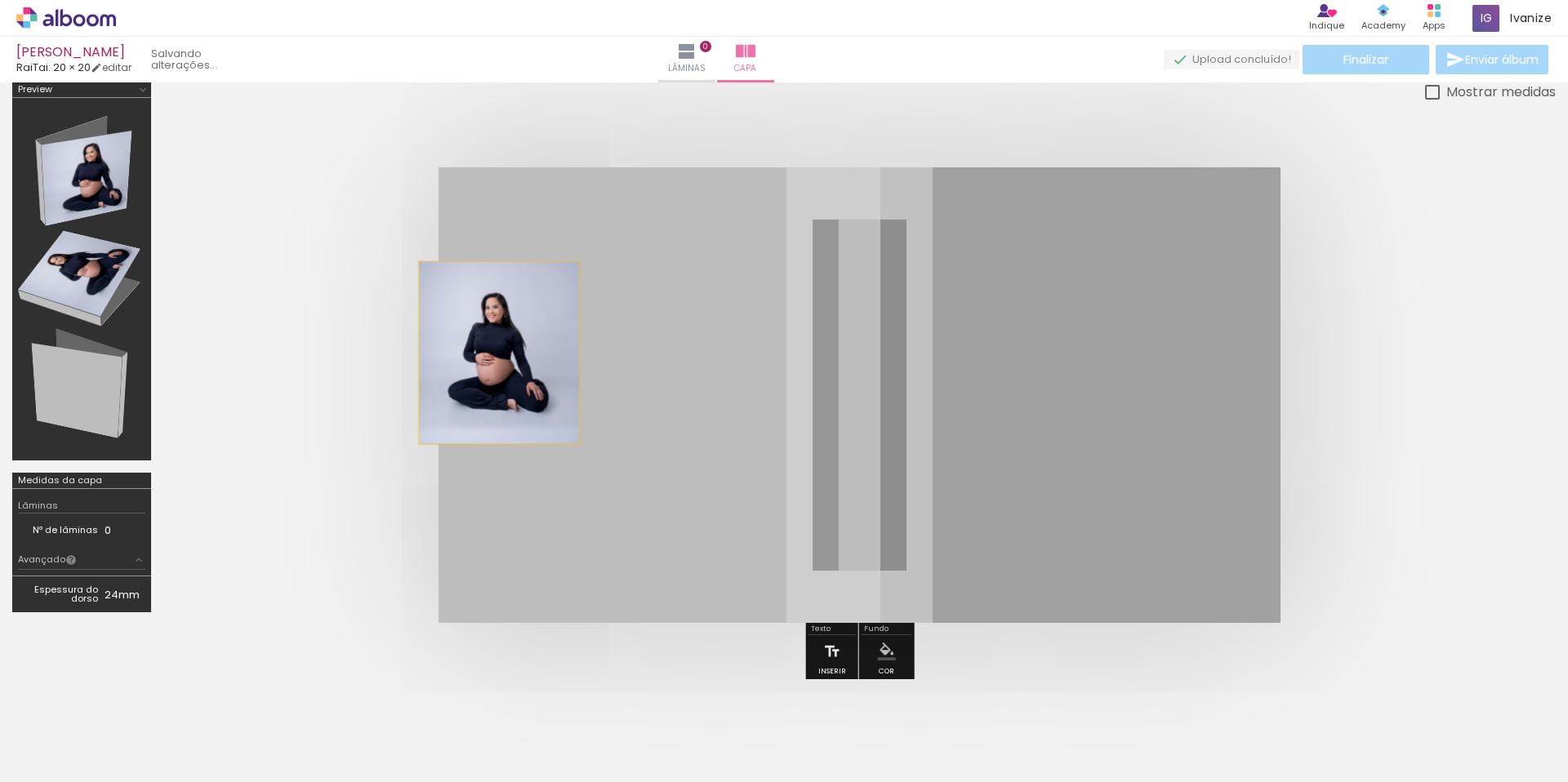 drag, startPoint x: 1013, startPoint y: 384, endPoint x: 499, endPoint y: 353, distance: 514.934 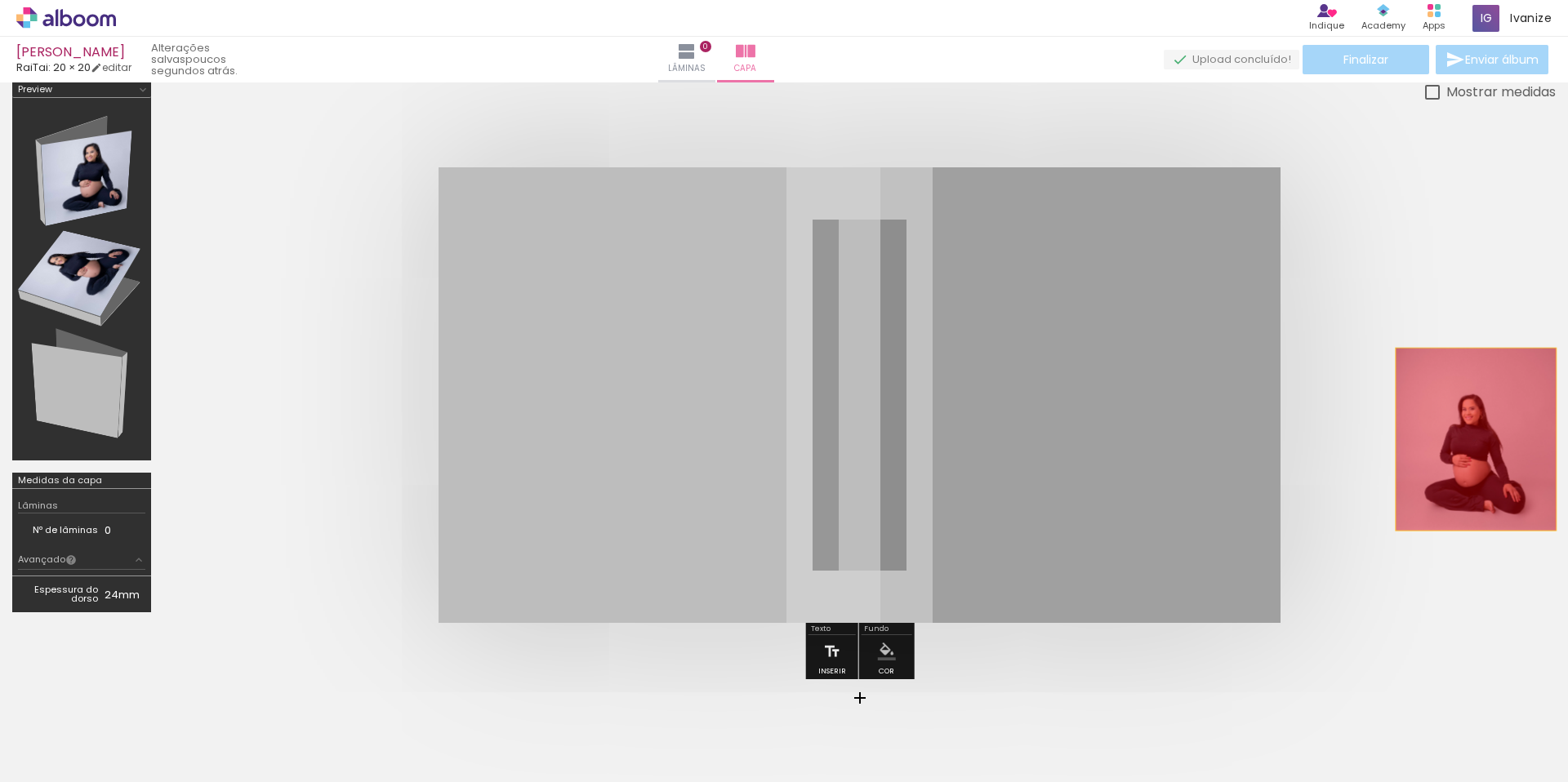 drag, startPoint x: 1029, startPoint y: 378, endPoint x: 1475, endPoint y: 439, distance: 450.152 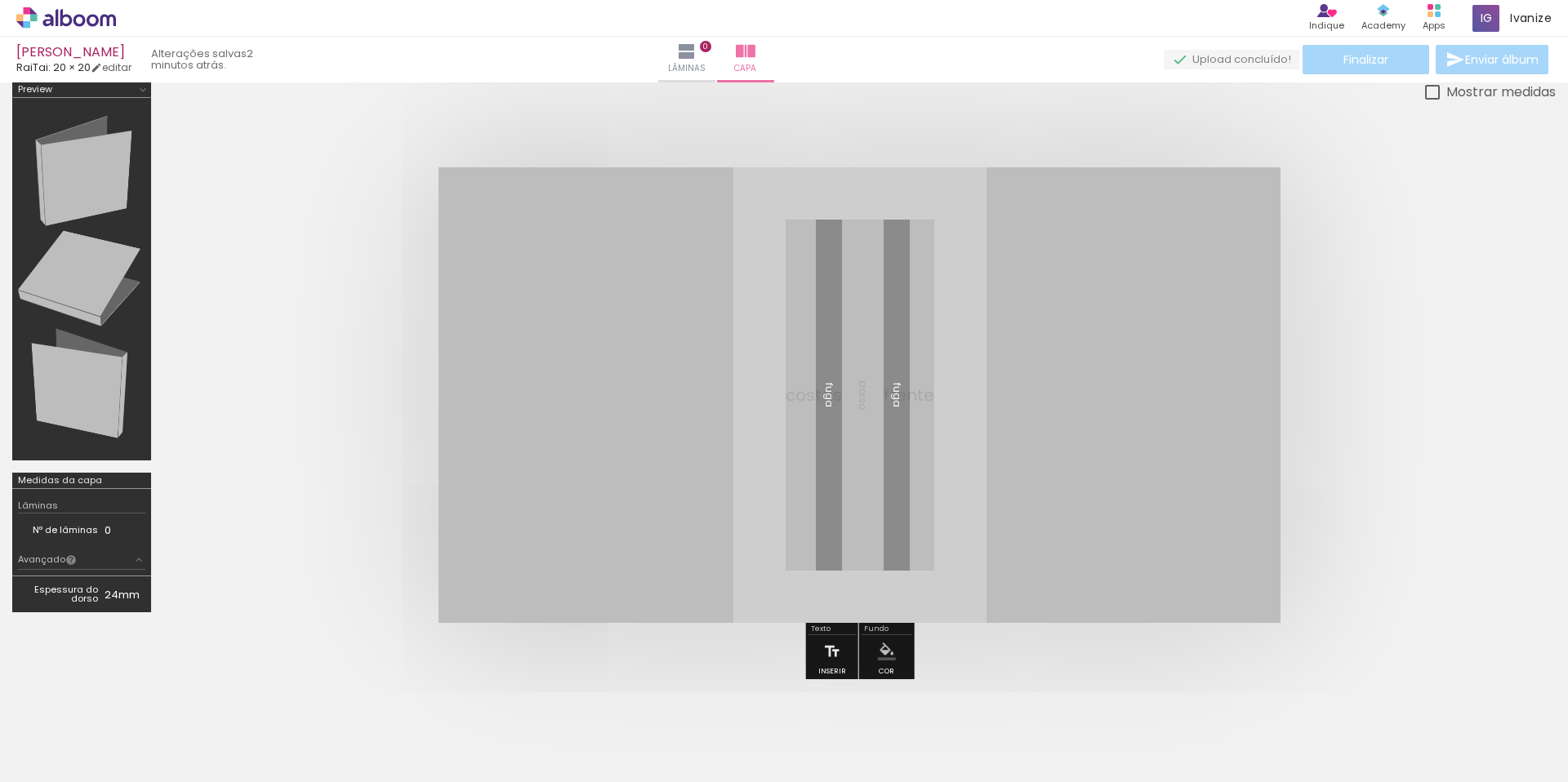 scroll, scrollTop: 0, scrollLeft: 630, axis: horizontal 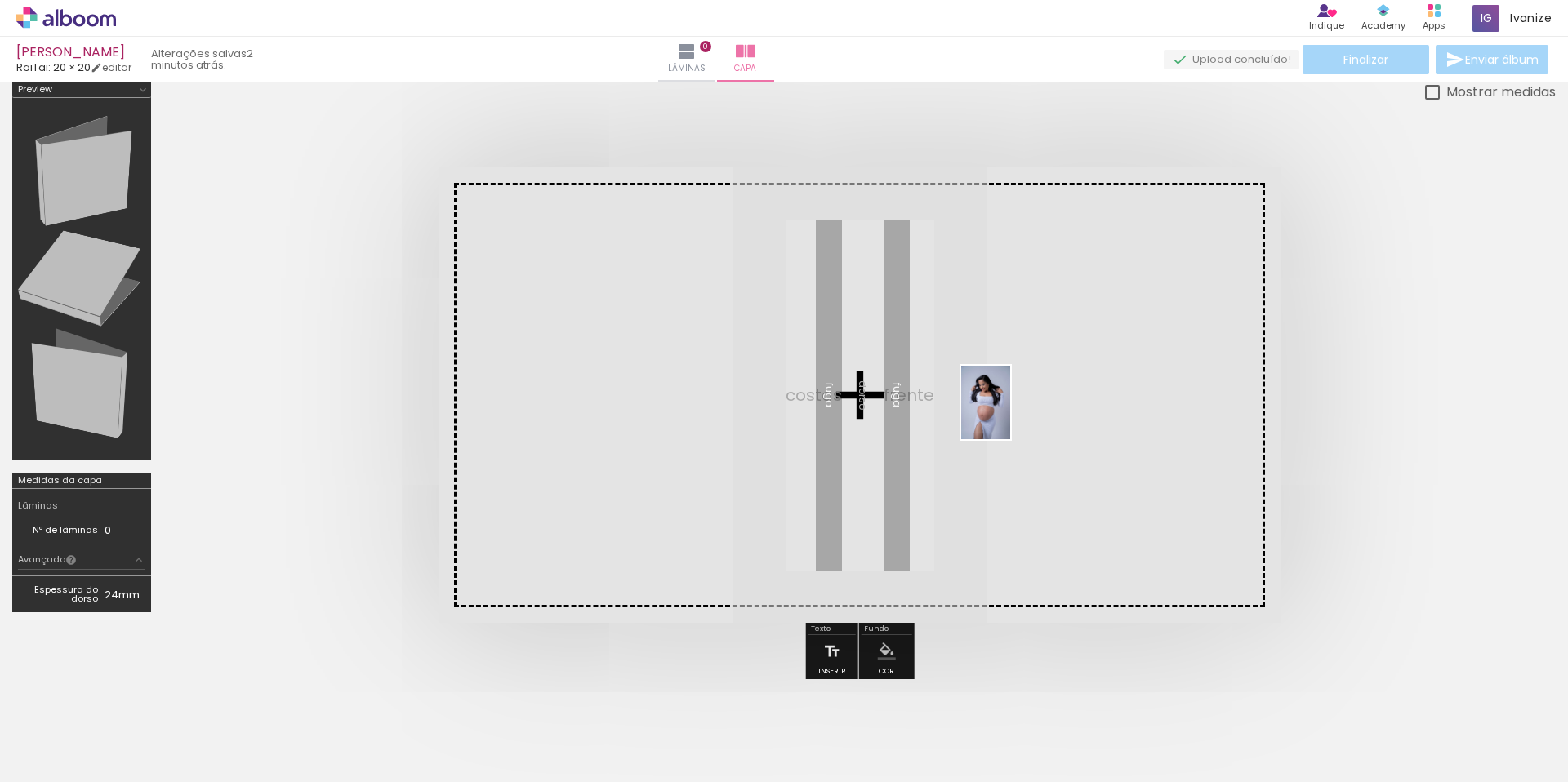 drag, startPoint x: 172, startPoint y: 730, endPoint x: 1009, endPoint y: 414, distance: 894.6647 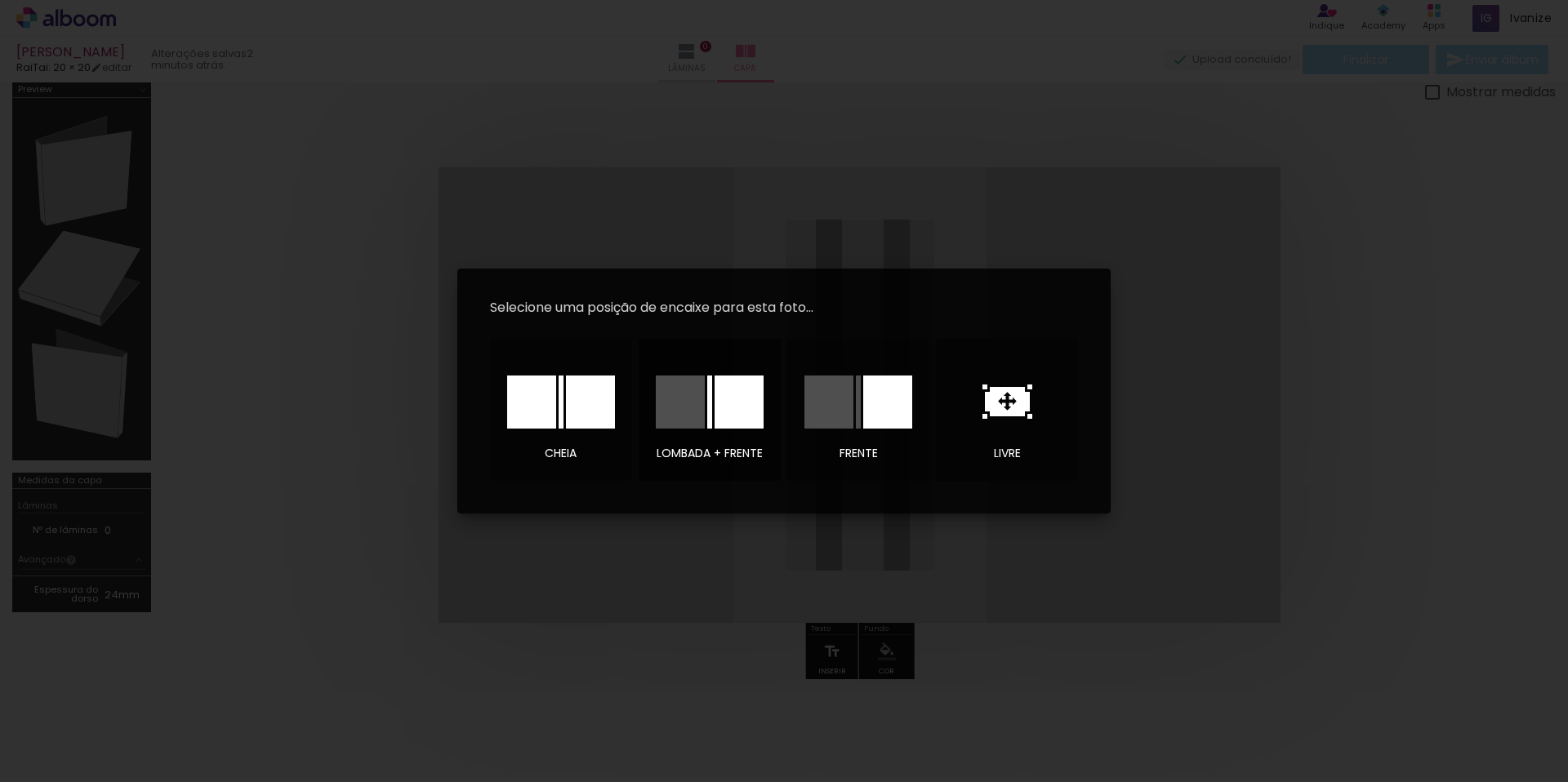 click at bounding box center (739, 402) 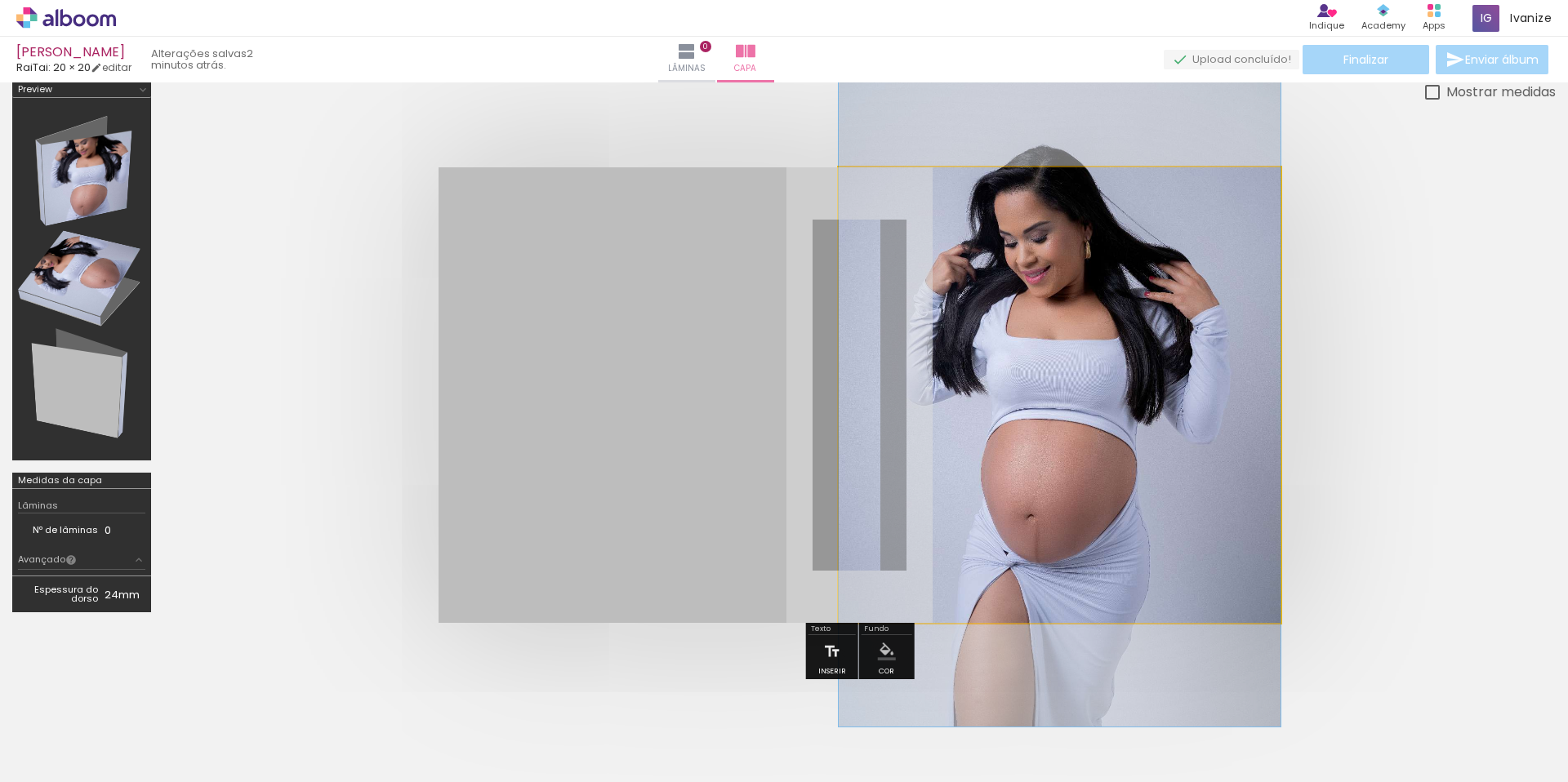click at bounding box center [1059, 395] 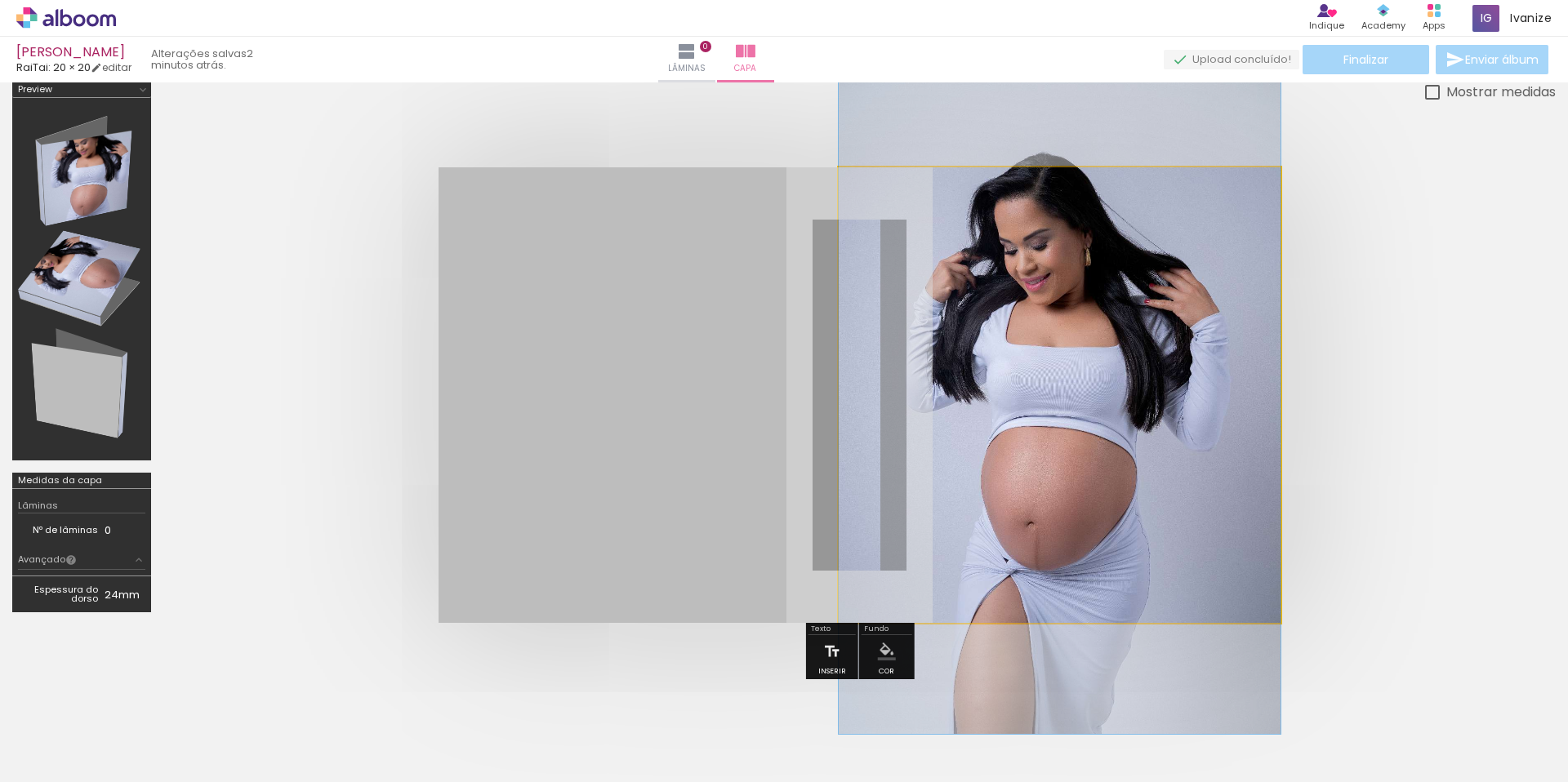 click at bounding box center (1059, 402) 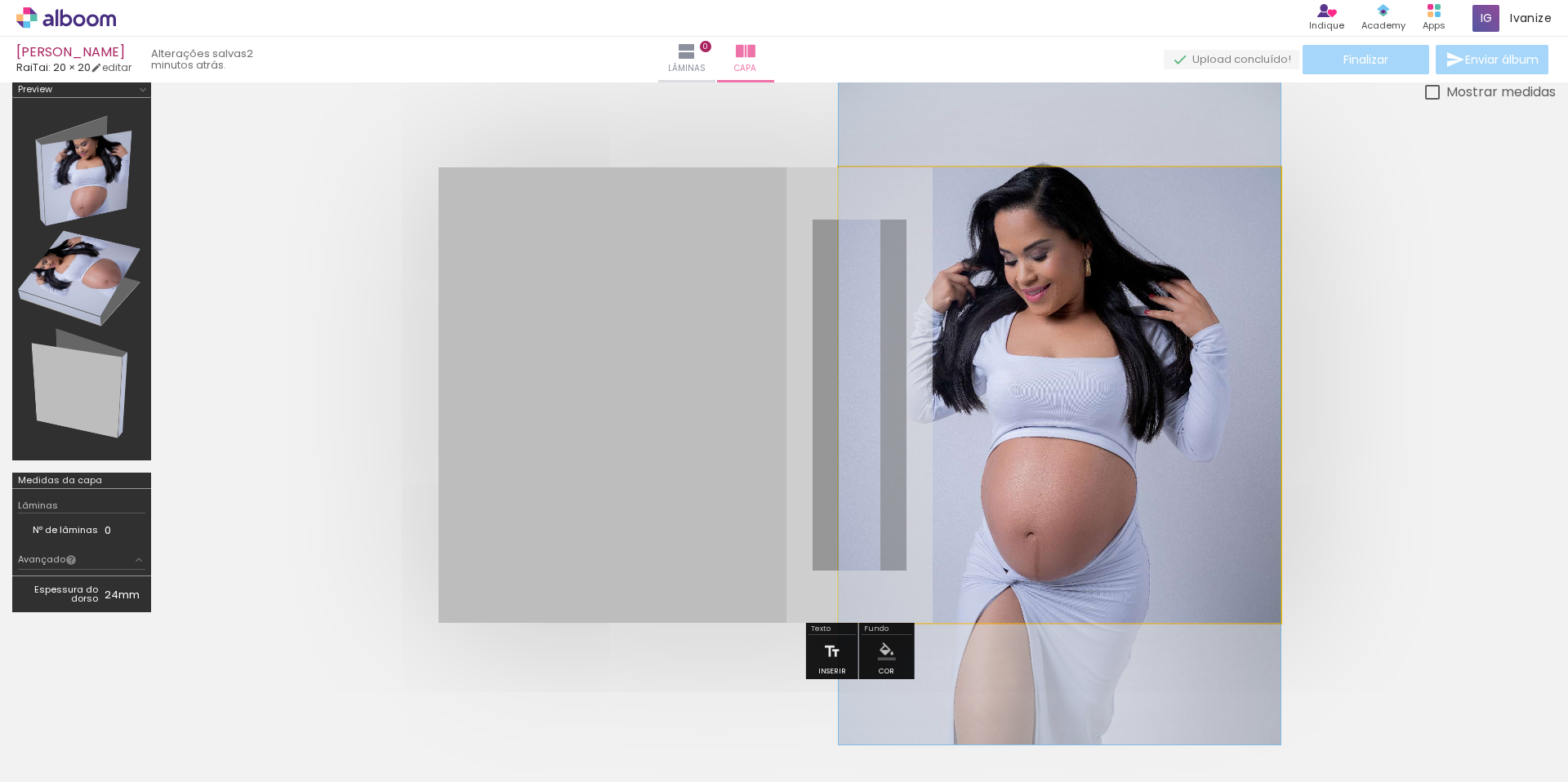 drag, startPoint x: 1075, startPoint y: 518, endPoint x: 1567, endPoint y: 535, distance: 492.29361 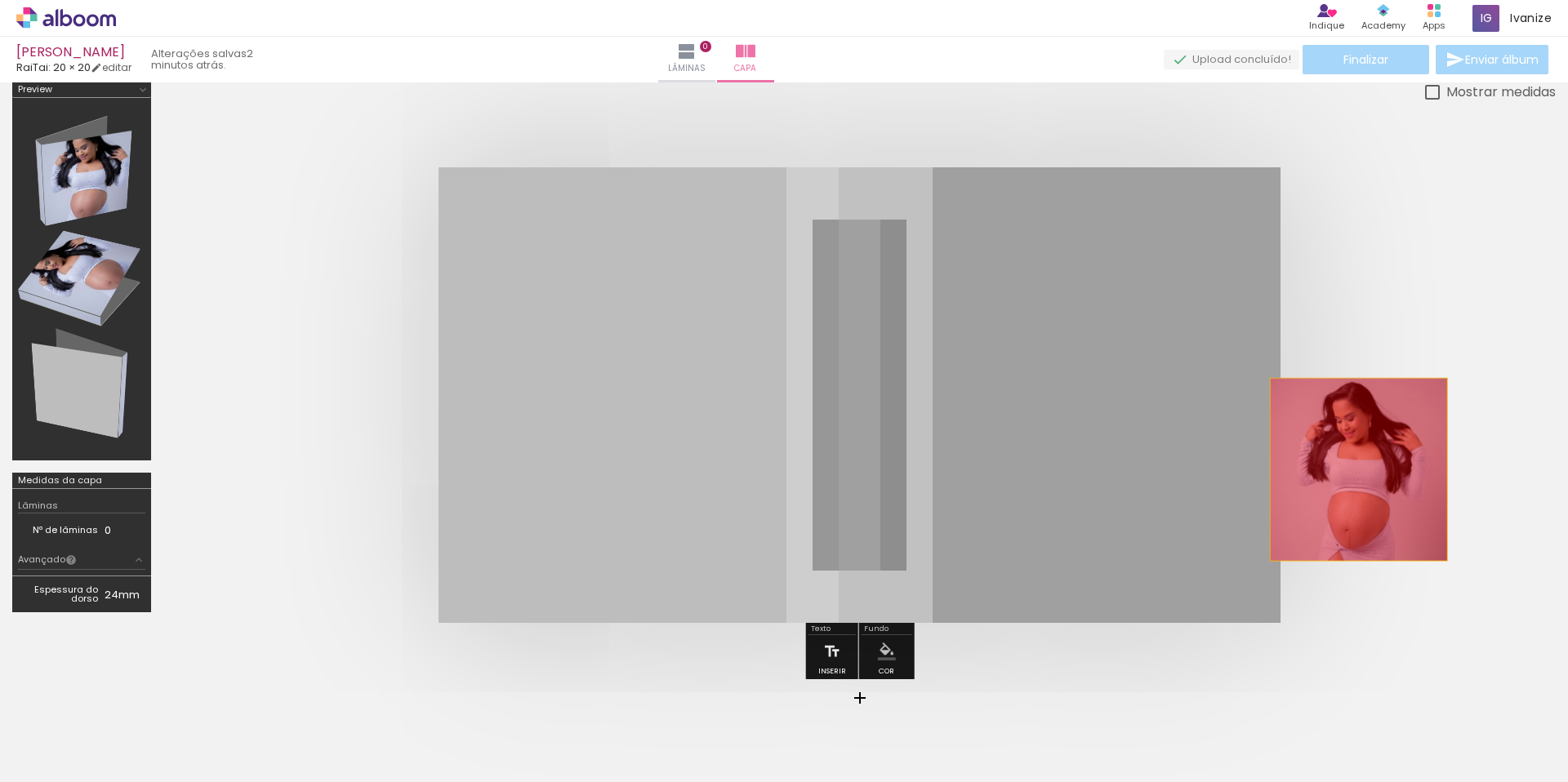 drag, startPoint x: 1176, startPoint y: 458, endPoint x: 1374, endPoint y: 471, distance: 198.42631 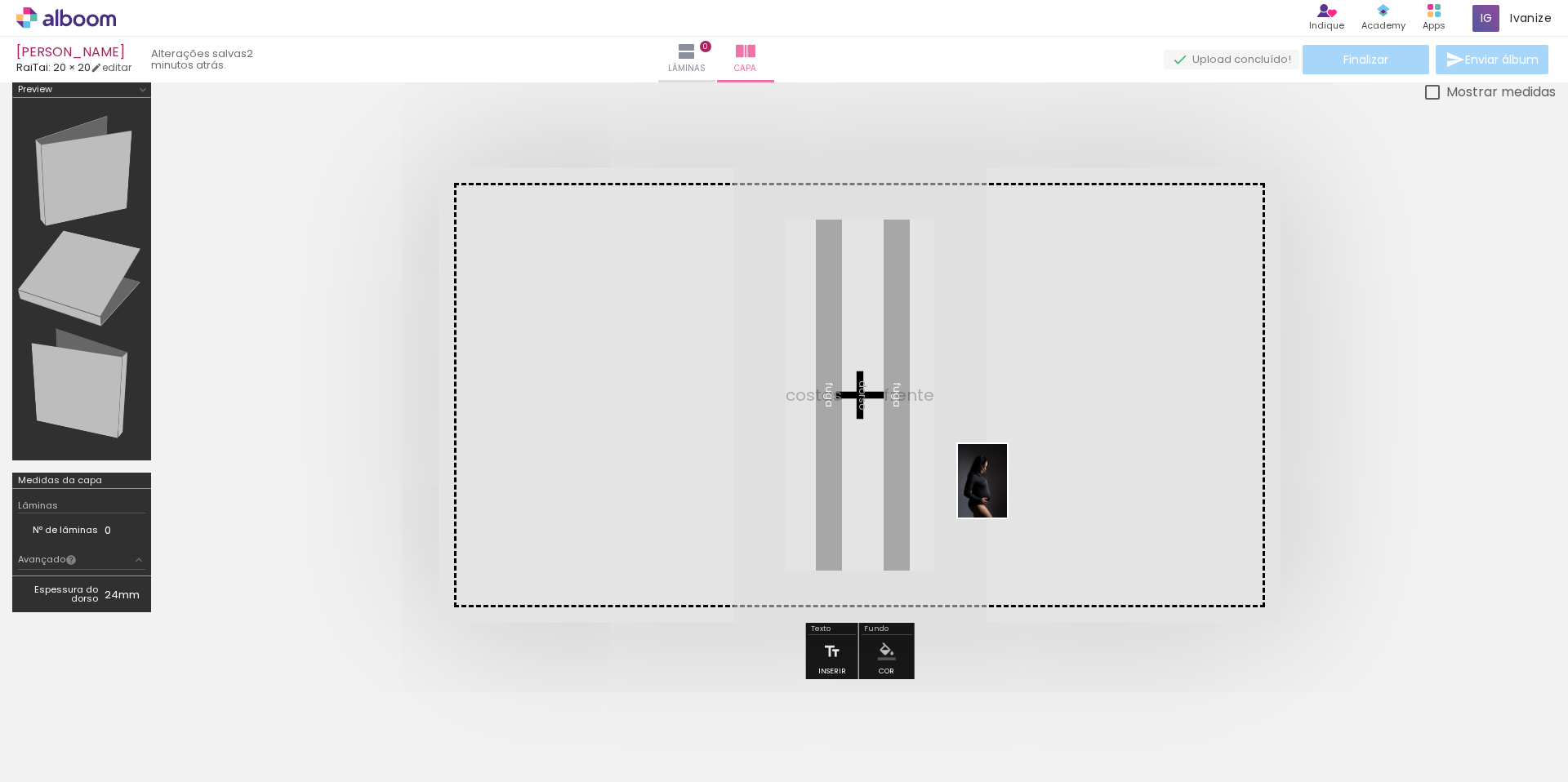 drag, startPoint x: 914, startPoint y: 744, endPoint x: 1006, endPoint y: 490, distance: 270.1481 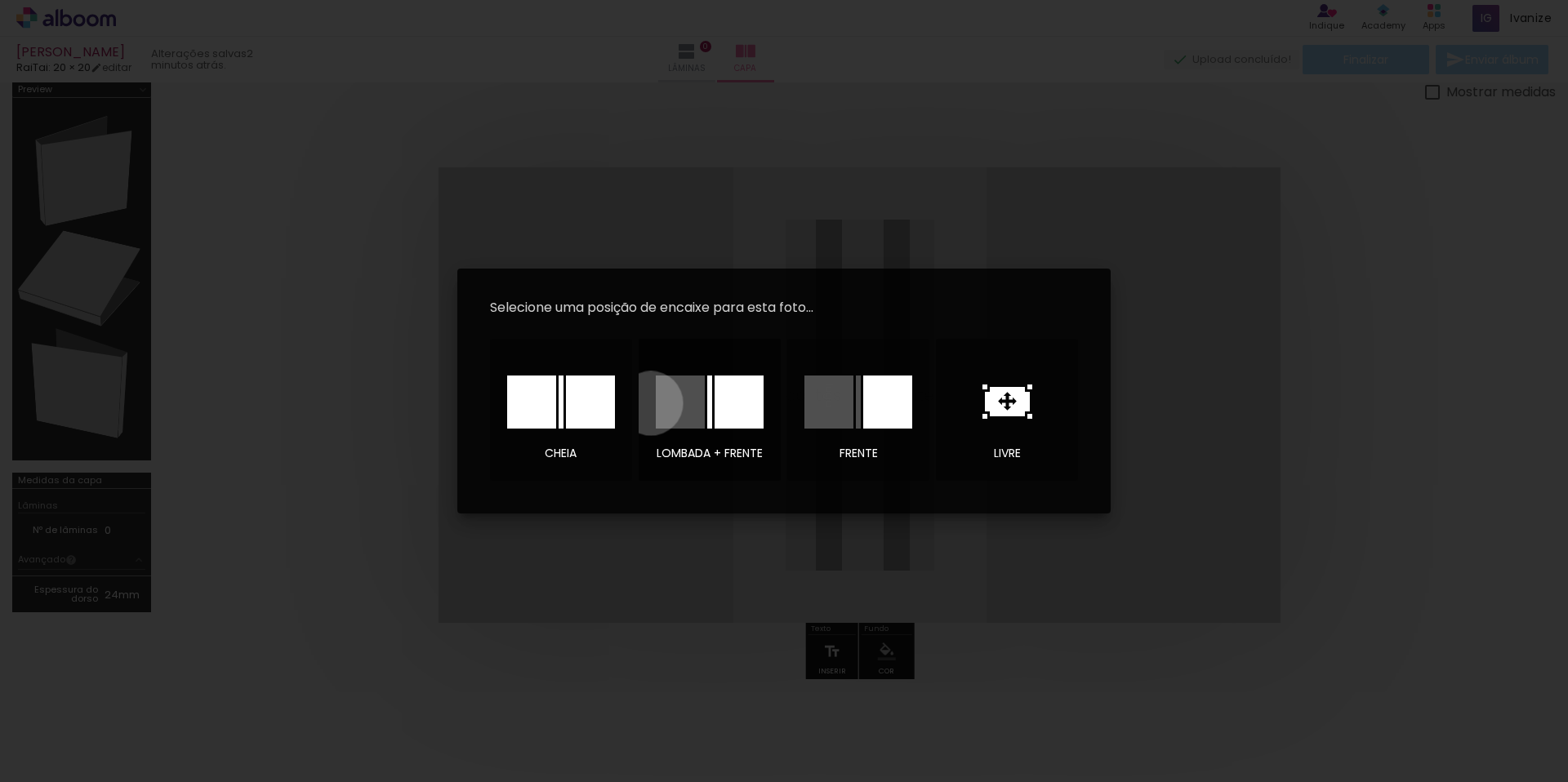 click on "lombada + frente" at bounding box center [710, 410] 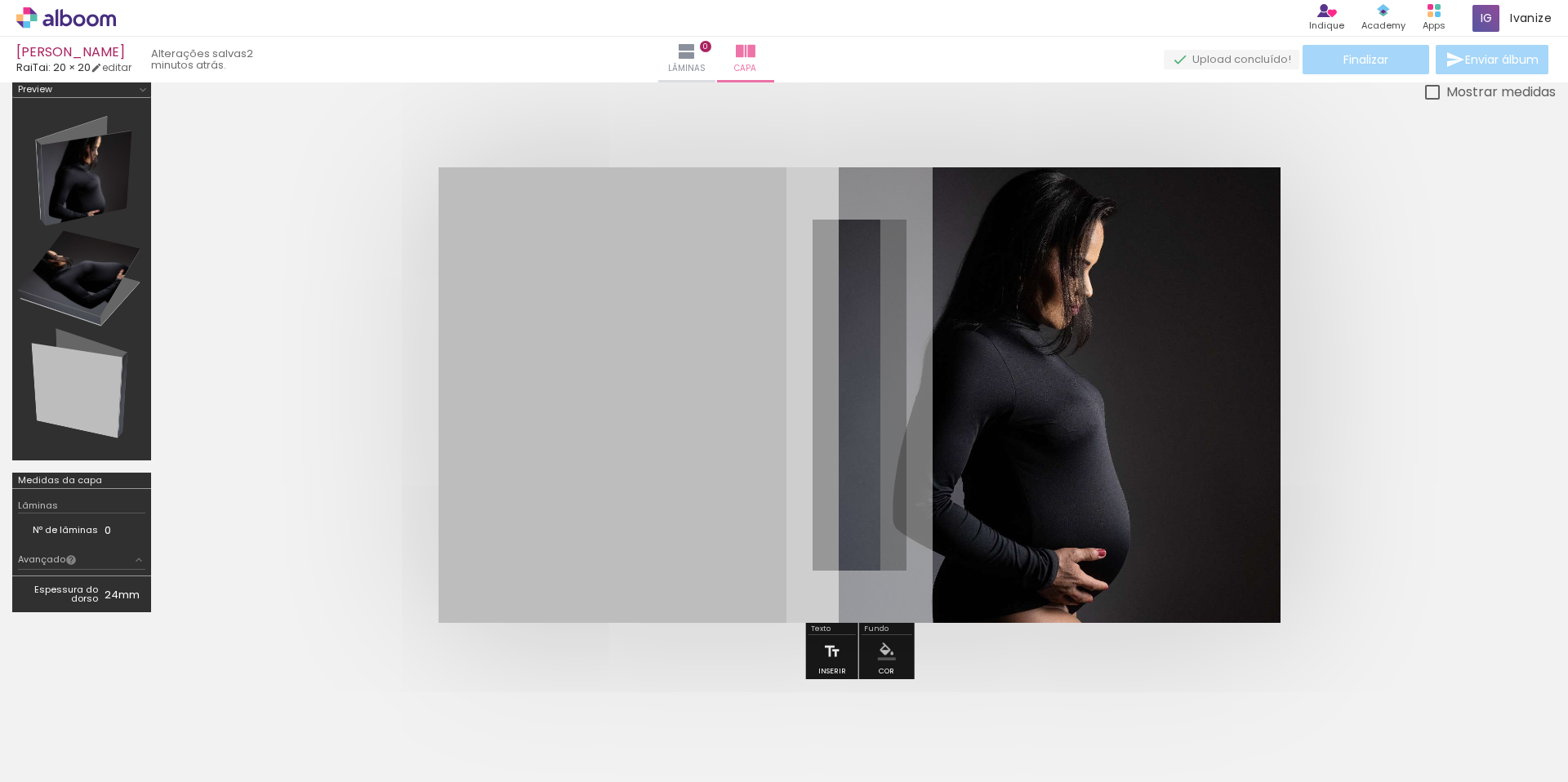 click at bounding box center (859, 395) 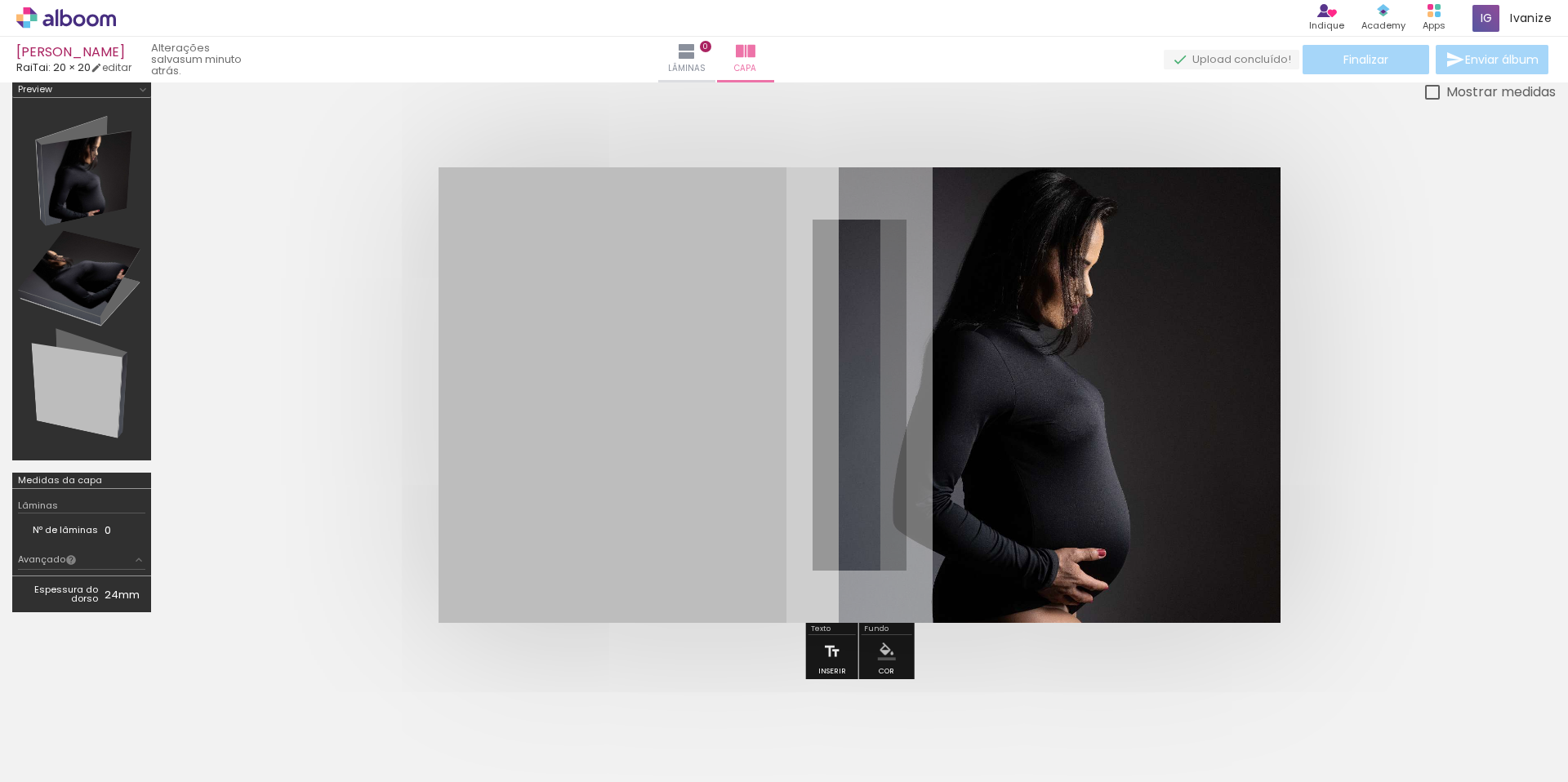 scroll, scrollTop: 7, scrollLeft: 0, axis: vertical 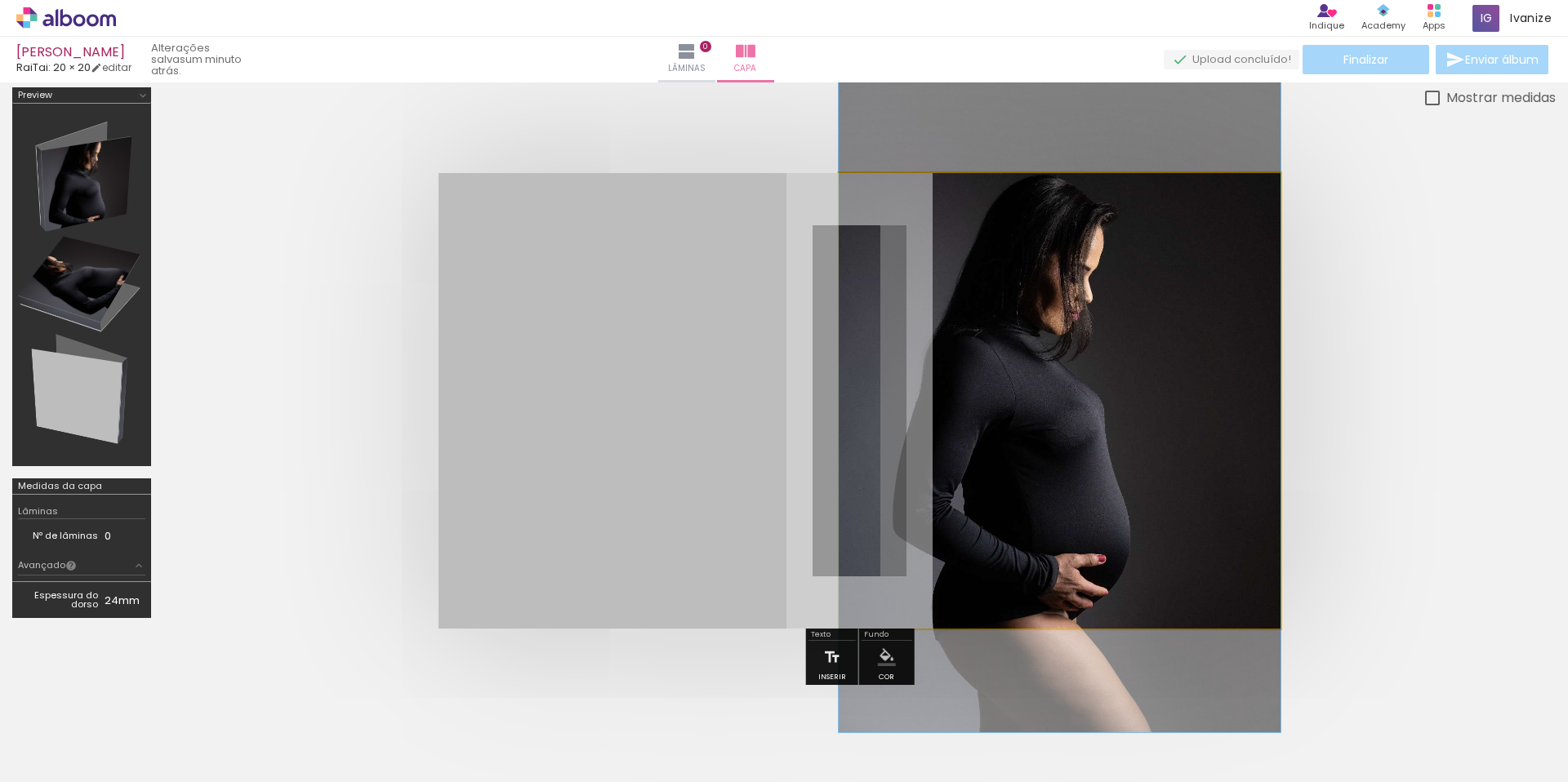 click at bounding box center [1059, 401] 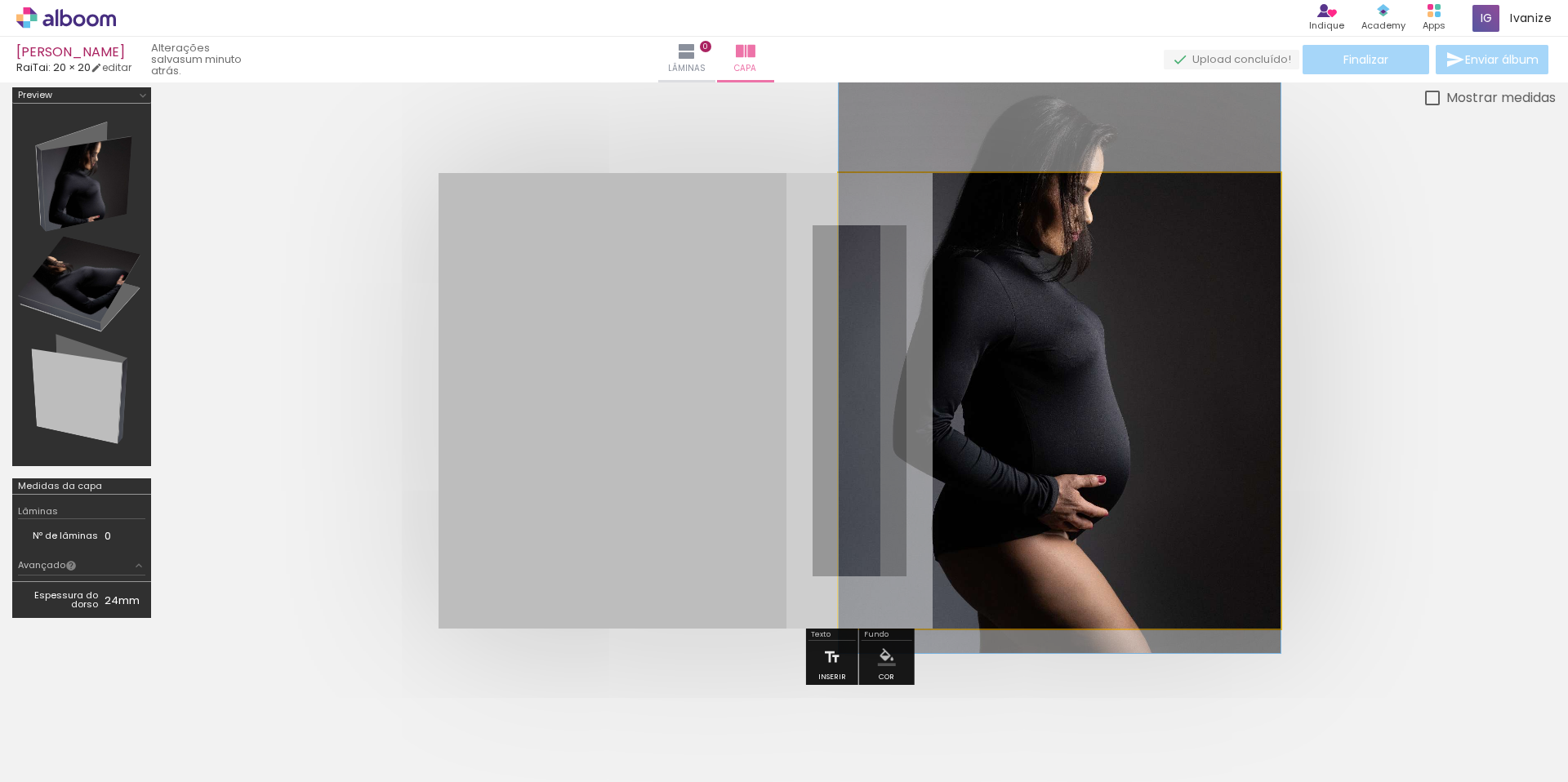 drag, startPoint x: 1043, startPoint y: 407, endPoint x: 1045, endPoint y: 328, distance: 79.02531 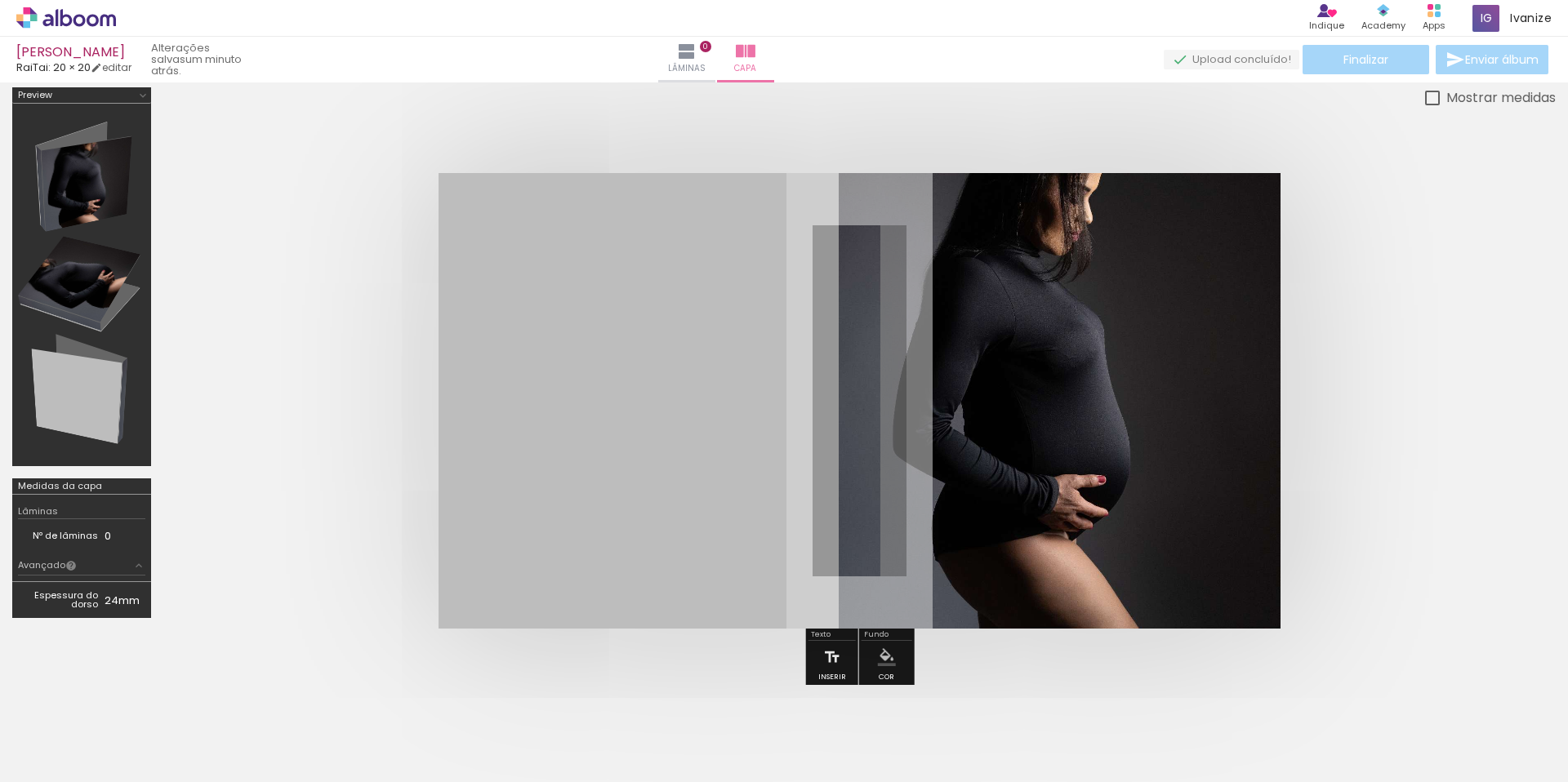 scroll, scrollTop: 0, scrollLeft: 0, axis: both 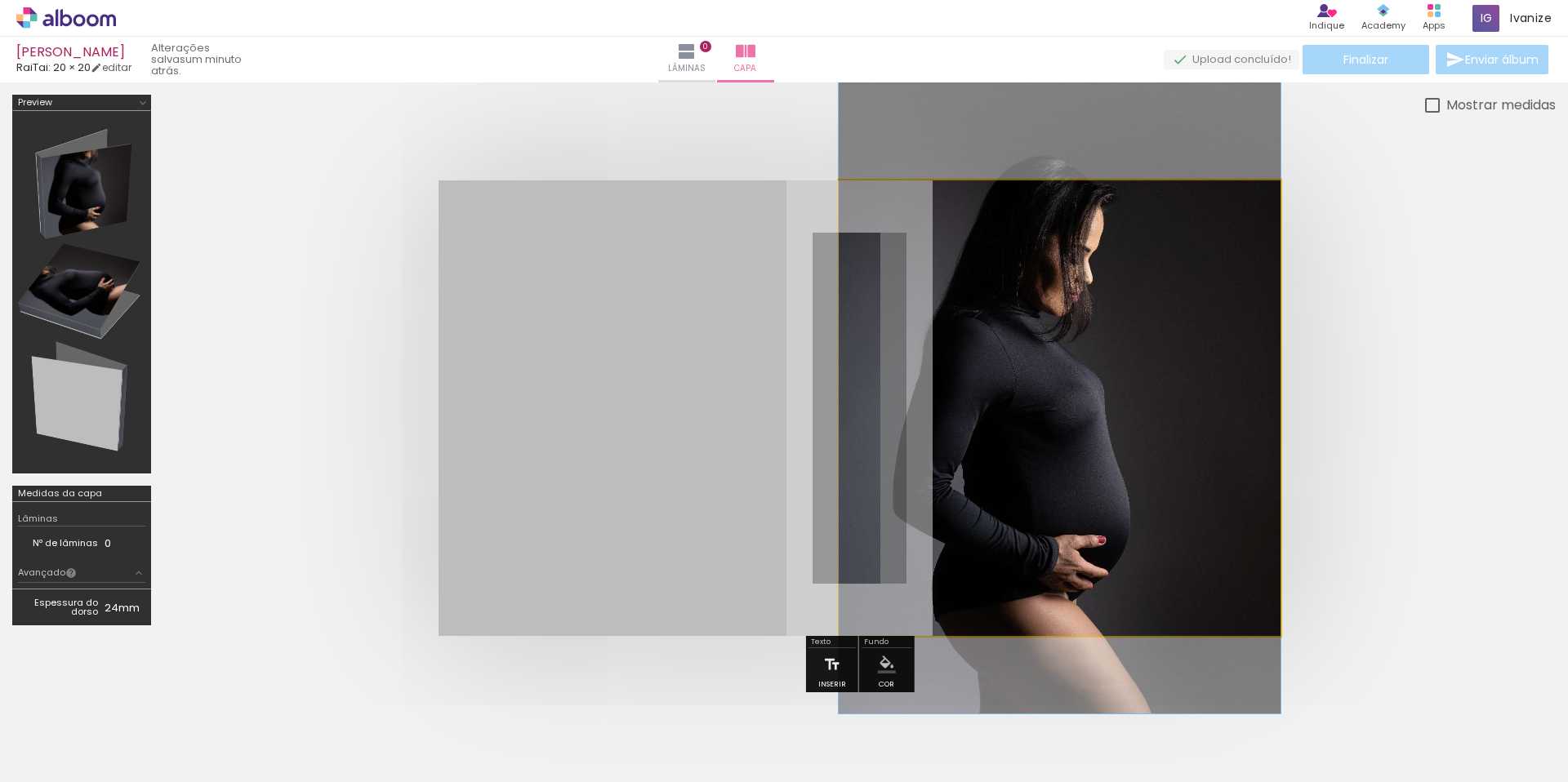 drag, startPoint x: 1108, startPoint y: 395, endPoint x: 1124, endPoint y: 447, distance: 54.405882 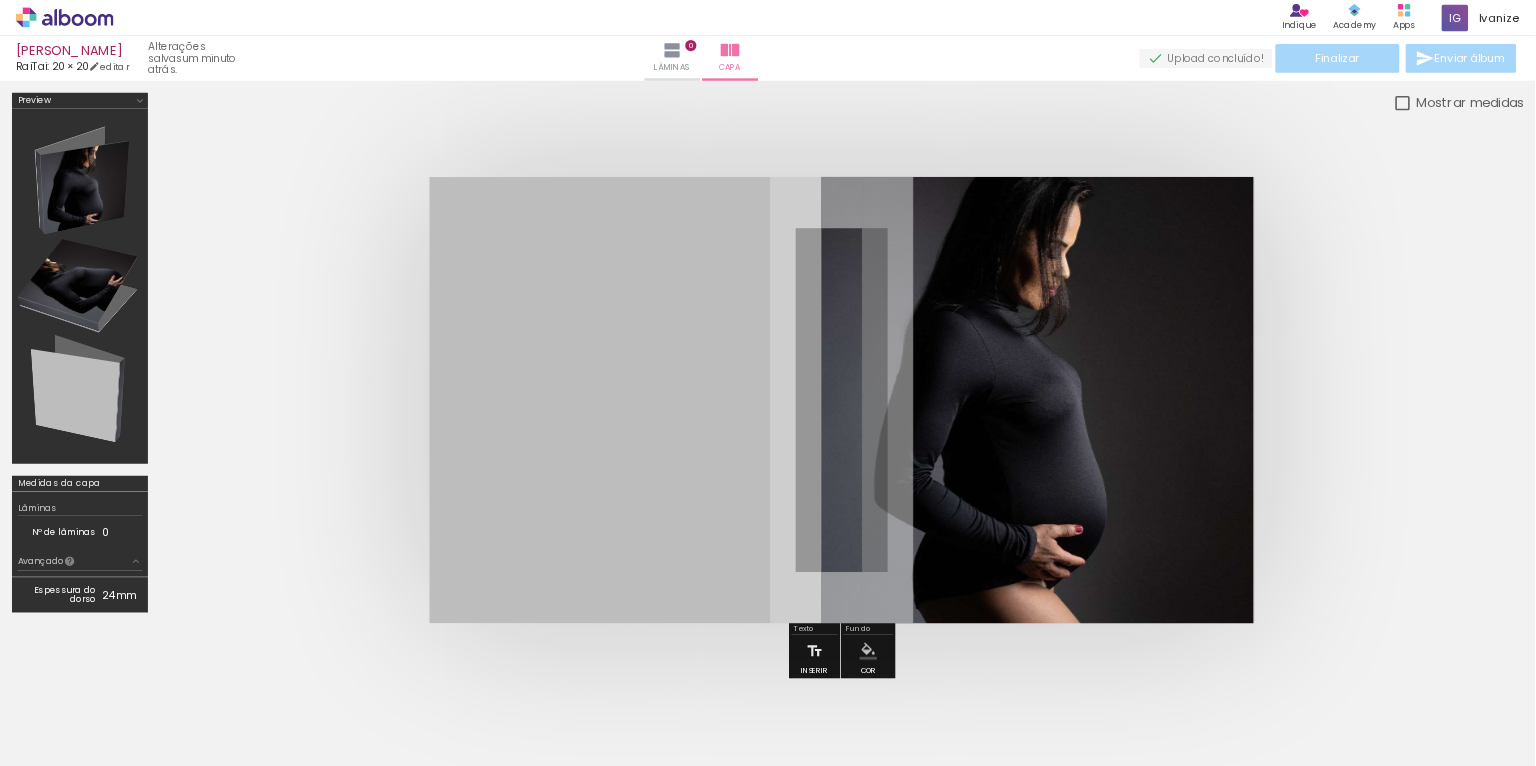 scroll, scrollTop: 0, scrollLeft: 439, axis: horizontal 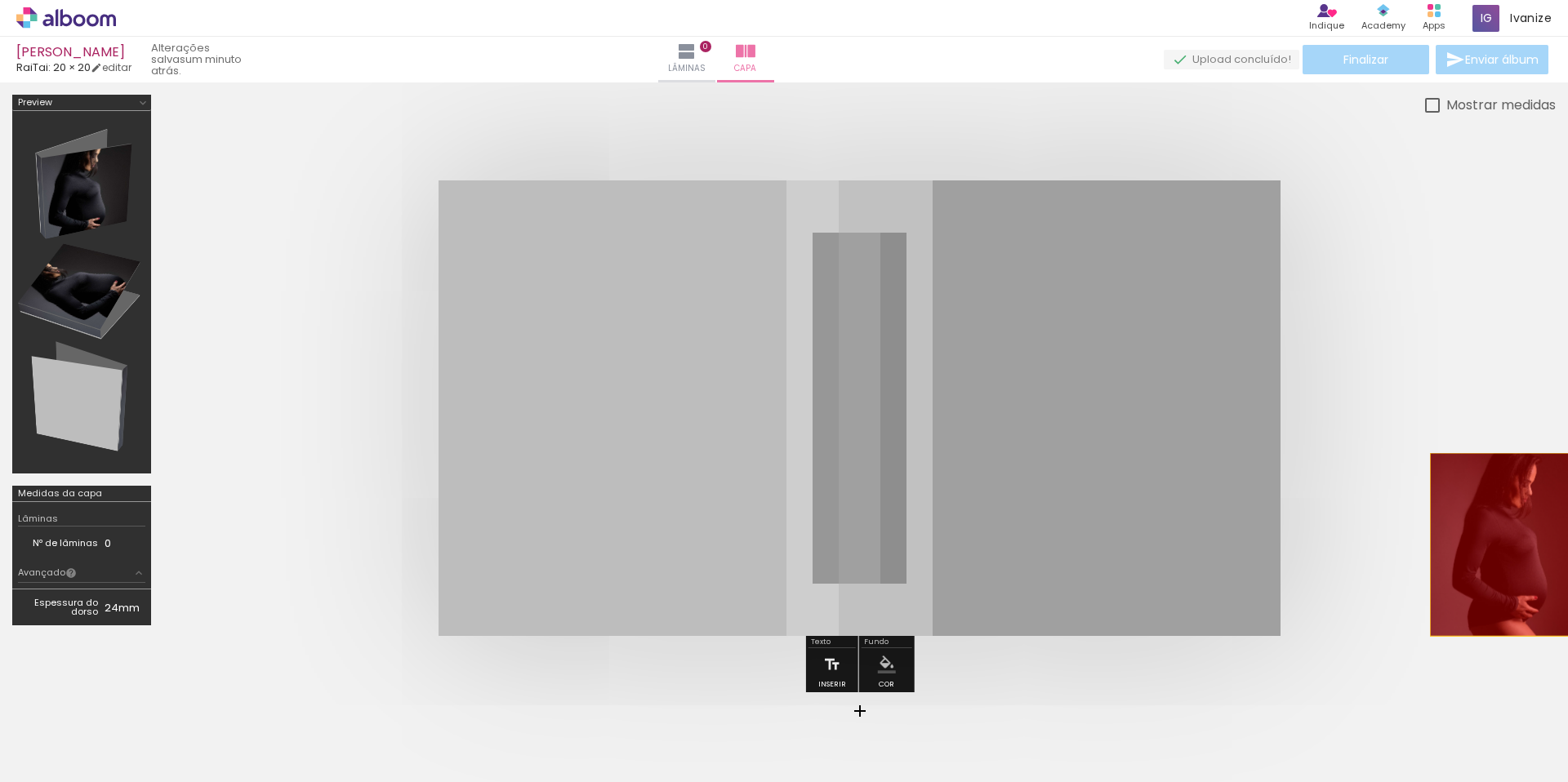 drag, startPoint x: 1125, startPoint y: 542, endPoint x: 1519, endPoint y: 544, distance: 394.0051 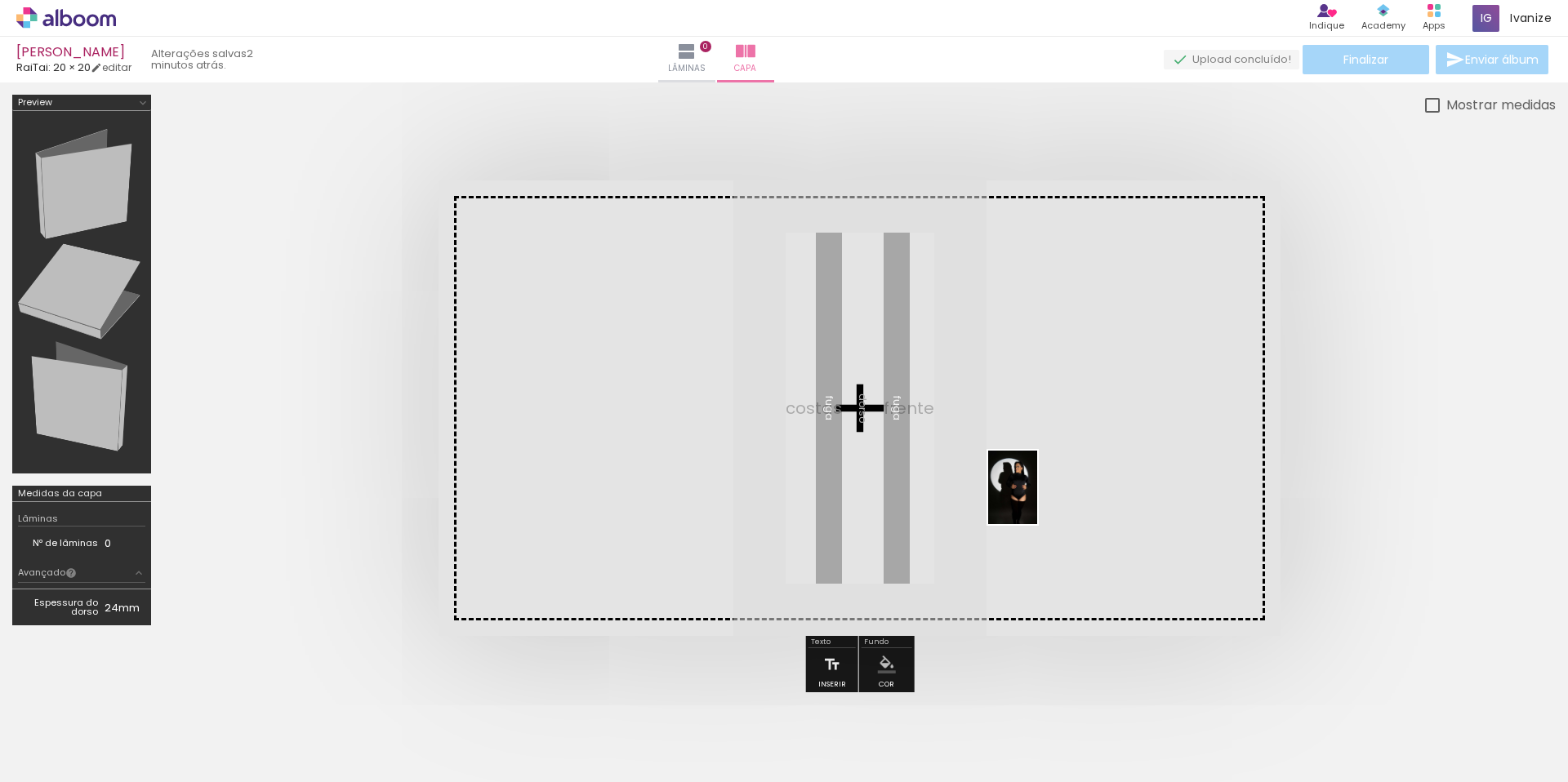 drag, startPoint x: 914, startPoint y: 742, endPoint x: 1037, endPoint y: 500, distance: 271.46455 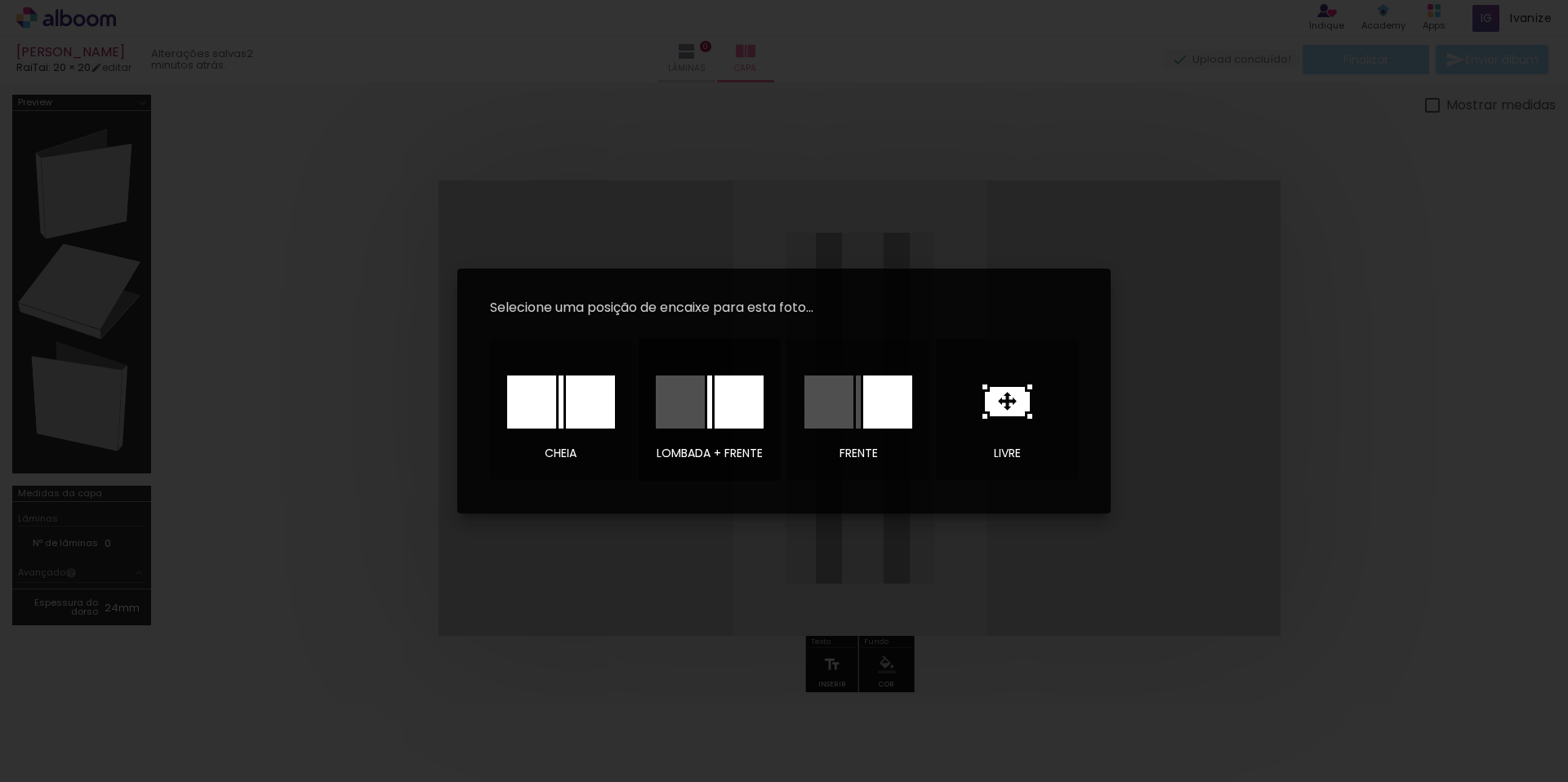 click at bounding box center [739, 402] 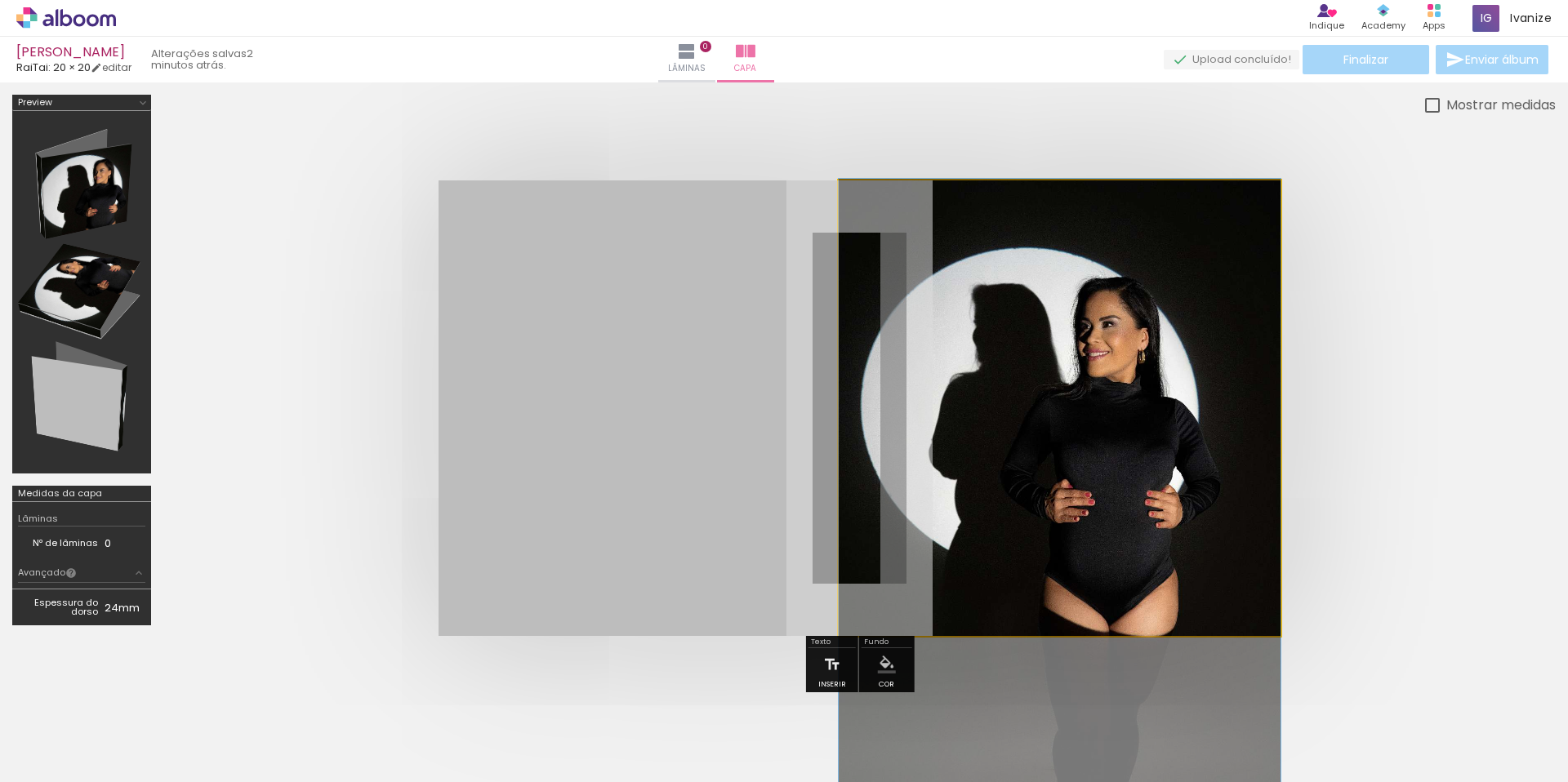 drag, startPoint x: 1121, startPoint y: 461, endPoint x: 1130, endPoint y: 563, distance: 102.39629 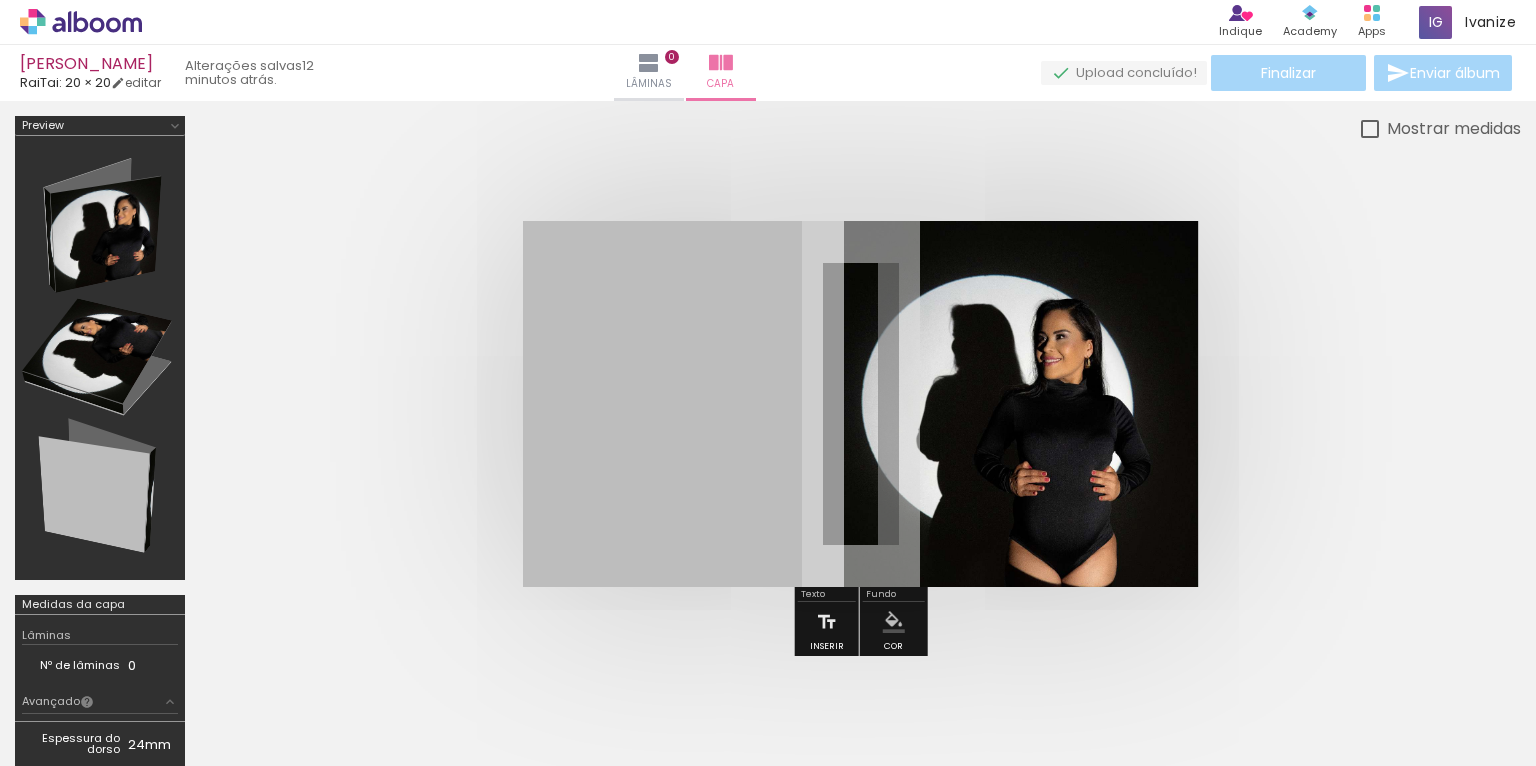 scroll, scrollTop: 0, scrollLeft: 2952, axis: horizontal 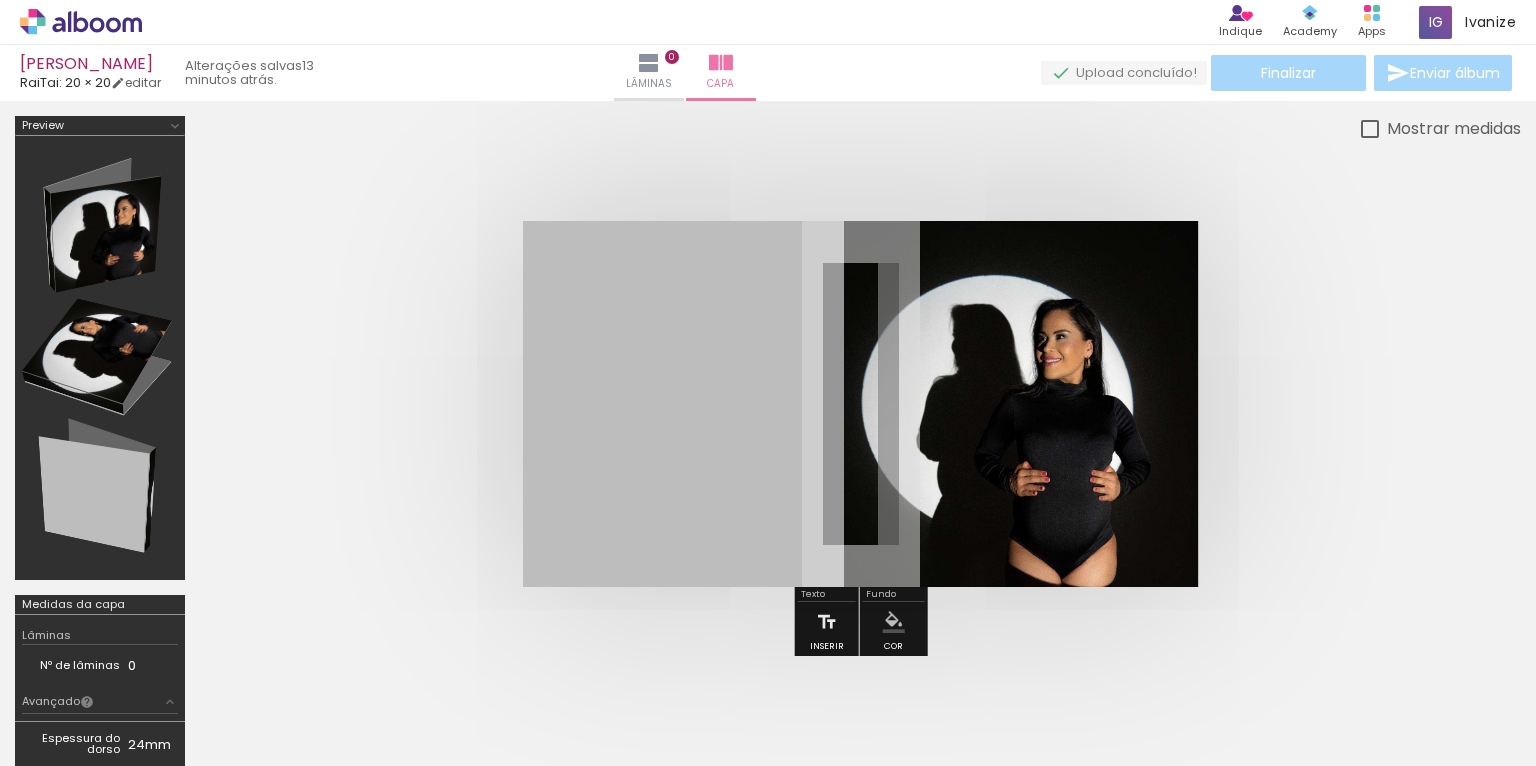 click at bounding box center (-2752, 699) 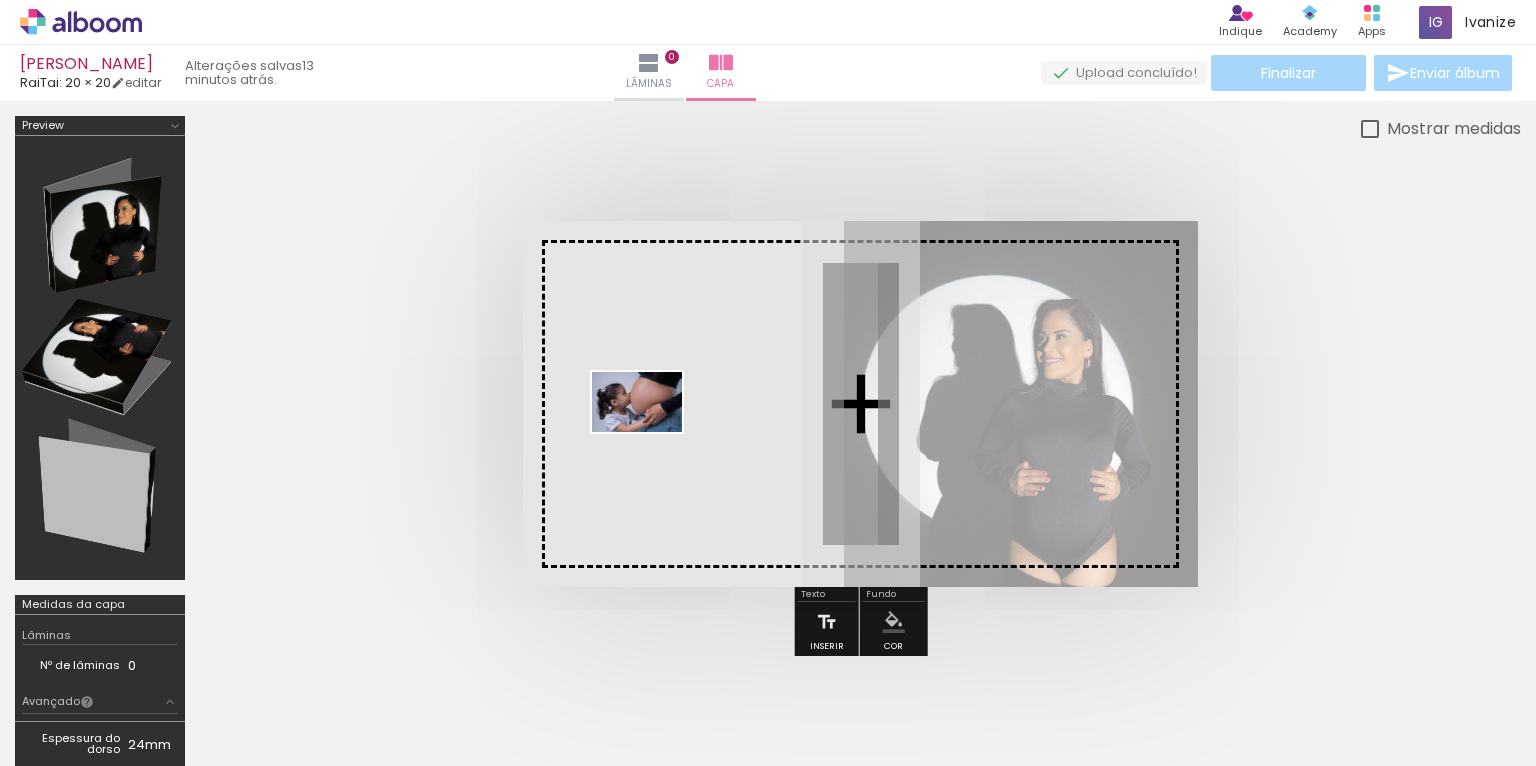 drag, startPoint x: 917, startPoint y: 711, endPoint x: 651, endPoint y: 432, distance: 385.48282 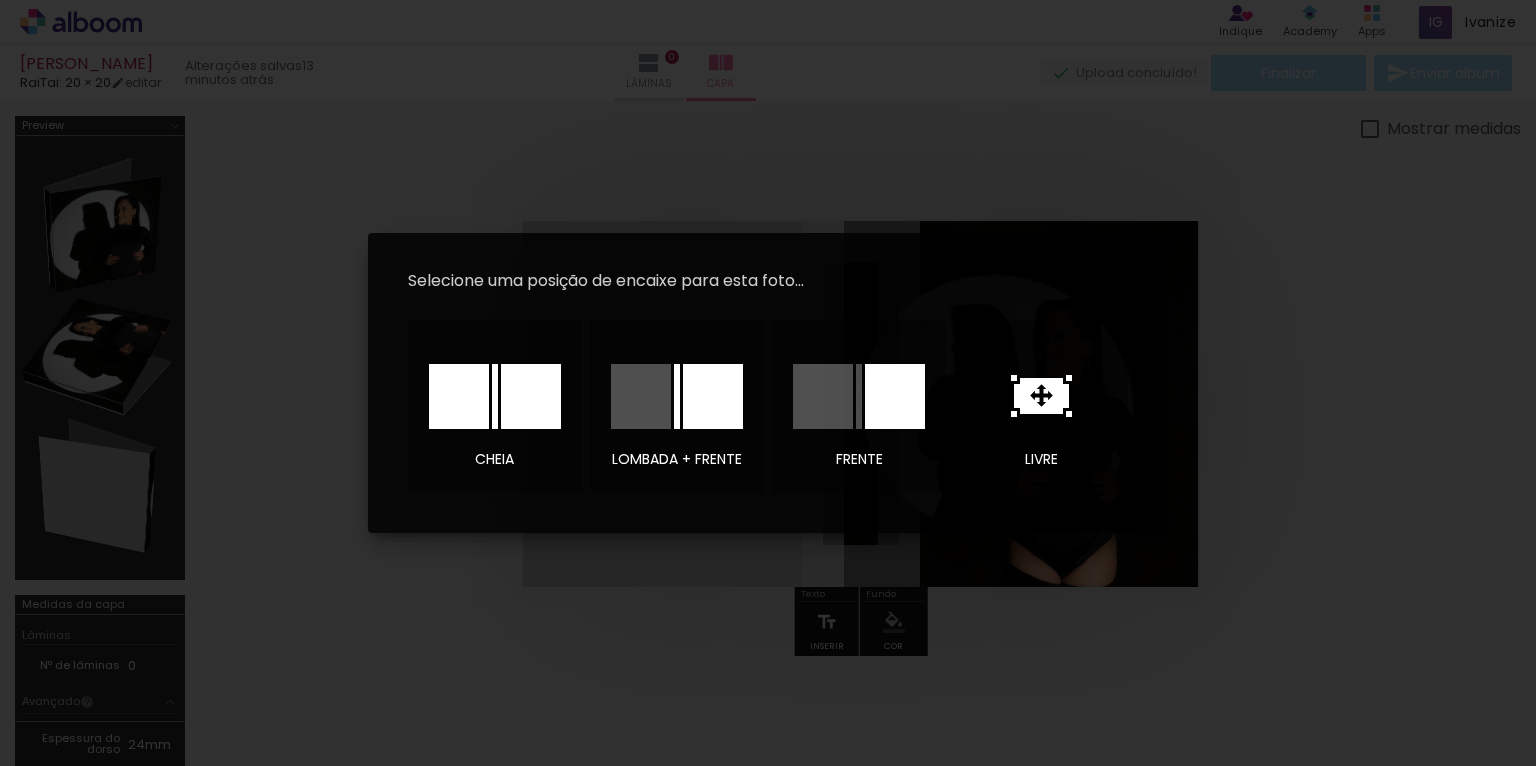 drag, startPoint x: 1036, startPoint y: 396, endPoint x: 1018, endPoint y: 402, distance: 18.973665 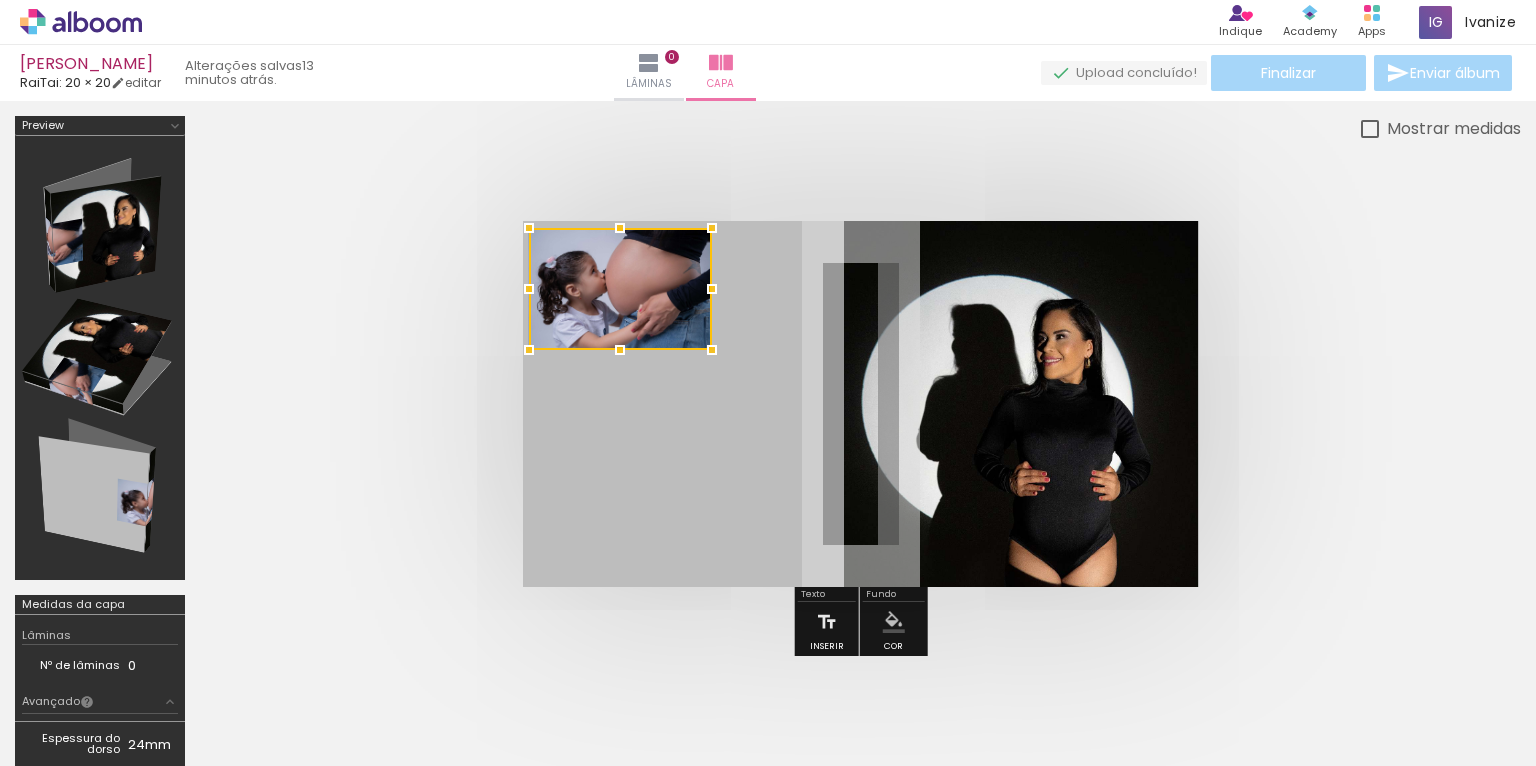 drag, startPoint x: 793, startPoint y: 416, endPoint x: 555, endPoint y: 303, distance: 263.46347 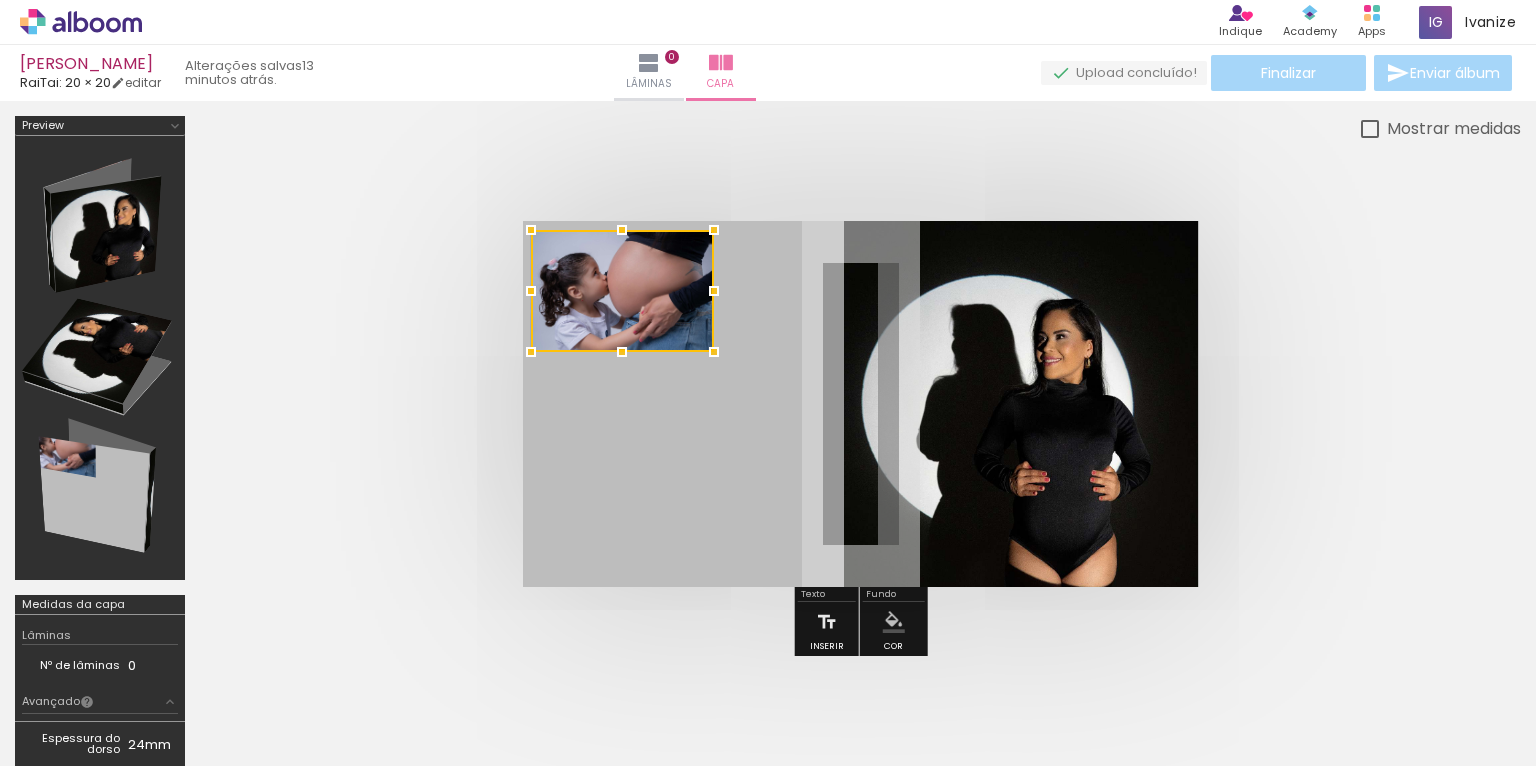 drag, startPoint x: 648, startPoint y: 332, endPoint x: 684, endPoint y: 370, distance: 52.34501 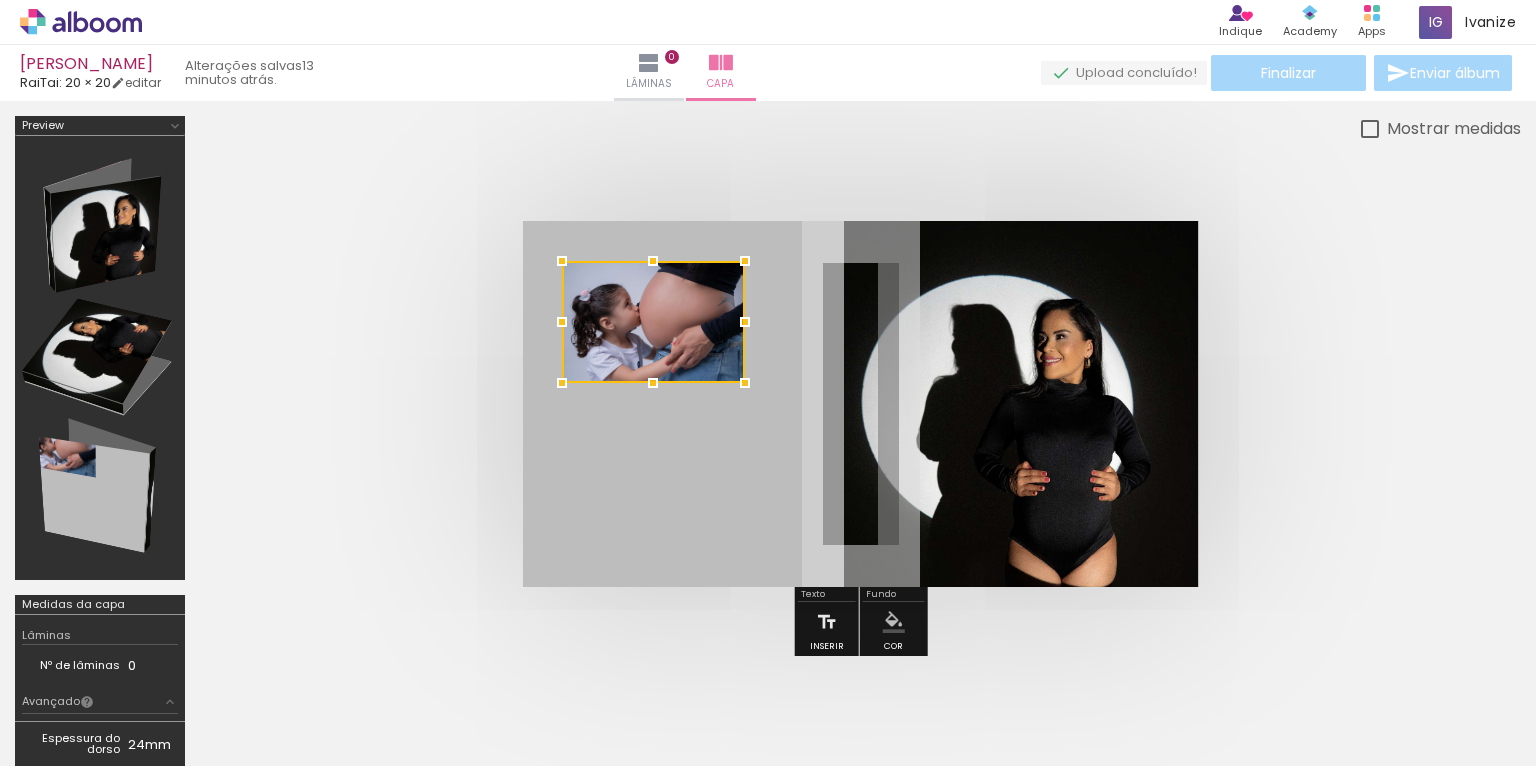 click at bounding box center (653, 322) 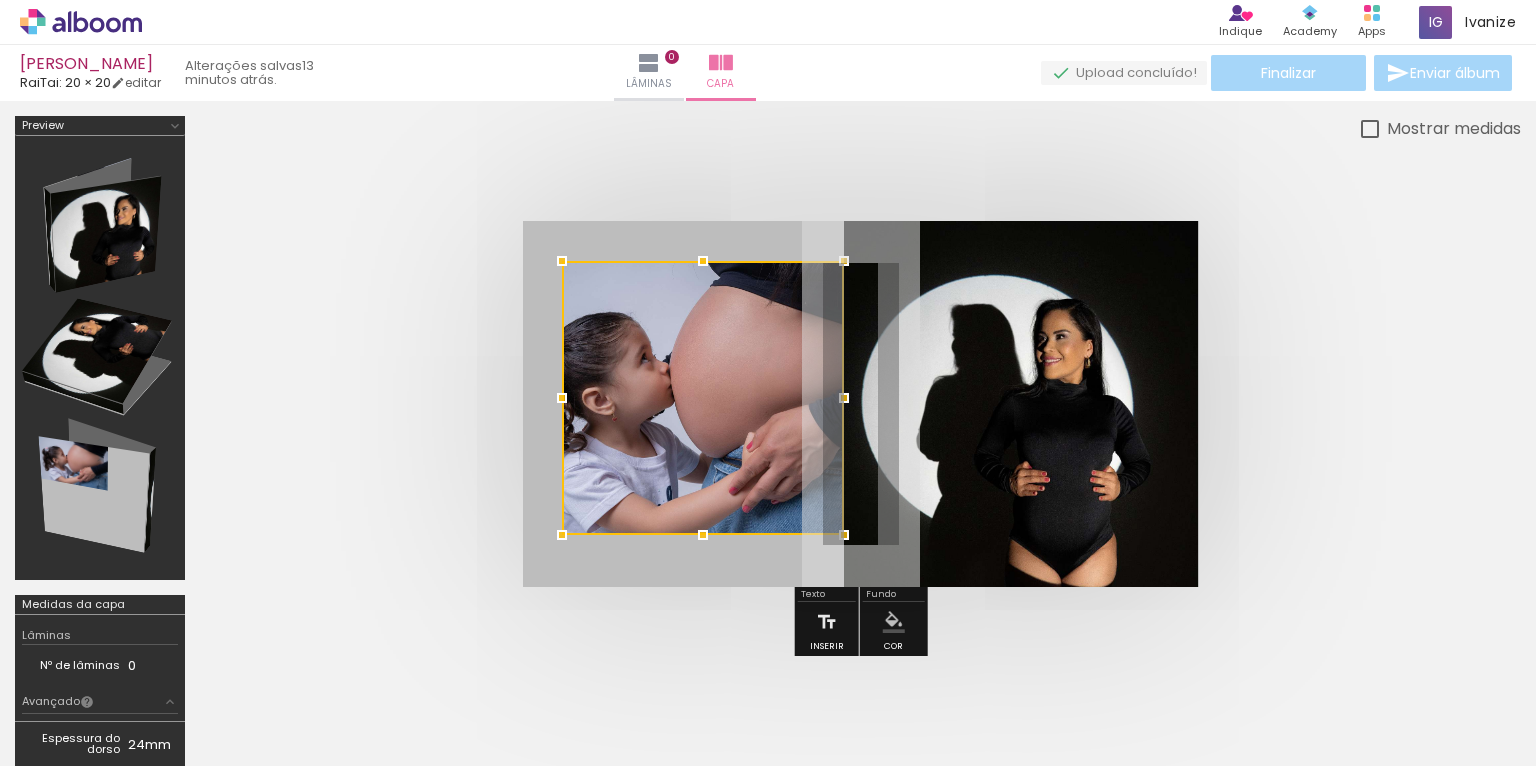 drag, startPoint x: 741, startPoint y: 383, endPoint x: 838, endPoint y: 534, distance: 179.47145 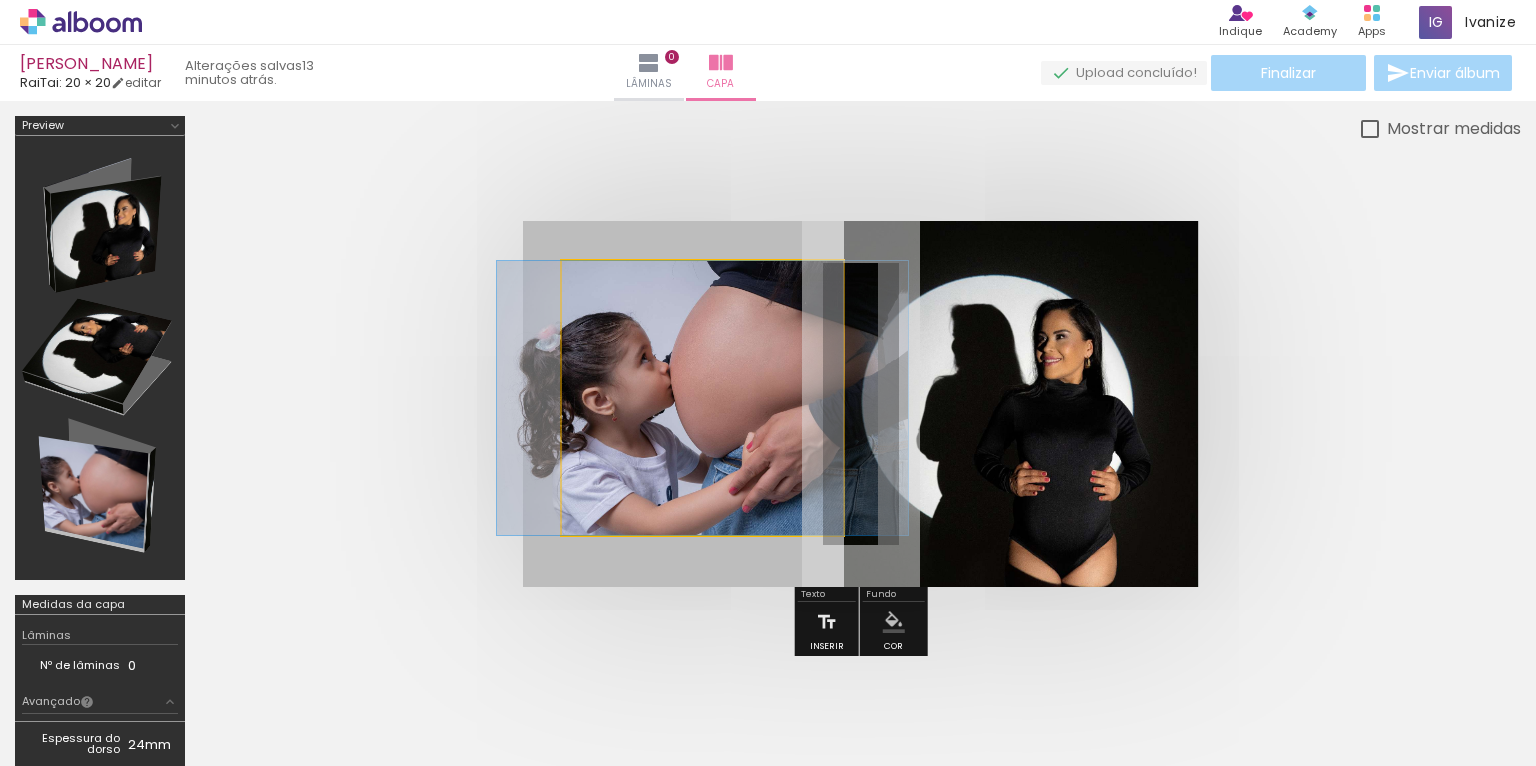 click at bounding box center (702, 398) 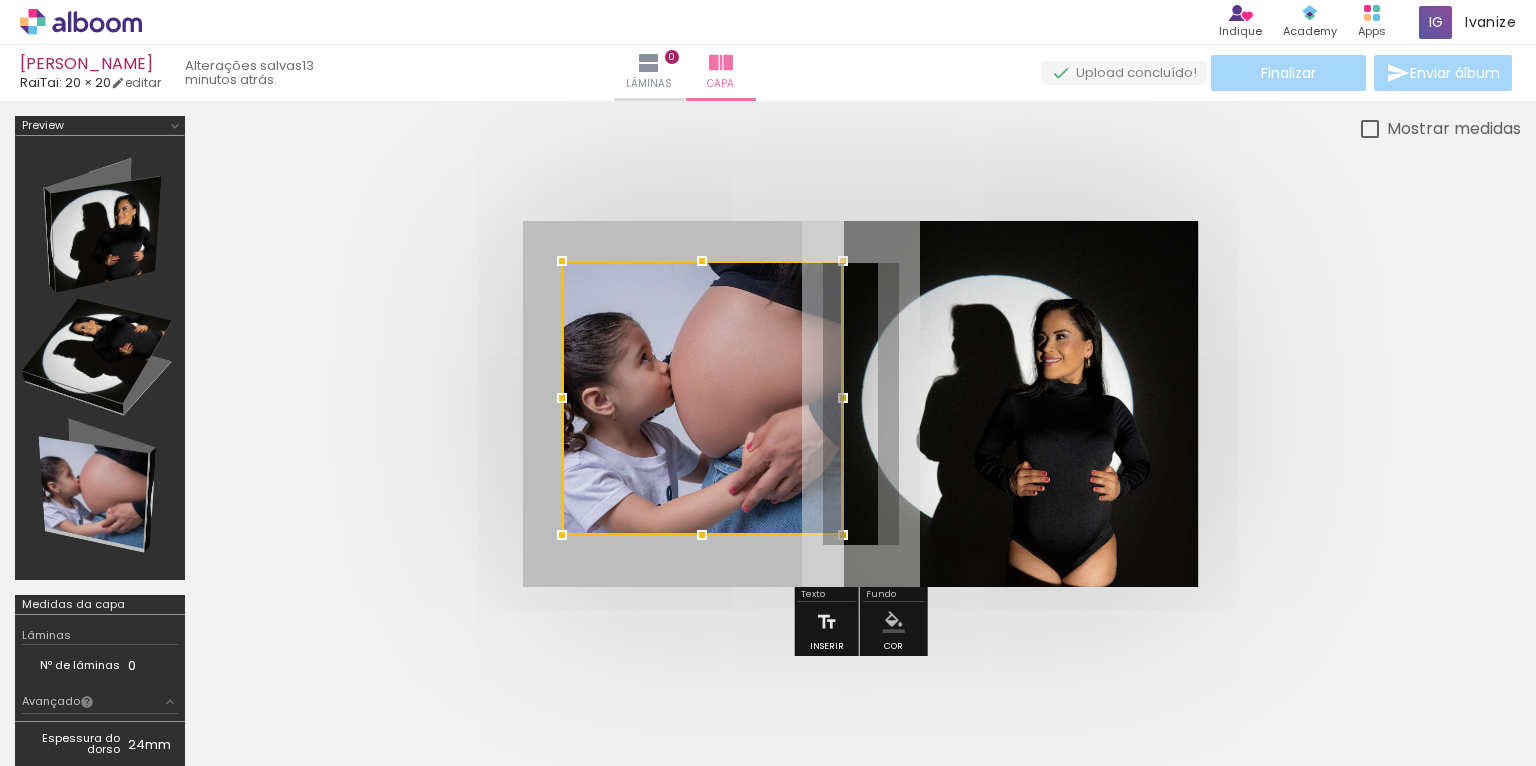 click at bounding box center [860, 404] 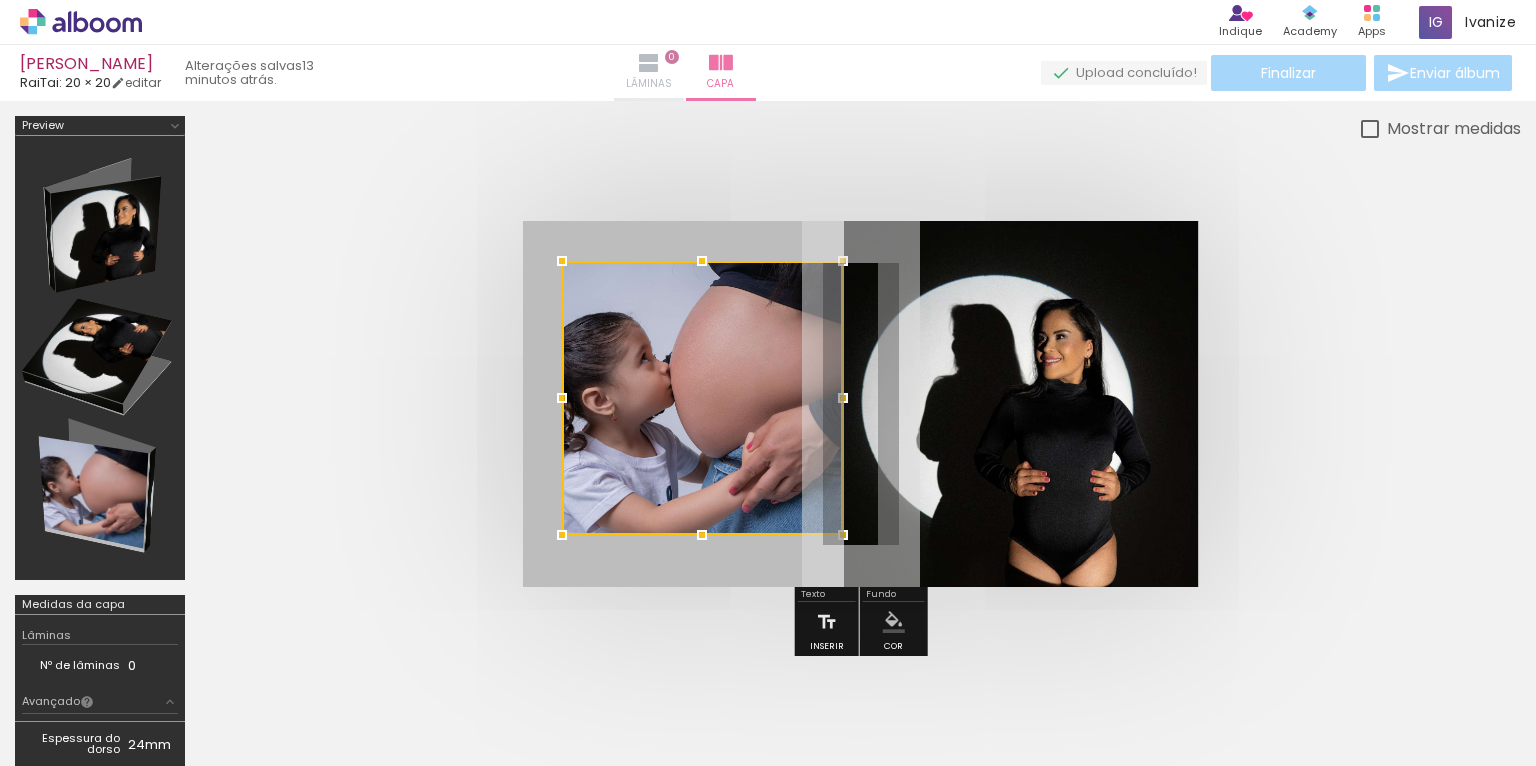click on "Lâminas 0" at bounding box center (649, 73) 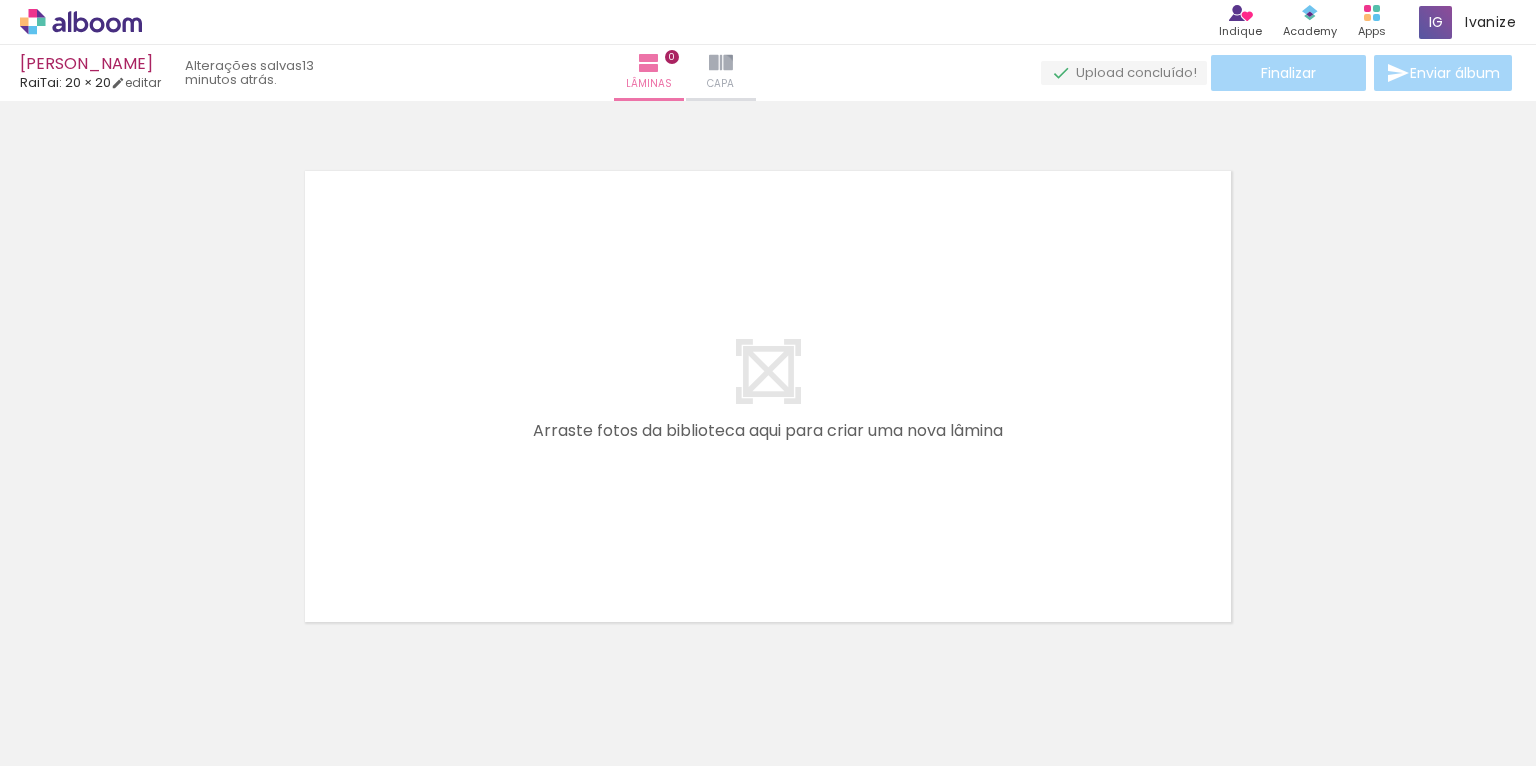 drag, startPoint x: 798, startPoint y: 72, endPoint x: 783, endPoint y: 196, distance: 124.90396 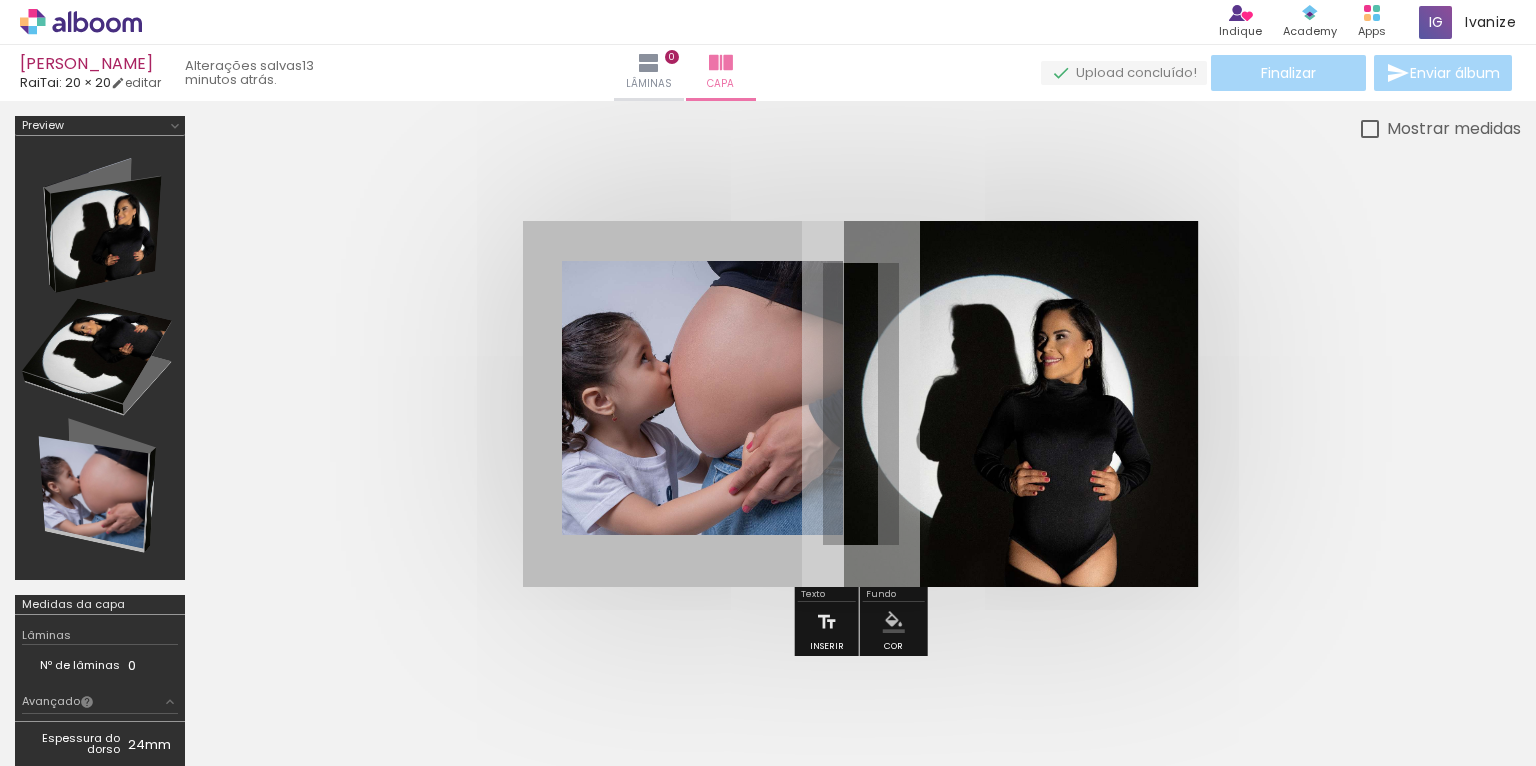 click at bounding box center (860, 404) 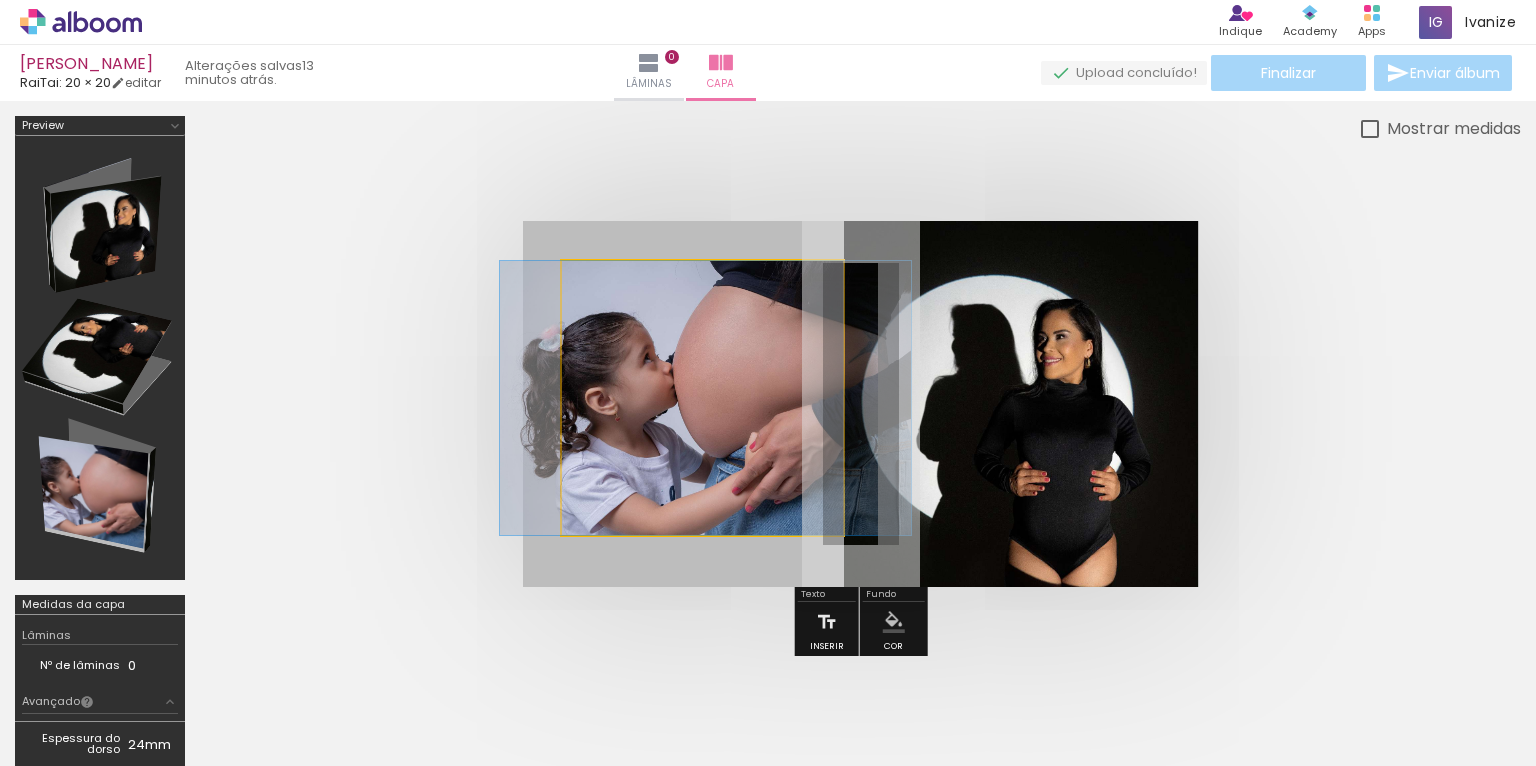 drag, startPoint x: 719, startPoint y: 466, endPoint x: 723, endPoint y: 440, distance: 26.305893 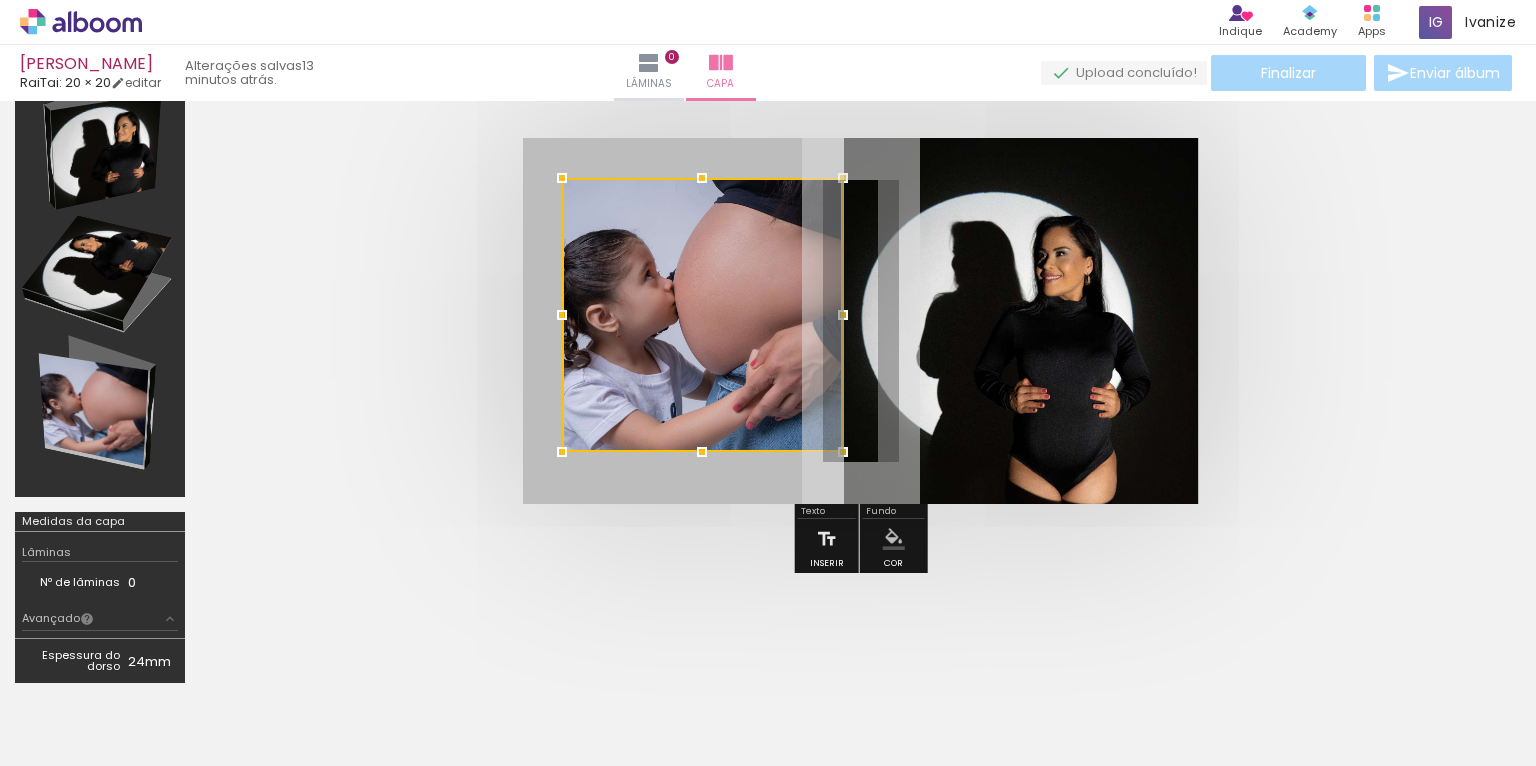 scroll, scrollTop: 84, scrollLeft: 0, axis: vertical 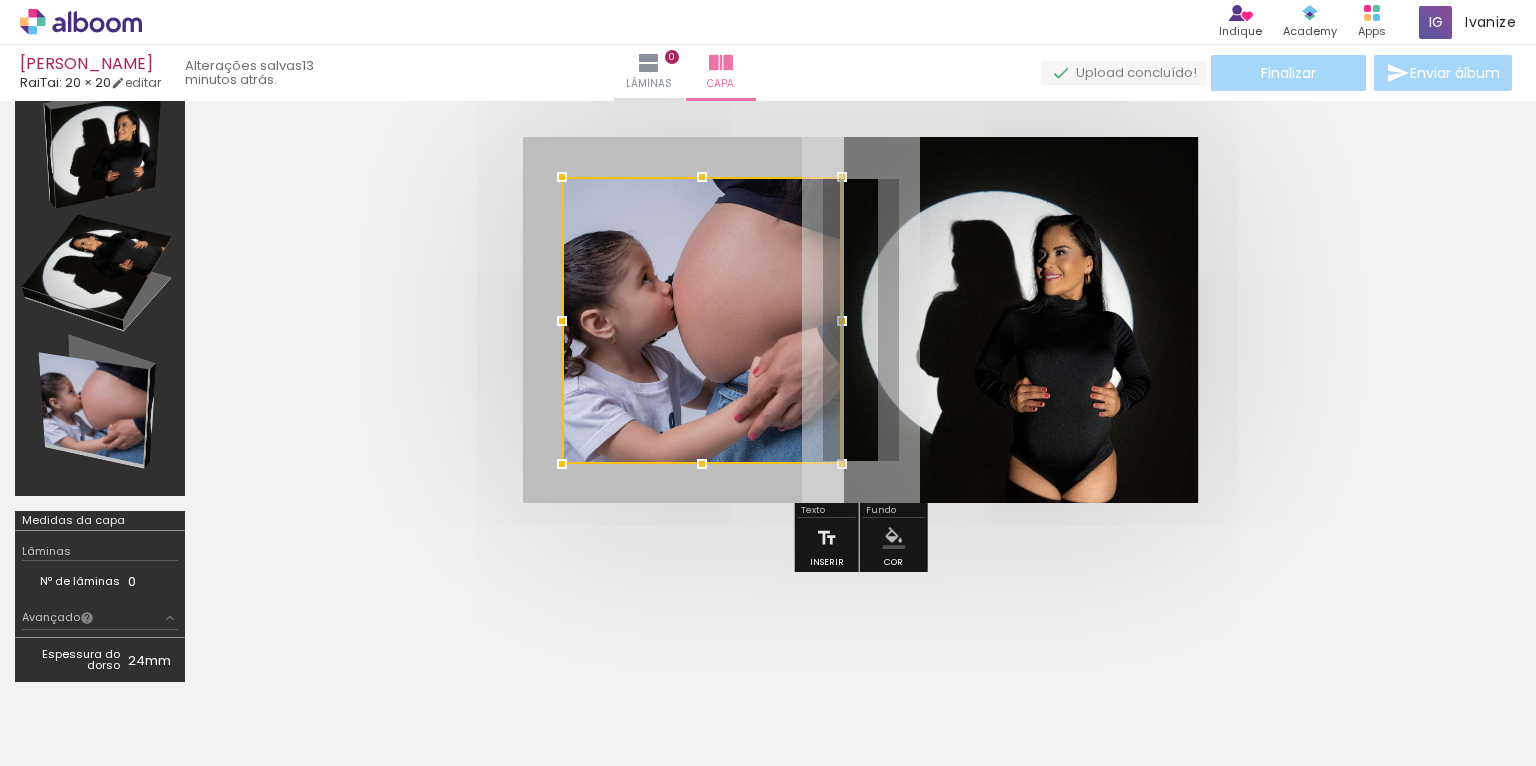 drag, startPoint x: 839, startPoint y: 450, endPoint x: 838, endPoint y: 463, distance: 13.038404 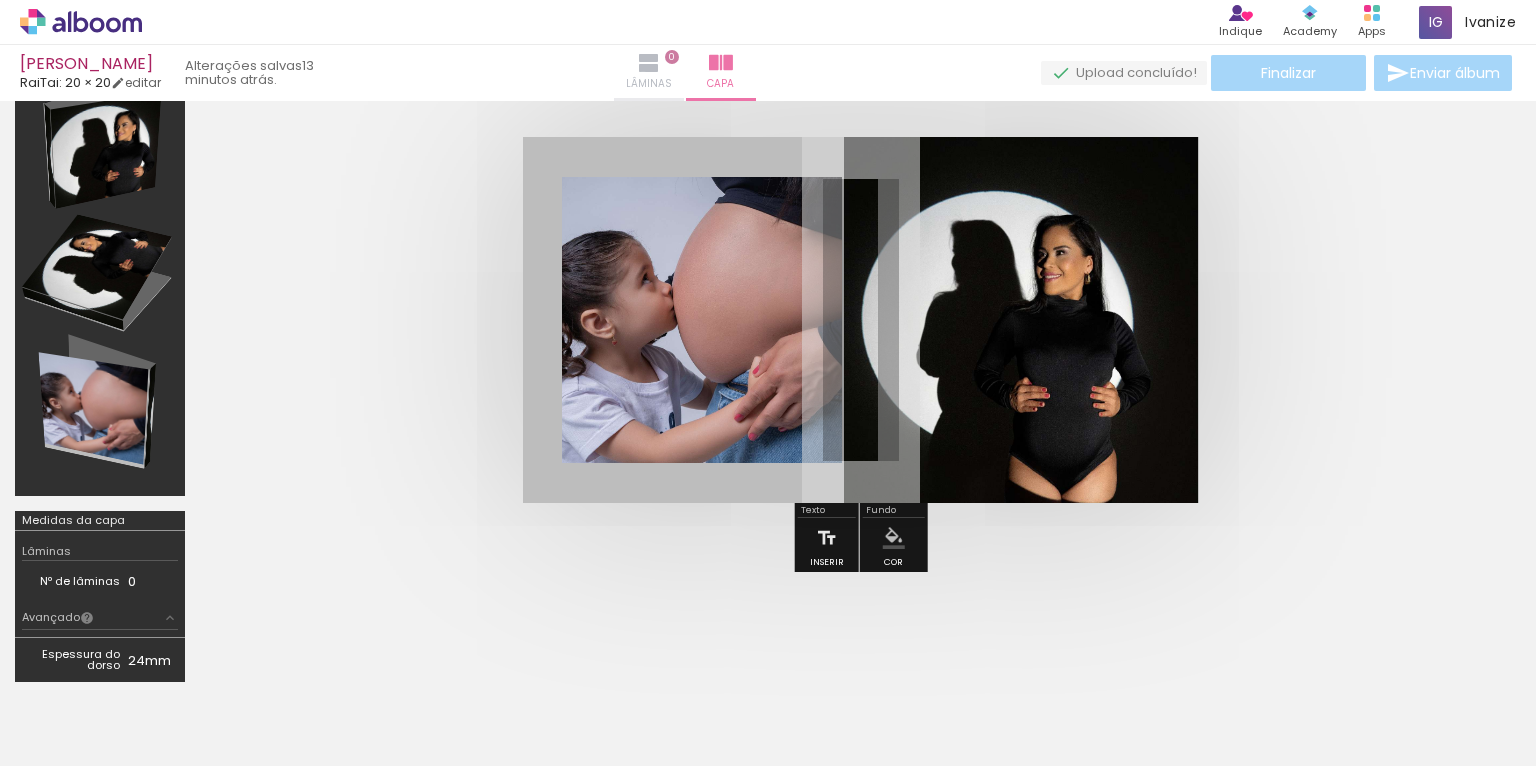 click on "Lâminas" at bounding box center [649, 84] 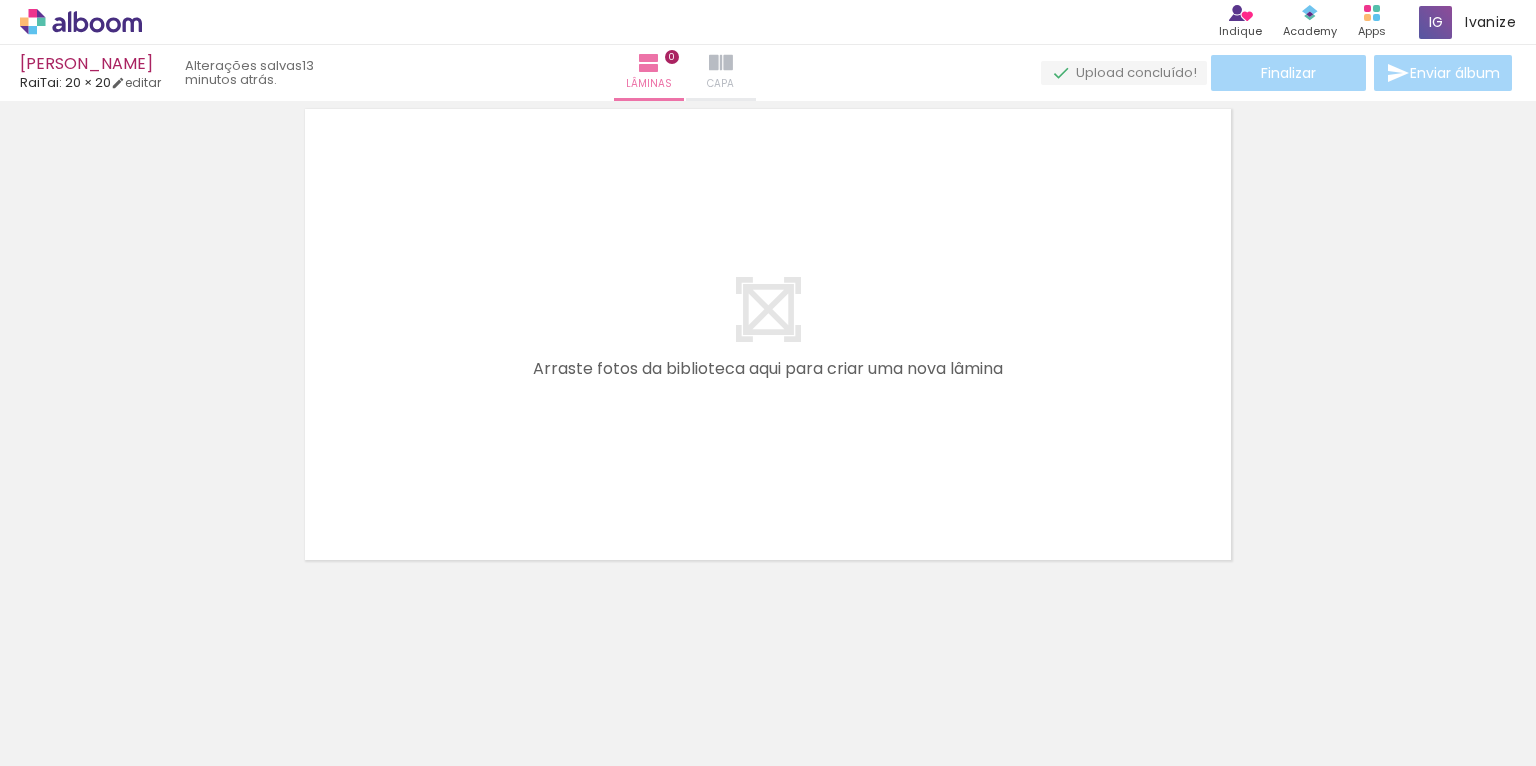 click at bounding box center (721, 63) 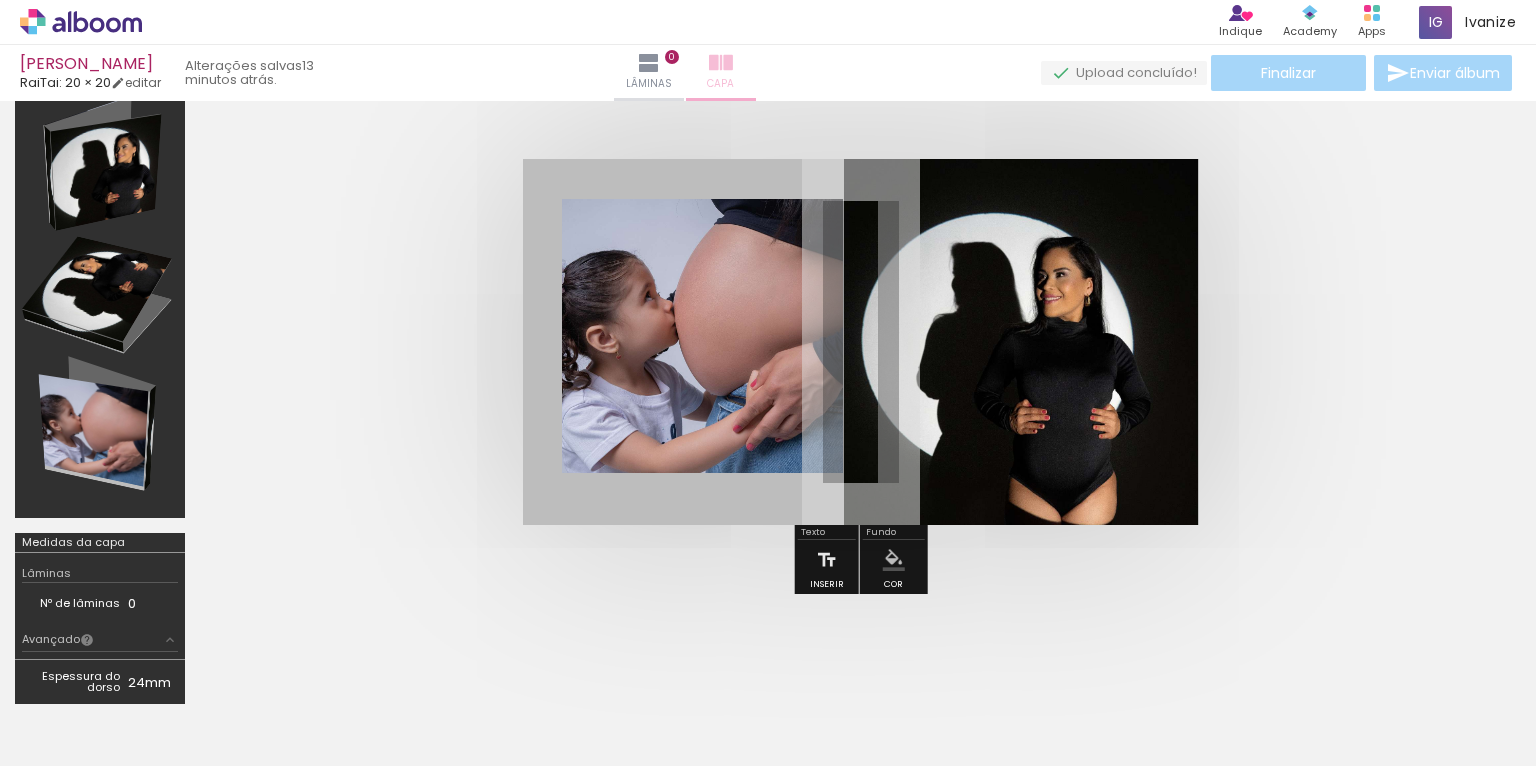 scroll, scrollTop: 84, scrollLeft: 0, axis: vertical 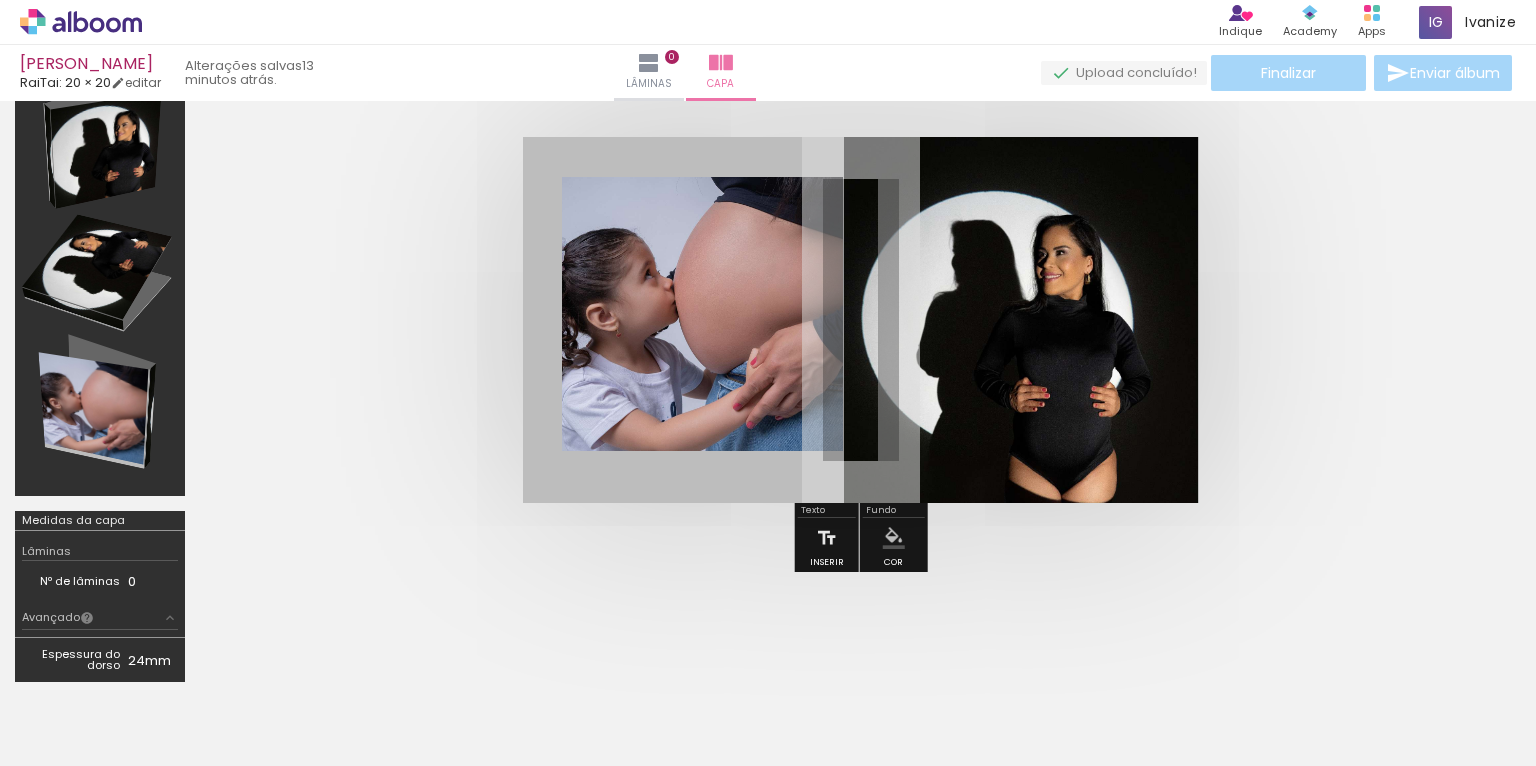 click at bounding box center [860, 320] 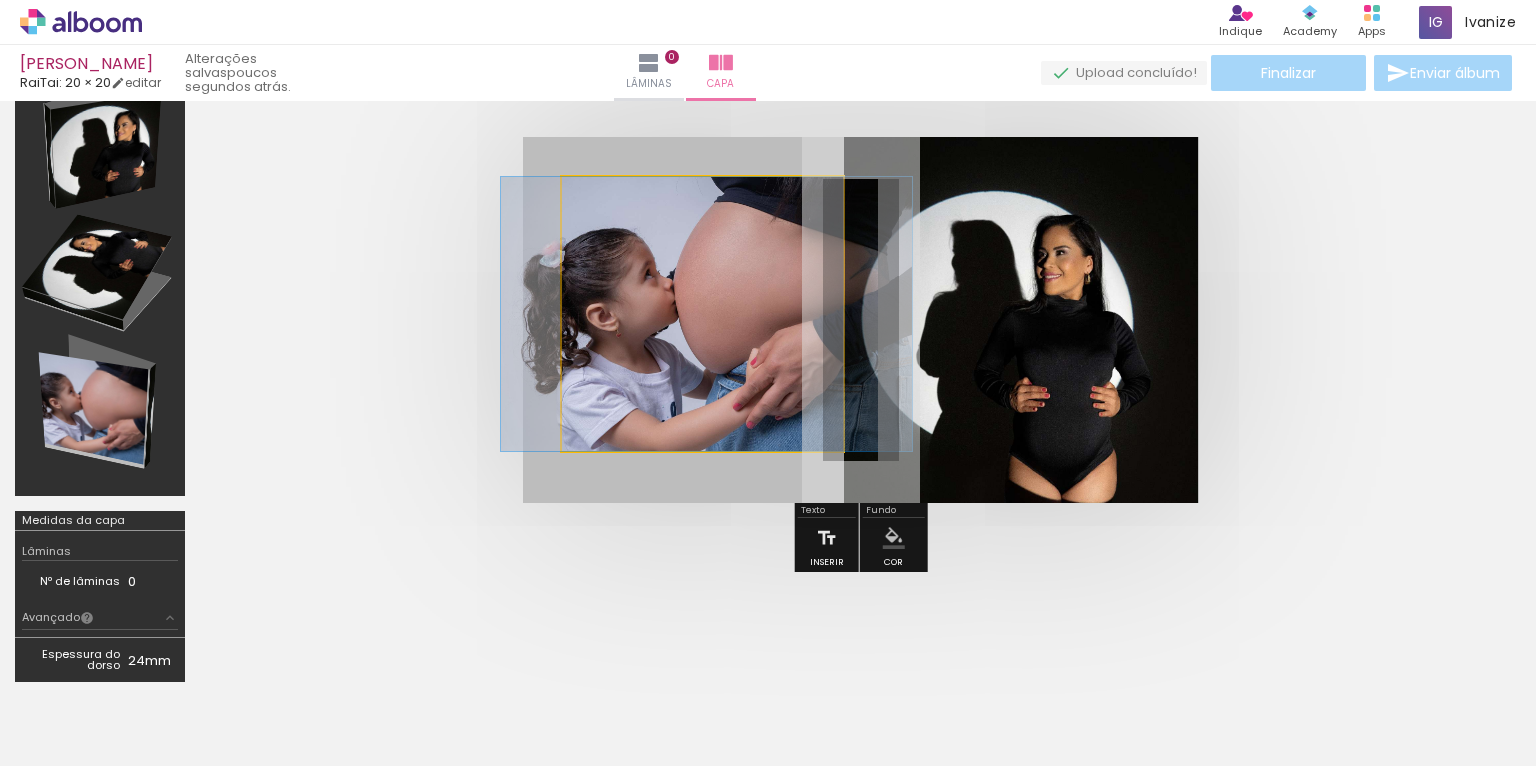 click at bounding box center [861, 320] 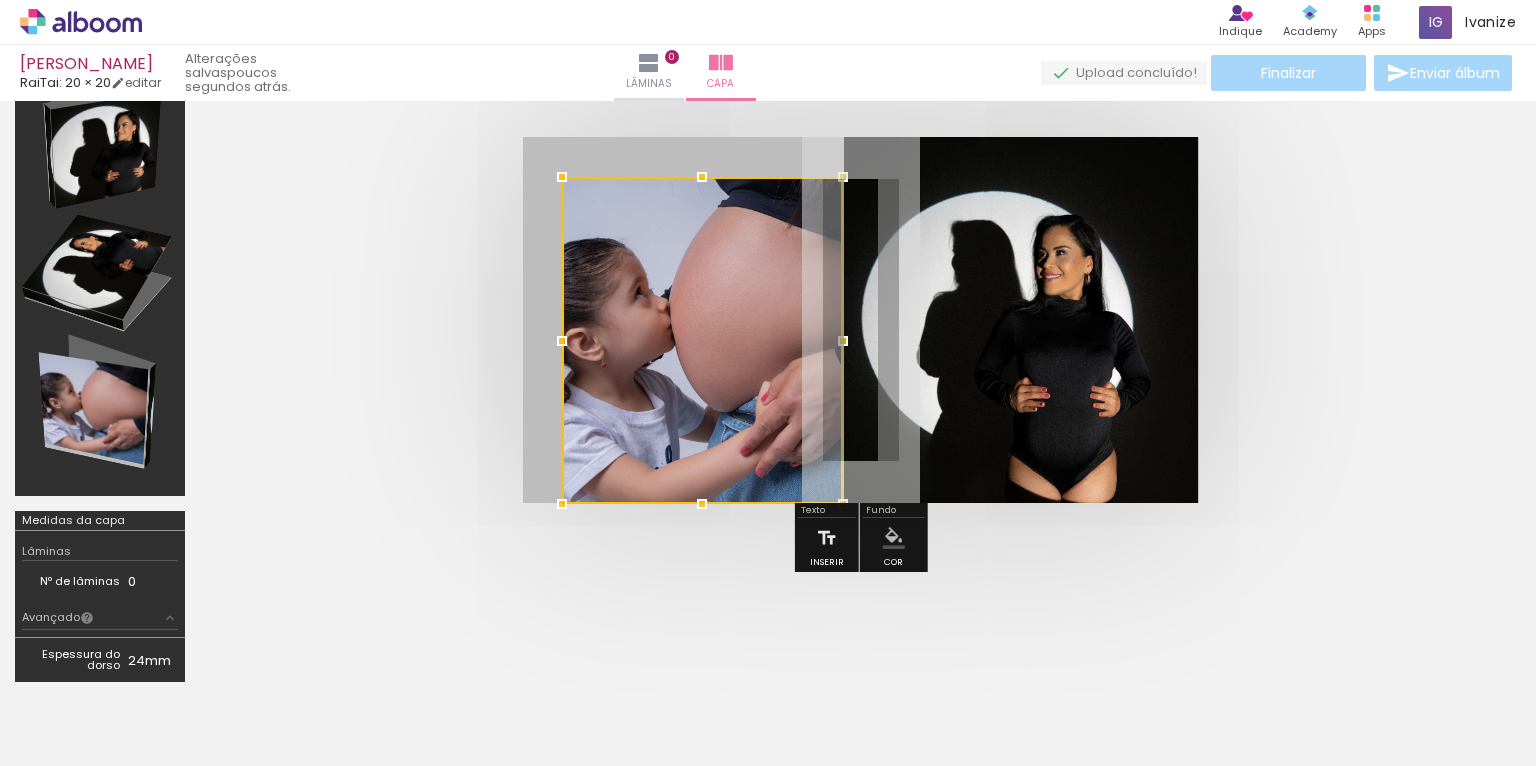 drag, startPoint x: 703, startPoint y: 448, endPoint x: 700, endPoint y: 459, distance: 11.401754 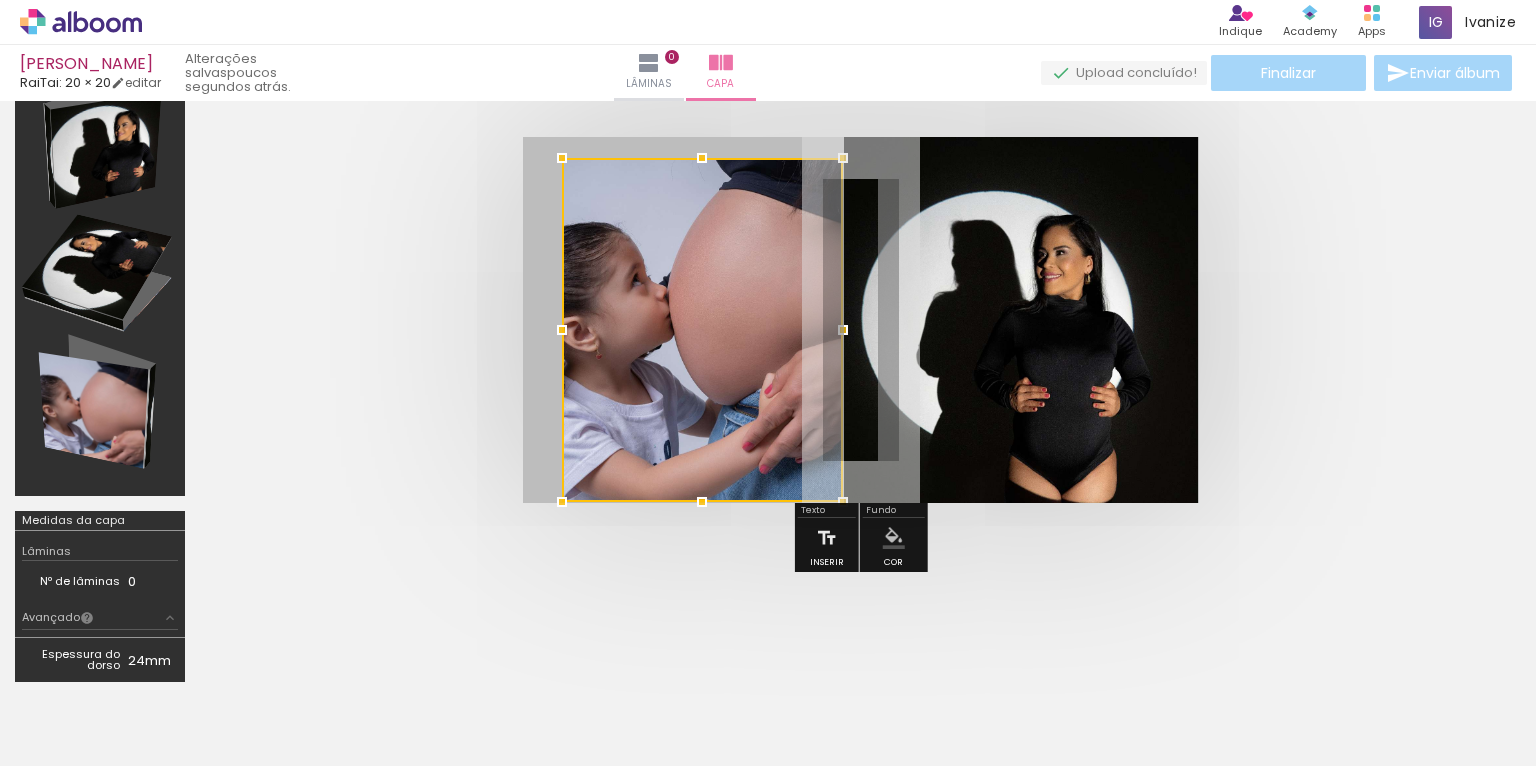 drag, startPoint x: 700, startPoint y: 172, endPoint x: 693, endPoint y: 196, distance: 25 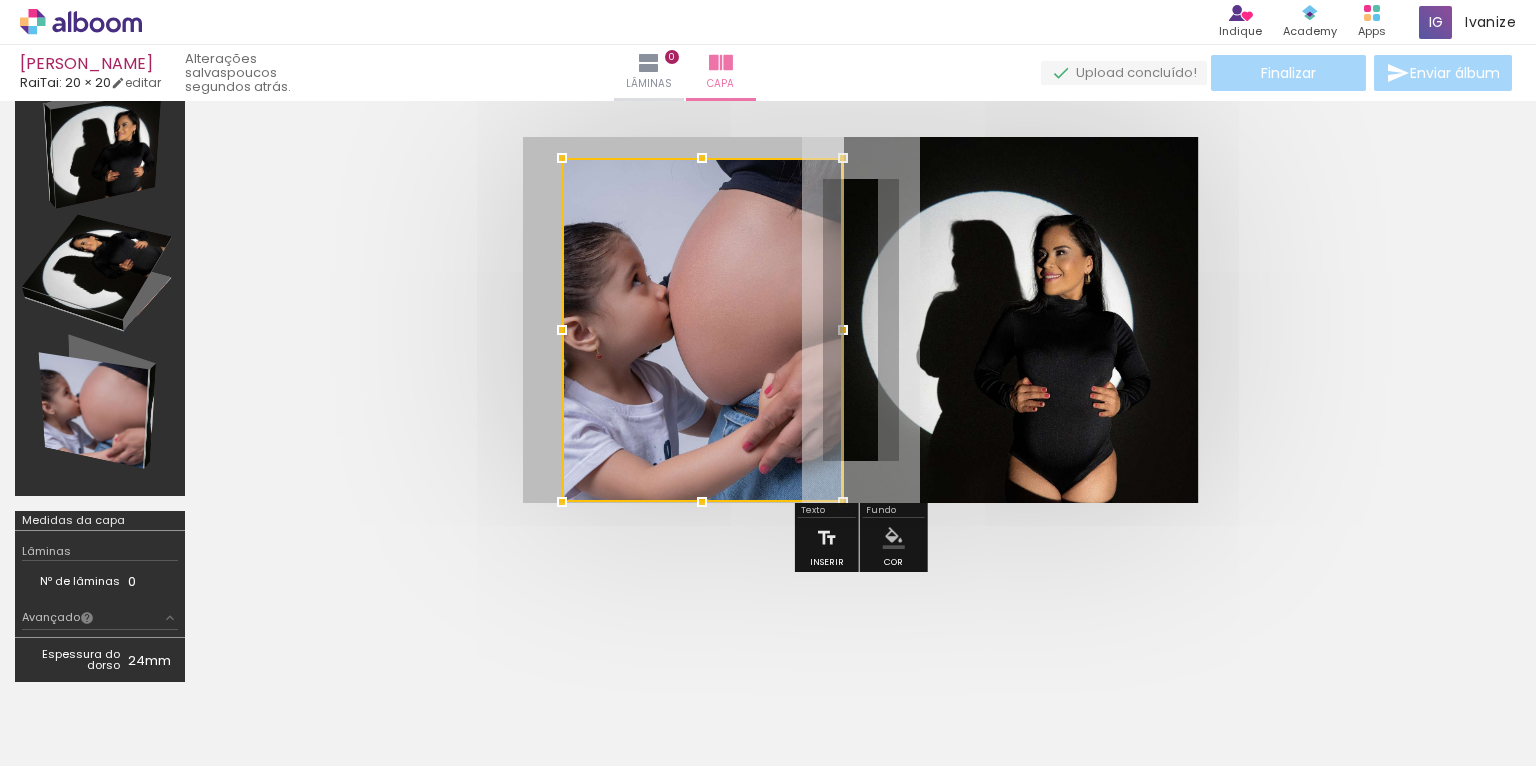 click at bounding box center (860, 320) 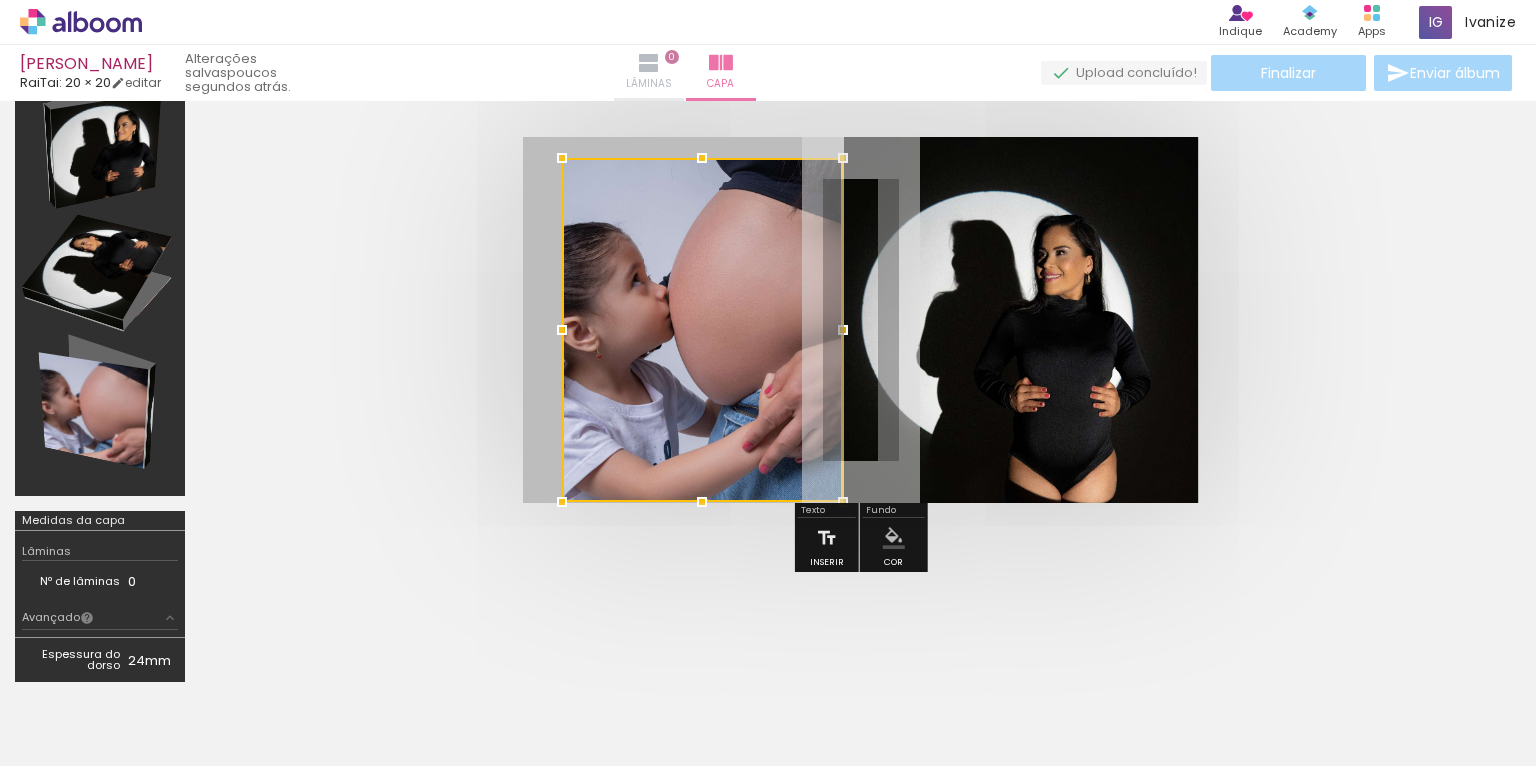click on "Lâminas" at bounding box center [649, 84] 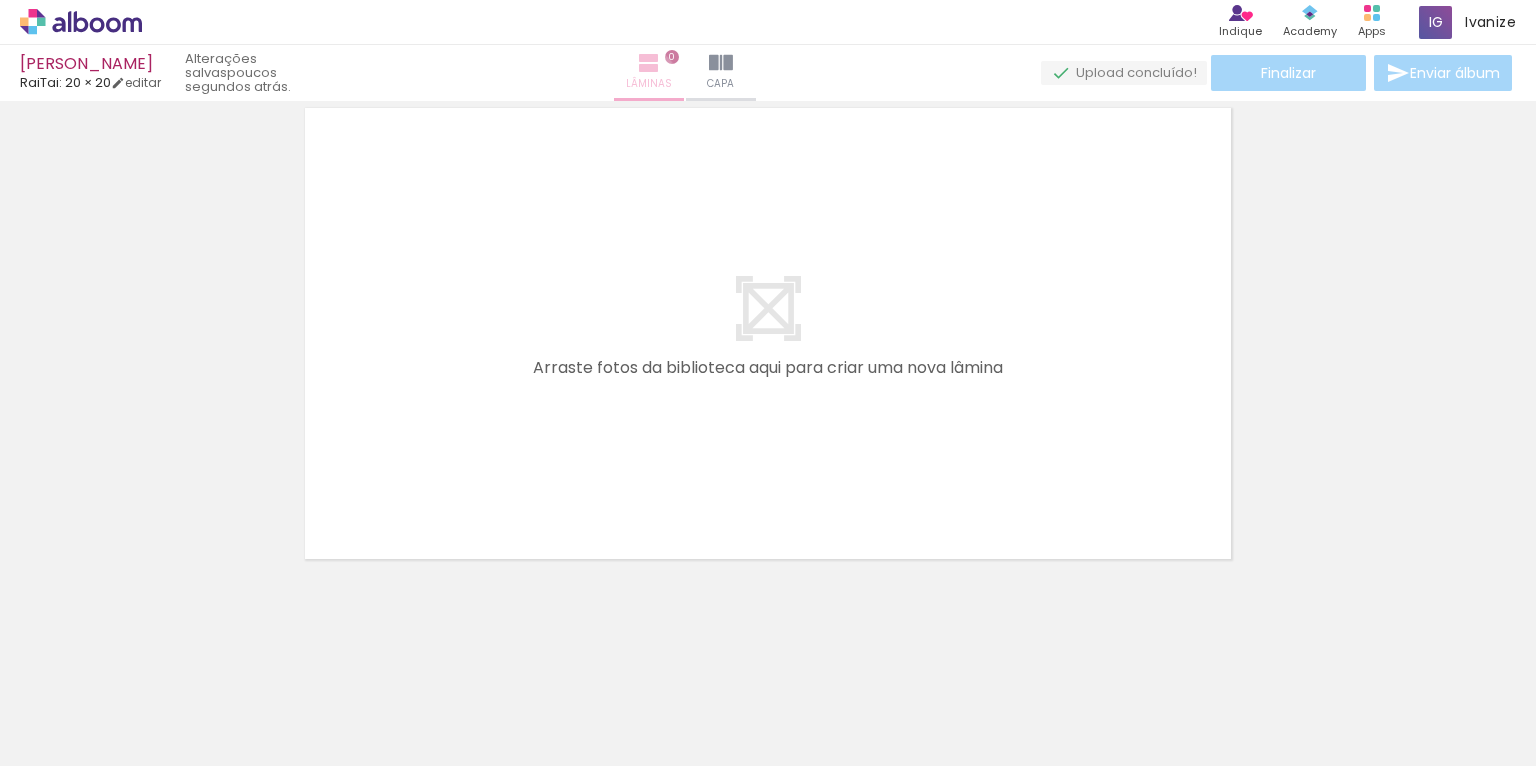 scroll, scrollTop: 62, scrollLeft: 0, axis: vertical 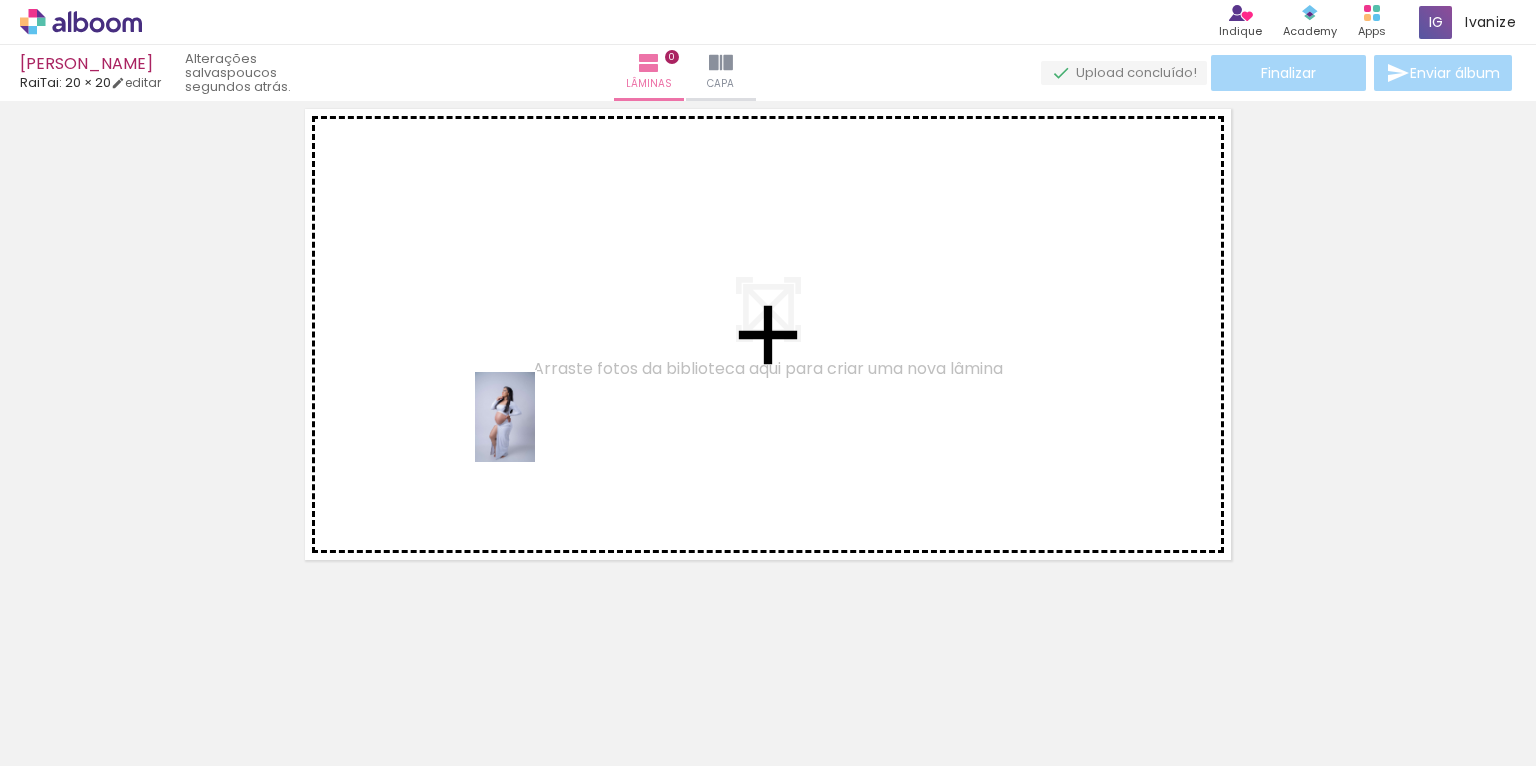 drag, startPoint x: 315, startPoint y: 718, endPoint x: 535, endPoint y: 466, distance: 334.52054 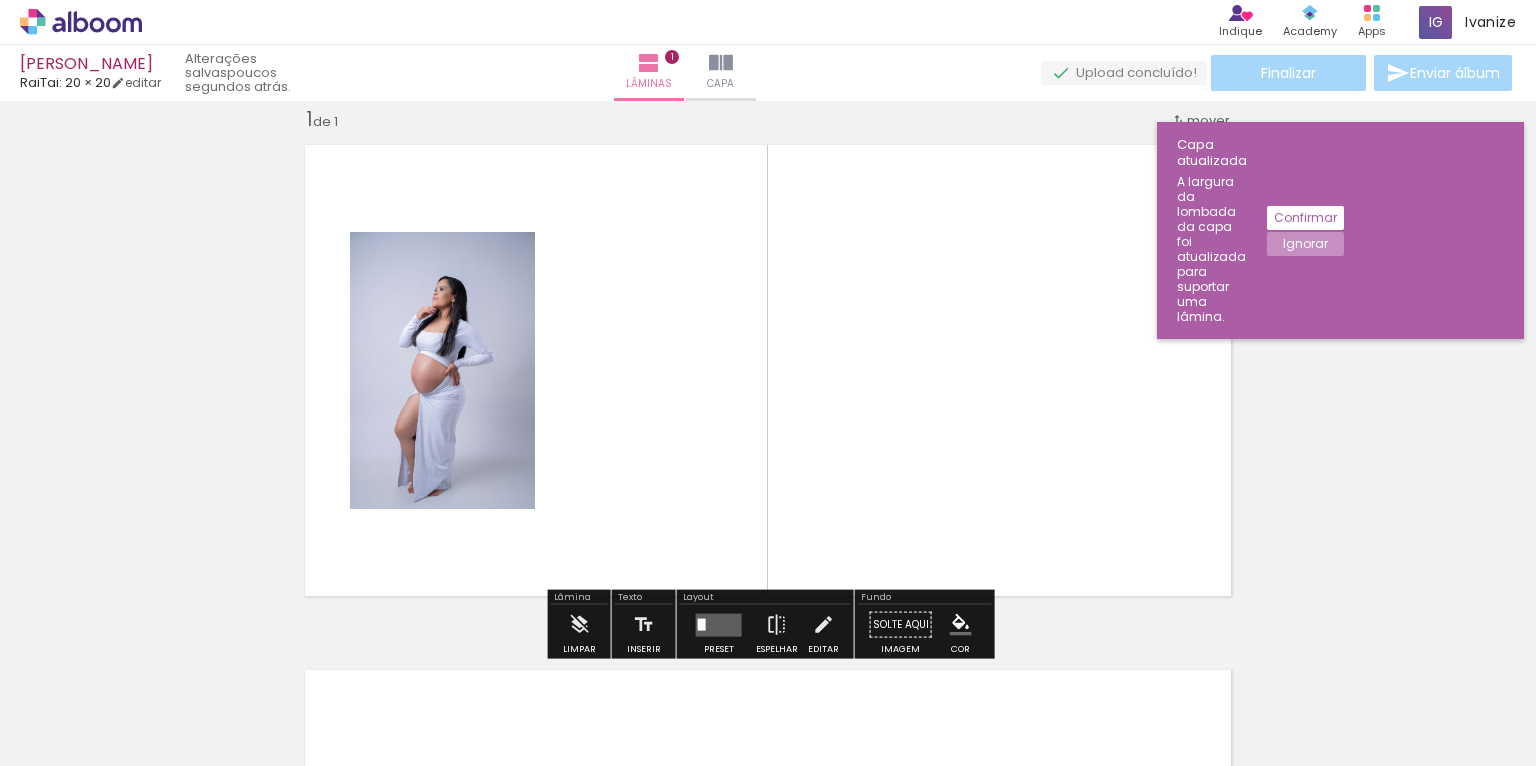 scroll, scrollTop: 25, scrollLeft: 0, axis: vertical 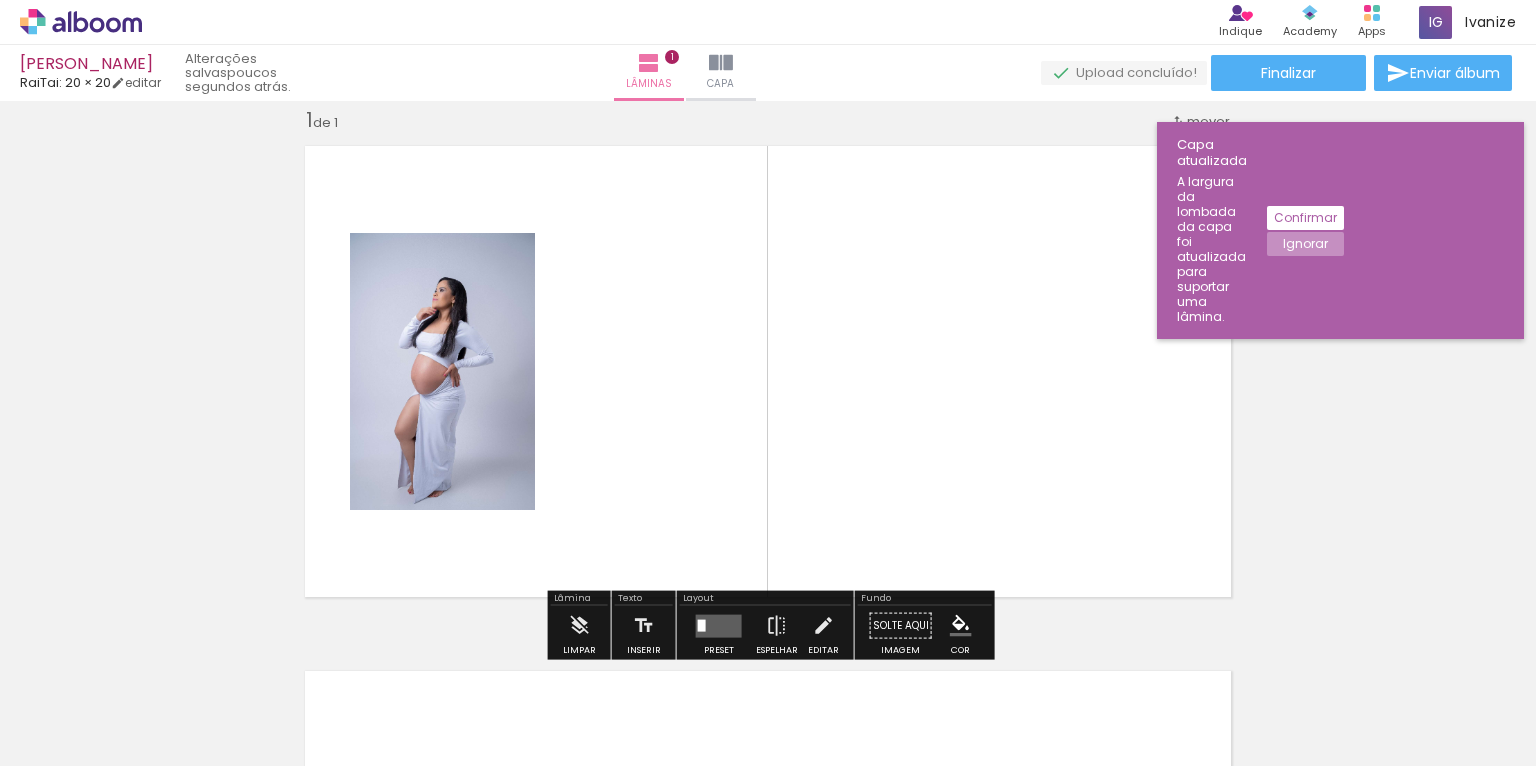 drag, startPoint x: 435, startPoint y: 706, endPoint x: 775, endPoint y: 395, distance: 460.78302 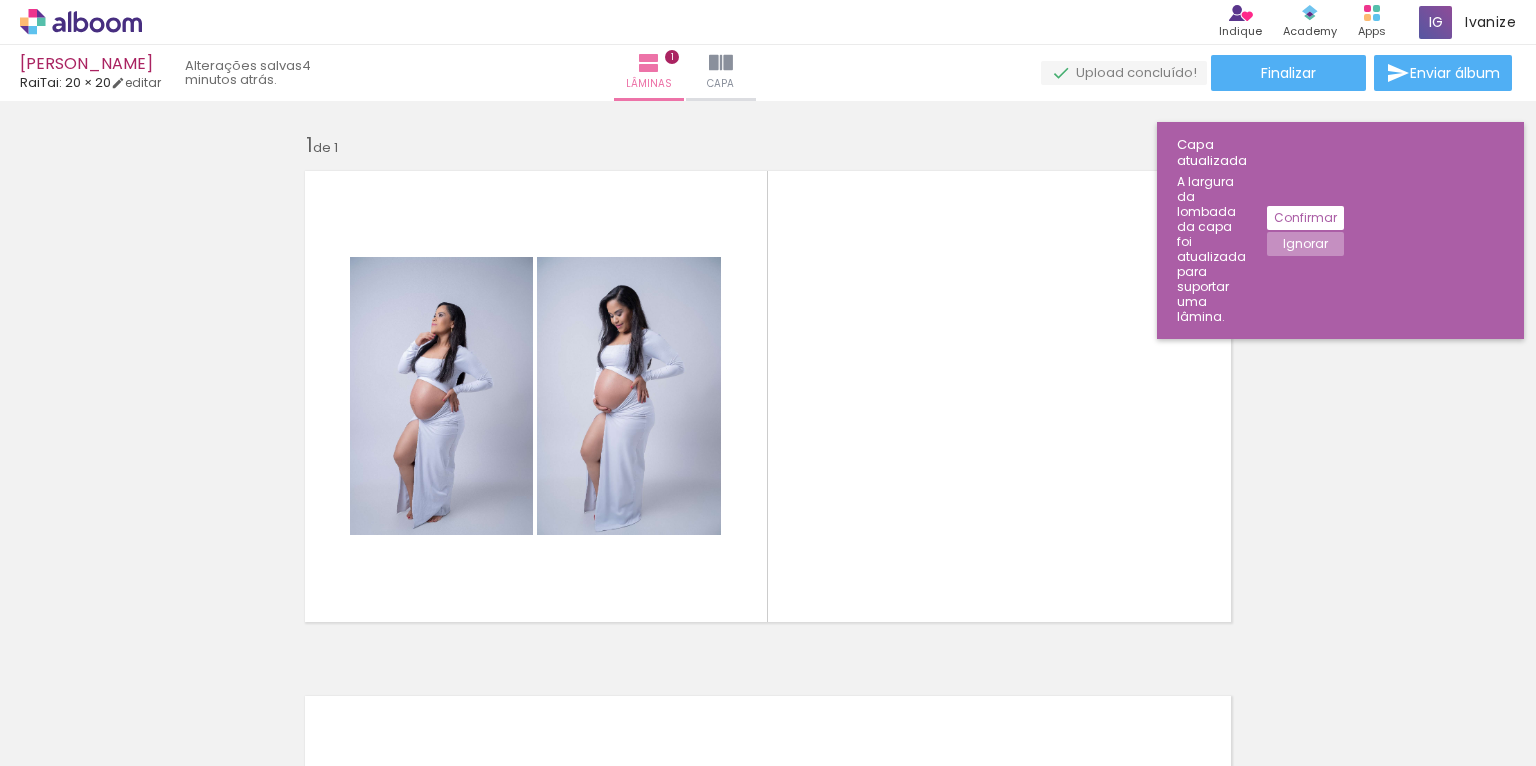 scroll, scrollTop: 0, scrollLeft: 0, axis: both 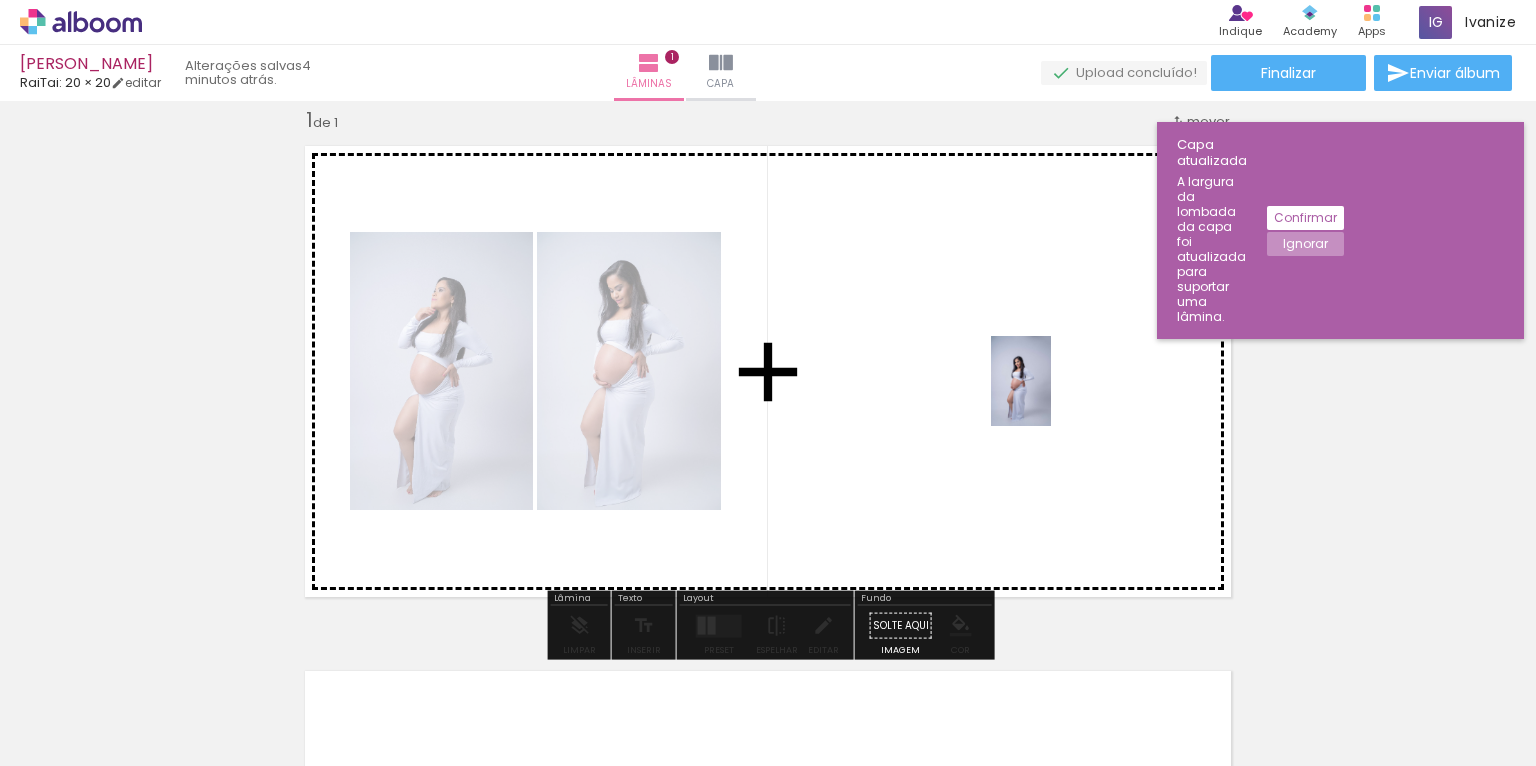drag, startPoint x: 557, startPoint y: 727, endPoint x: 1050, endPoint y: 396, distance: 593.80975 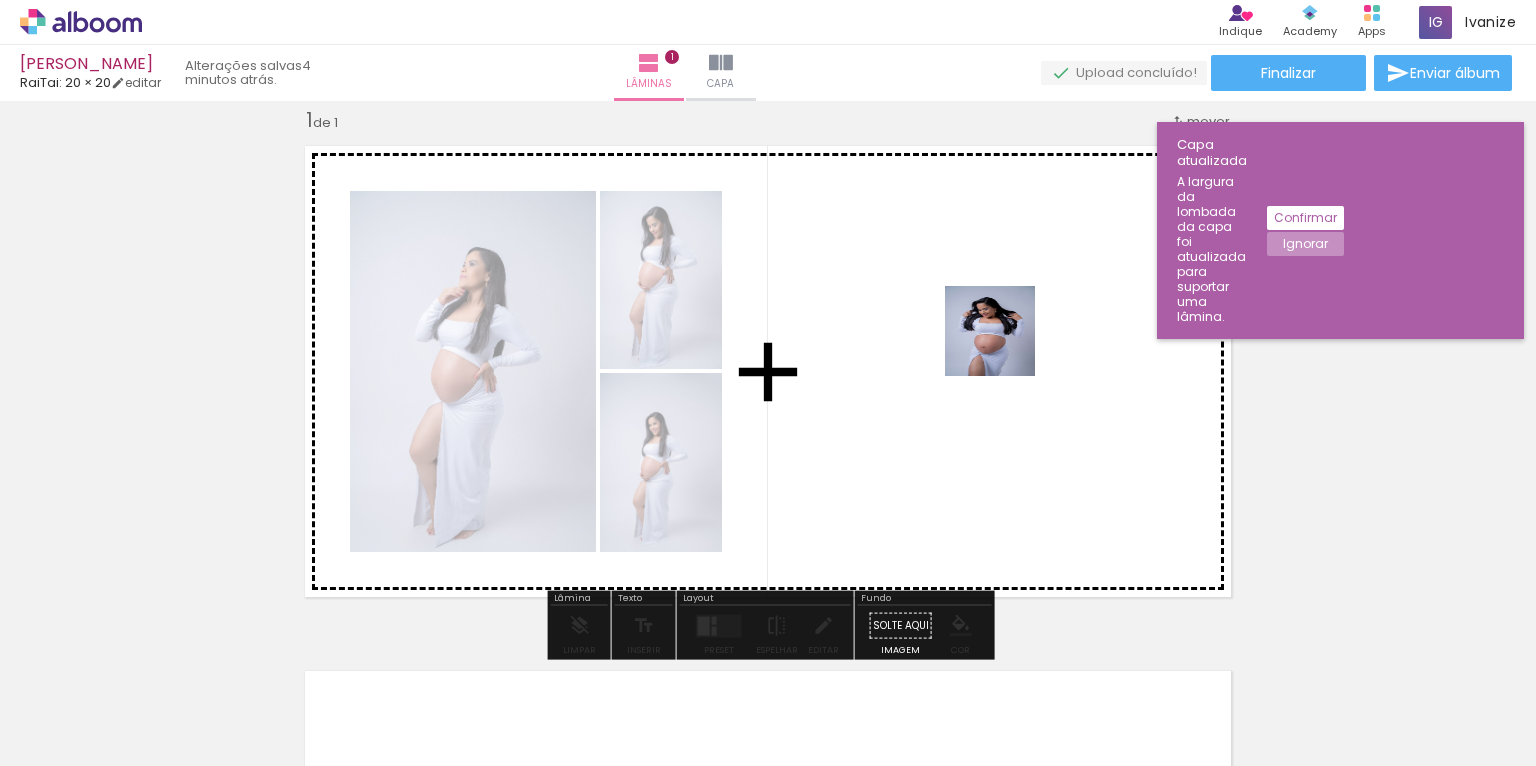 drag, startPoint x: 988, startPoint y: 710, endPoint x: 1004, endPoint y: 346, distance: 364.35147 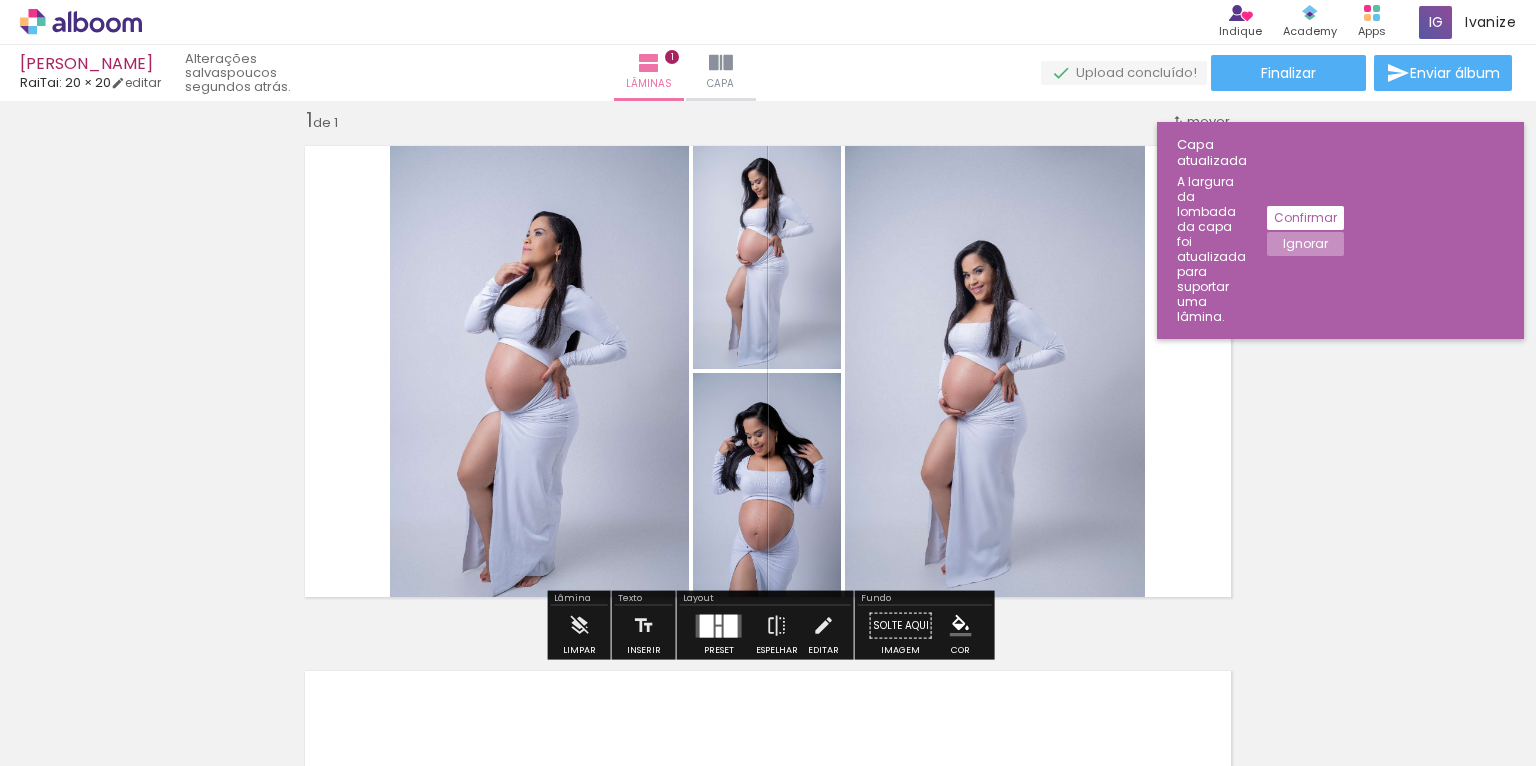 scroll, scrollTop: 18, scrollLeft: 0, axis: vertical 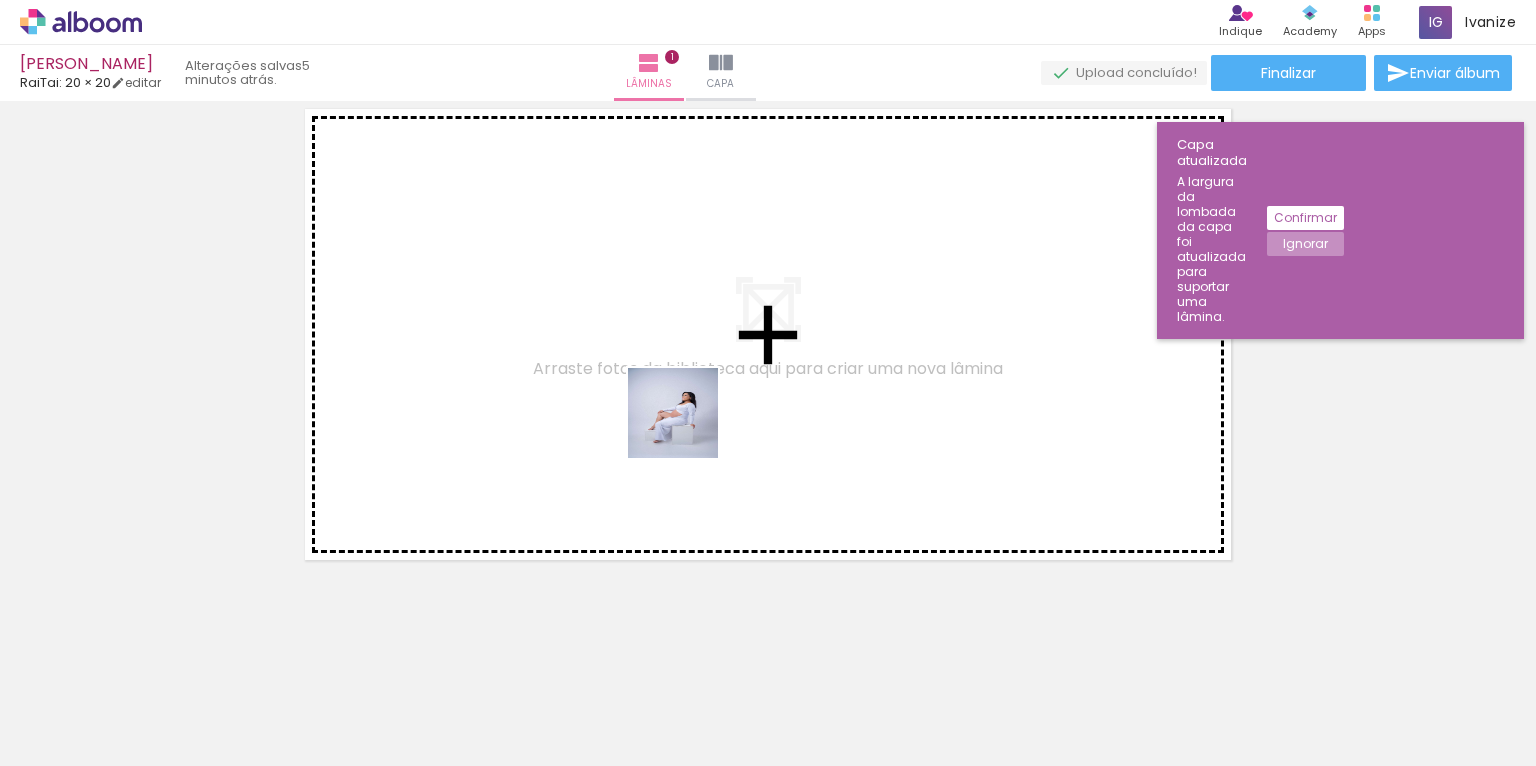 drag, startPoint x: 771, startPoint y: 713, endPoint x: 682, endPoint y: 398, distance: 327.33163 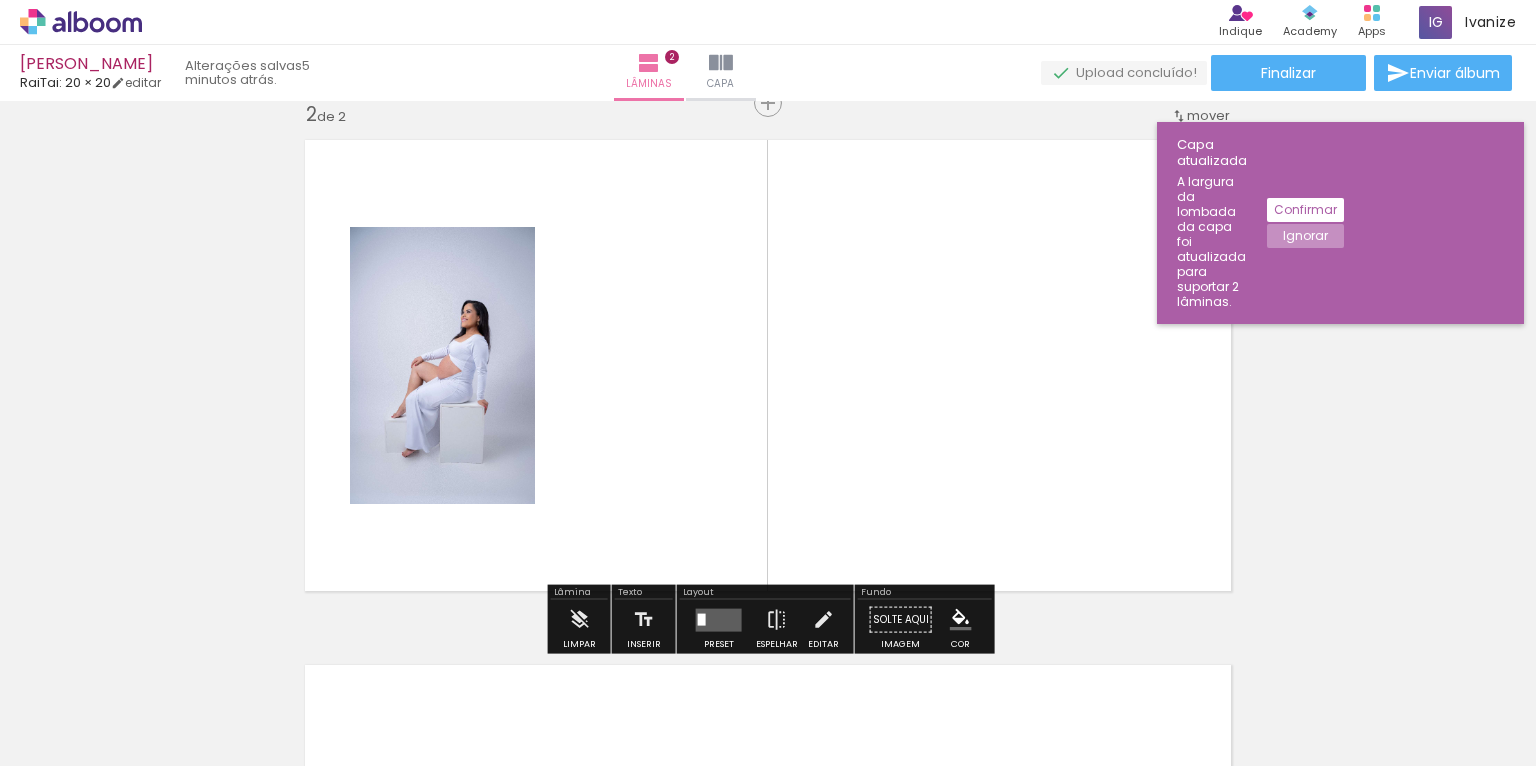 scroll, scrollTop: 550, scrollLeft: 0, axis: vertical 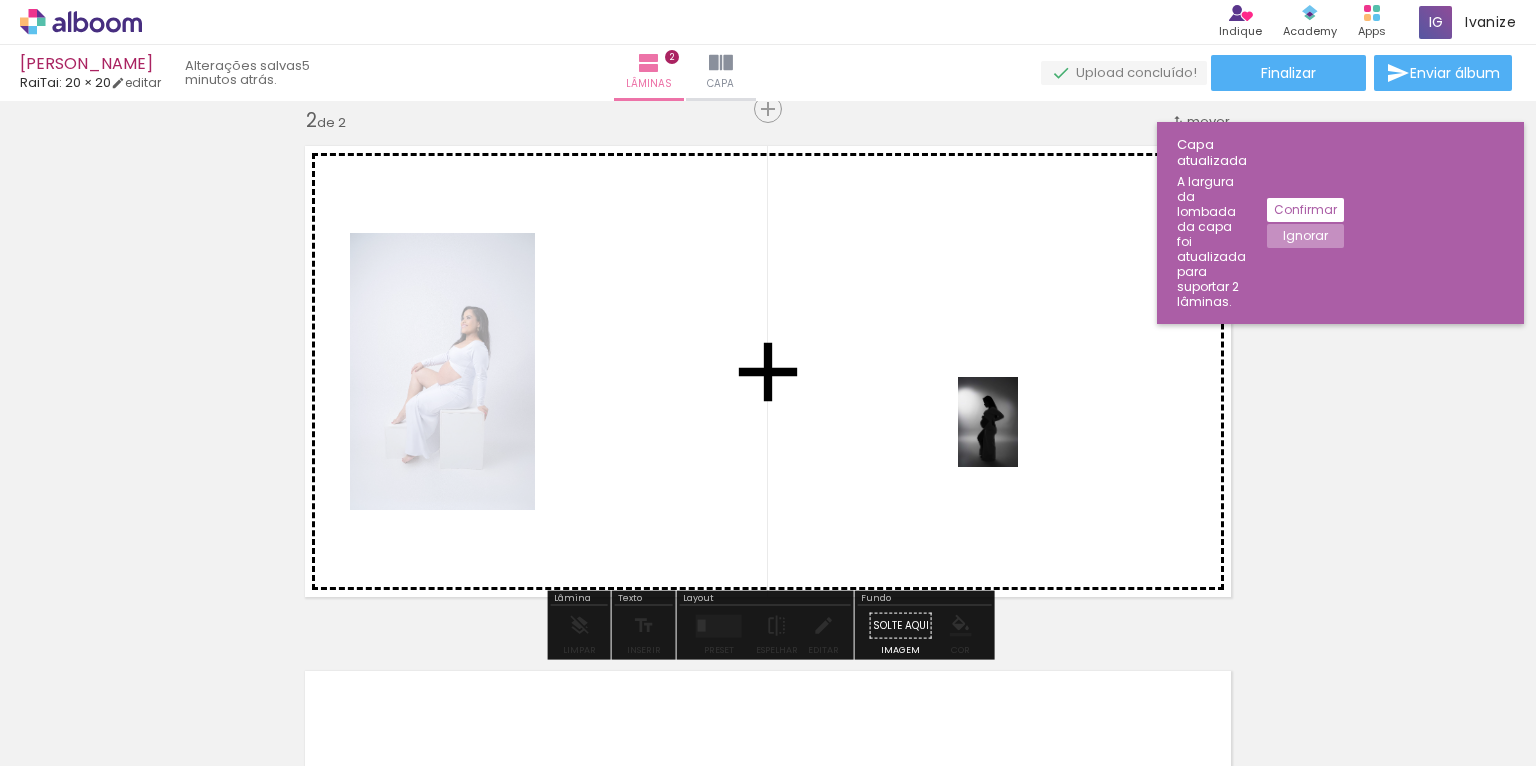 drag, startPoint x: 1101, startPoint y: 692, endPoint x: 1021, endPoint y: 440, distance: 264.39365 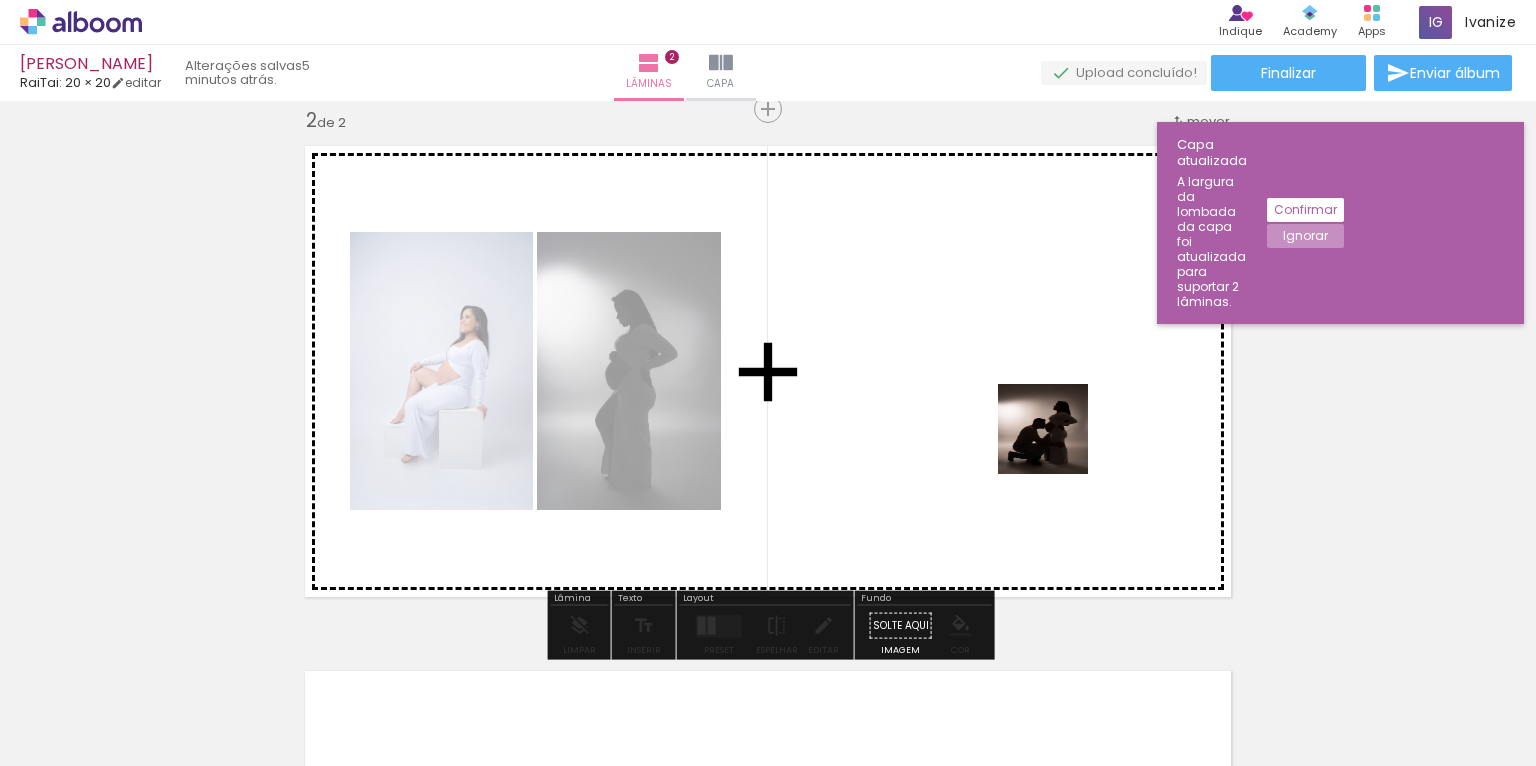 drag, startPoint x: 1217, startPoint y: 682, endPoint x: 1025, endPoint y: 419, distance: 325.62708 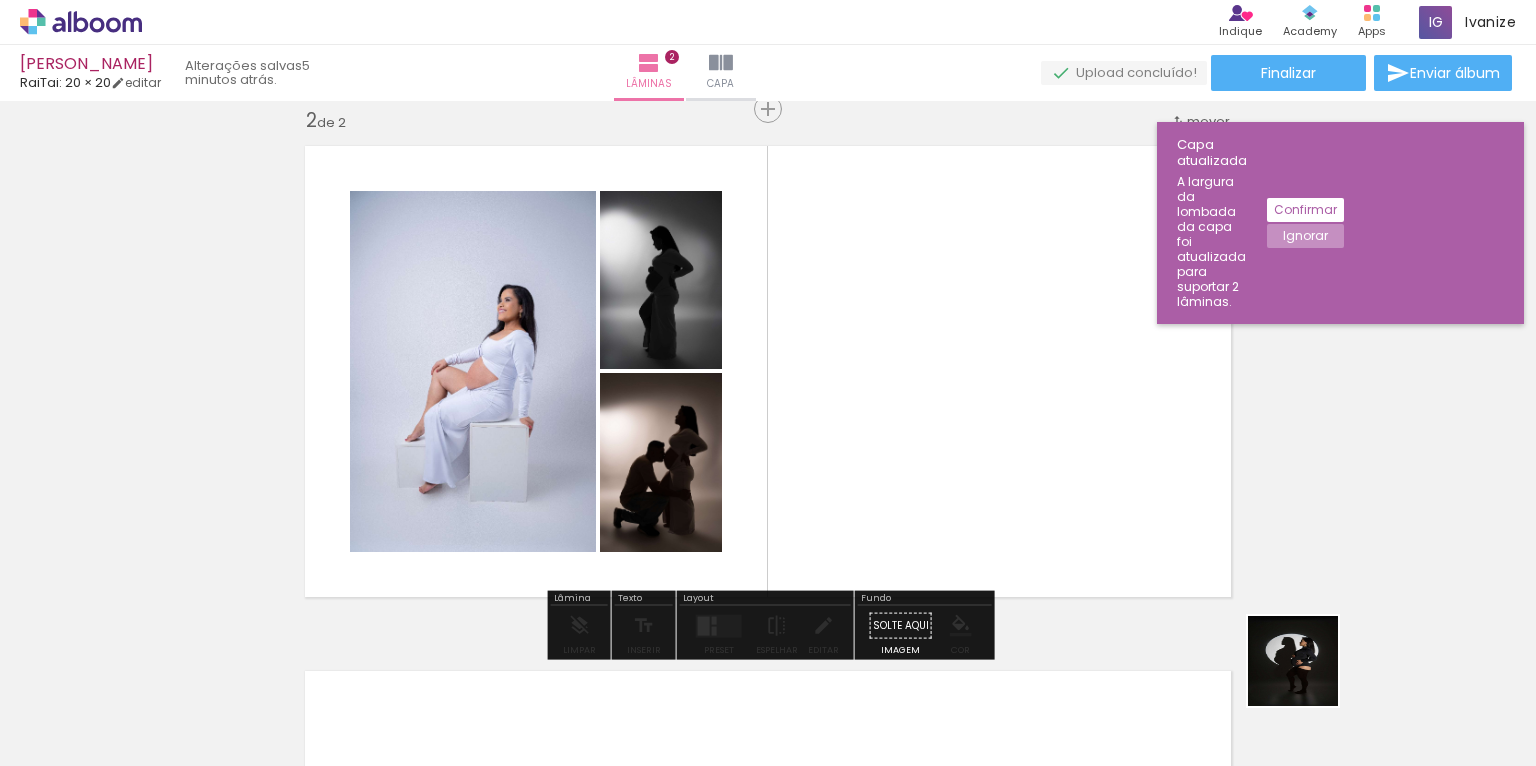 drag, startPoint x: 1313, startPoint y: 689, endPoint x: 1009, endPoint y: 384, distance: 430.6286 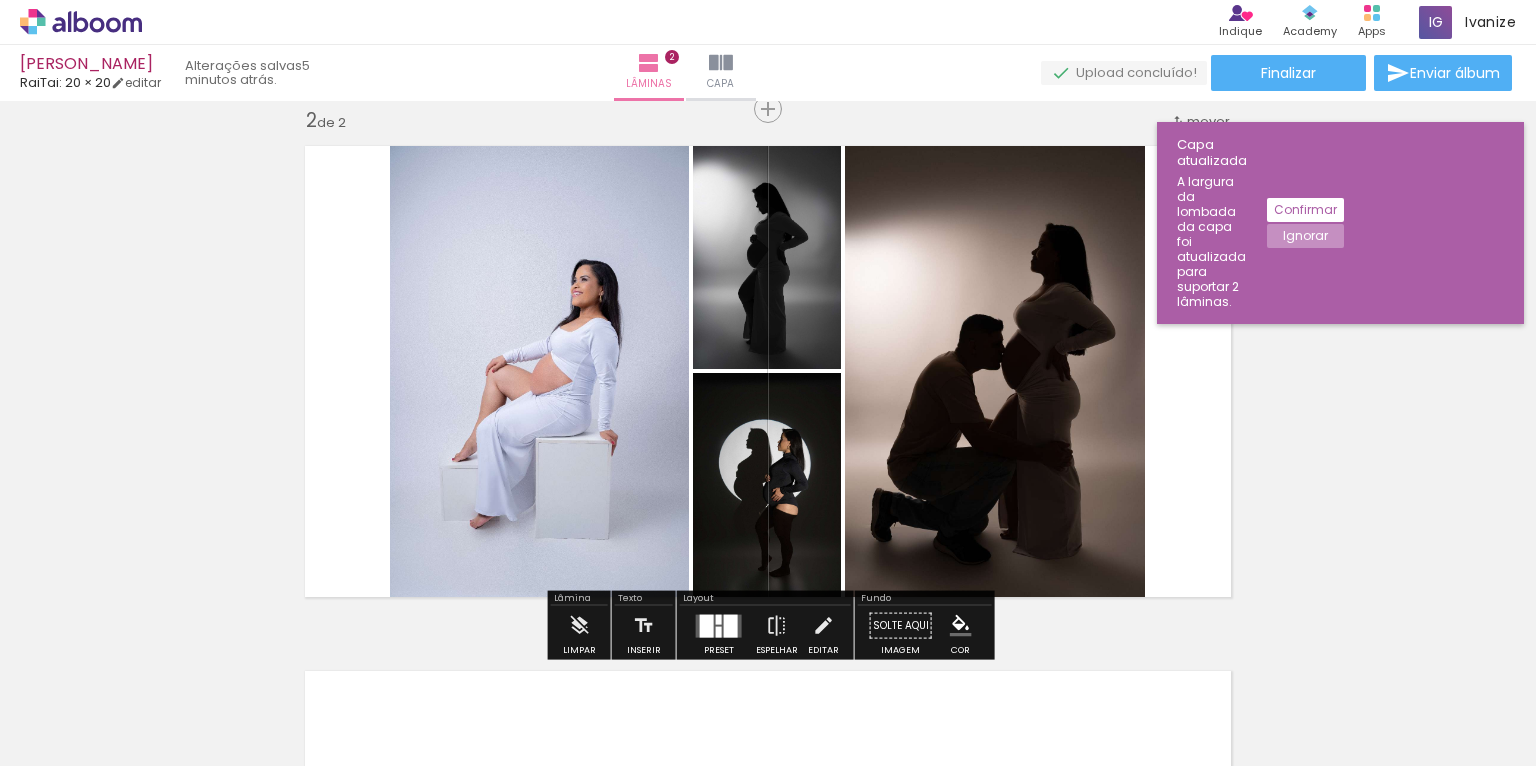 click at bounding box center [707, 625] 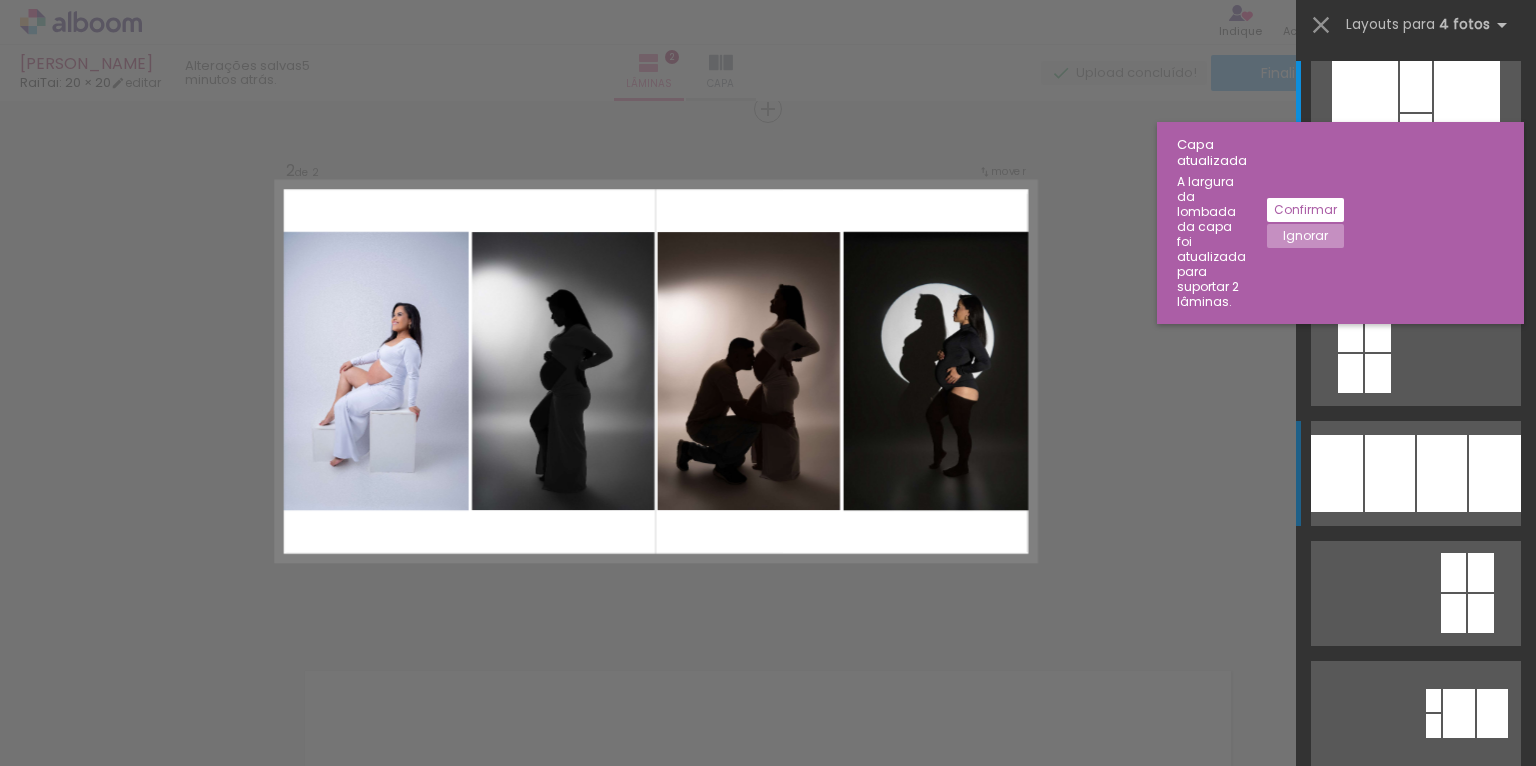 click at bounding box center [1467, 113] 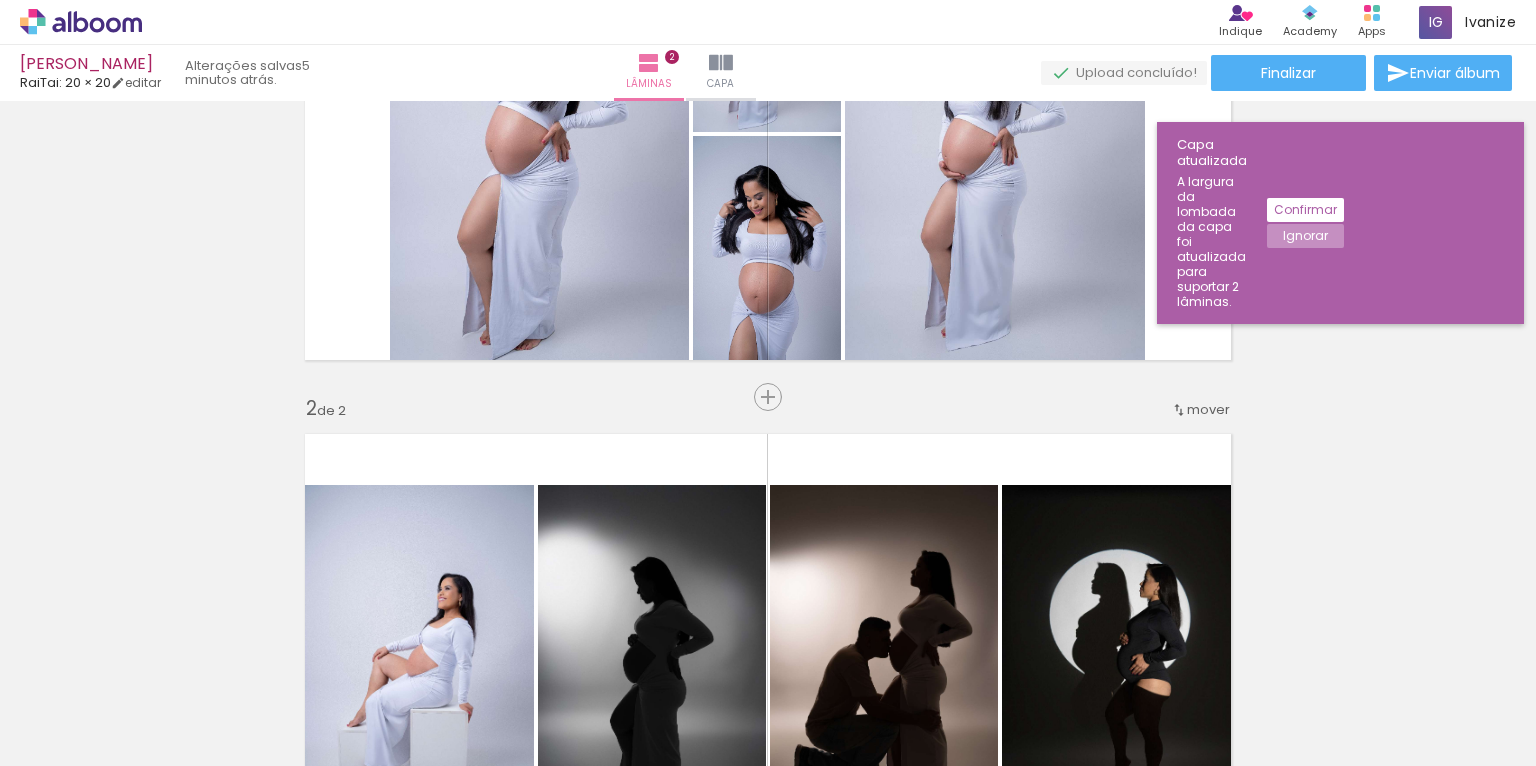 scroll, scrollTop: 981, scrollLeft: 0, axis: vertical 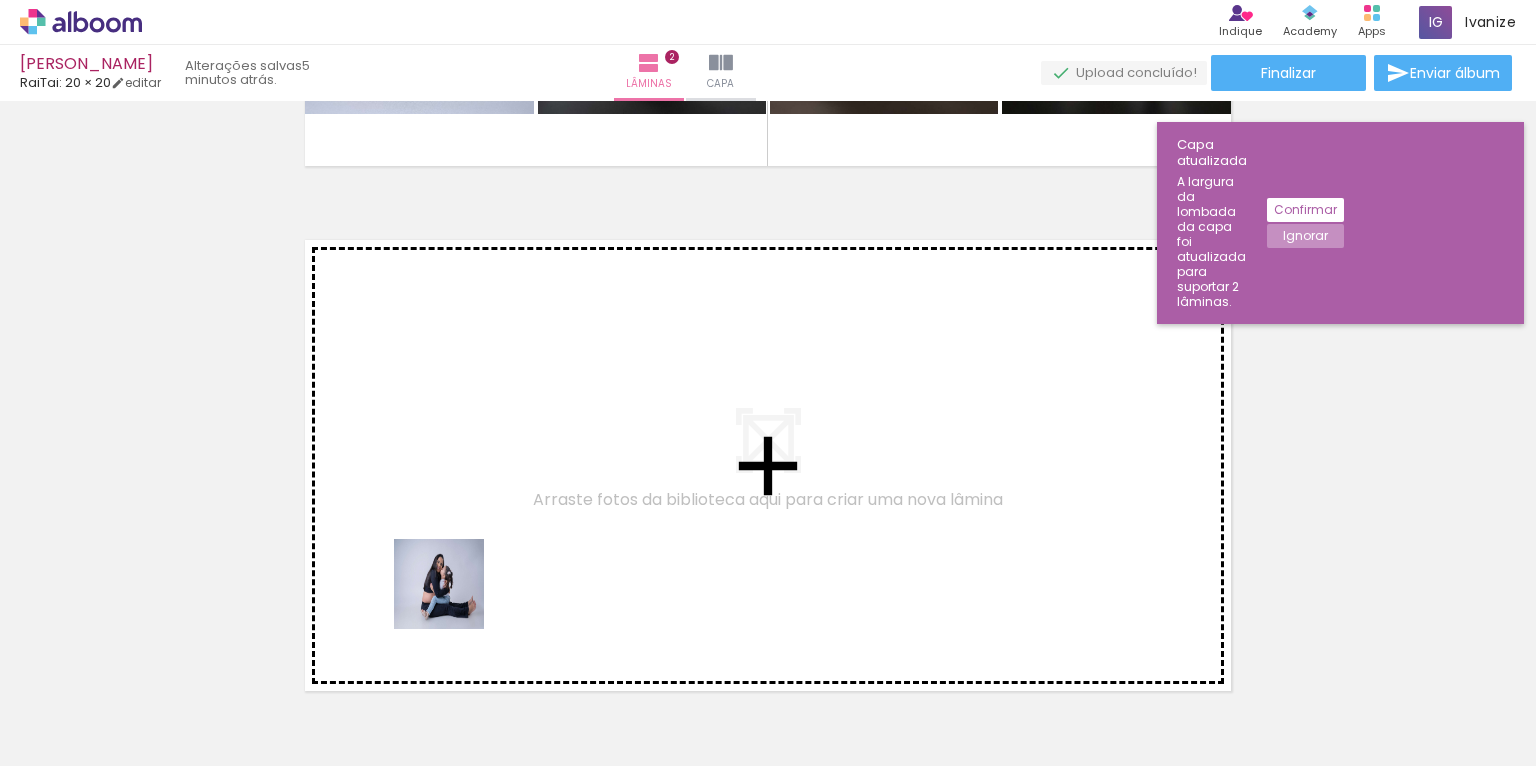click at bounding box center (768, 383) 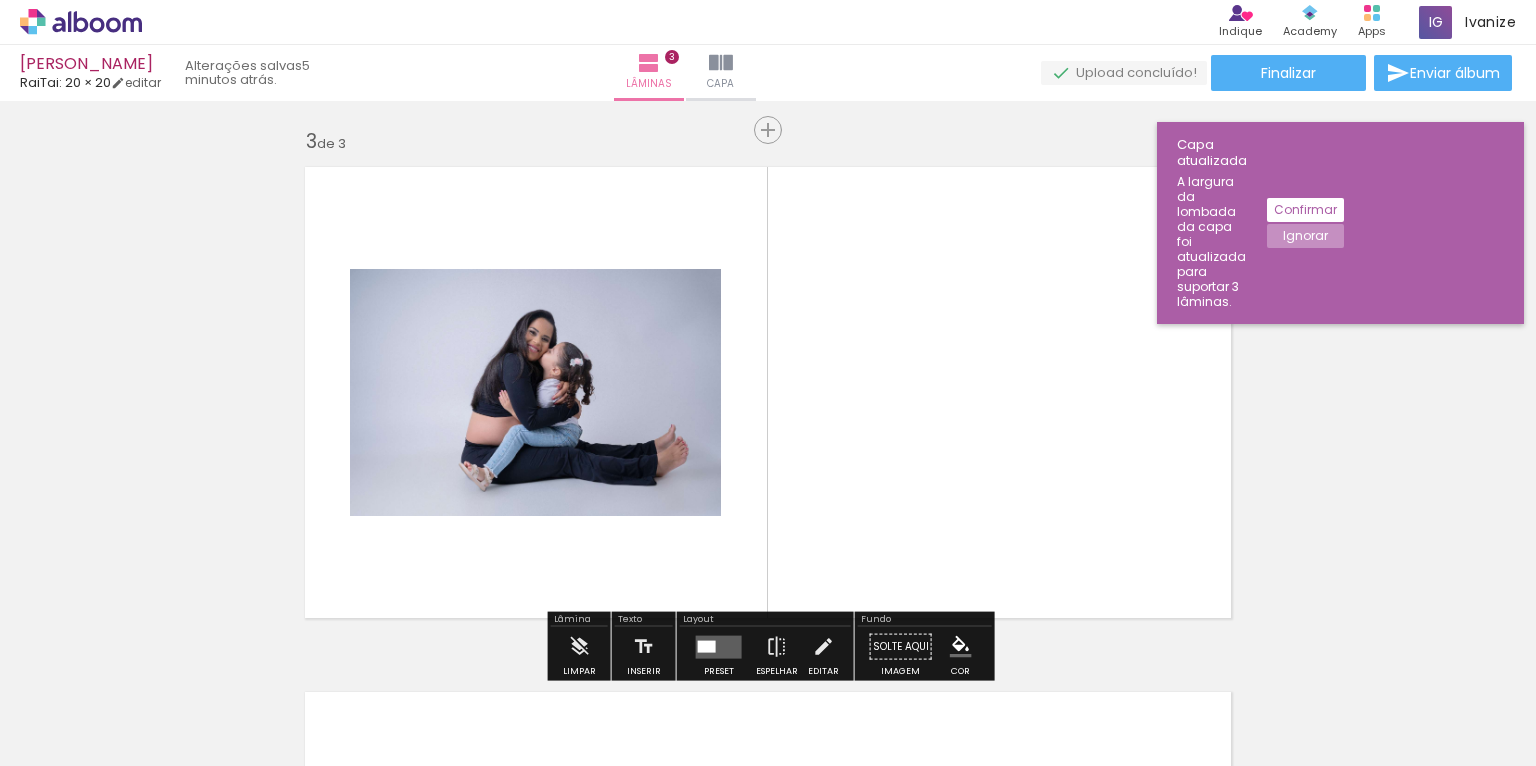 scroll, scrollTop: 1075, scrollLeft: 0, axis: vertical 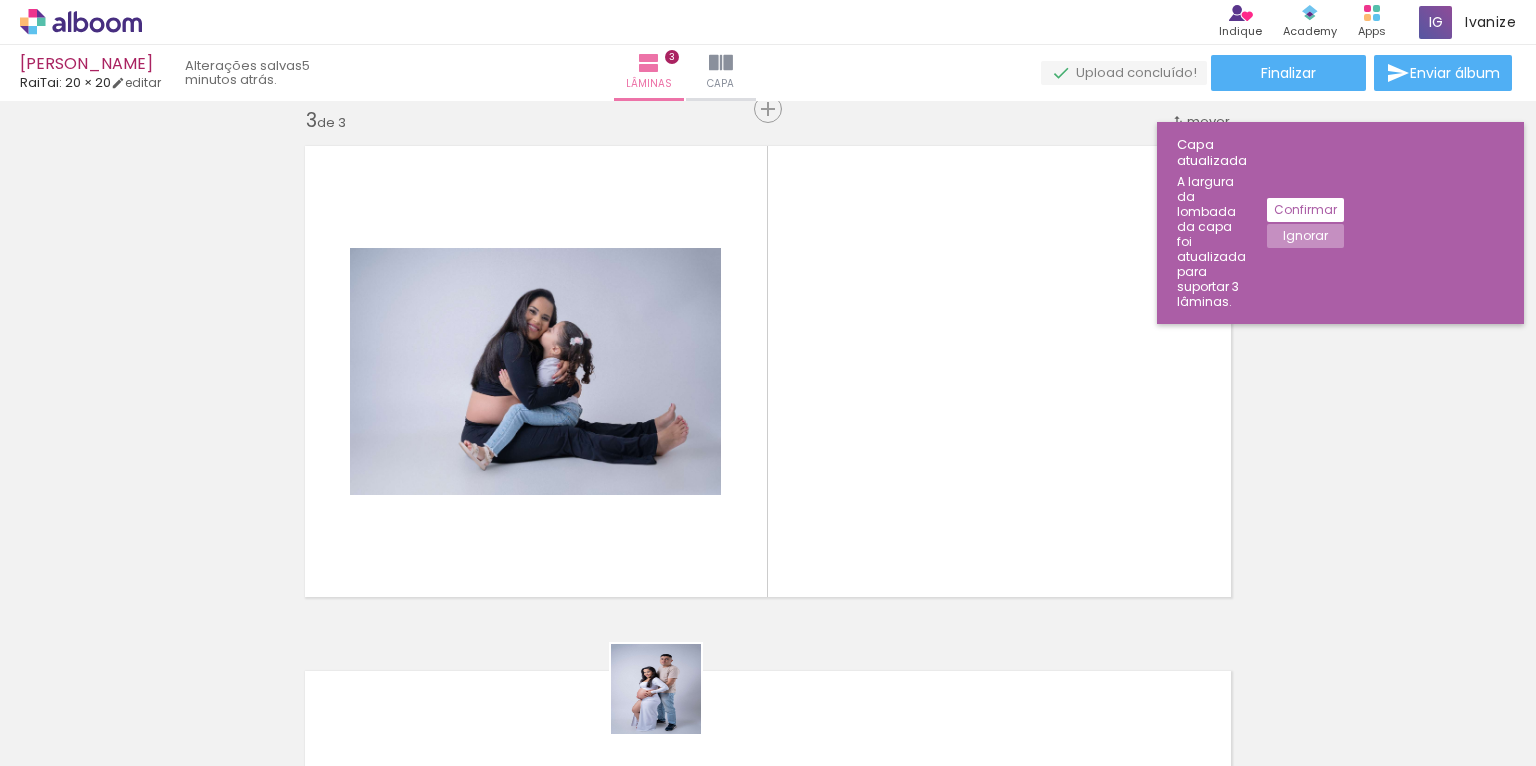 drag, startPoint x: 671, startPoint y: 704, endPoint x: 929, endPoint y: 552, distance: 299.44617 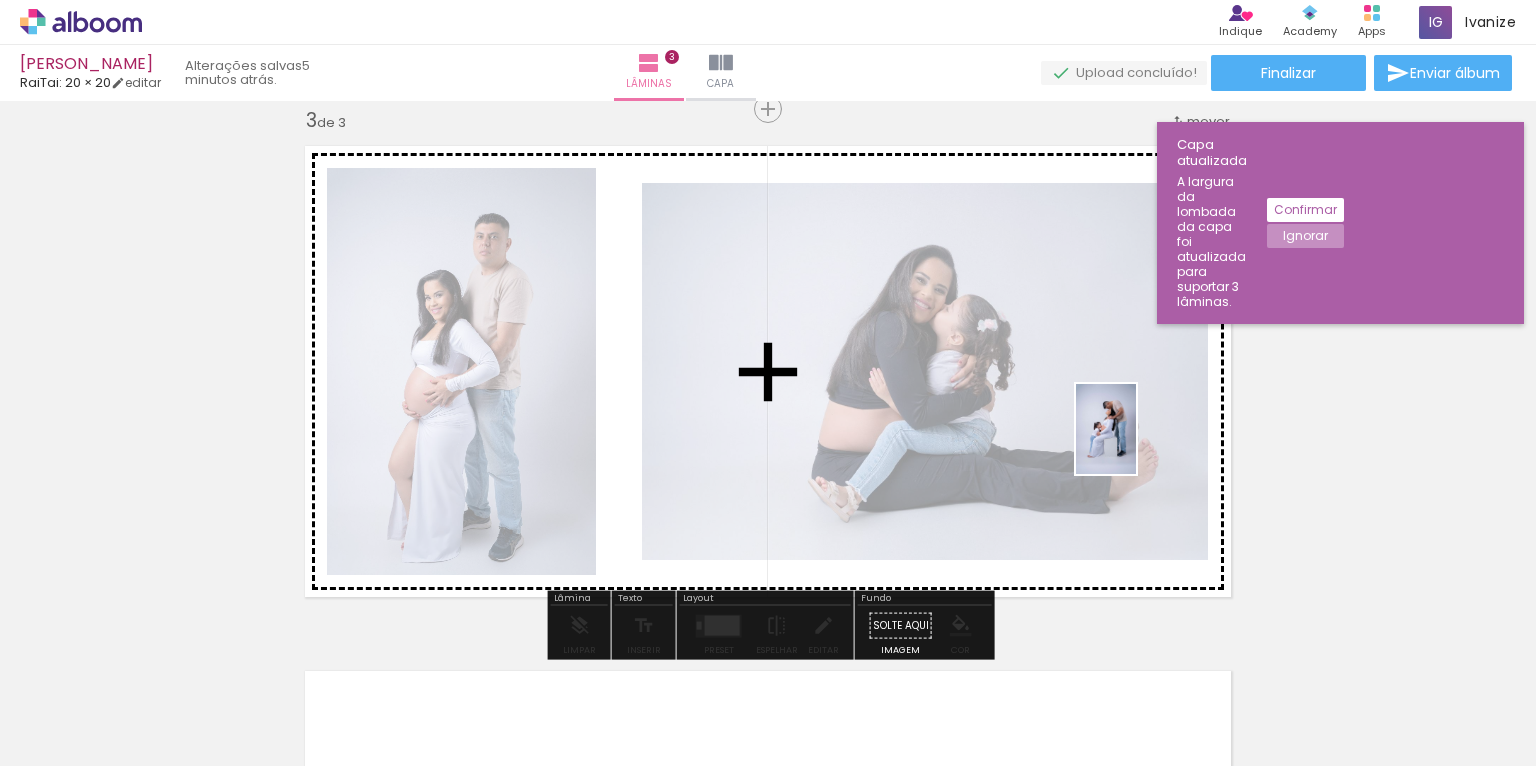drag, startPoint x: 893, startPoint y: 714, endPoint x: 1147, endPoint y: 440, distance: 373.62012 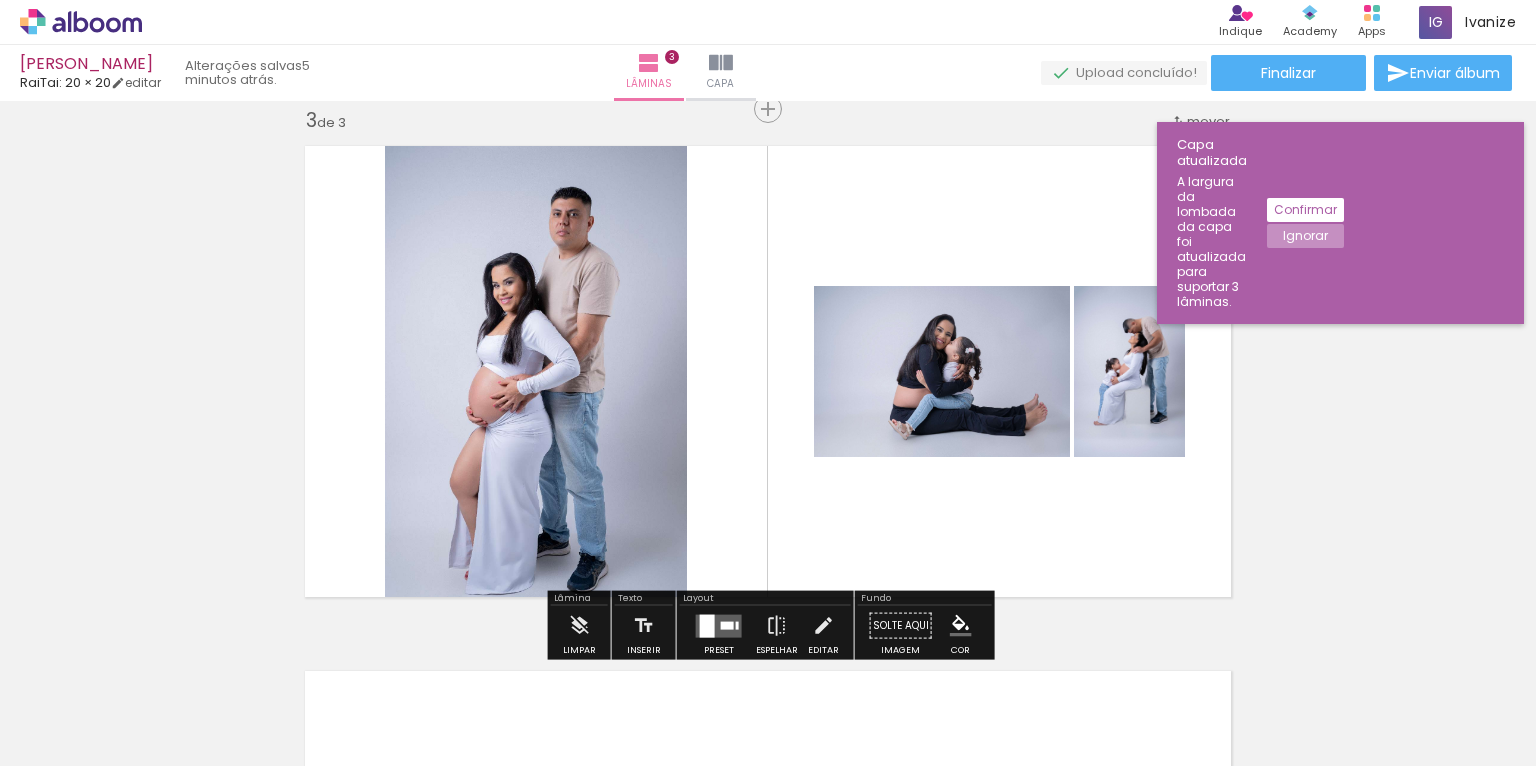click at bounding box center (707, 625) 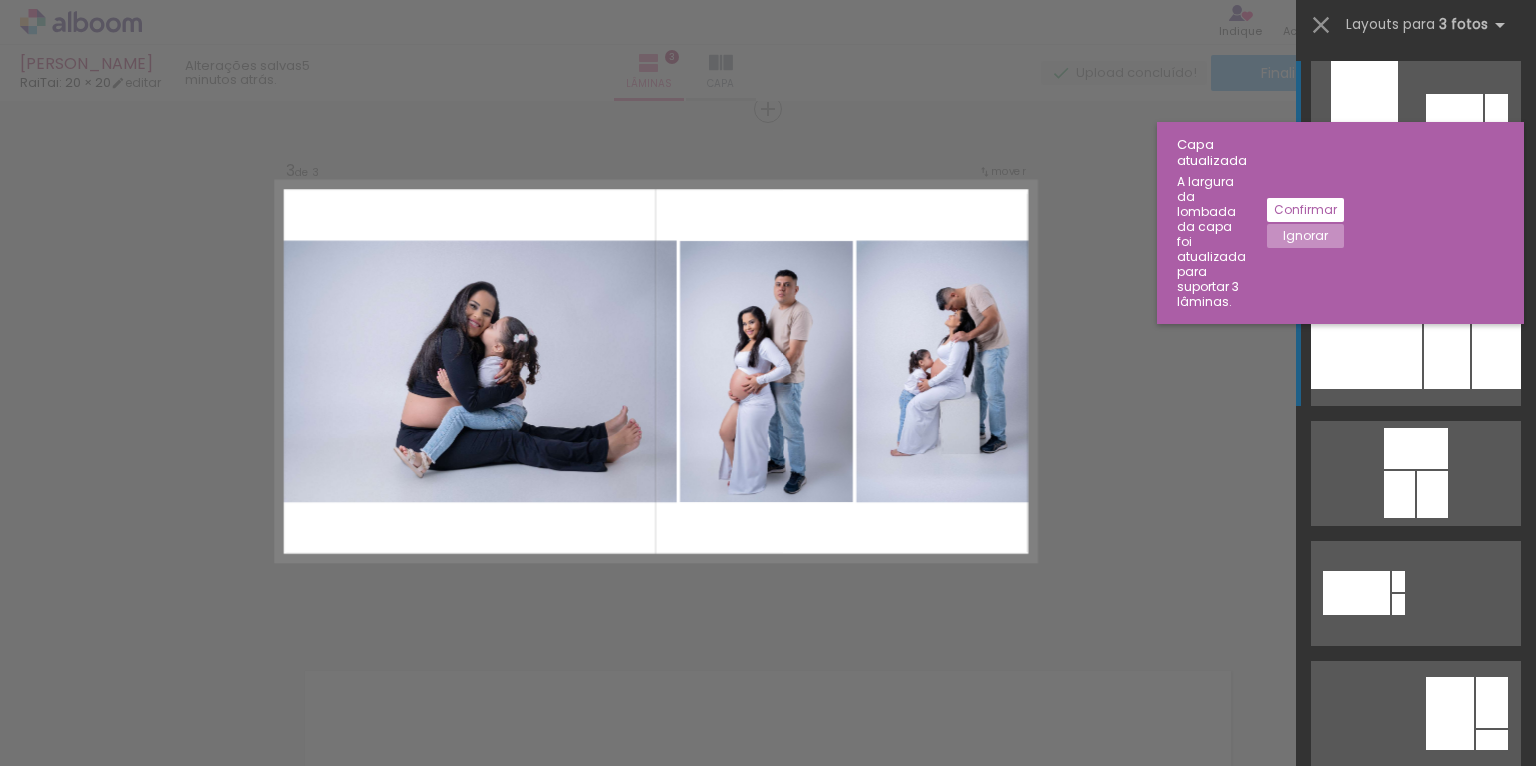 click at bounding box center (1366, 353) 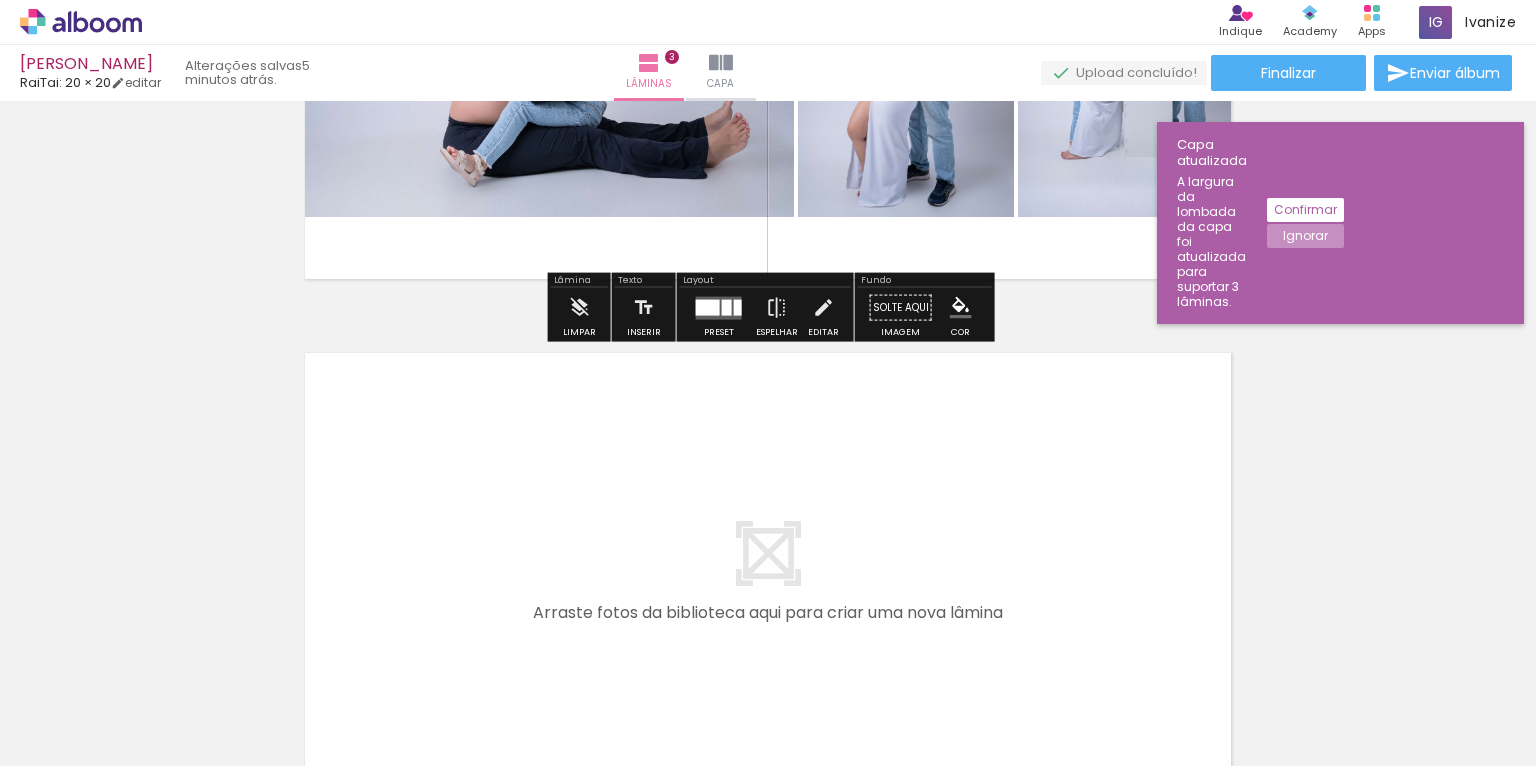 scroll, scrollTop: 1396, scrollLeft: 0, axis: vertical 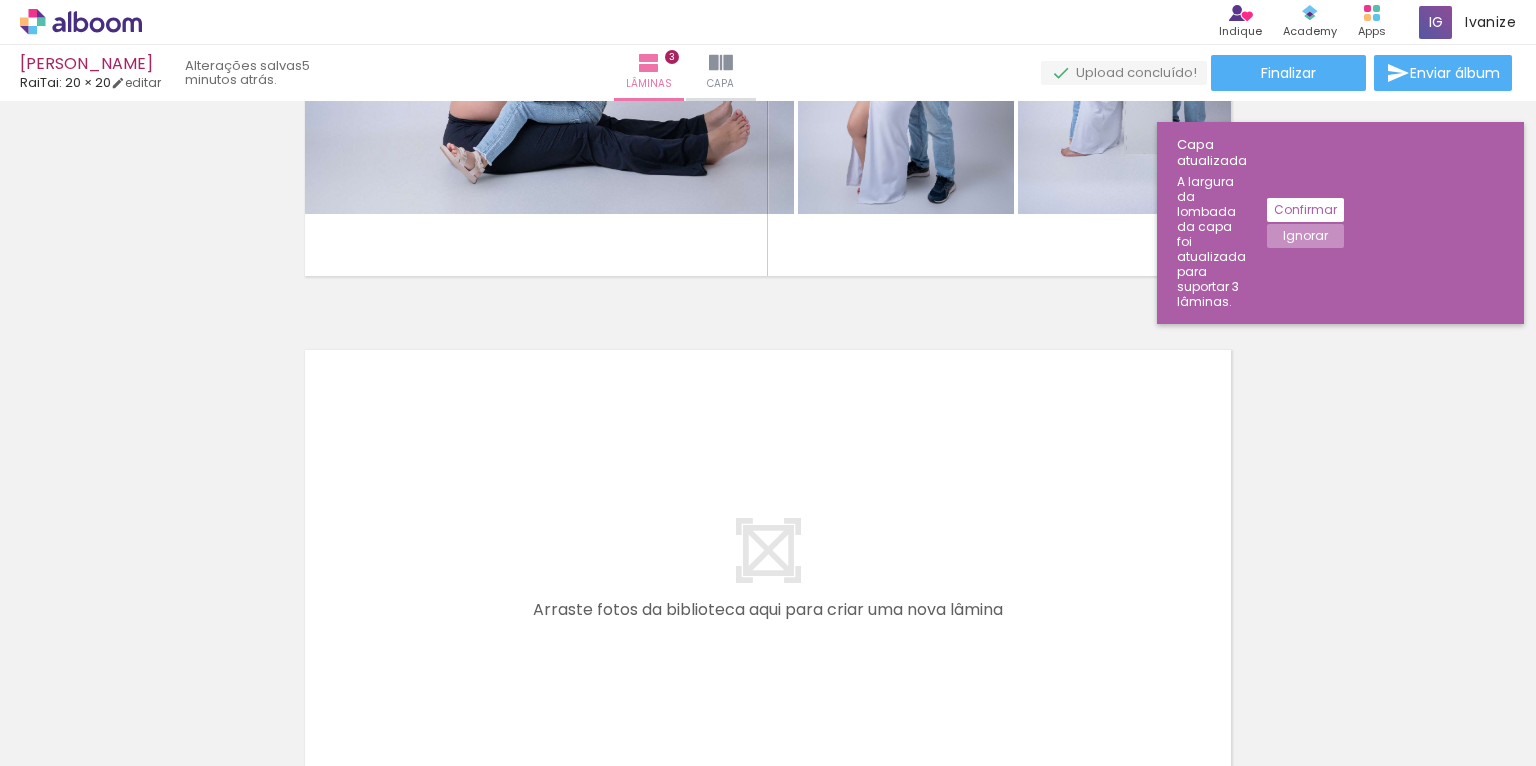 click at bounding box center [-346, 699] 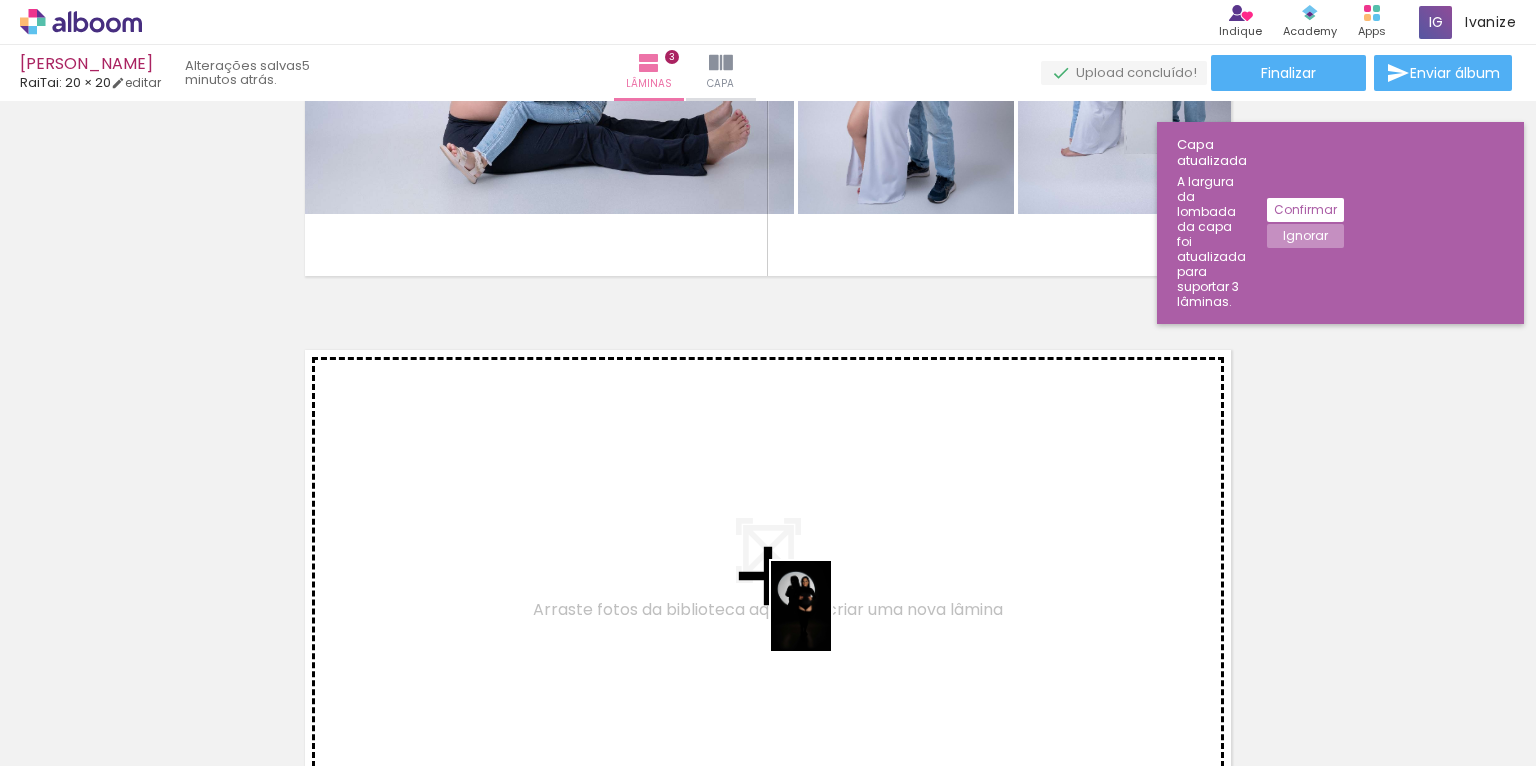 click at bounding box center [768, 383] 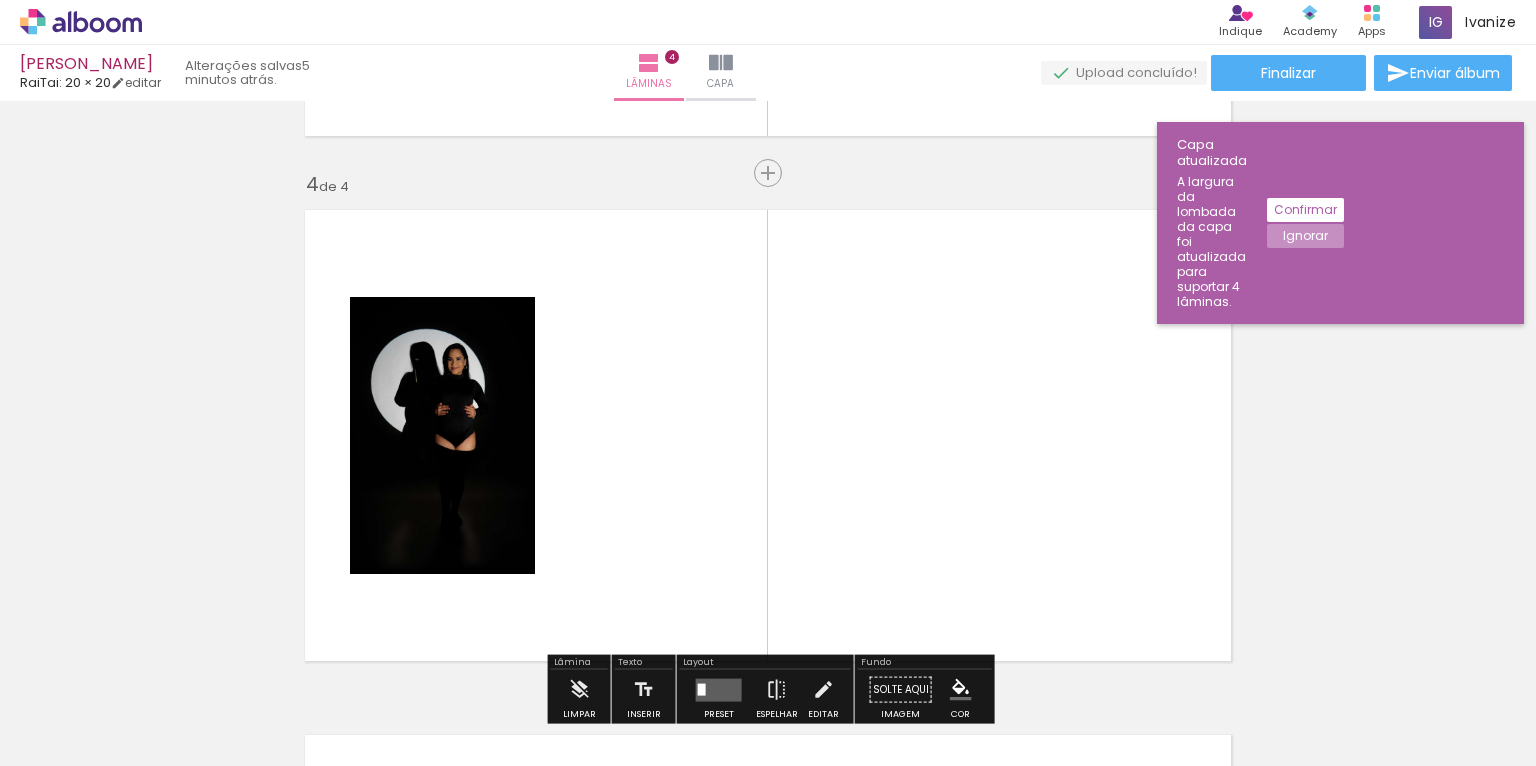 scroll, scrollTop: 1600, scrollLeft: 0, axis: vertical 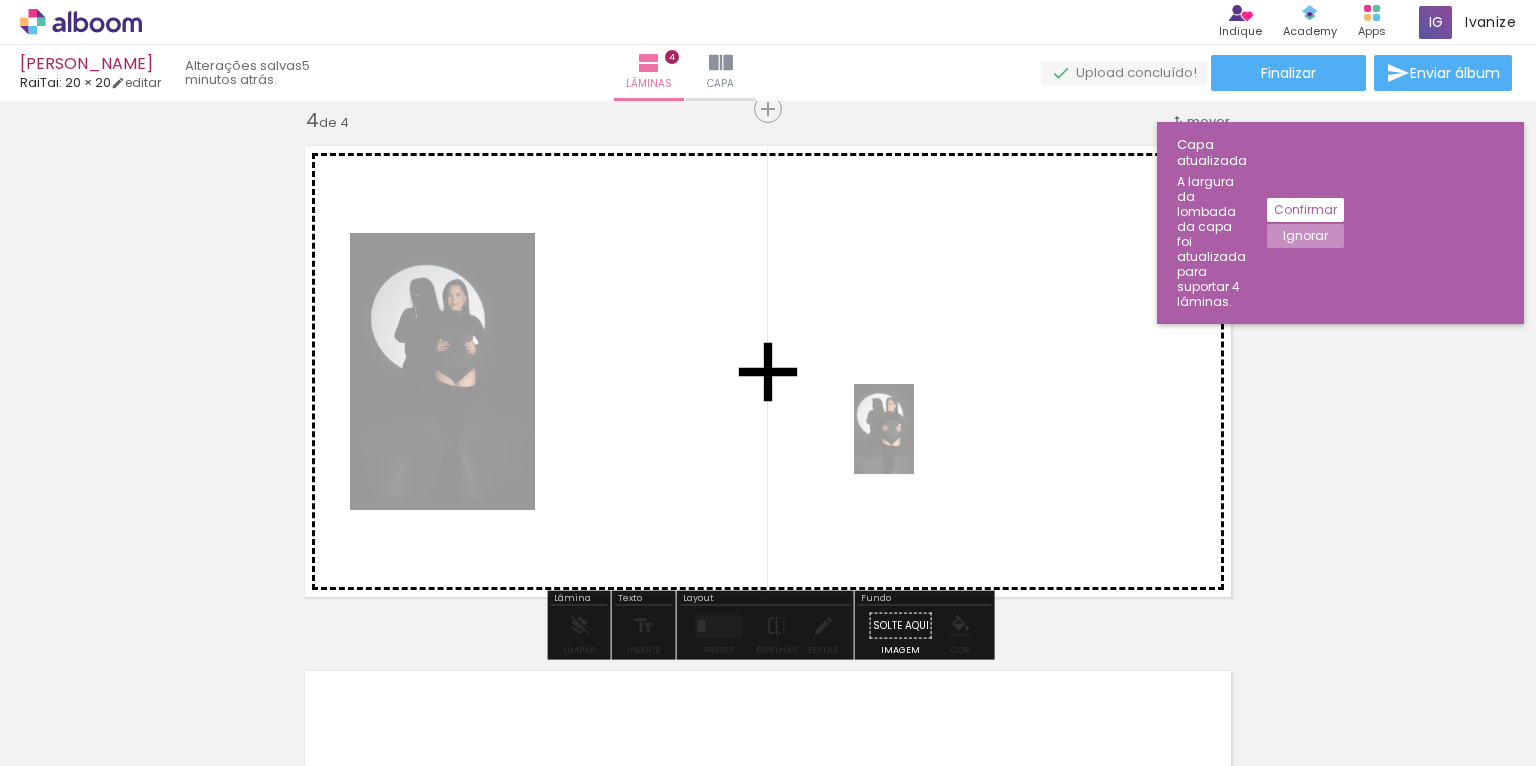 drag, startPoint x: 1016, startPoint y: 712, endPoint x: 913, endPoint y: 440, distance: 290.84875 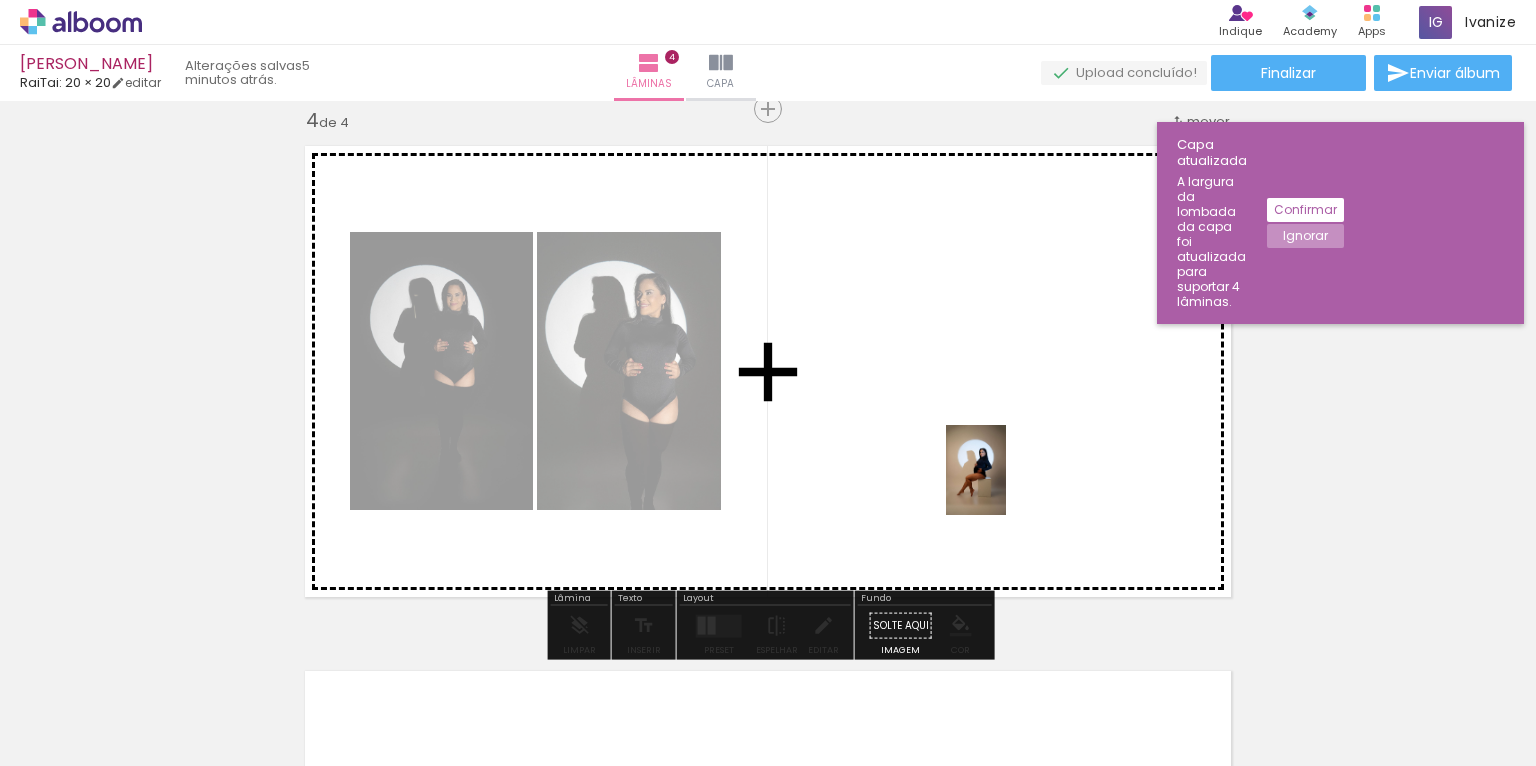 drag, startPoint x: 1133, startPoint y: 728, endPoint x: 1054, endPoint y: 608, distance: 143.66975 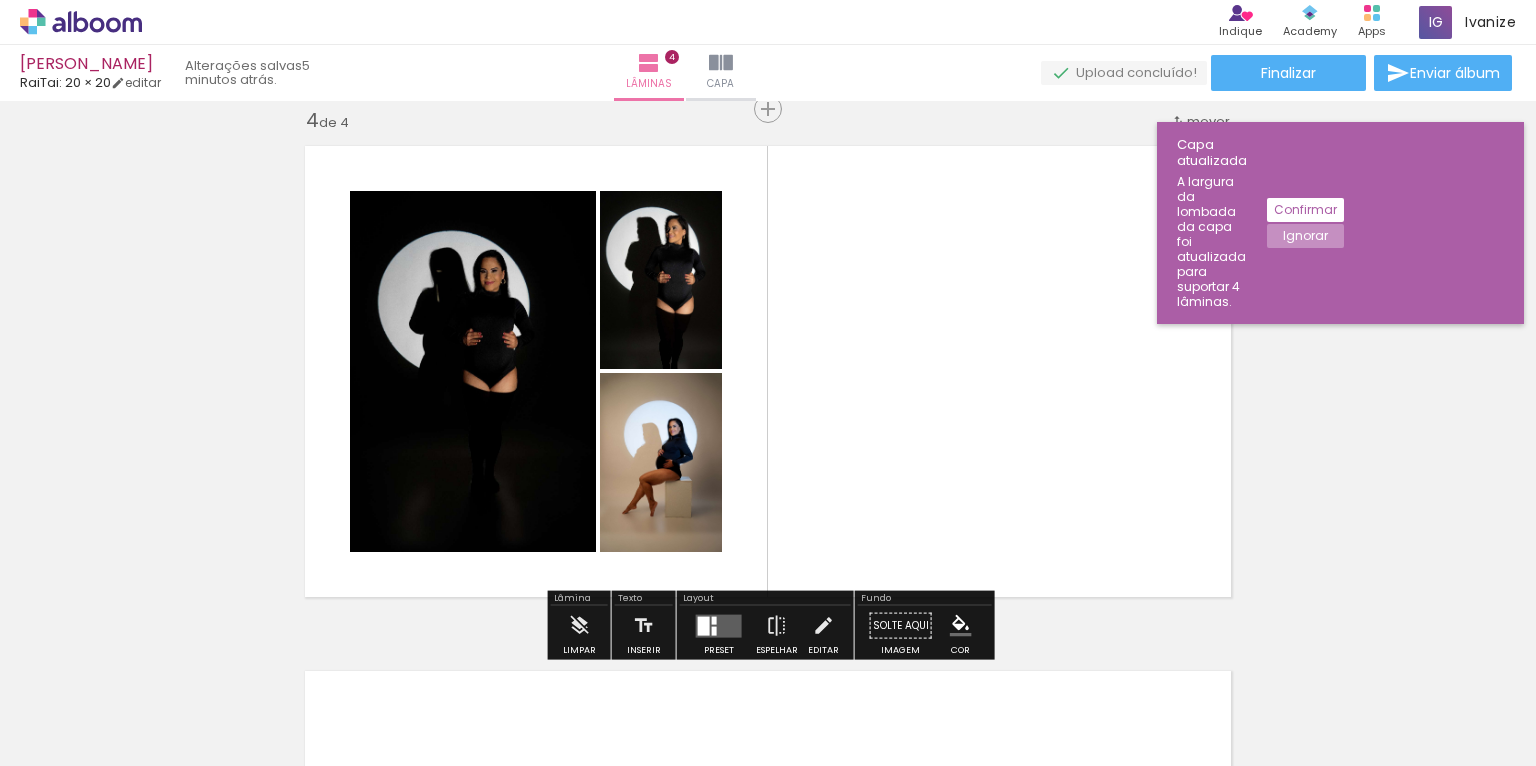 click at bounding box center [-390, 658] 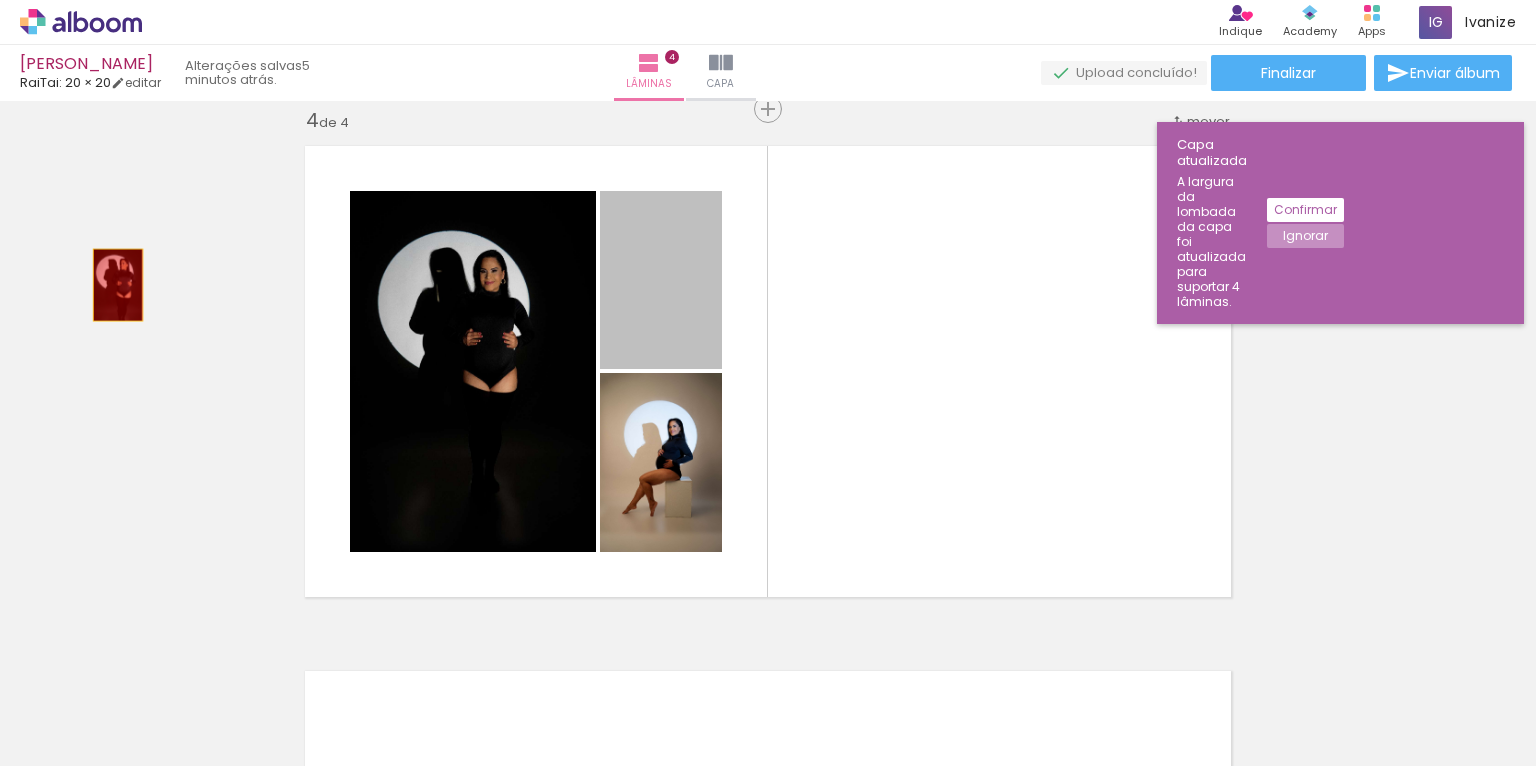 drag, startPoint x: 677, startPoint y: 297, endPoint x: 106, endPoint y: 284, distance: 571.14795 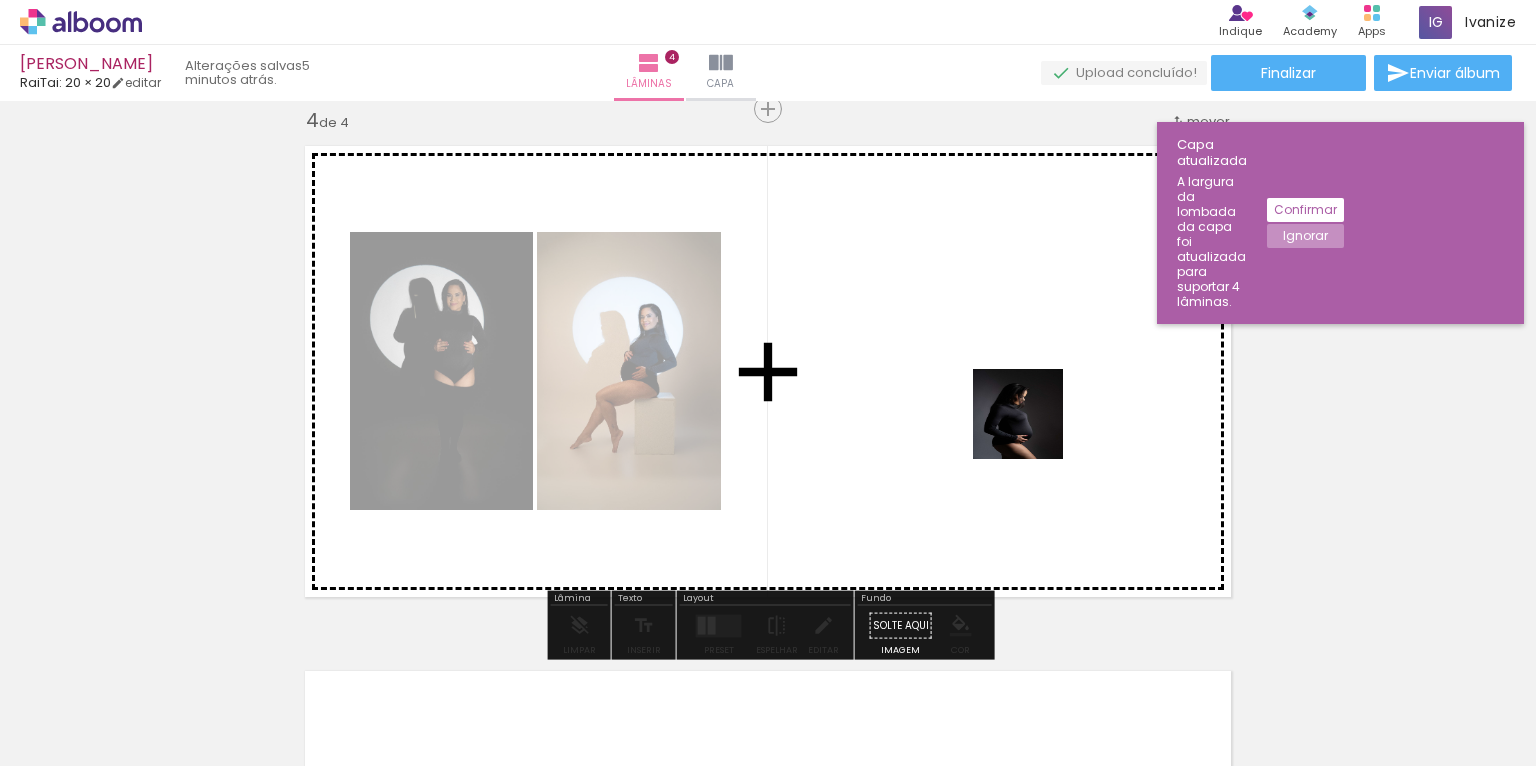 drag, startPoint x: 1282, startPoint y: 629, endPoint x: 1027, endPoint y: 411, distance: 335.48325 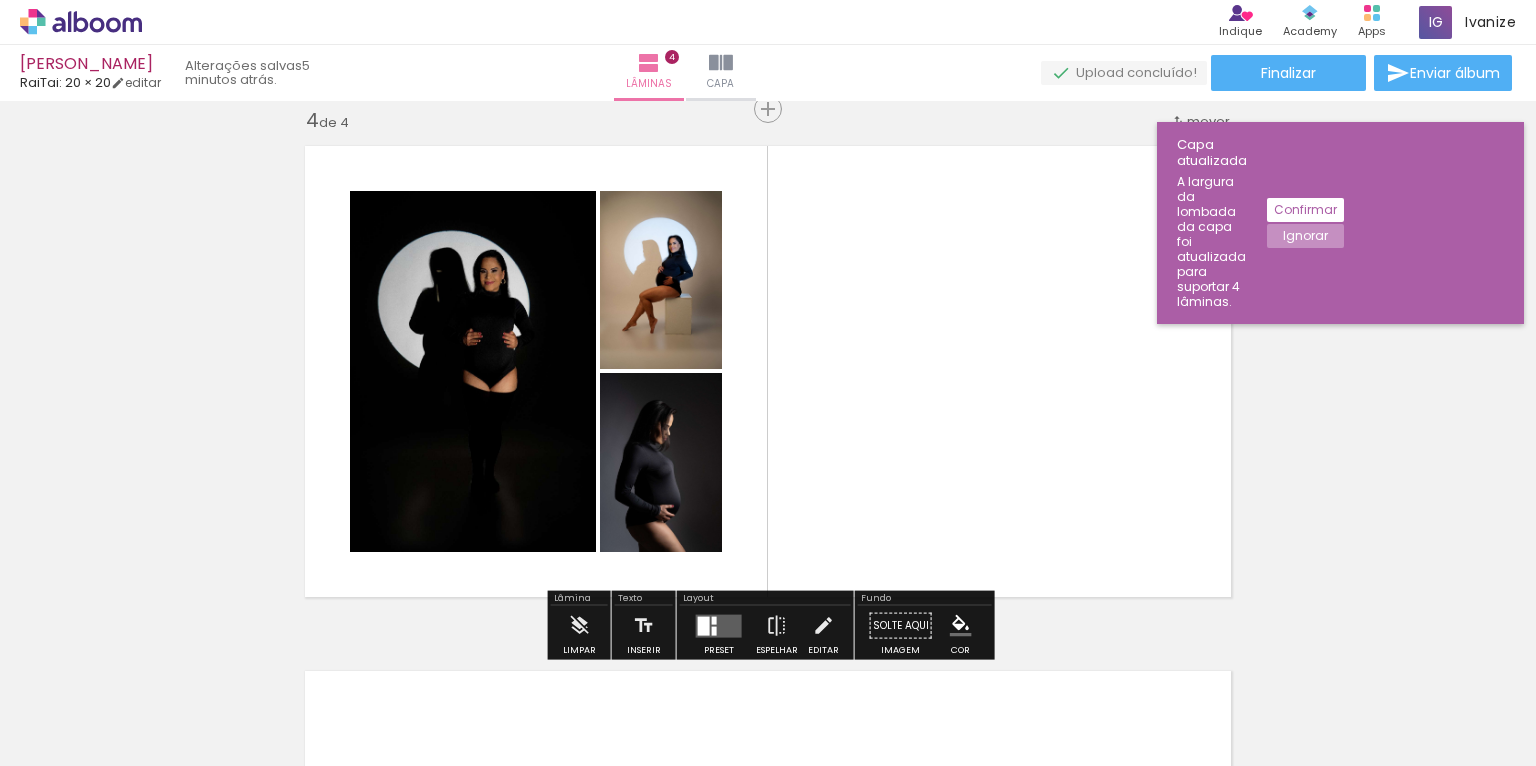 drag, startPoint x: 730, startPoint y: 620, endPoint x: 743, endPoint y: 617, distance: 13.341664 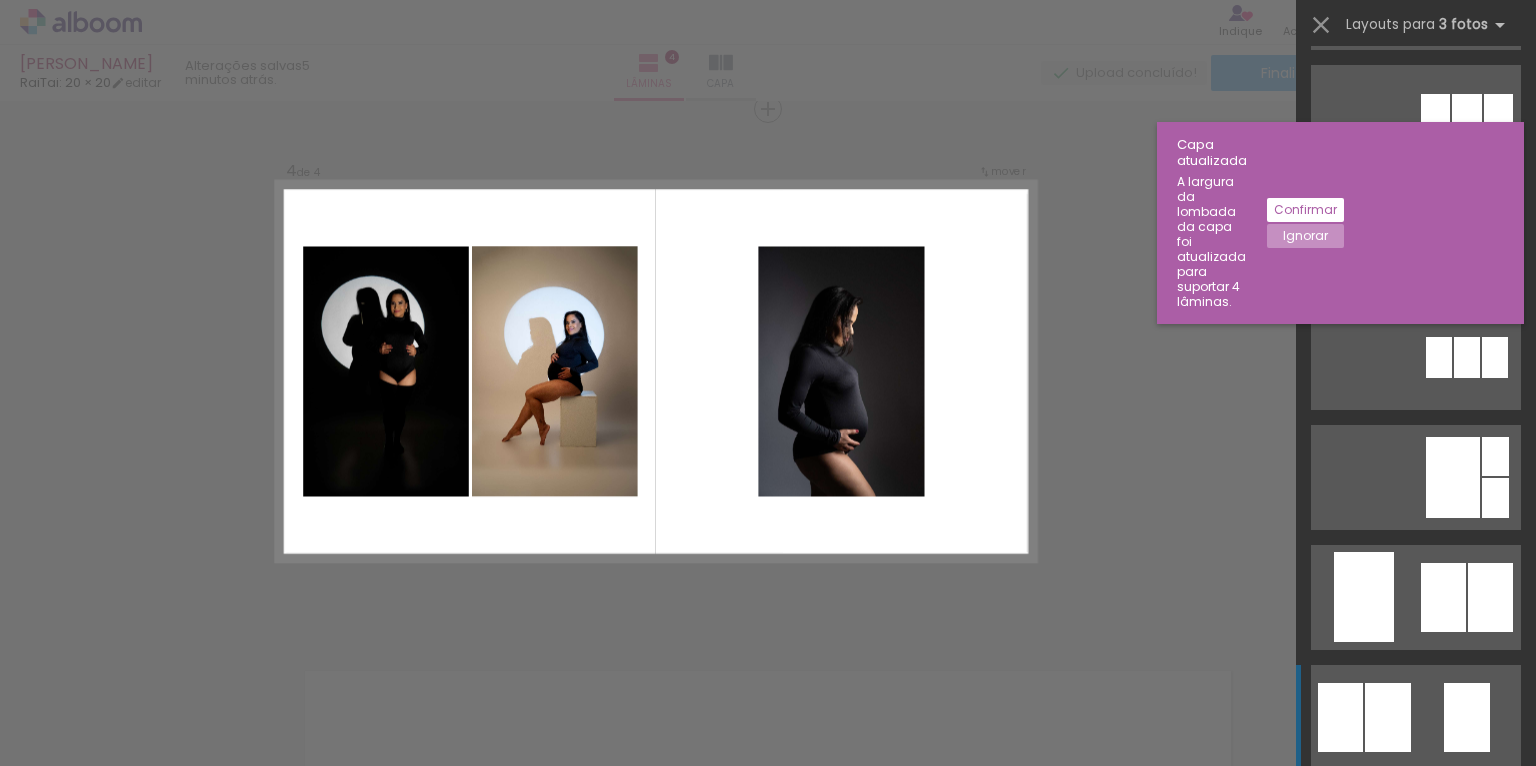 scroll, scrollTop: 243, scrollLeft: 0, axis: vertical 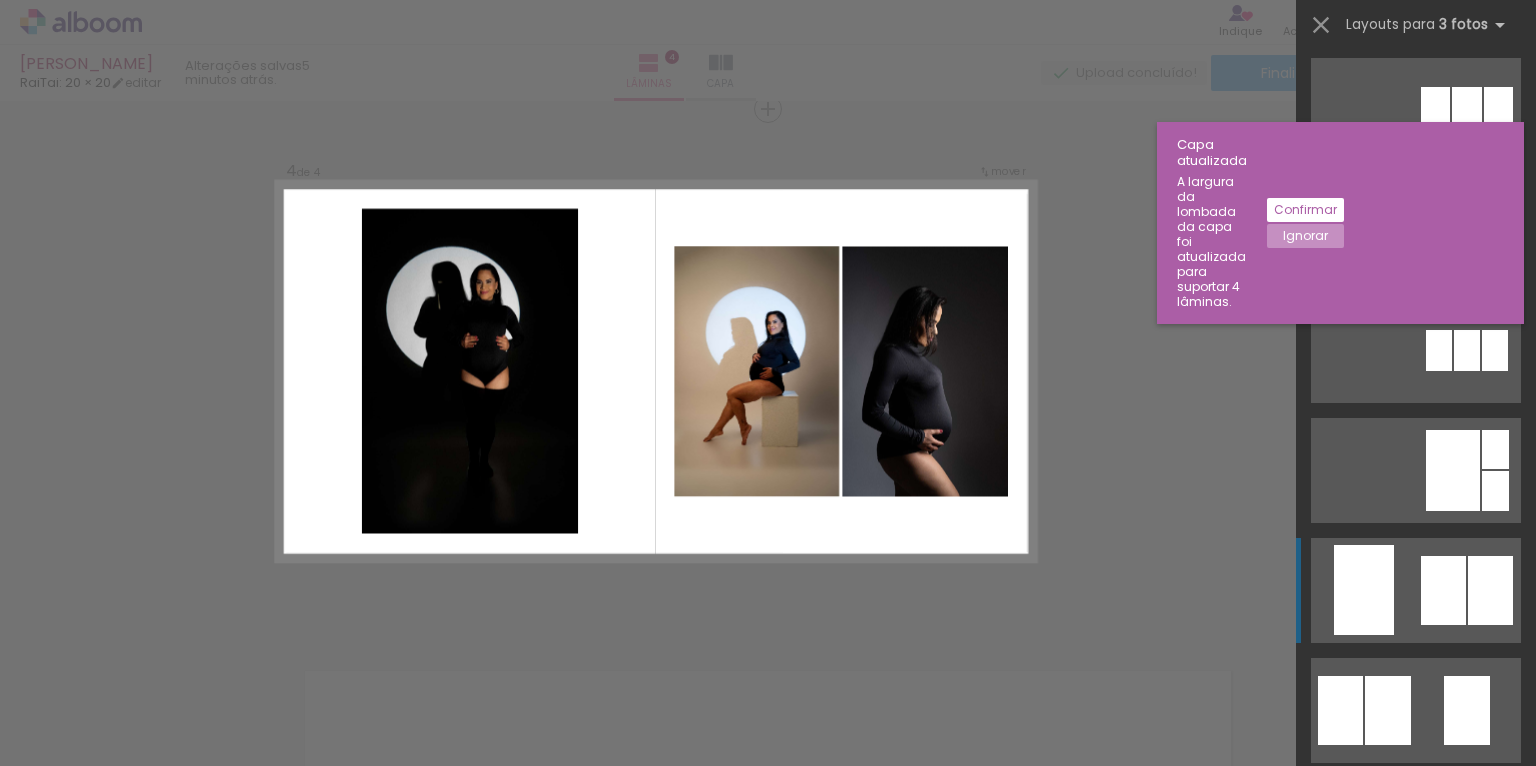 click at bounding box center (1416, -130) 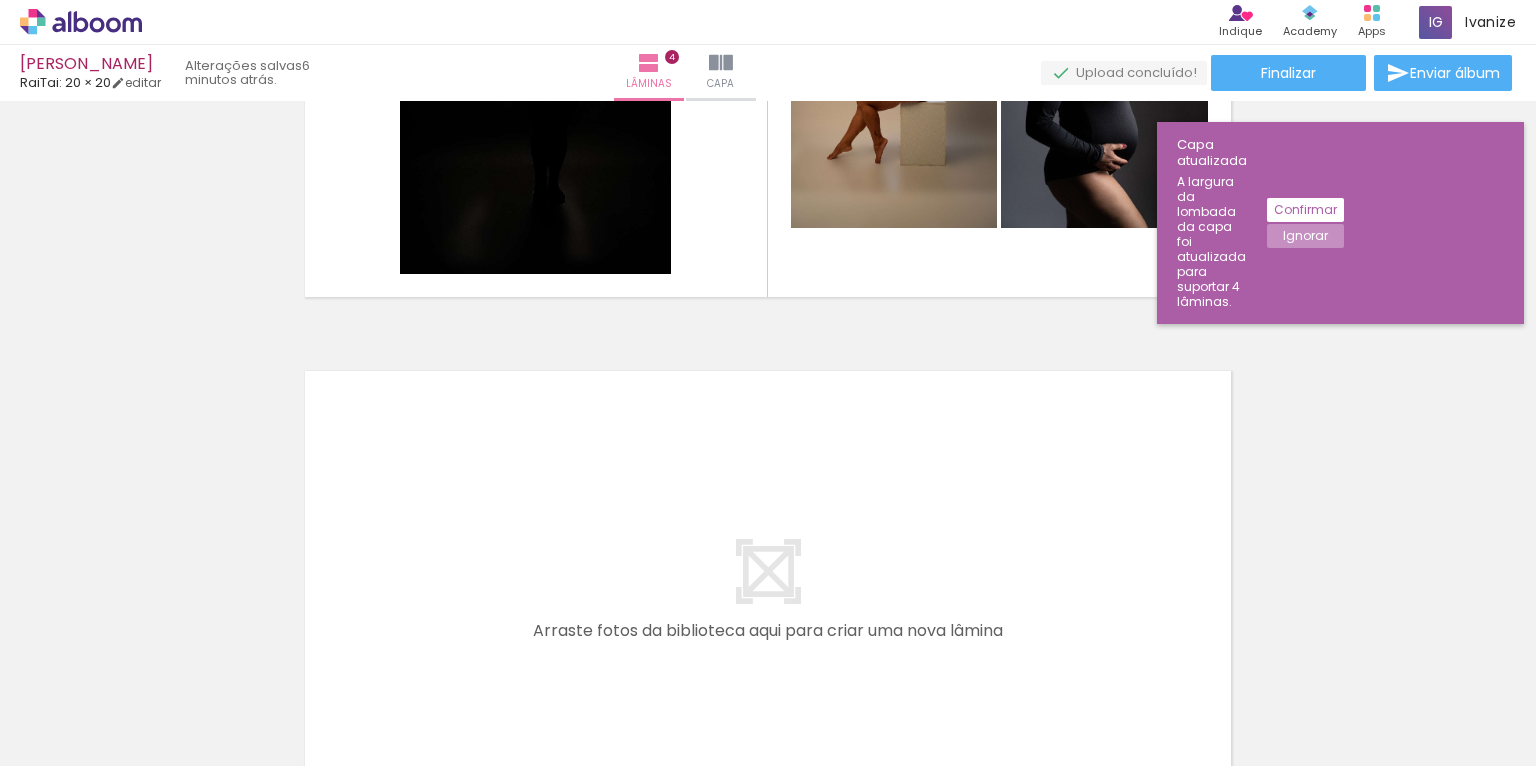 scroll, scrollTop: 2037, scrollLeft: 0, axis: vertical 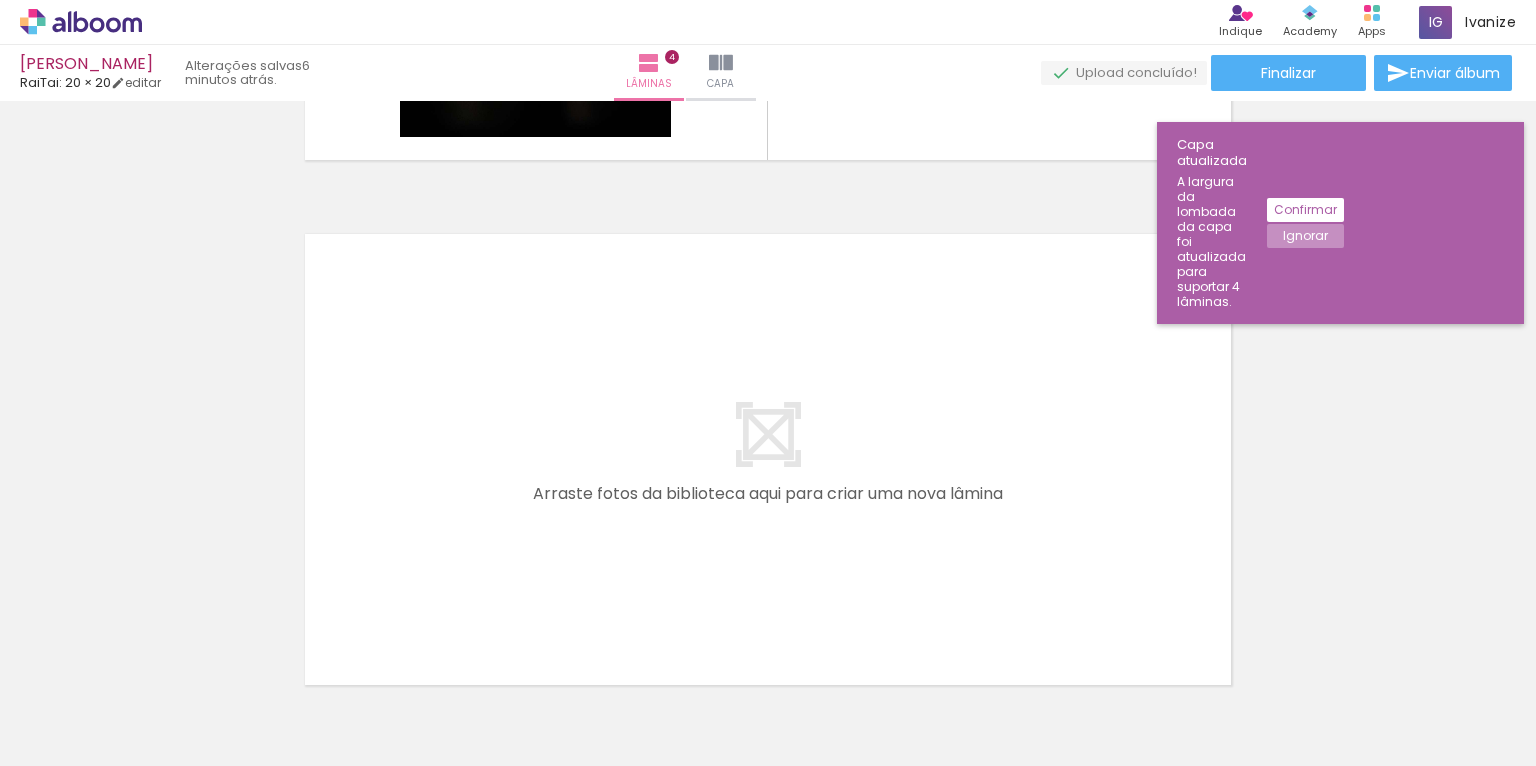 click at bounding box center (768, 383) 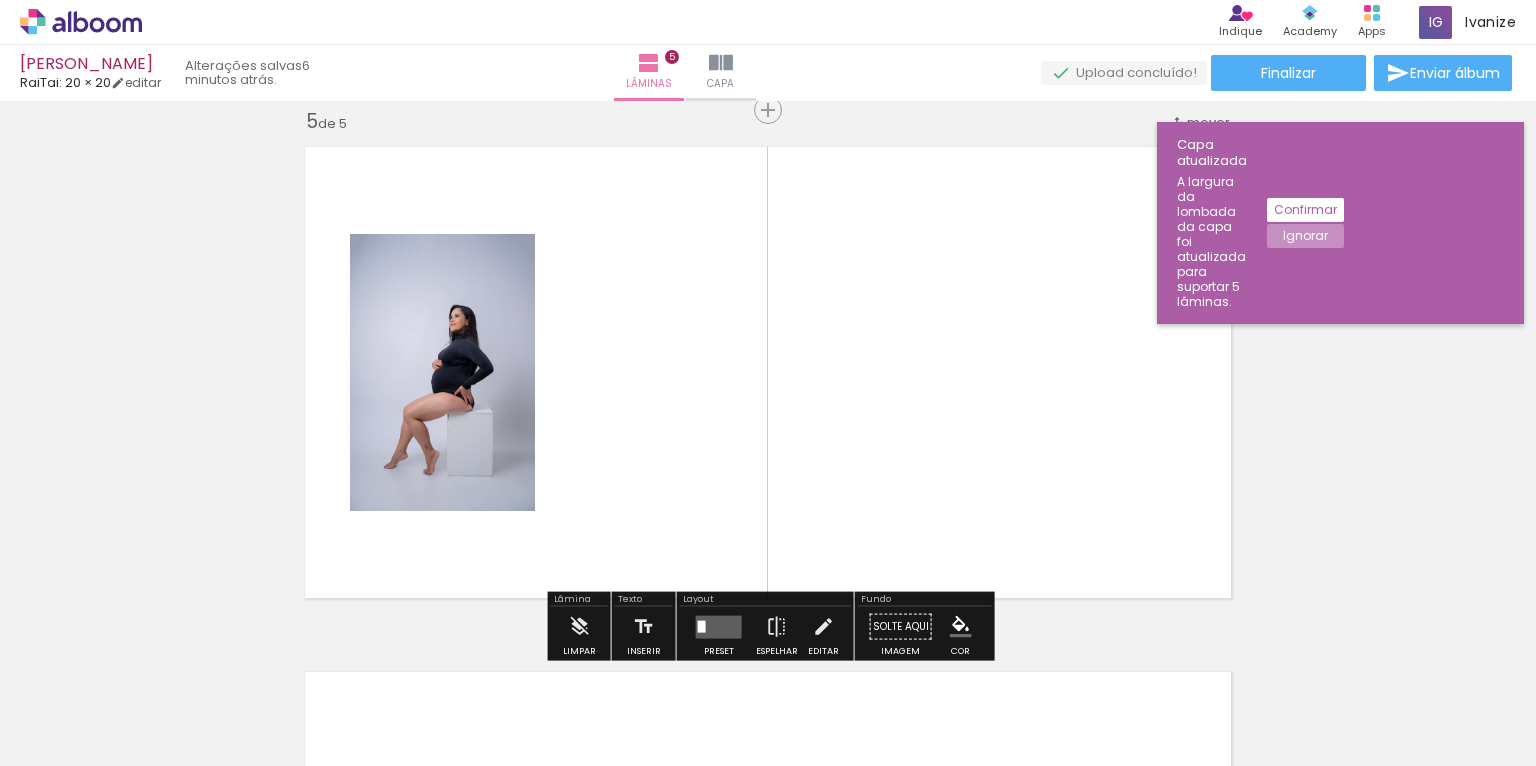 scroll, scrollTop: 2125, scrollLeft: 0, axis: vertical 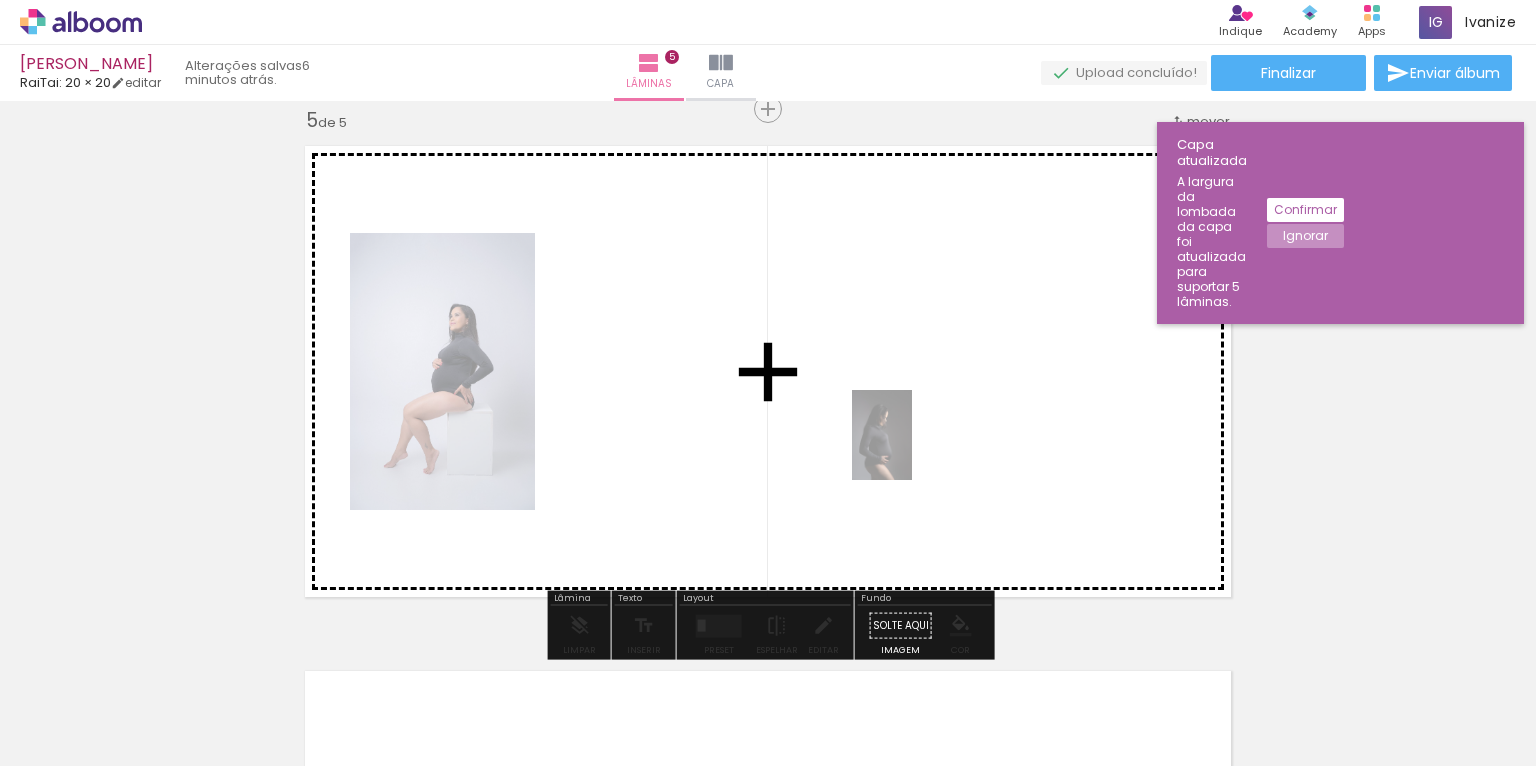 drag, startPoint x: 1152, startPoint y: 724, endPoint x: 1088, endPoint y: 546, distance: 189.15602 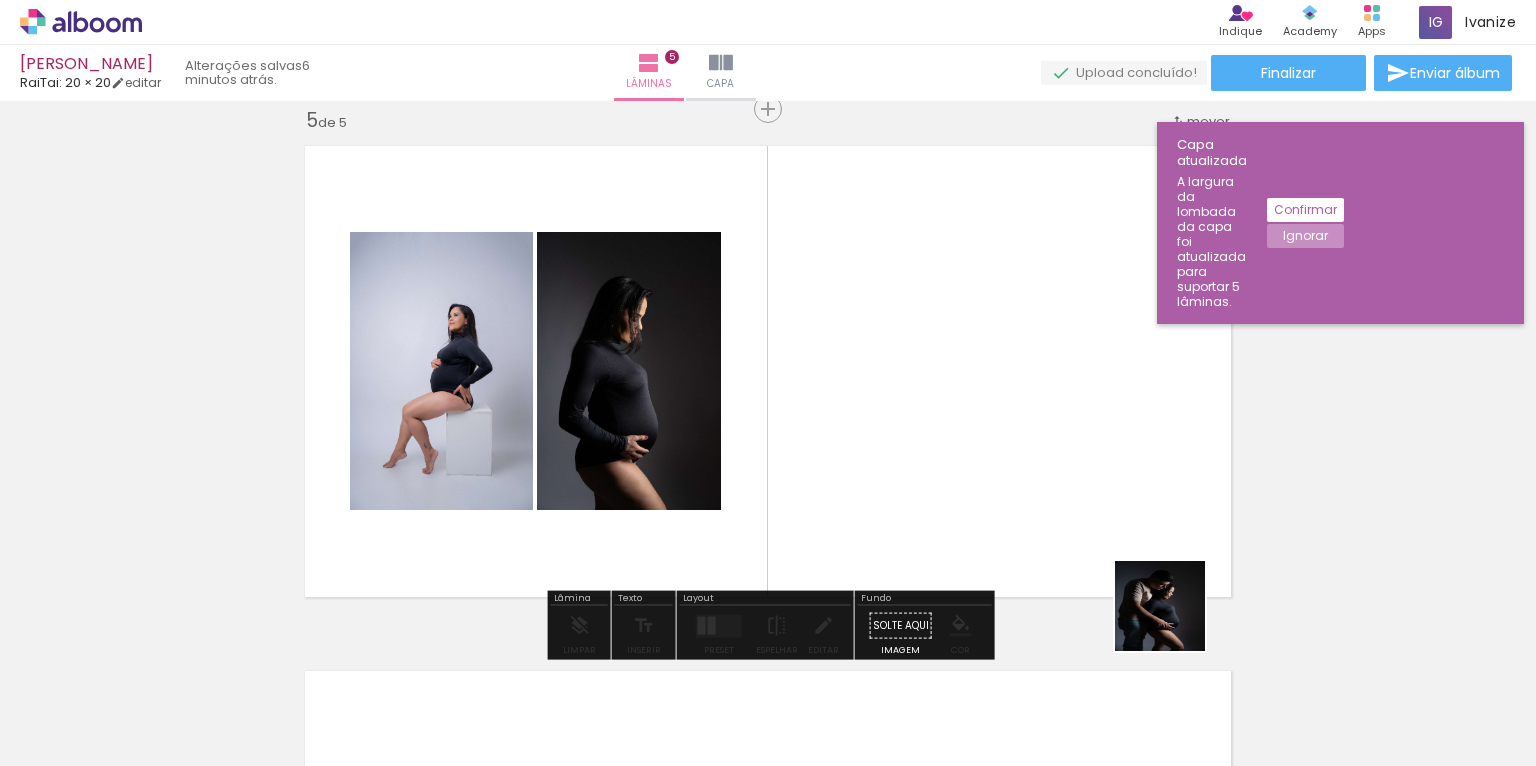 drag, startPoint x: 1225, startPoint y: 678, endPoint x: 1029, endPoint y: 443, distance: 306.00818 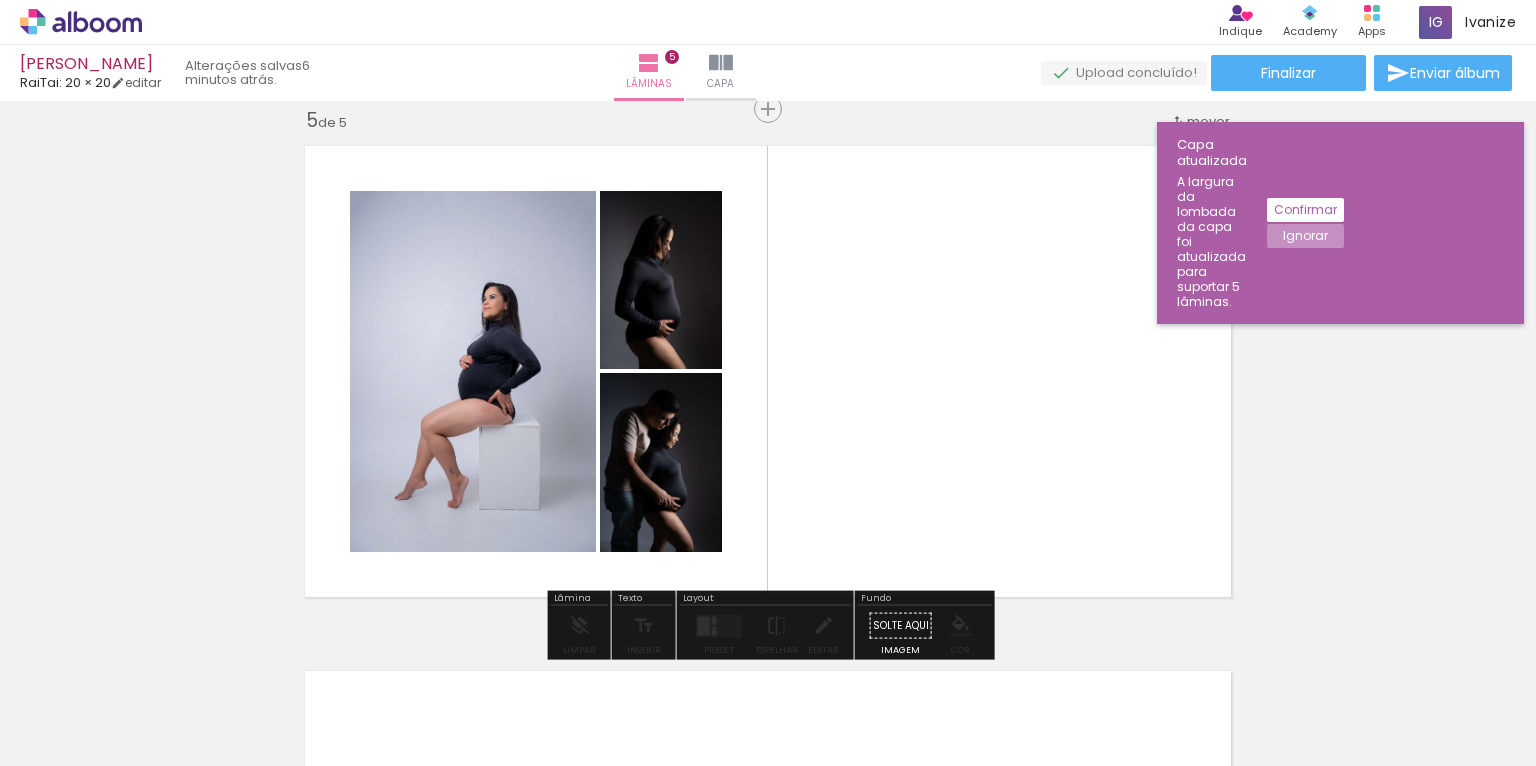 drag, startPoint x: 669, startPoint y: 268, endPoint x: 688, endPoint y: 256, distance: 22.472204 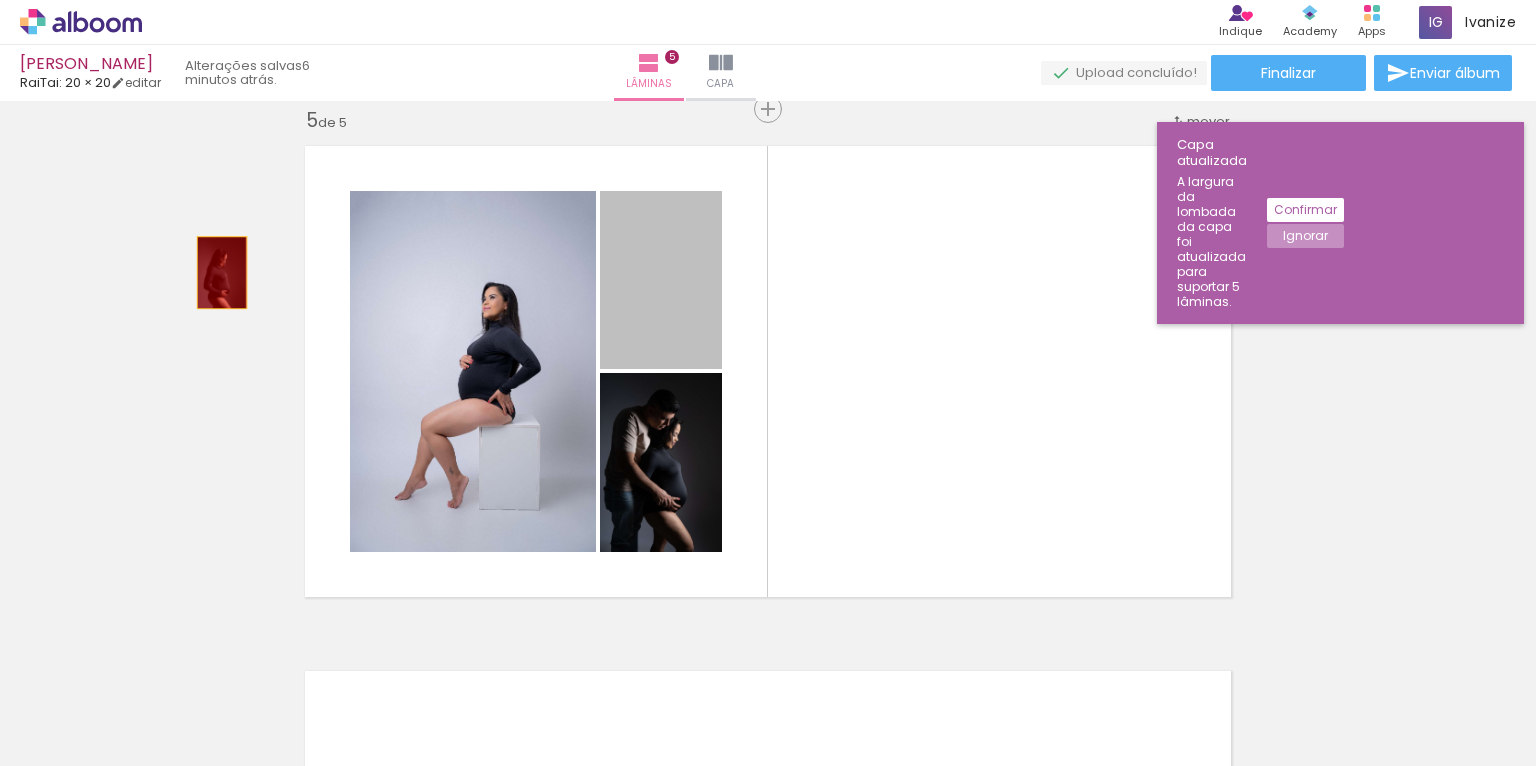 drag, startPoint x: 683, startPoint y: 255, endPoint x: 171, endPoint y: 270, distance: 512.21967 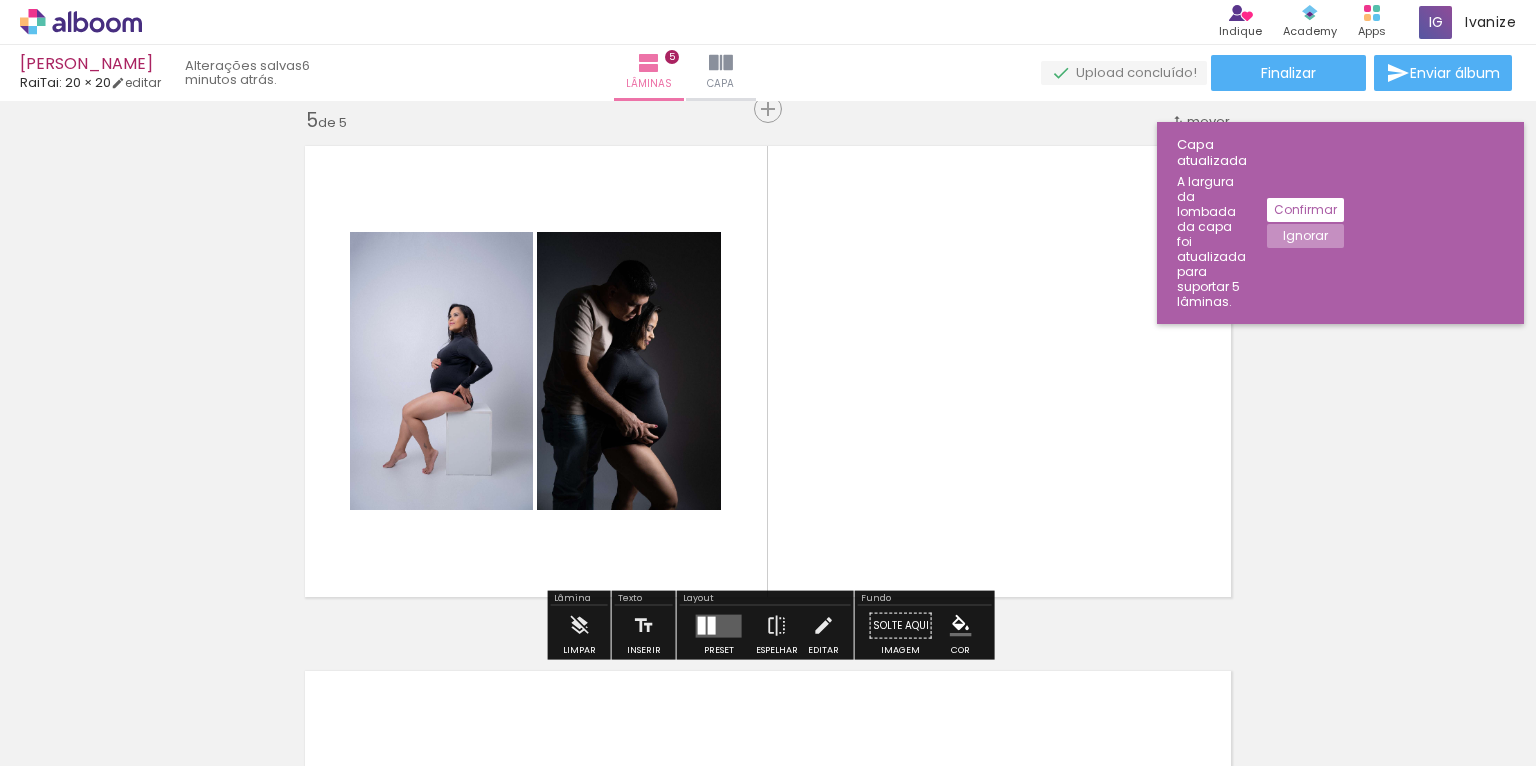 scroll, scrollTop: 0, scrollLeft: 1330, axis: horizontal 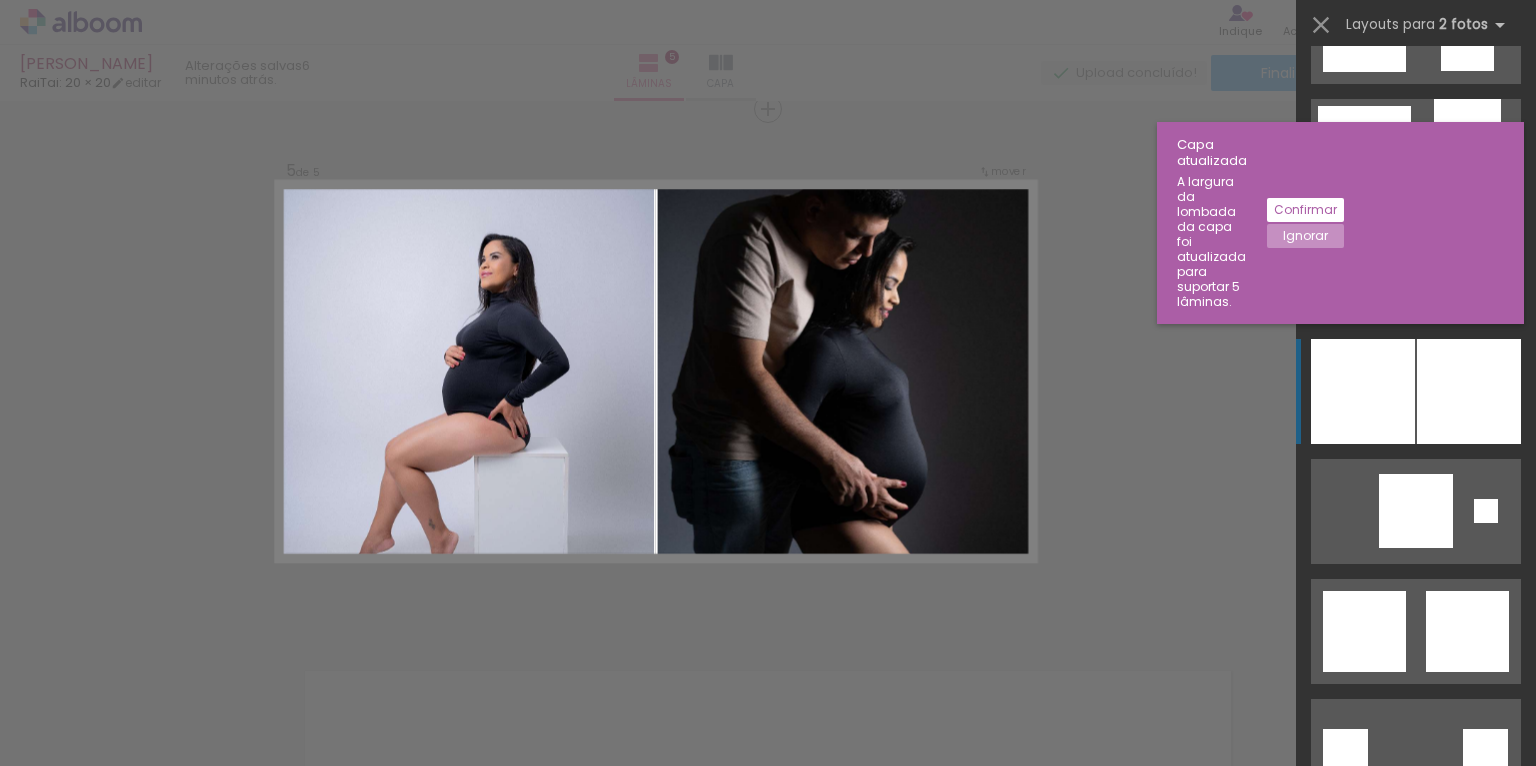 click at bounding box center (1363, 391) 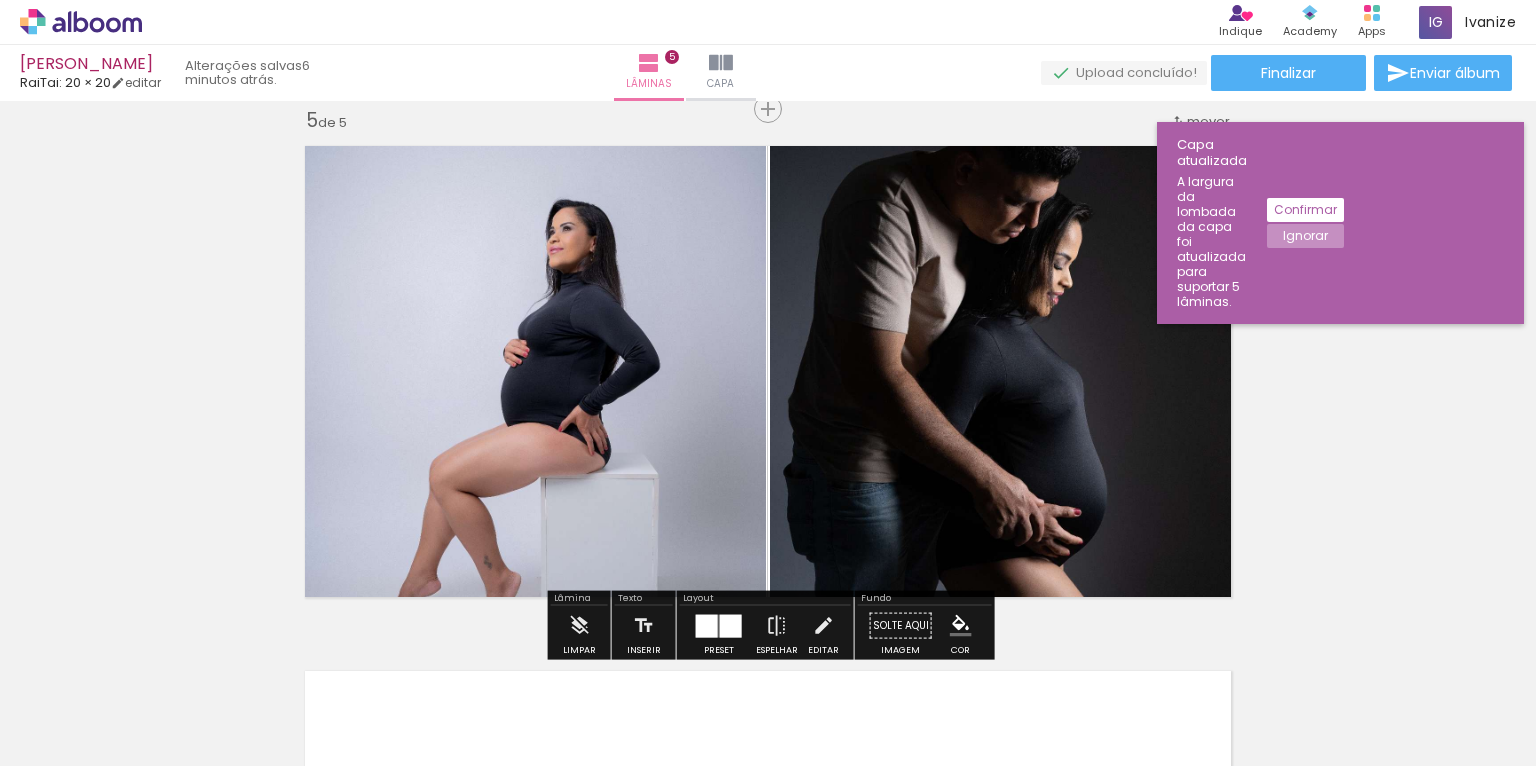 click at bounding box center (529, 371) 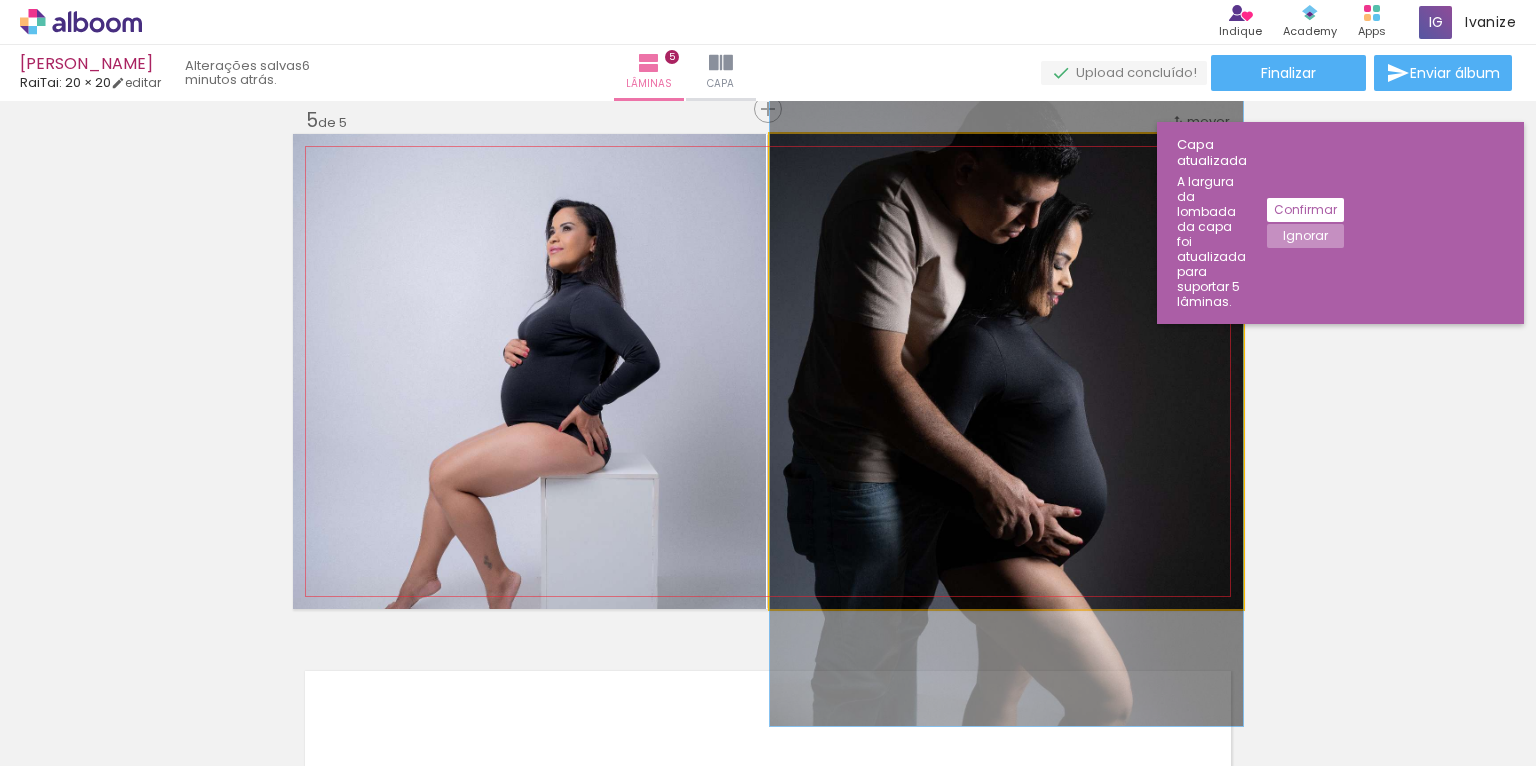 click 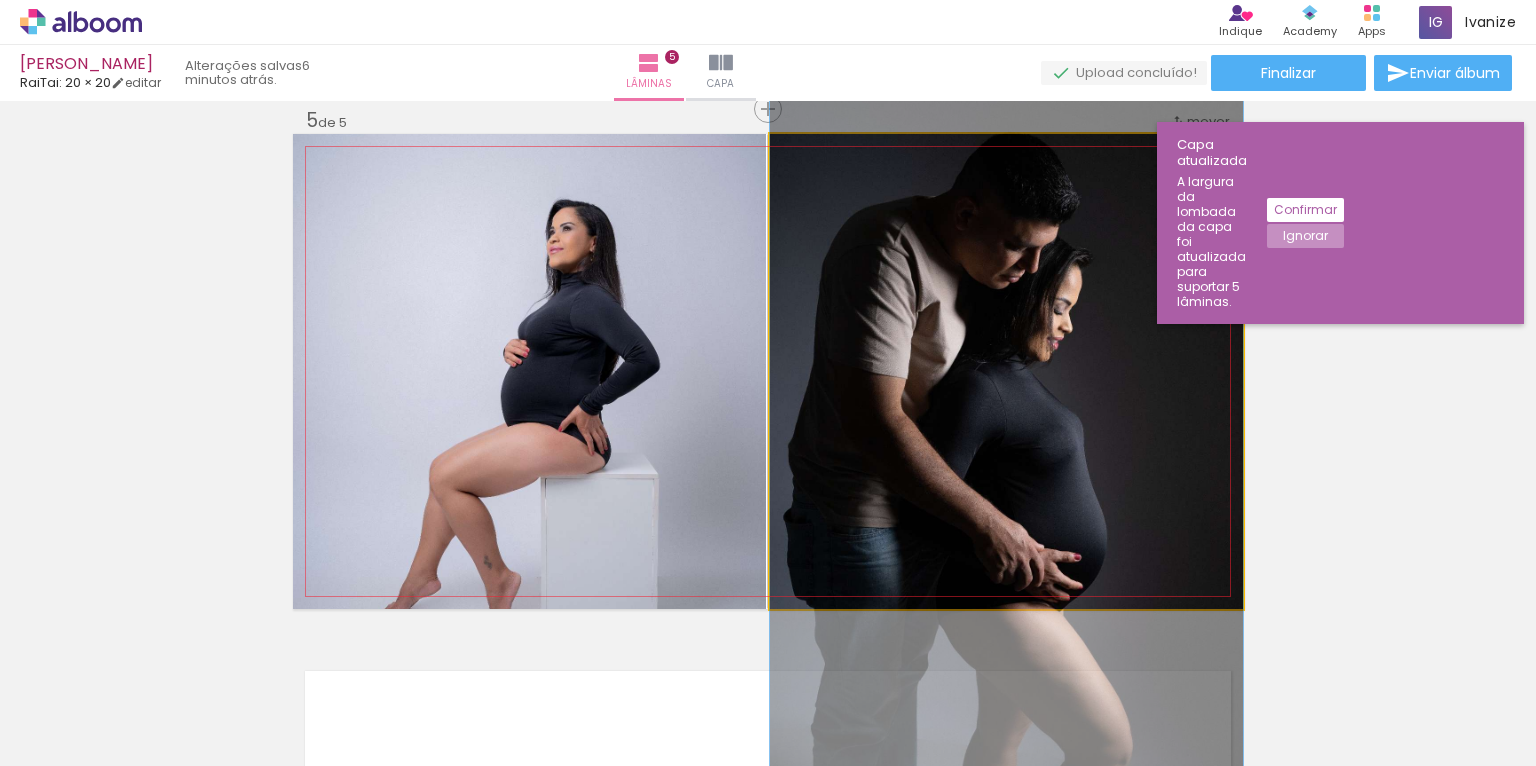 drag, startPoint x: 899, startPoint y: 308, endPoint x: 901, endPoint y: 353, distance: 45.044422 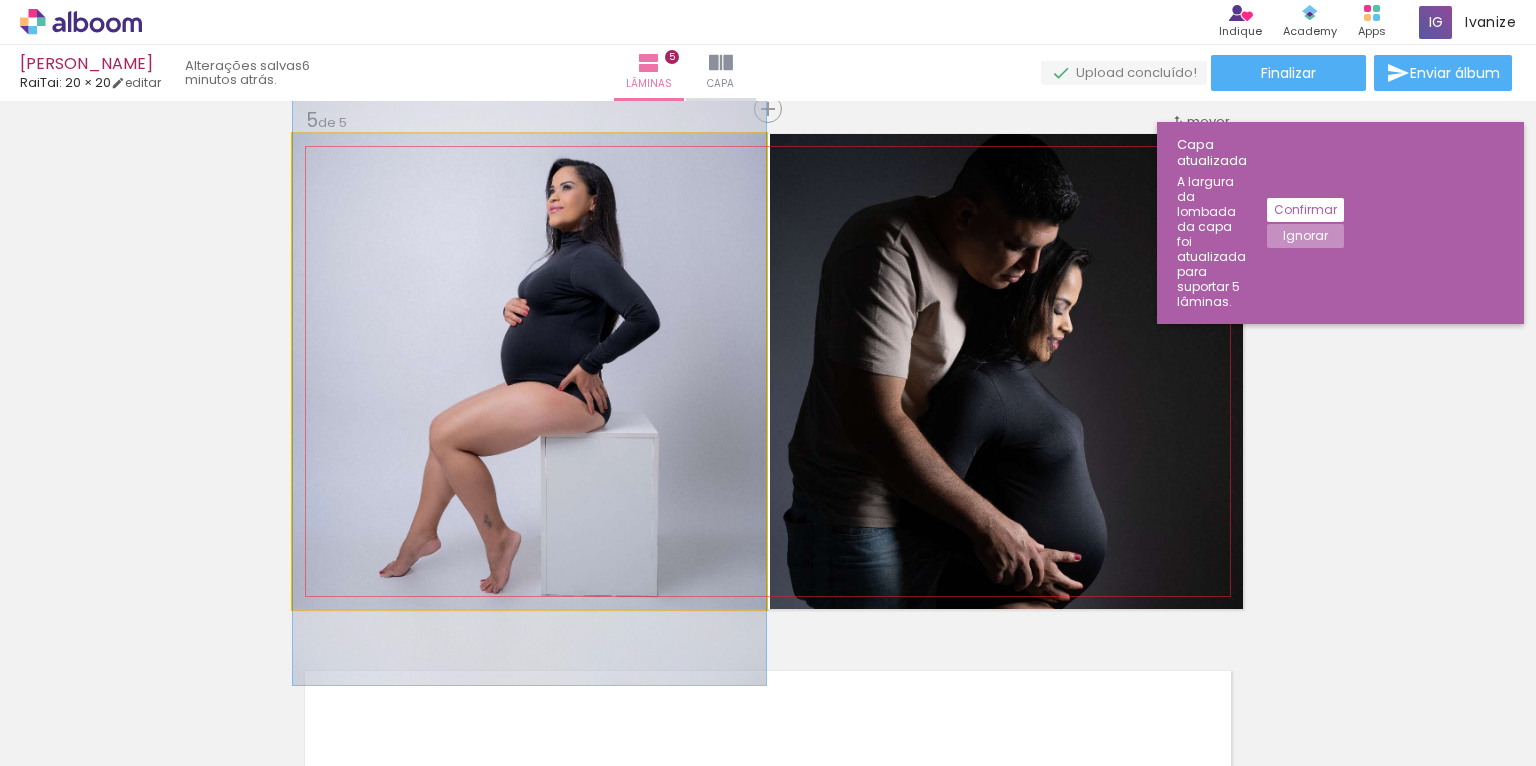drag, startPoint x: 671, startPoint y: 355, endPoint x: 675, endPoint y: 314, distance: 41.19466 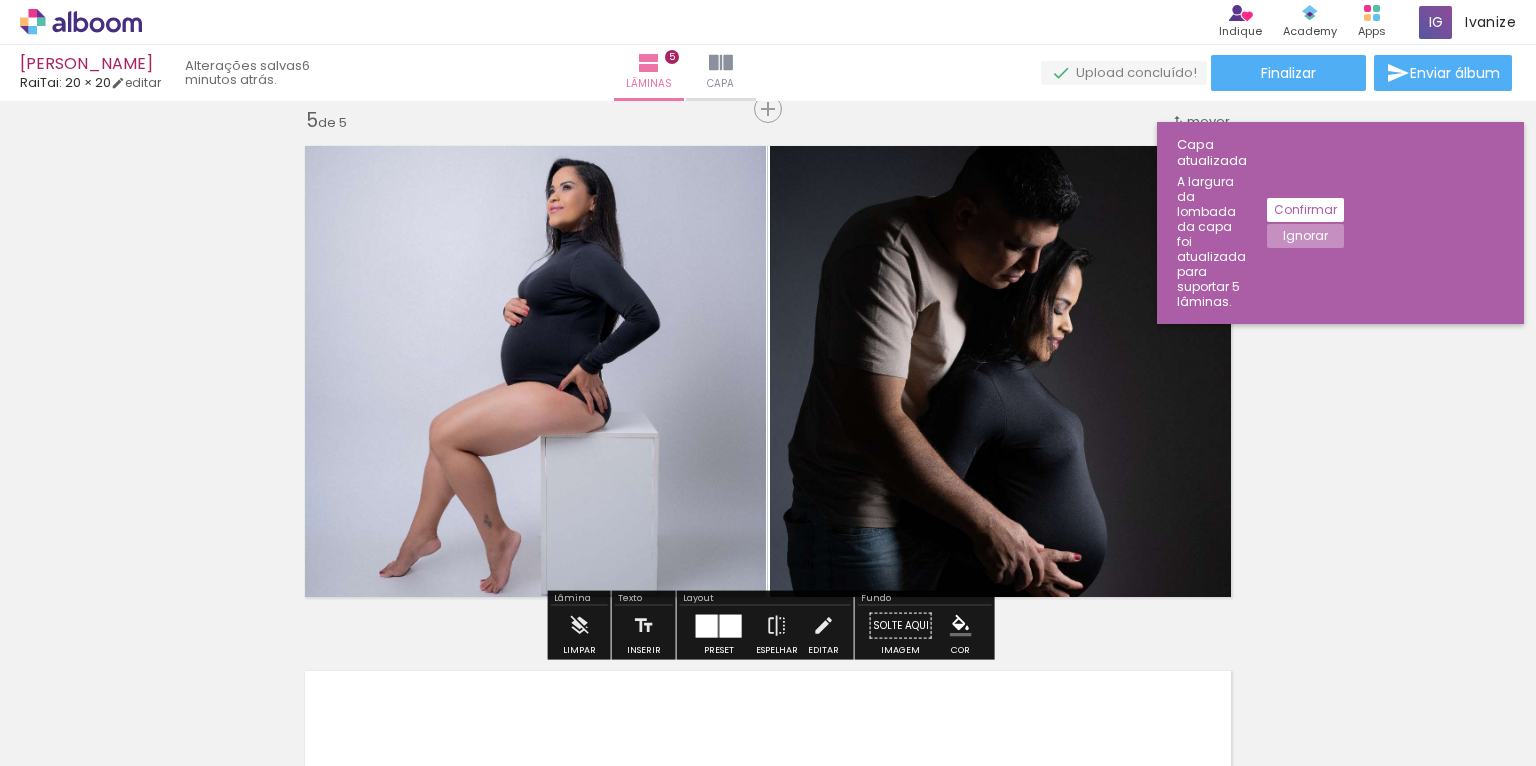 click on "Inserir lâmina 1  de 5  Inserir lâmina 2  de 5  Inserir lâmina 3  de 5  Inserir lâmina 4  de 5  Inserir lâmina 5  de 5" at bounding box center [768, -442] 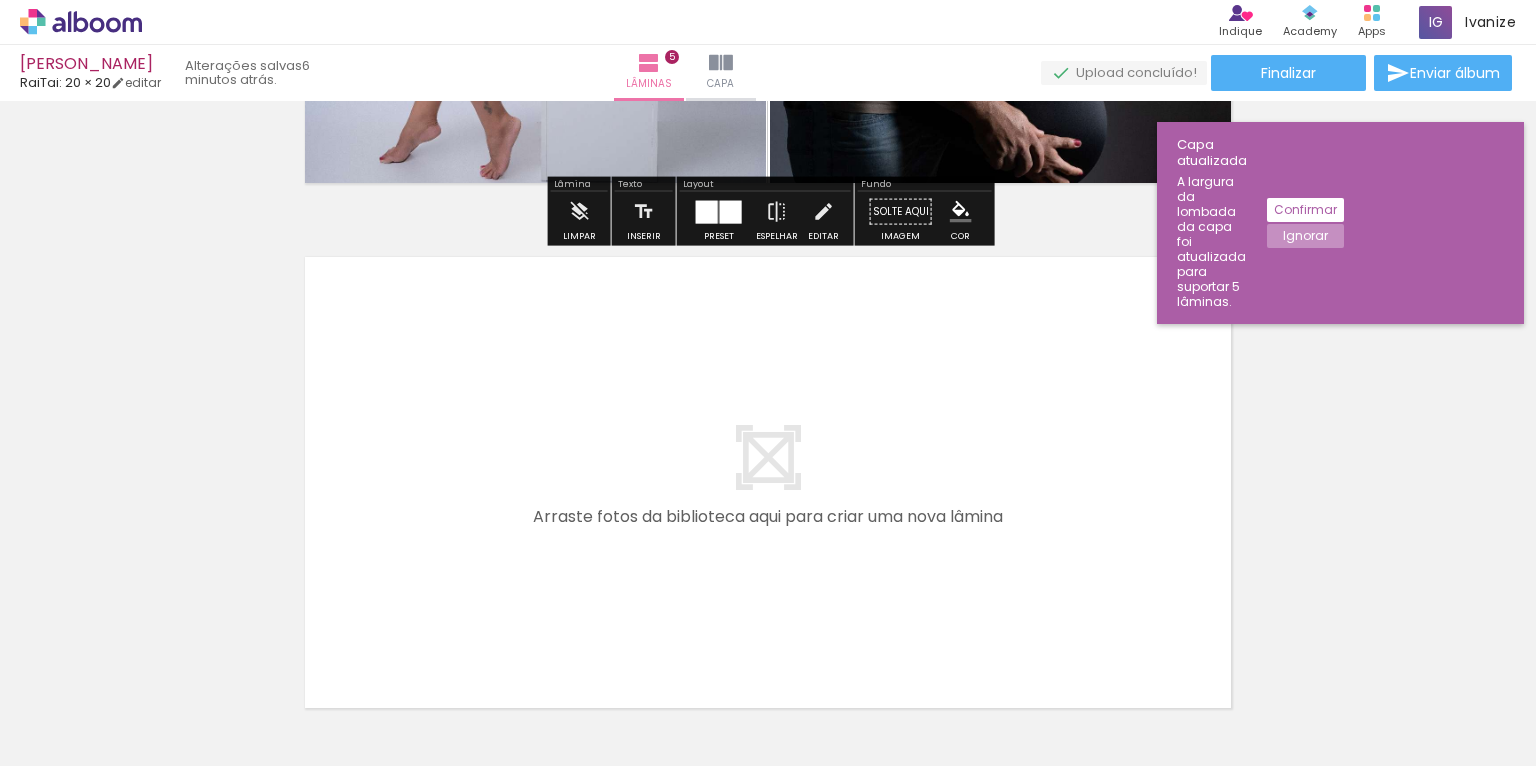 scroll, scrollTop: 2687, scrollLeft: 0, axis: vertical 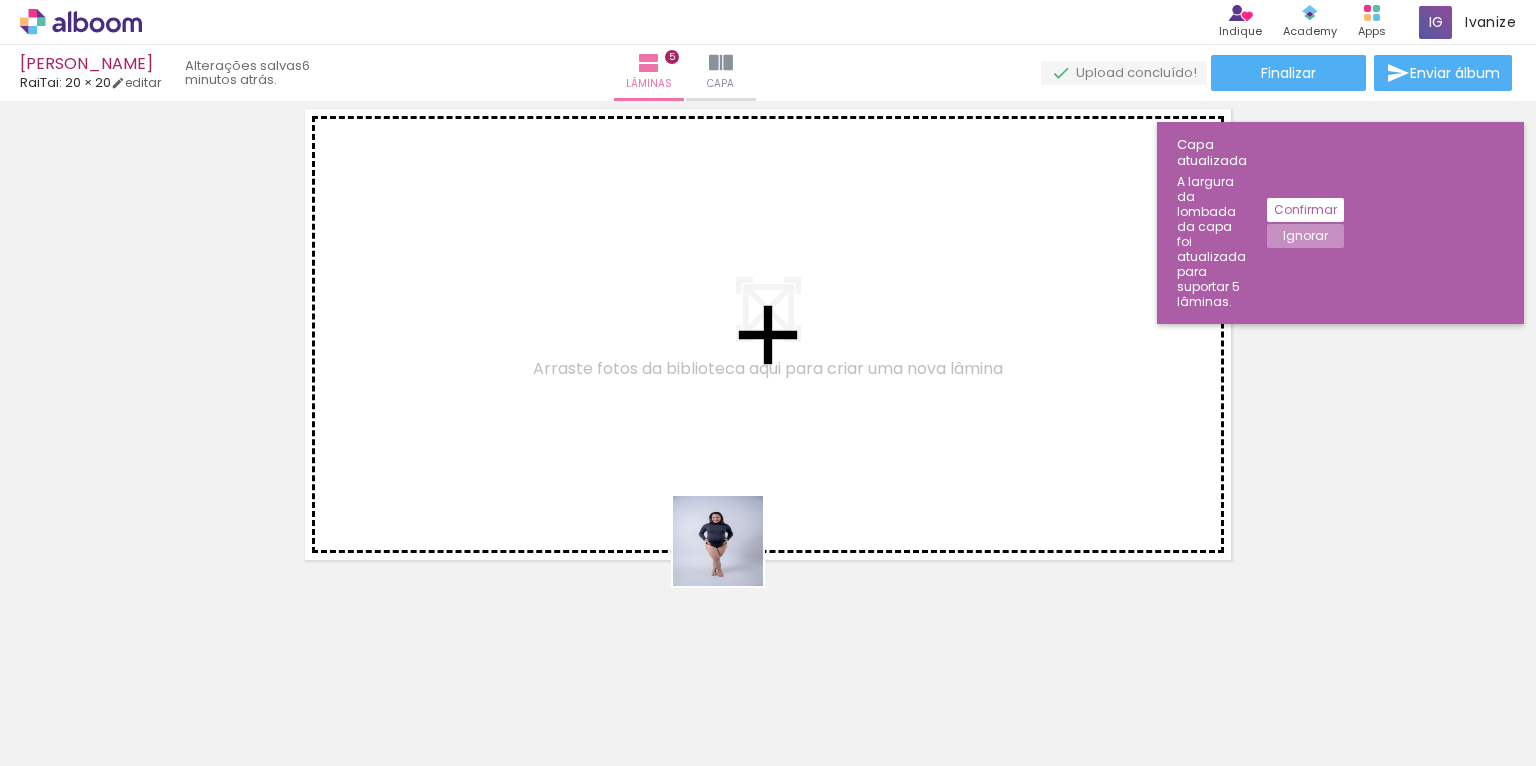click at bounding box center (768, 383) 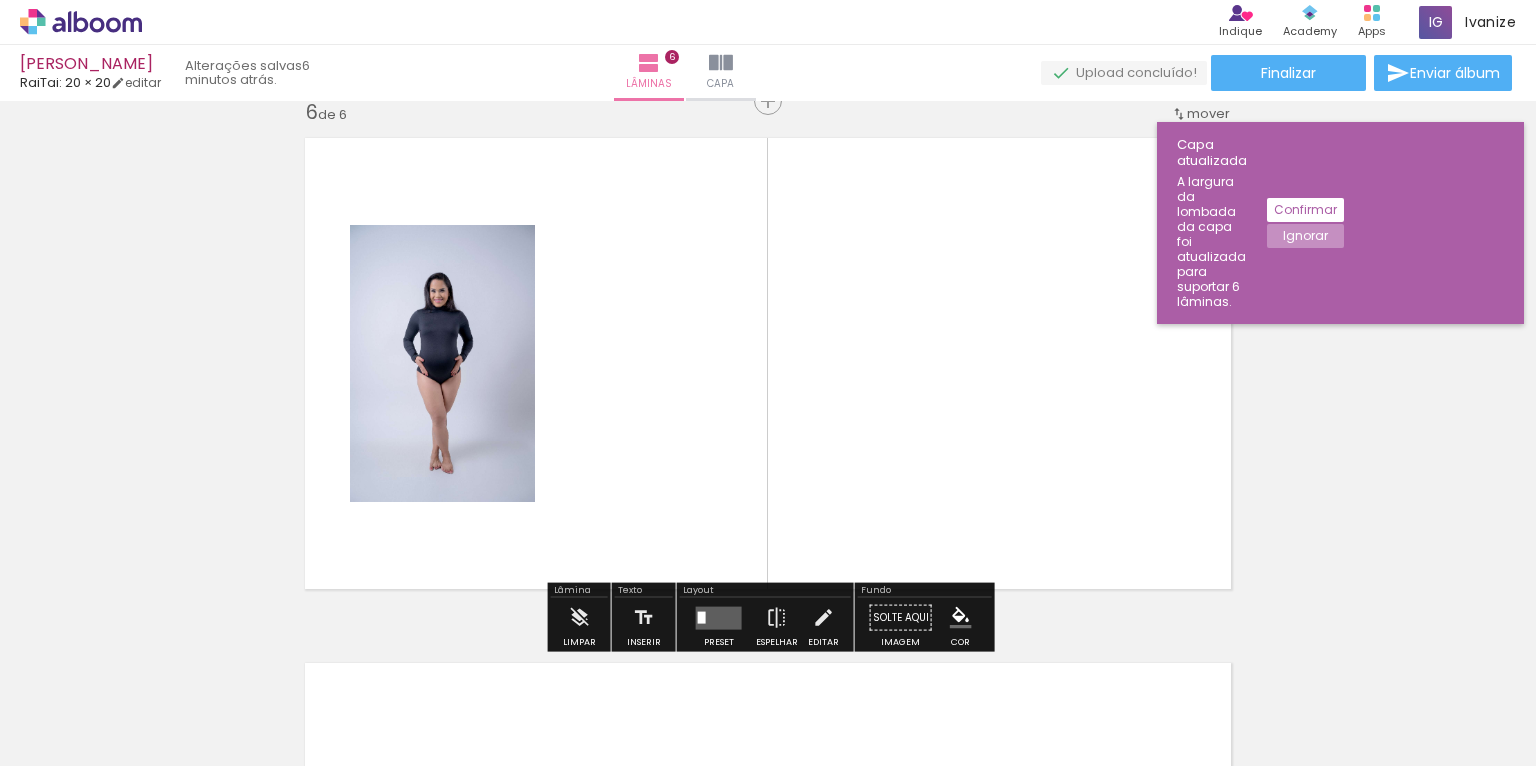scroll, scrollTop: 2650, scrollLeft: 0, axis: vertical 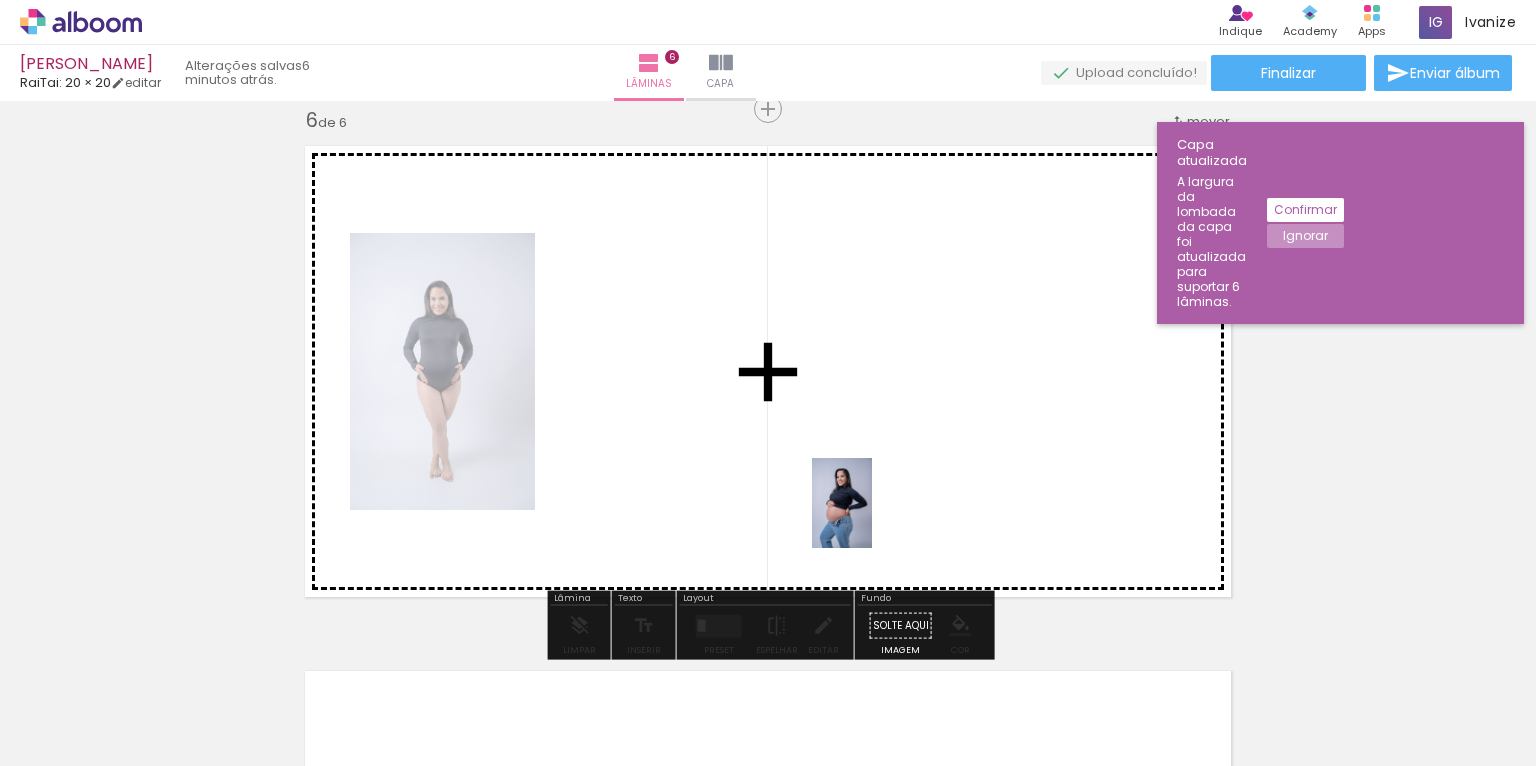 drag, startPoint x: 881, startPoint y: 698, endPoint x: 872, endPoint y: 521, distance: 177.22867 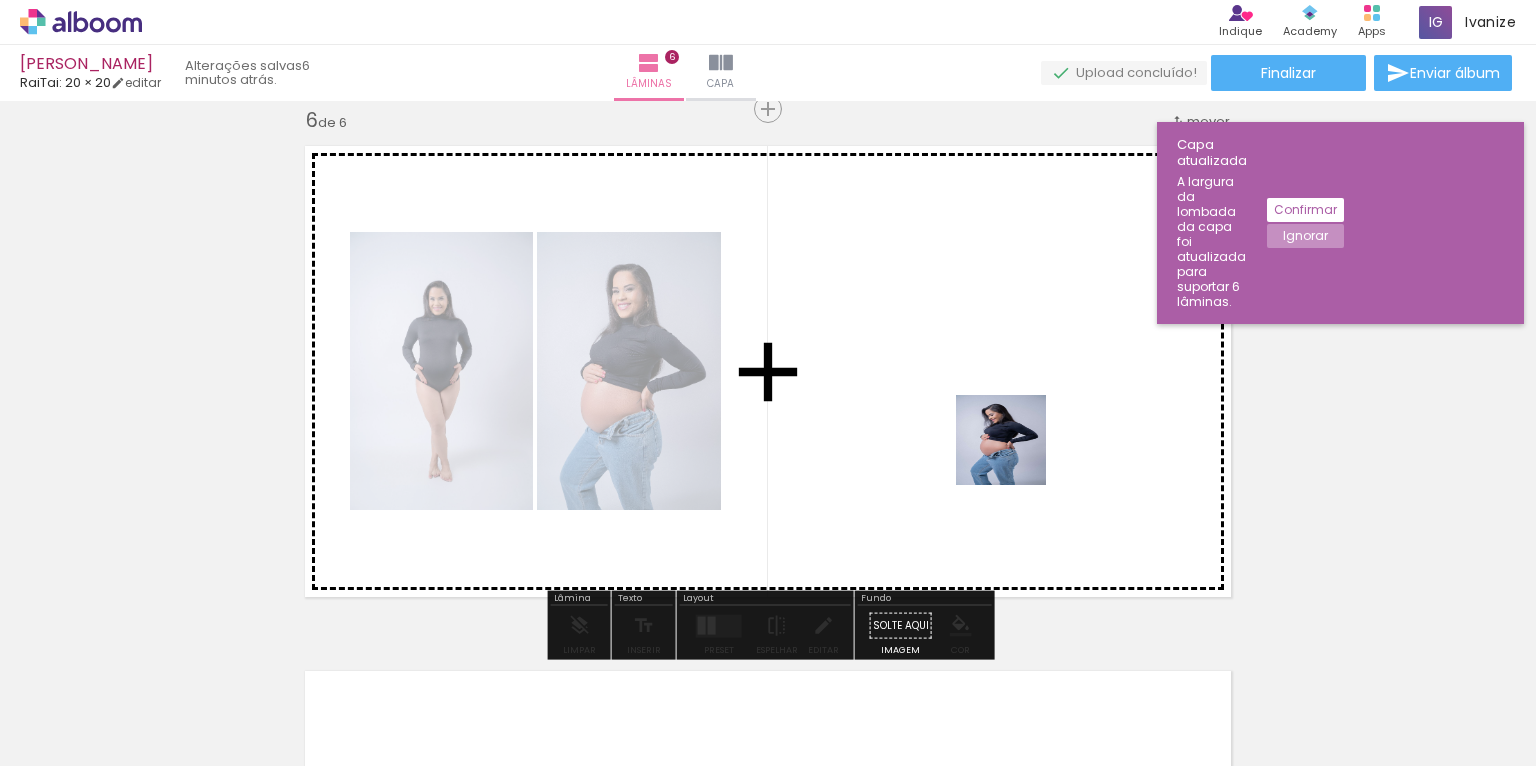 drag, startPoint x: 1022, startPoint y: 698, endPoint x: 1019, endPoint y: 437, distance: 261.01724 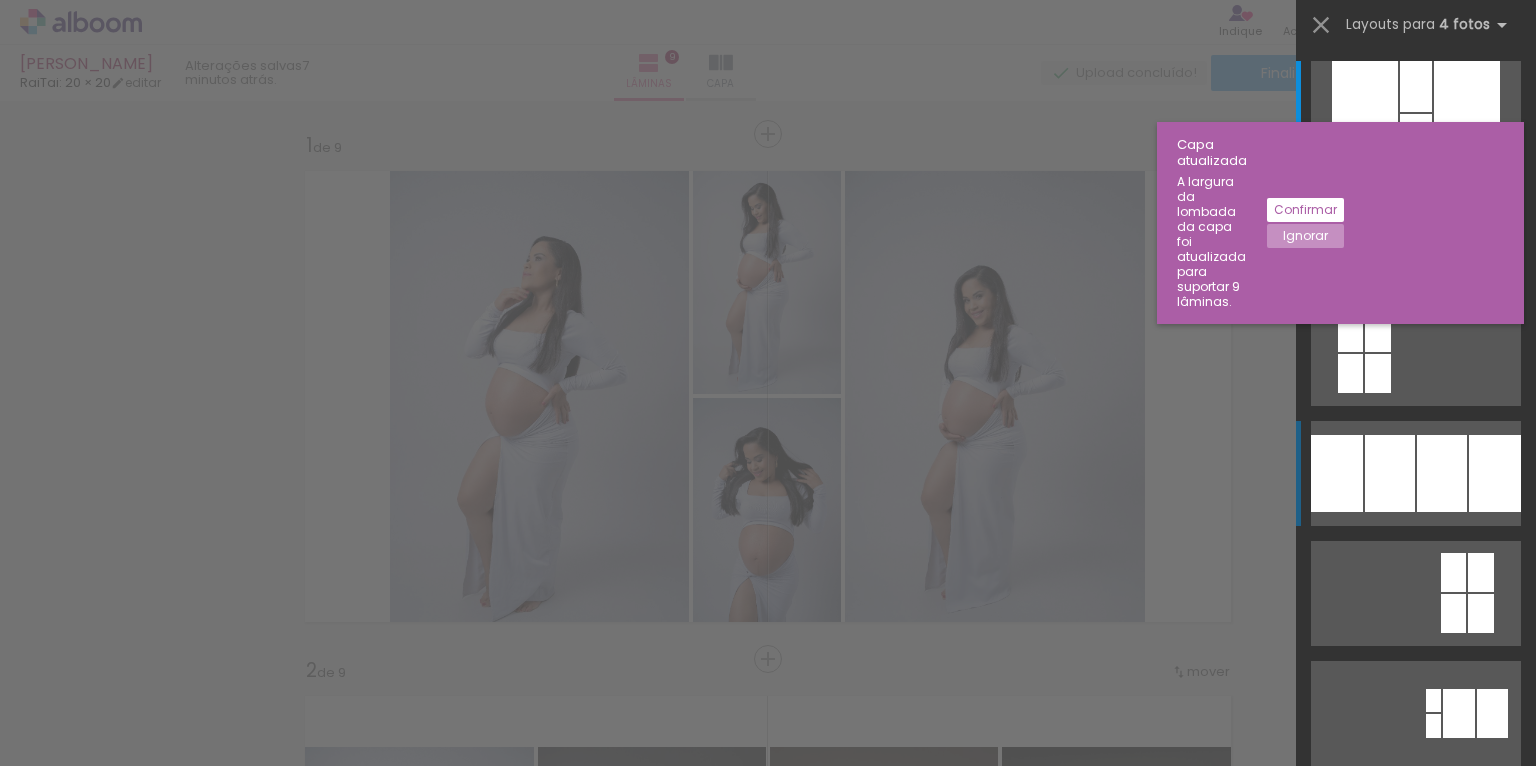 scroll, scrollTop: 0, scrollLeft: 0, axis: both 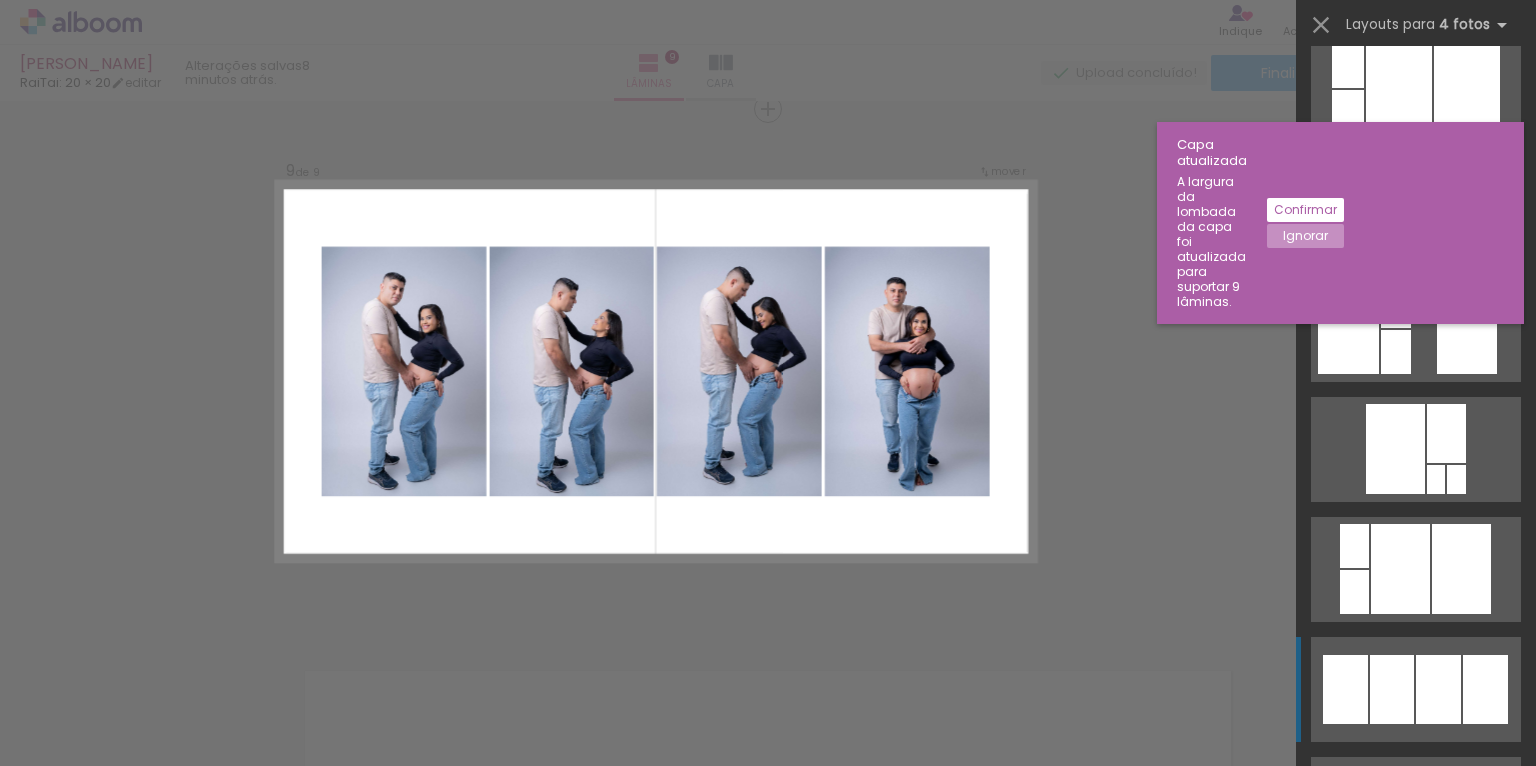 click at bounding box center [1392, 689] 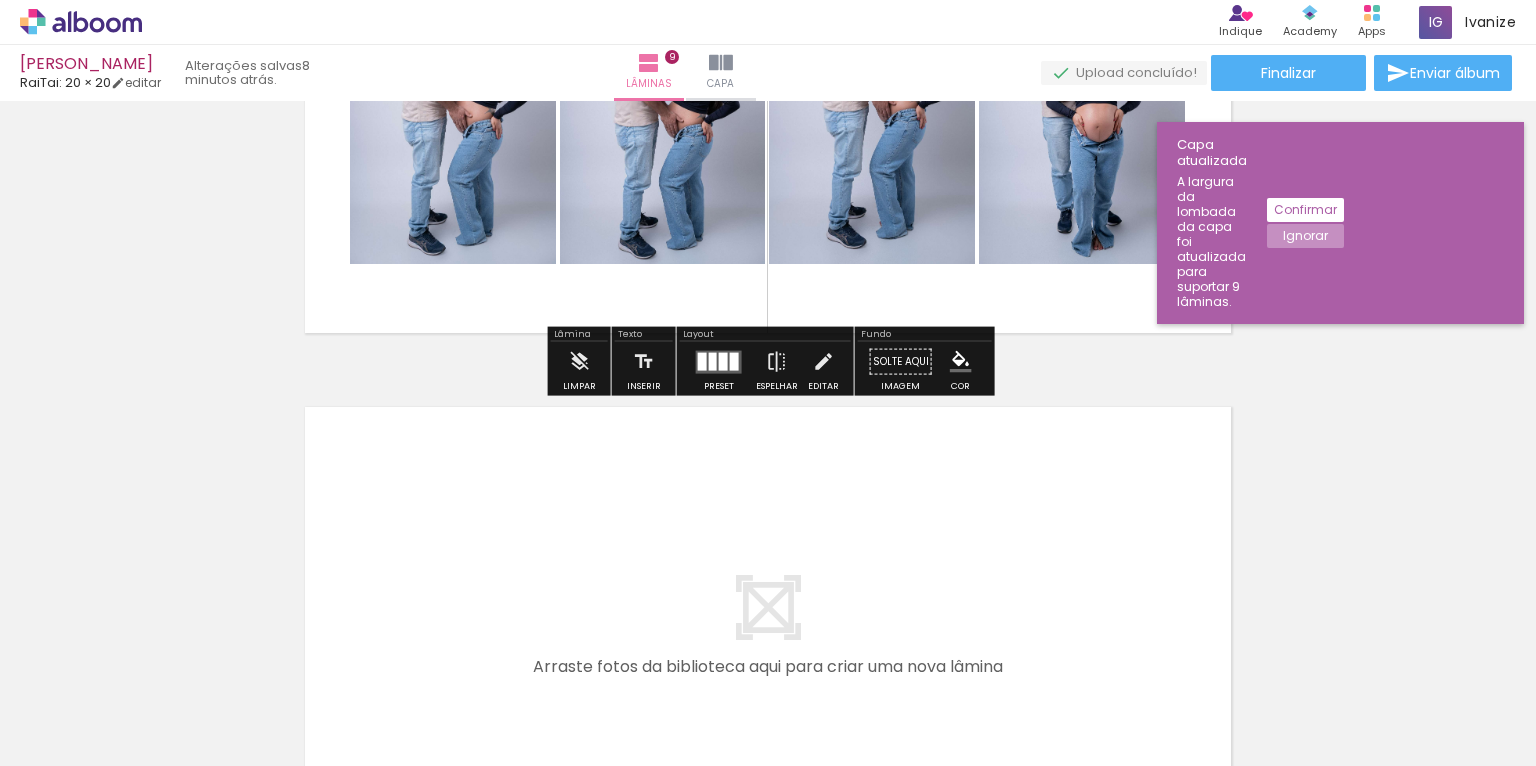 scroll, scrollTop: 4787, scrollLeft: 0, axis: vertical 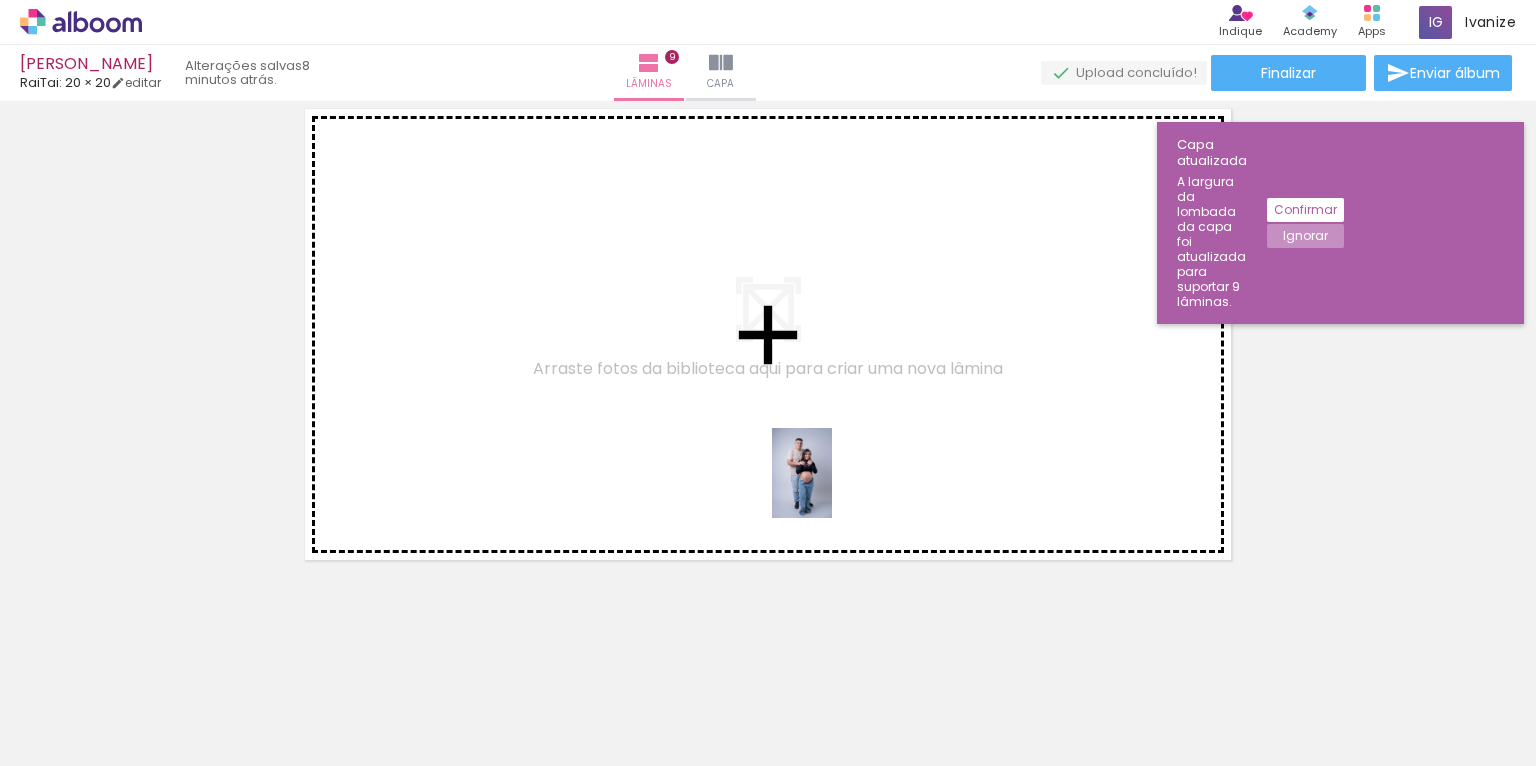 drag, startPoint x: 863, startPoint y: 682, endPoint x: 871, endPoint y: 596, distance: 86.37129 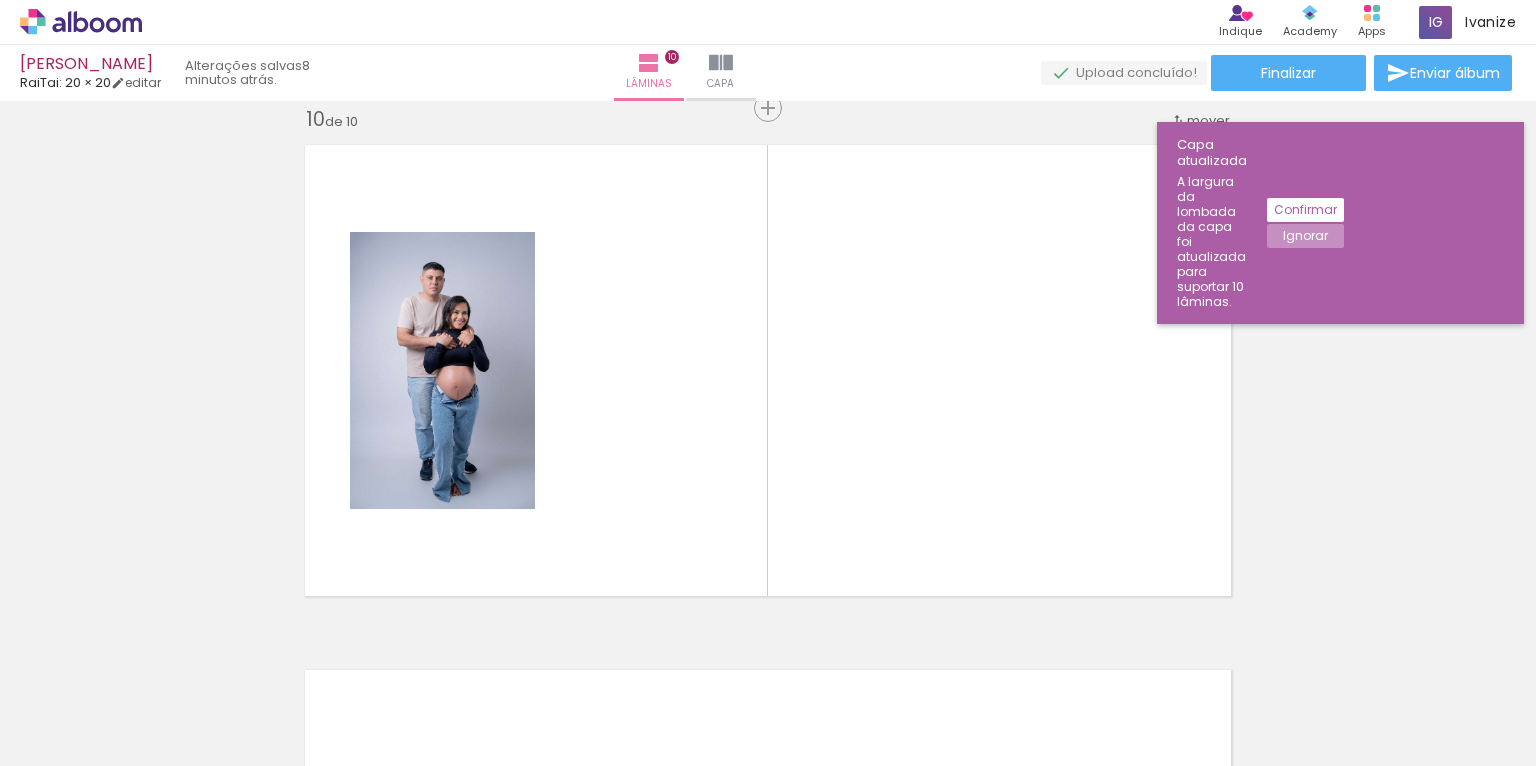 scroll, scrollTop: 4750, scrollLeft: 0, axis: vertical 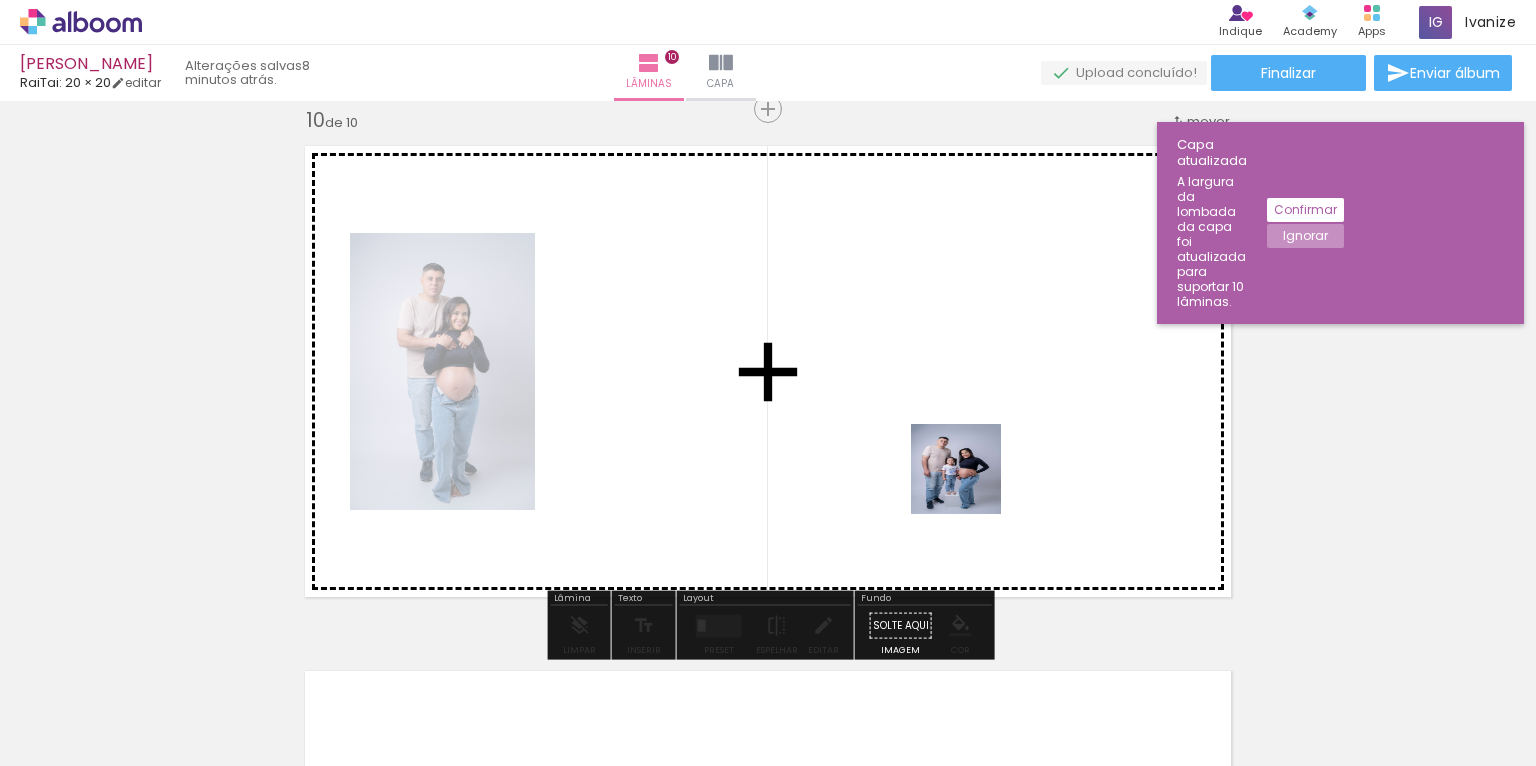 drag, startPoint x: 982, startPoint y: 711, endPoint x: 974, endPoint y: 466, distance: 245.13058 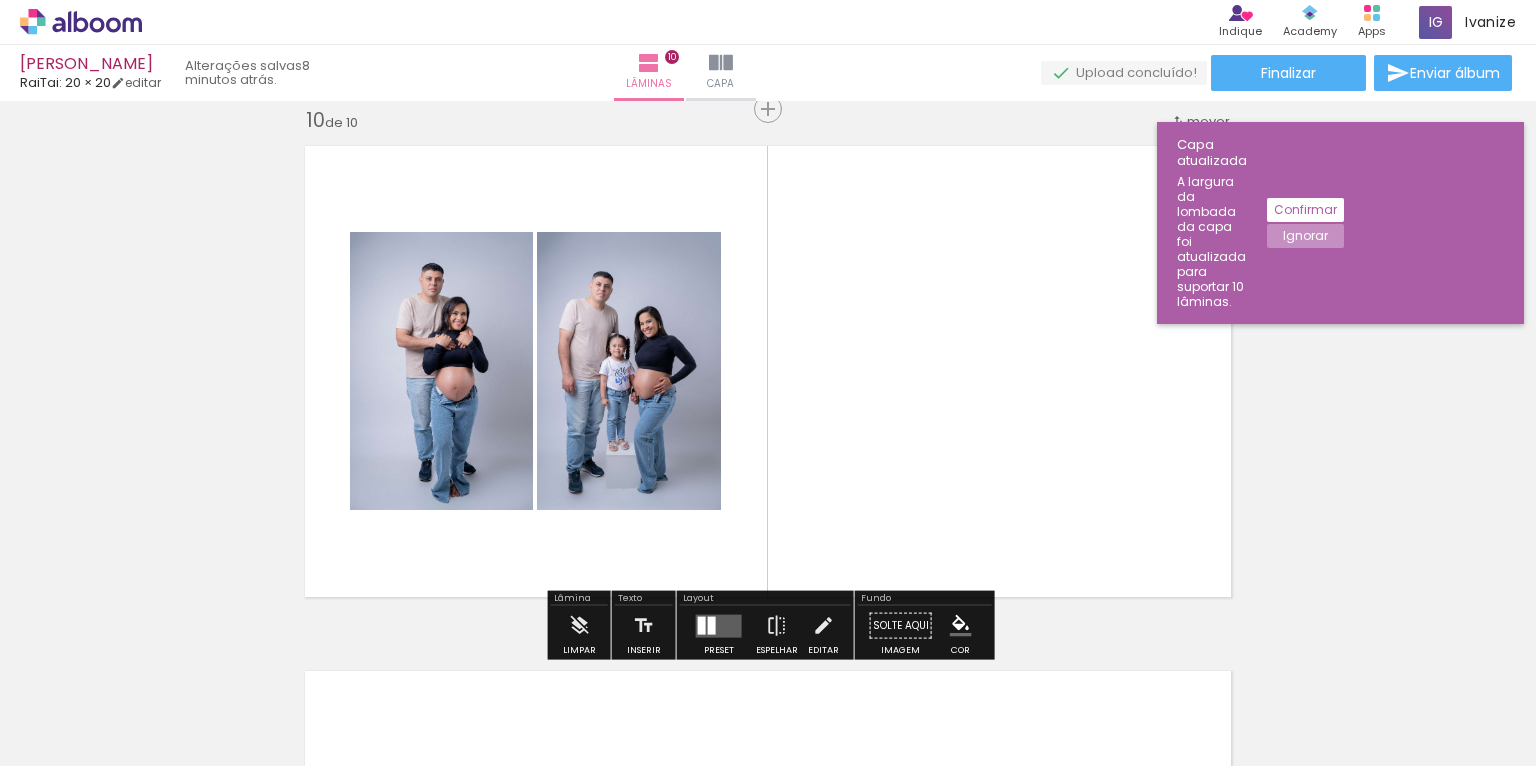 click at bounding box center (719, 625) 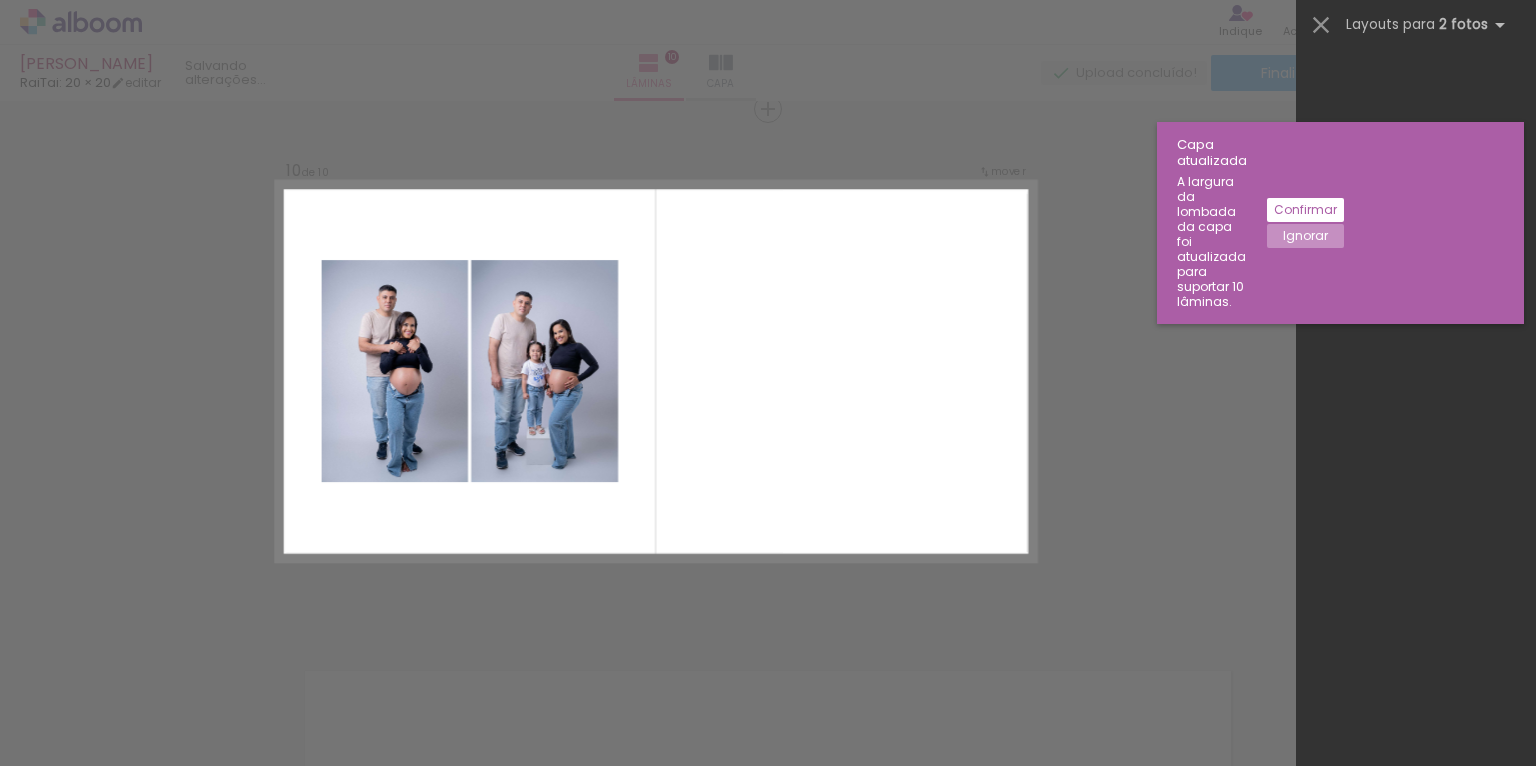 scroll, scrollTop: 0, scrollLeft: 0, axis: both 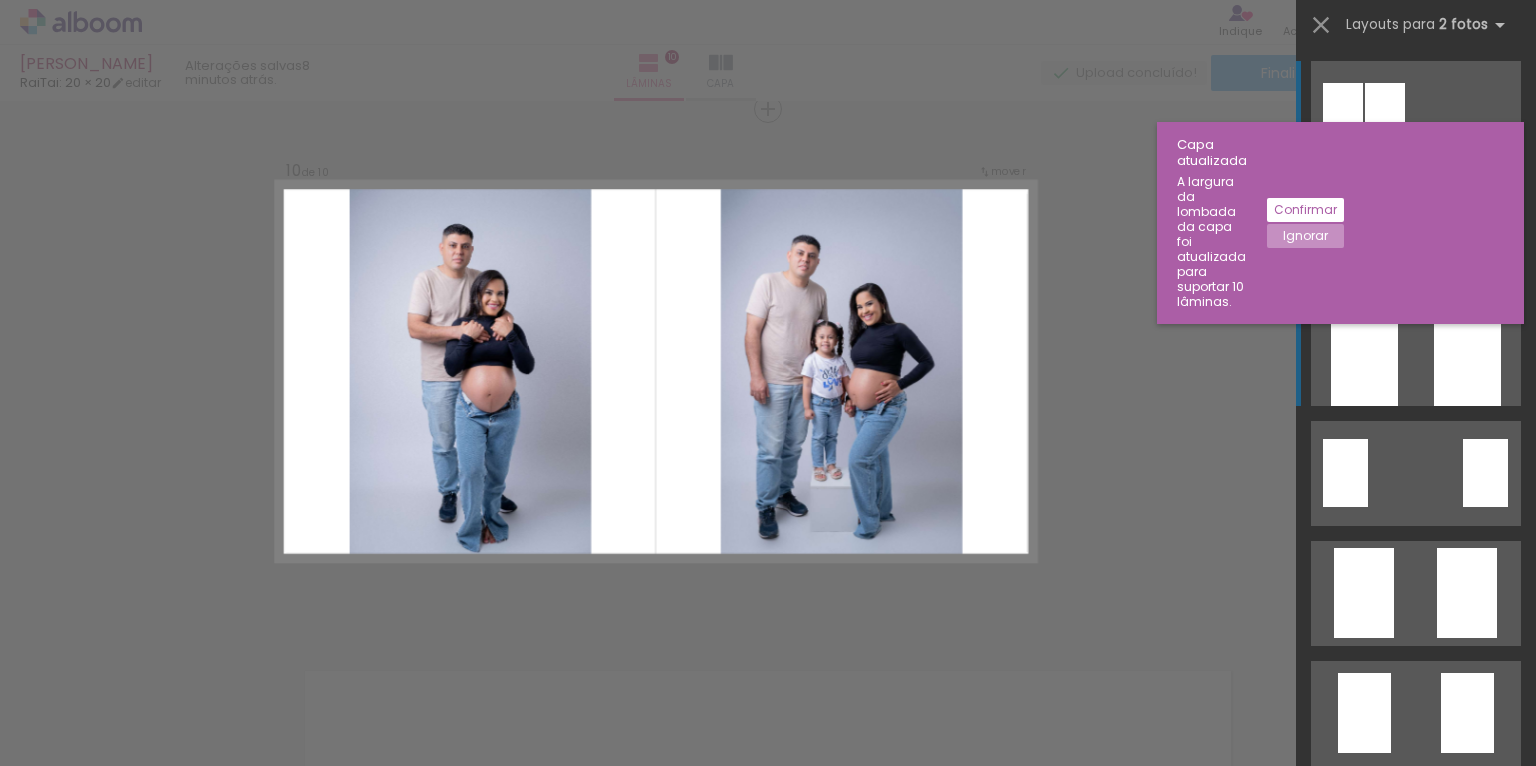 click at bounding box center [1364, 353] 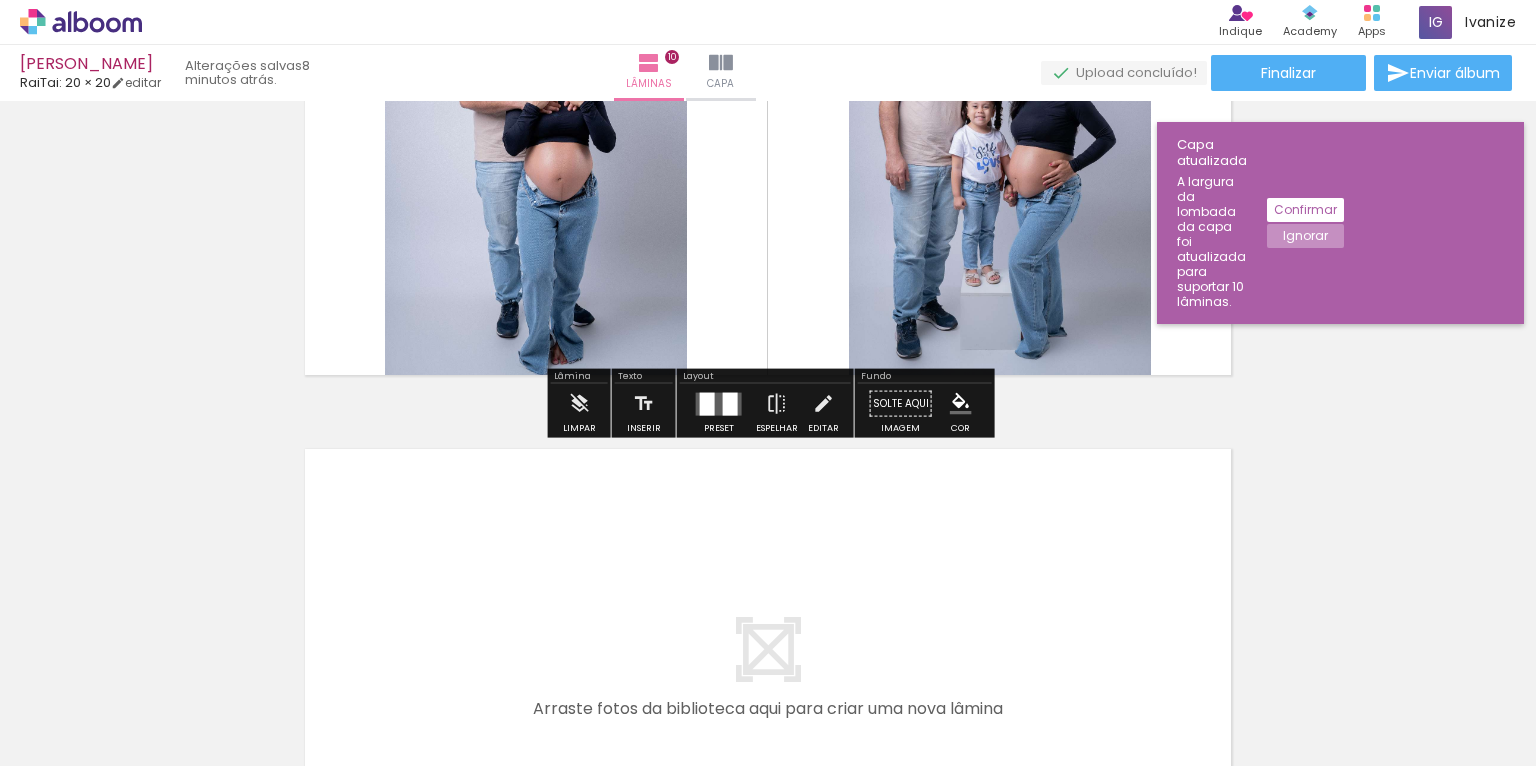 scroll, scrollTop: 5312, scrollLeft: 0, axis: vertical 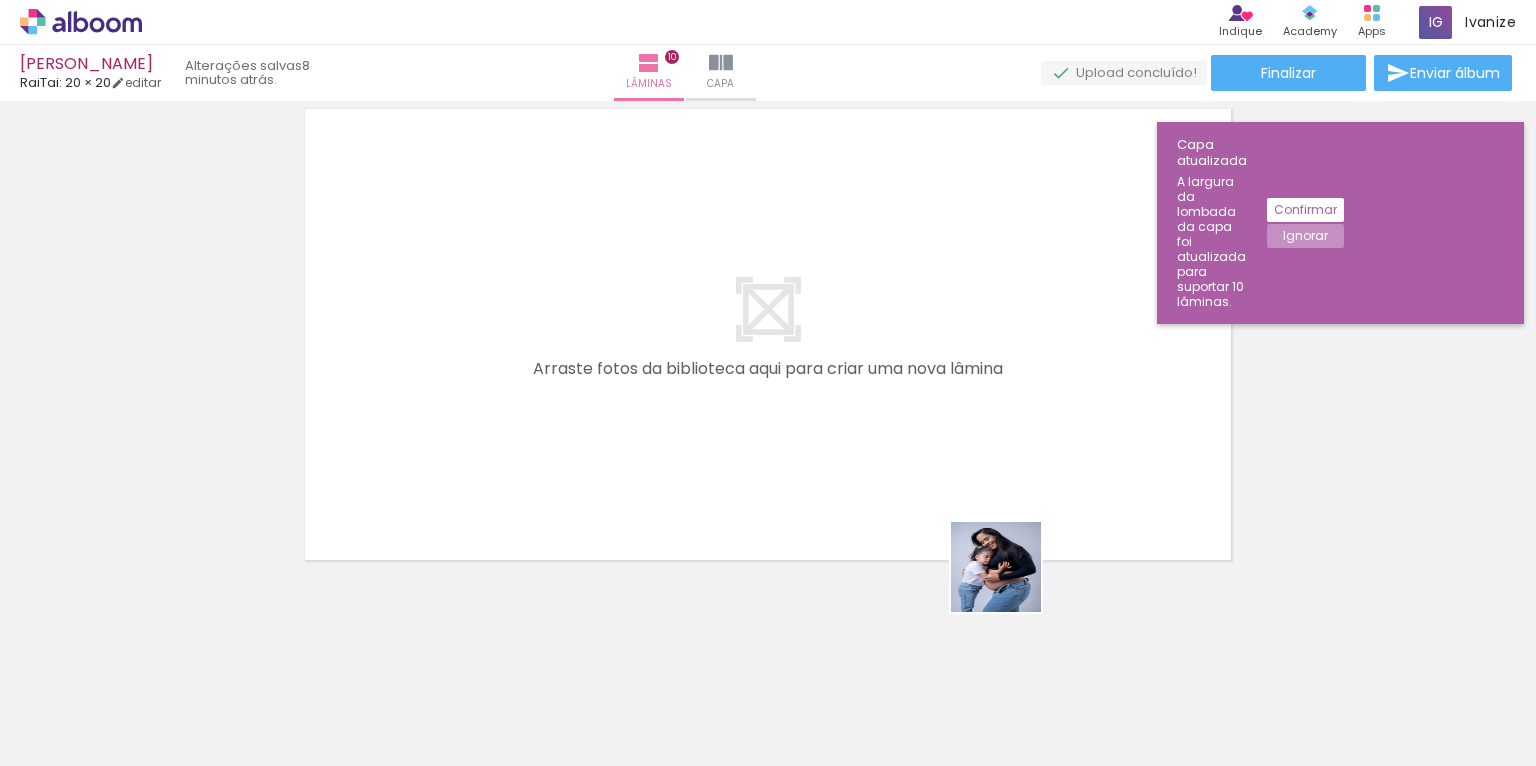 drag, startPoint x: 1050, startPoint y: 656, endPoint x: 1080, endPoint y: 630, distance: 39.698868 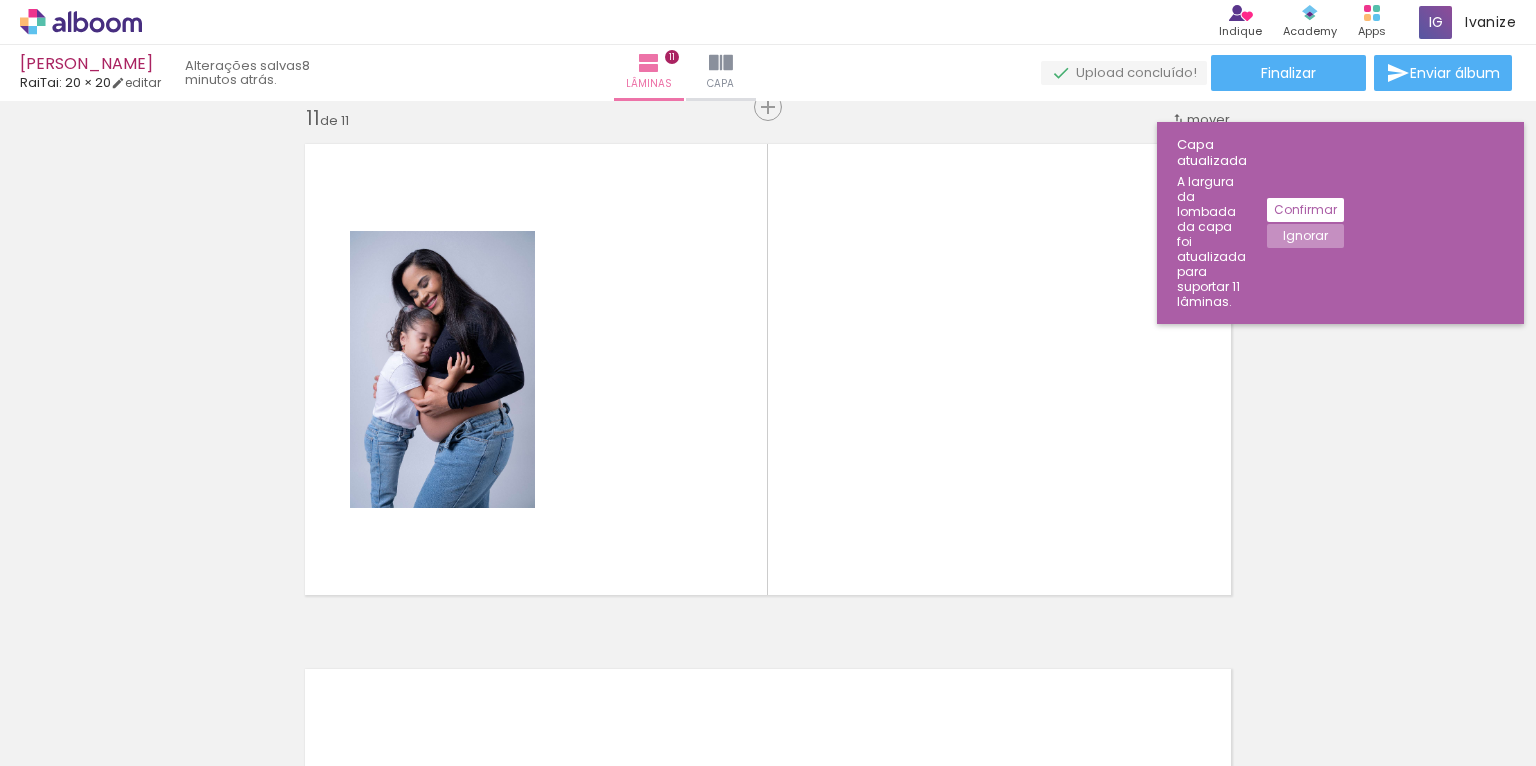 scroll, scrollTop: 5275, scrollLeft: 0, axis: vertical 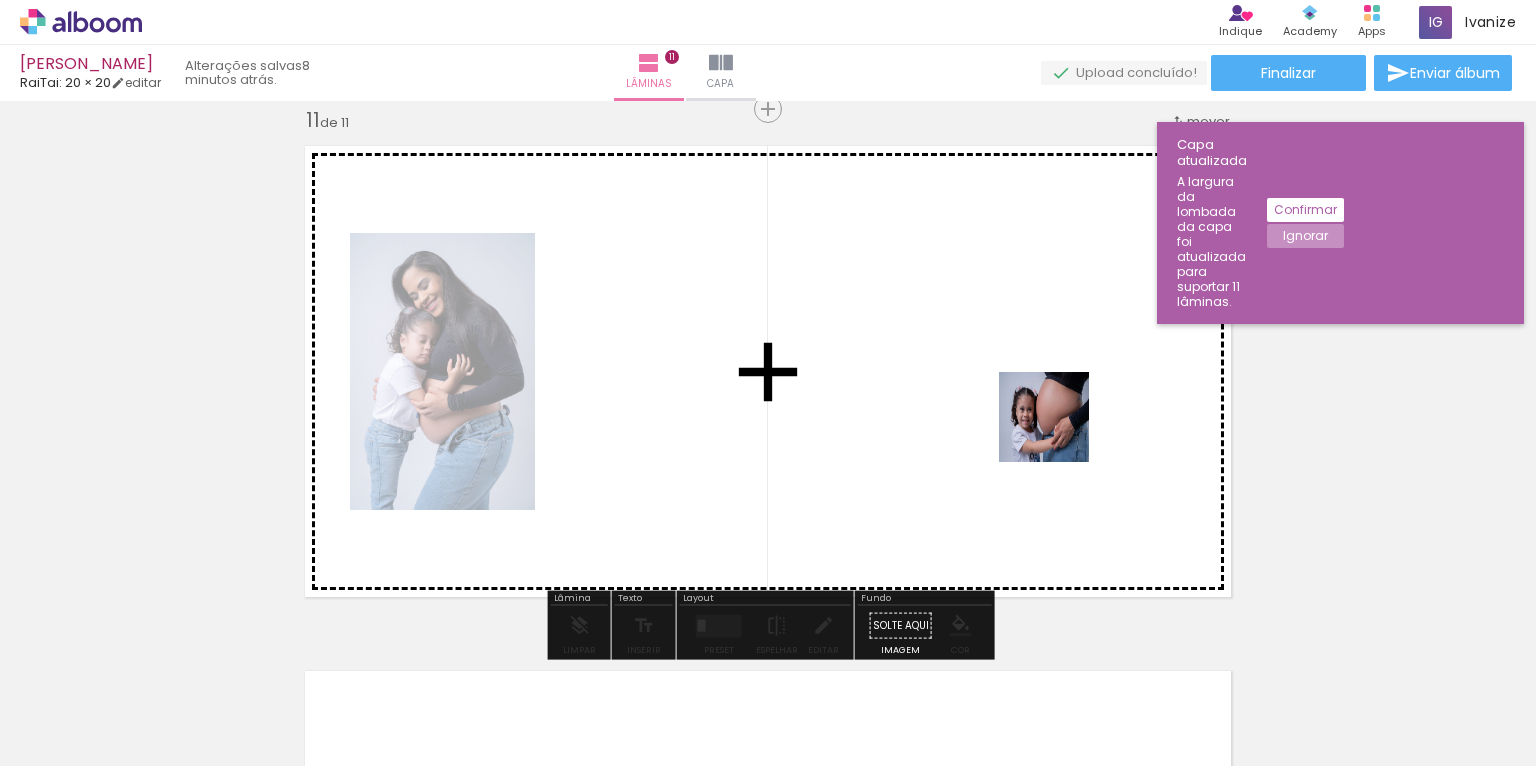 drag, startPoint x: 1182, startPoint y: 663, endPoint x: 1059, endPoint y: 429, distance: 264.35773 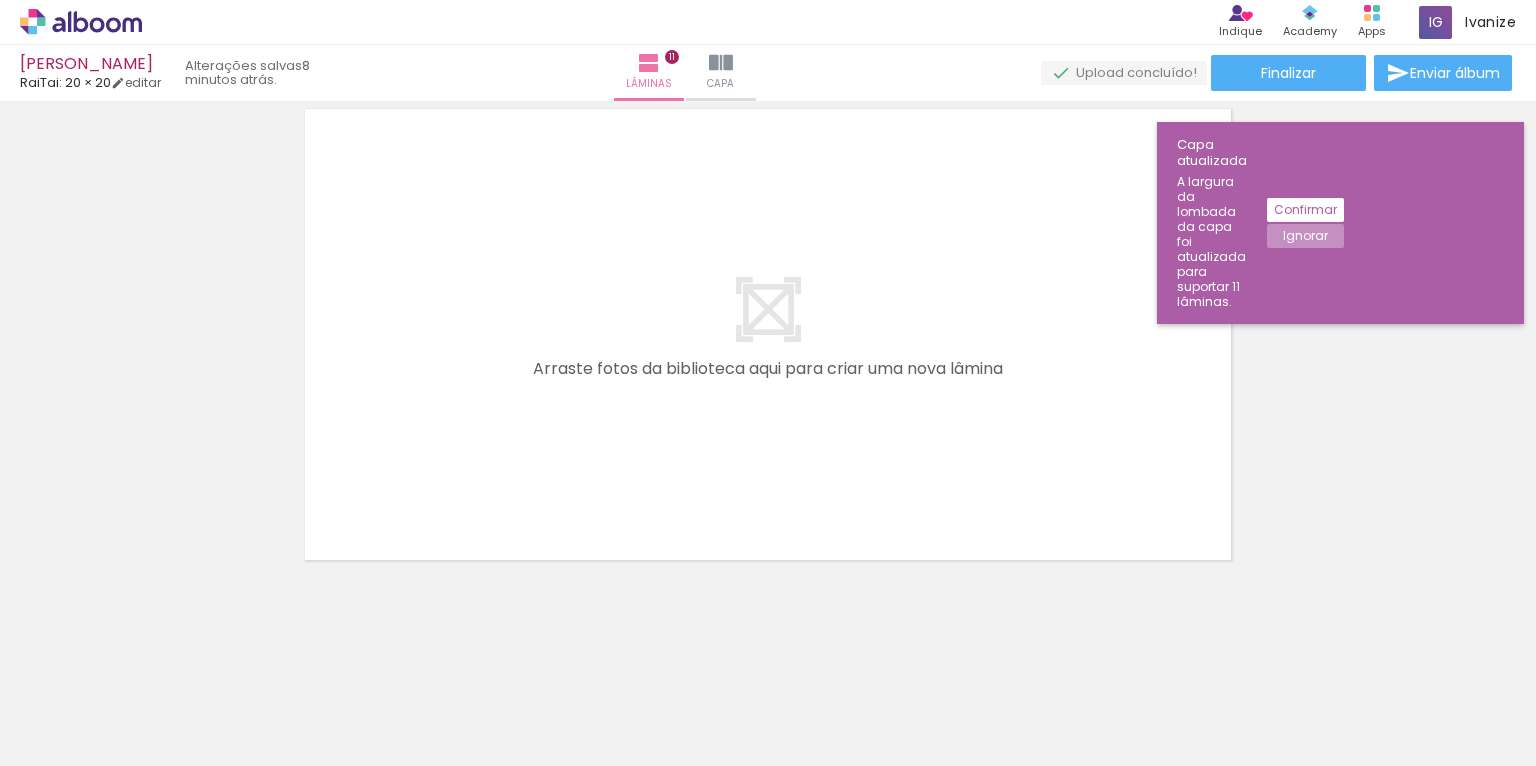 scroll, scrollTop: 5756, scrollLeft: 0, axis: vertical 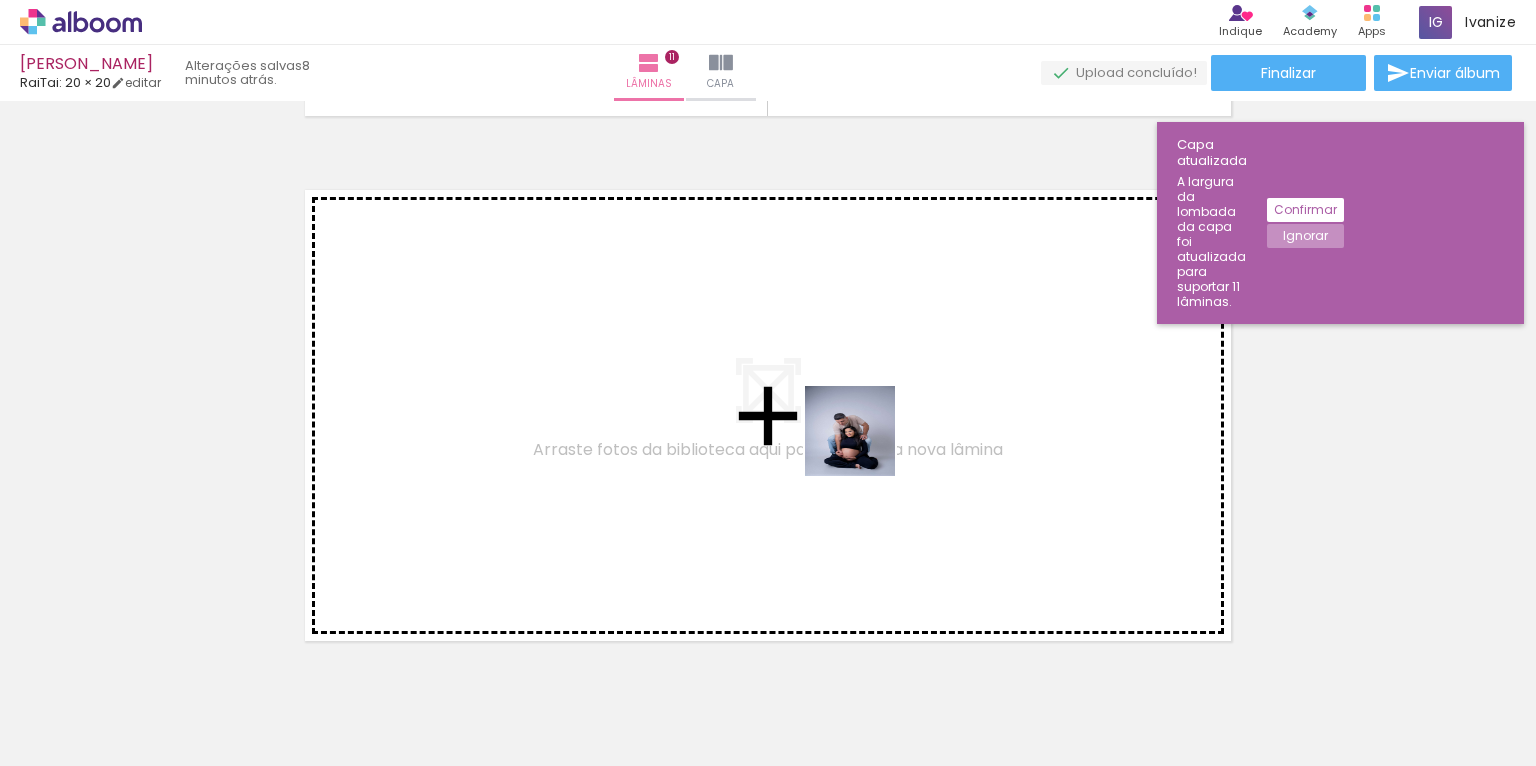 click at bounding box center [768, 383] 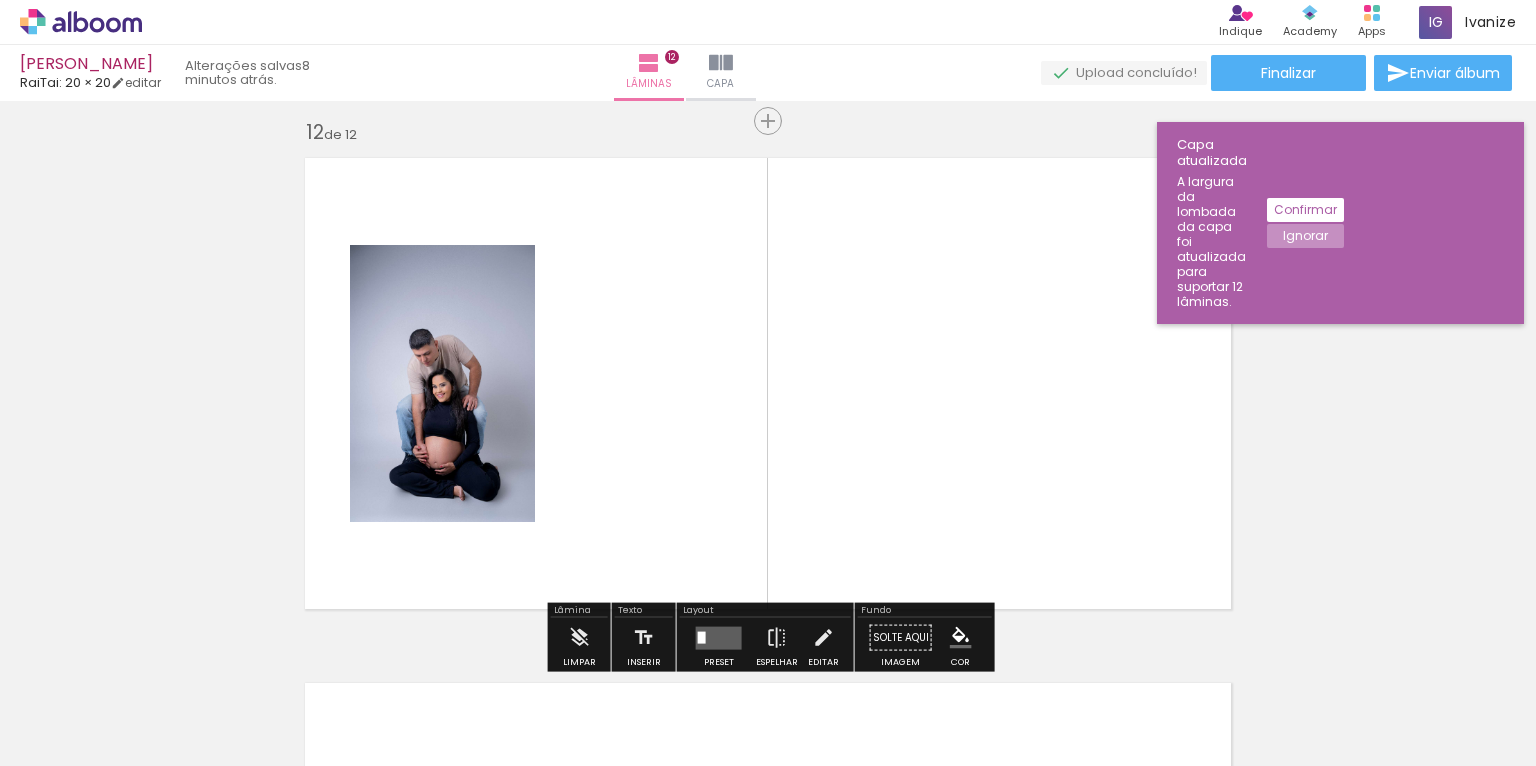scroll, scrollTop: 5800, scrollLeft: 0, axis: vertical 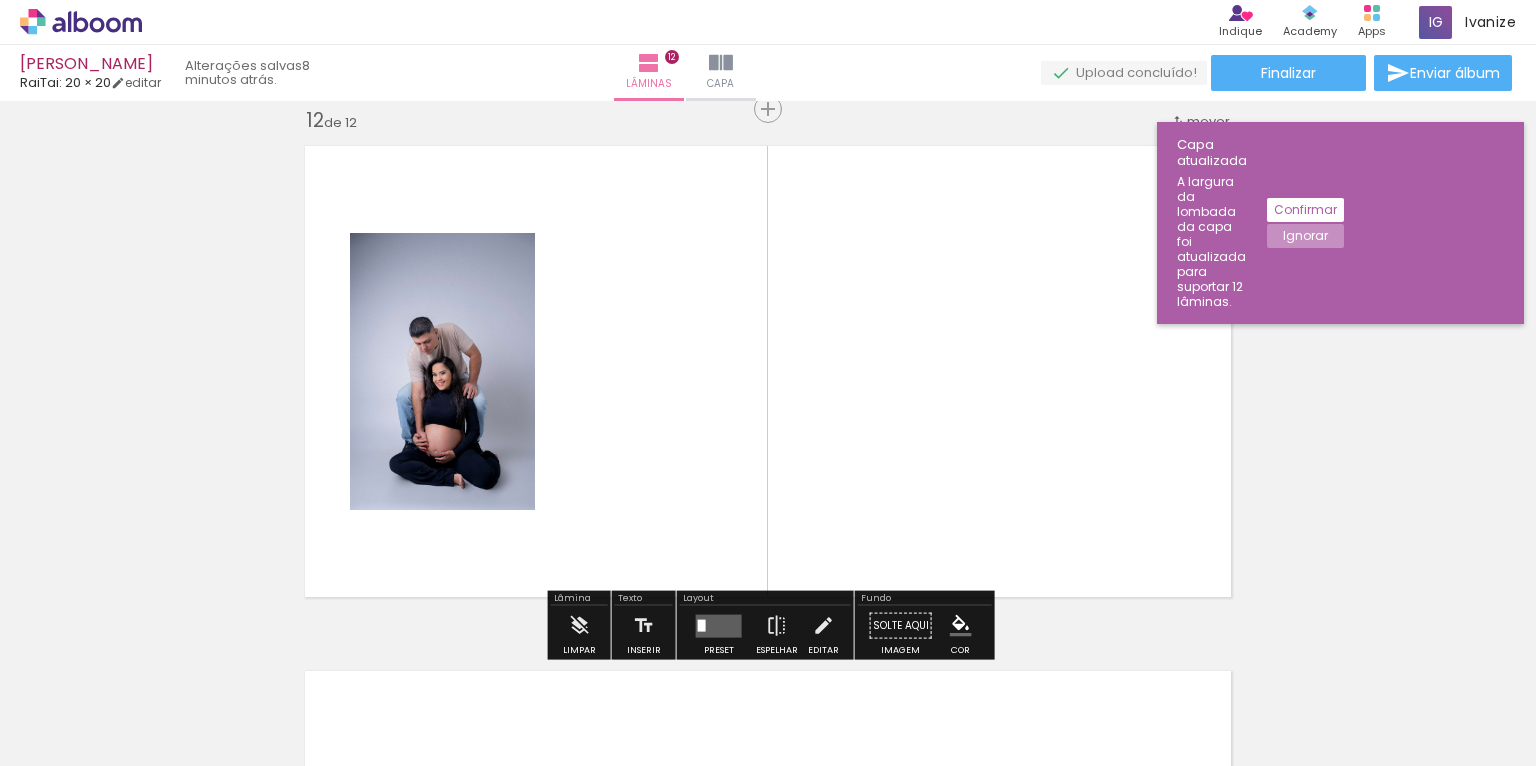 drag, startPoint x: 1091, startPoint y: 705, endPoint x: 976, endPoint y: 437, distance: 291.63162 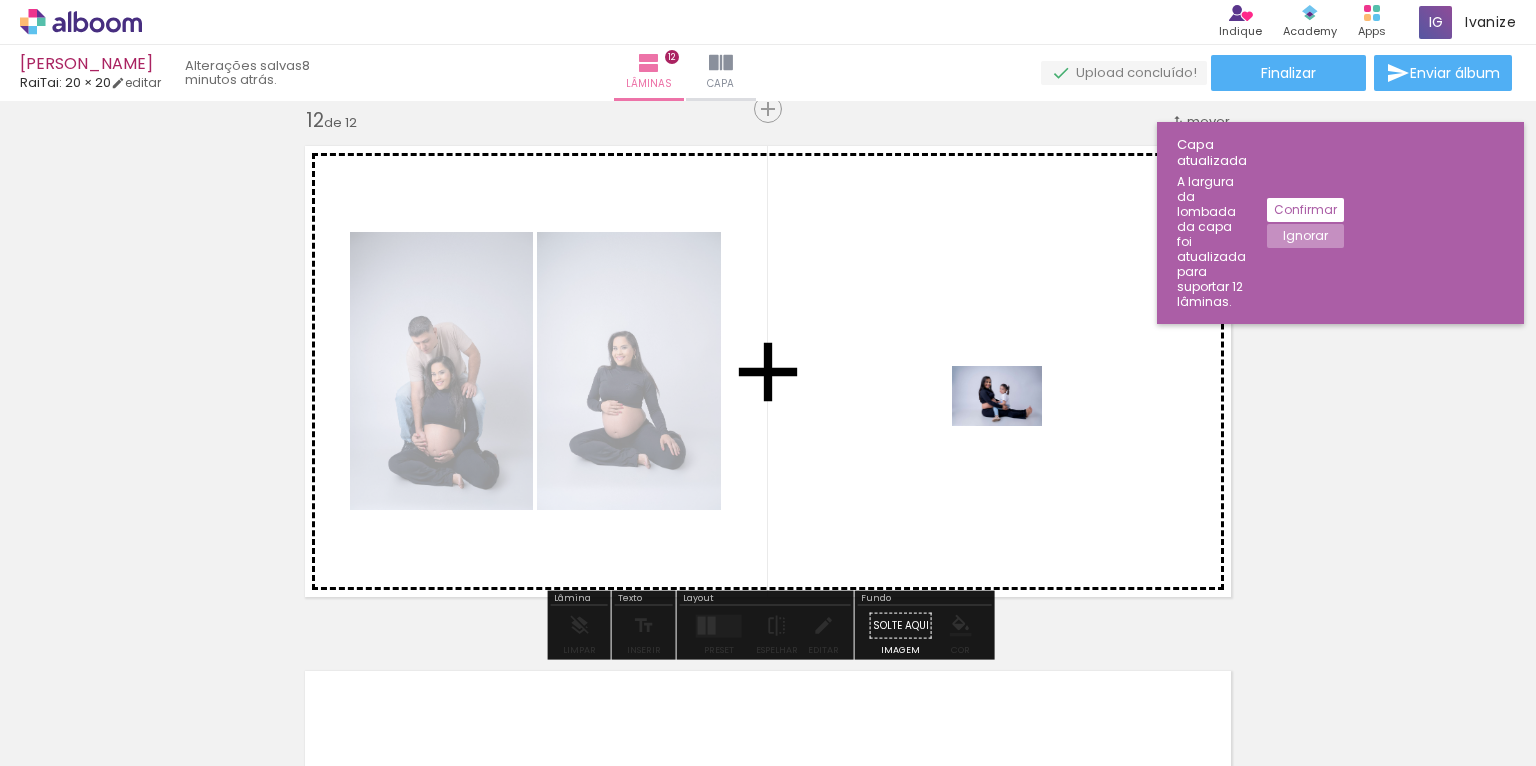 click at bounding box center [768, 383] 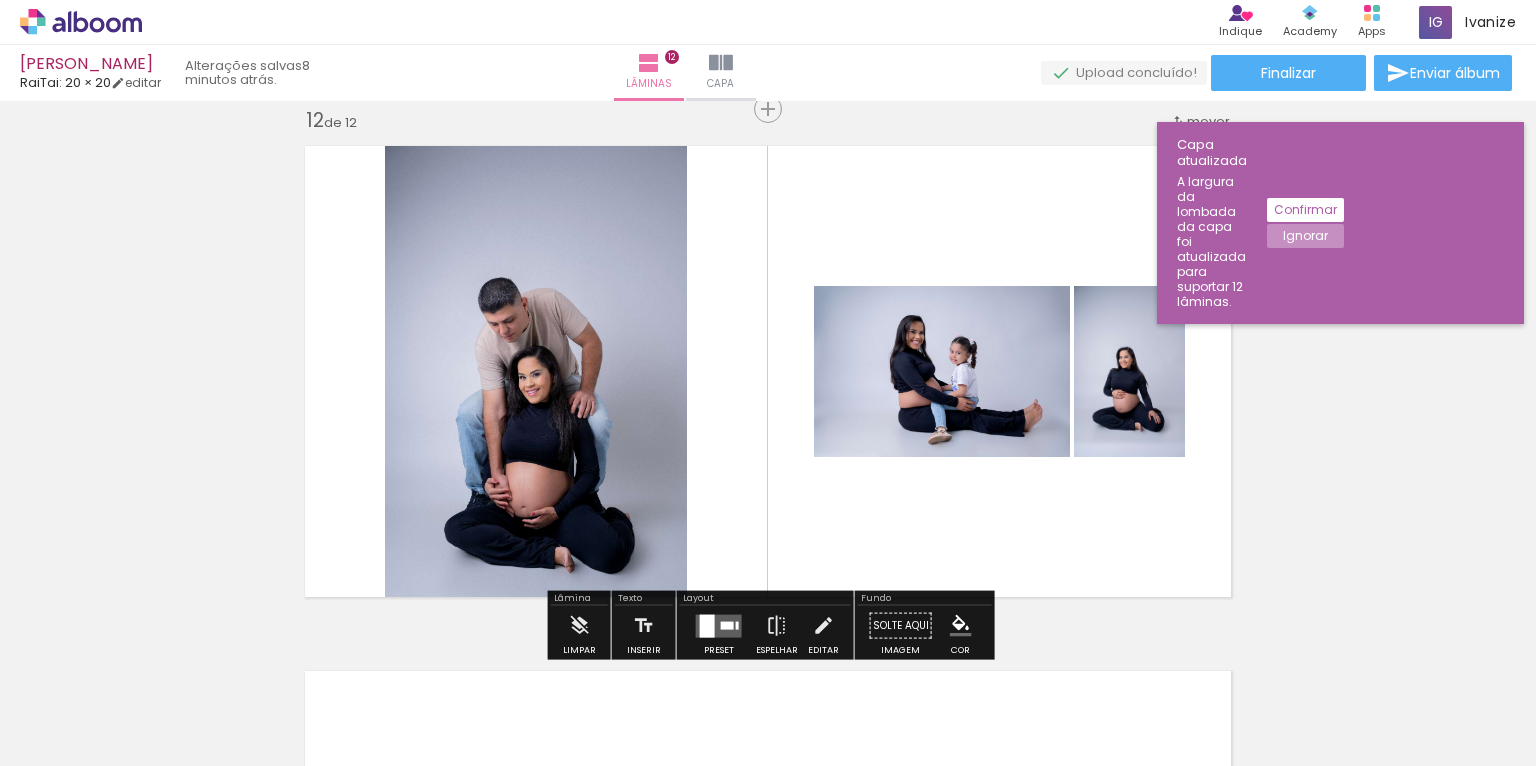 scroll, scrollTop: 0, scrollLeft: 3113, axis: horizontal 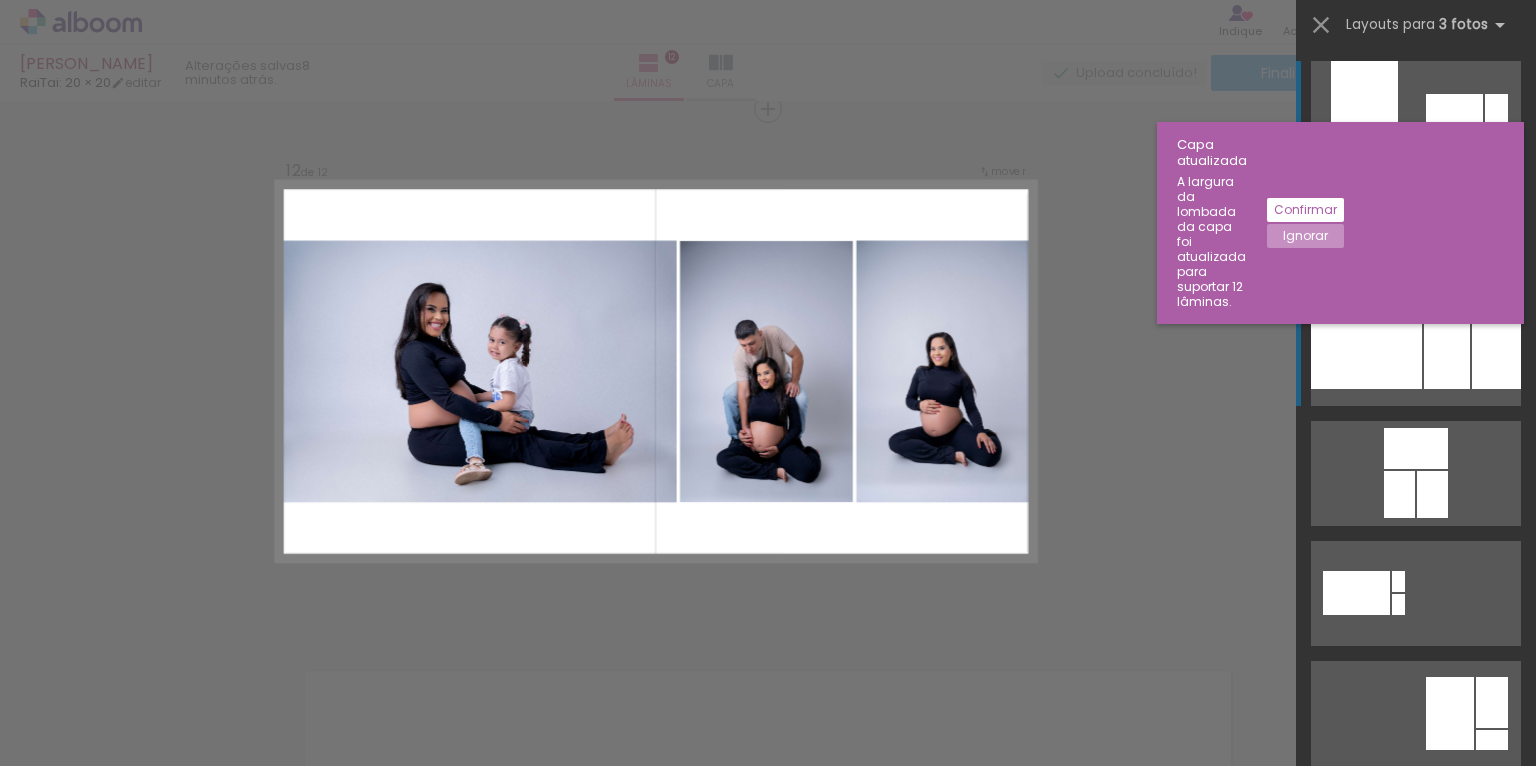 click at bounding box center [1366, 353] 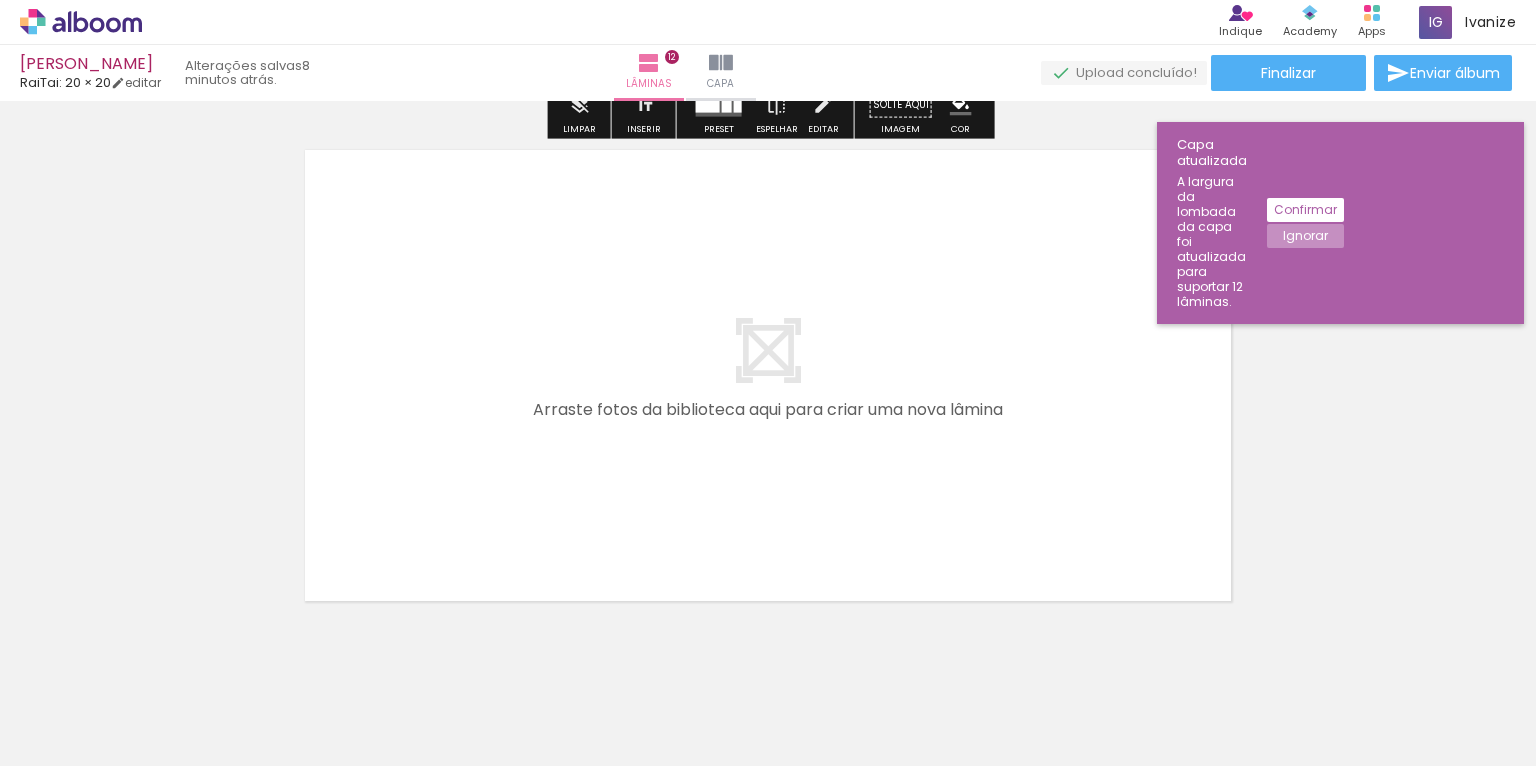 scroll, scrollTop: 6362, scrollLeft: 0, axis: vertical 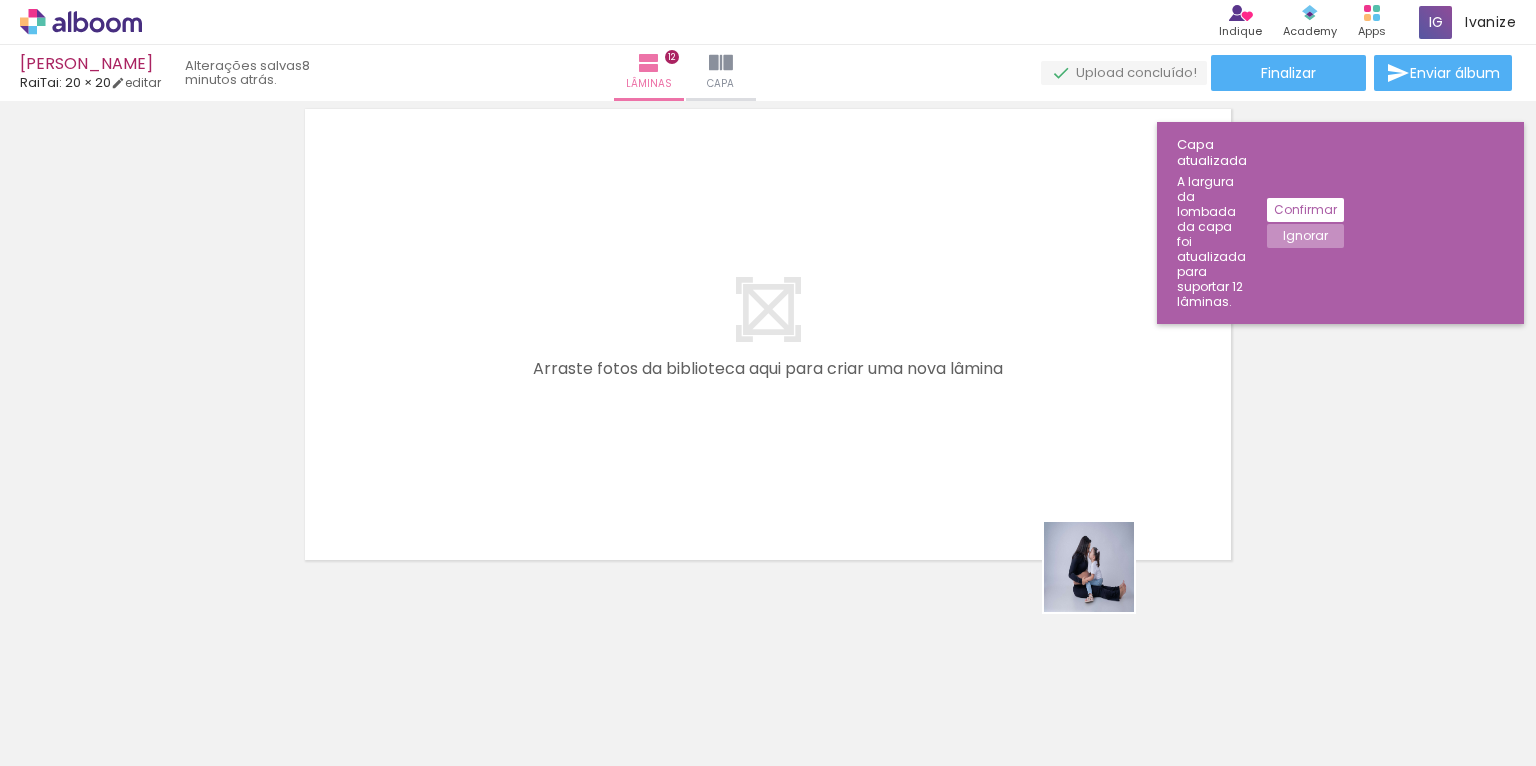 drag, startPoint x: 1235, startPoint y: 709, endPoint x: 1130, endPoint y: 585, distance: 162.48384 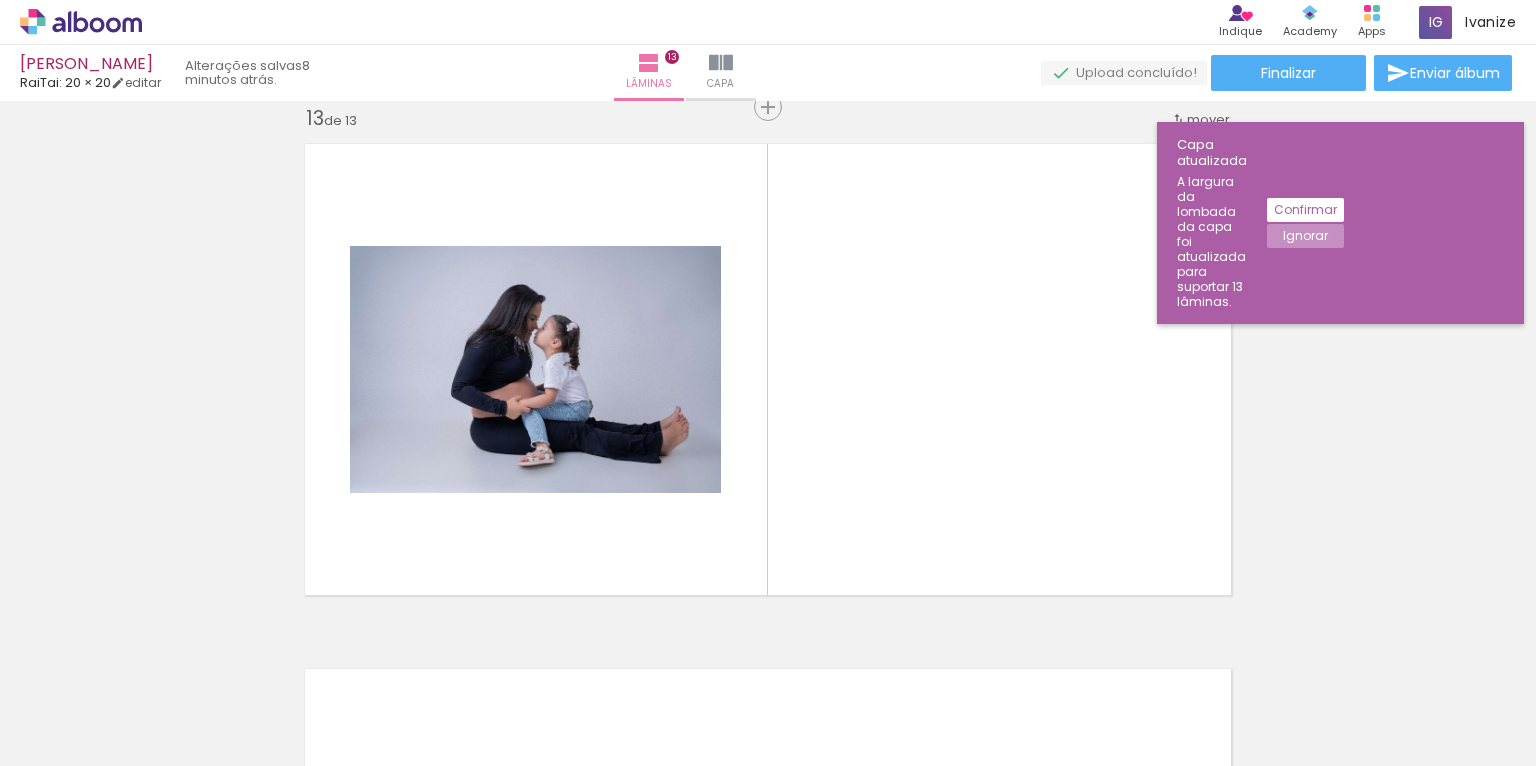 scroll, scrollTop: 6325, scrollLeft: 0, axis: vertical 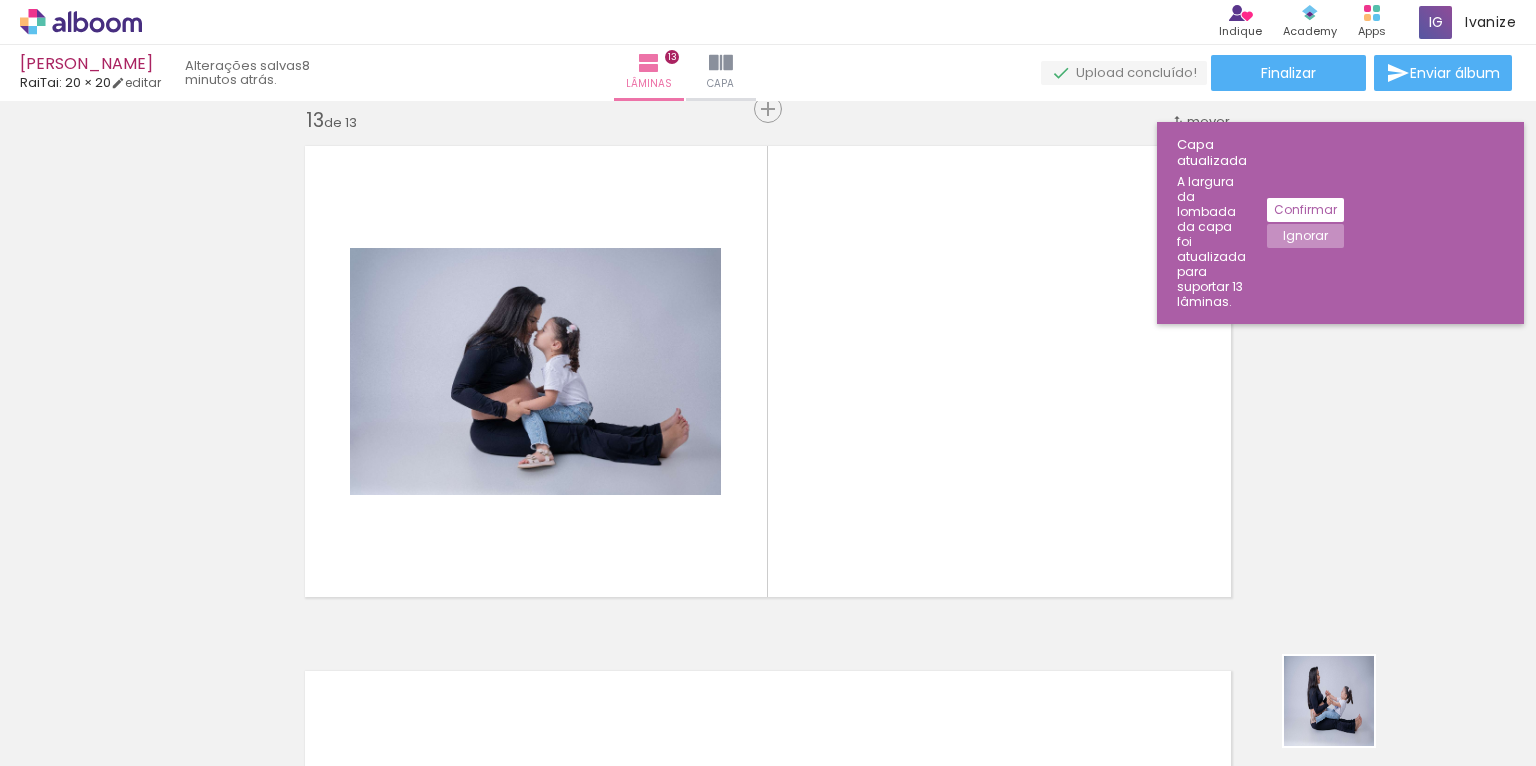 click at bounding box center [768, 383] 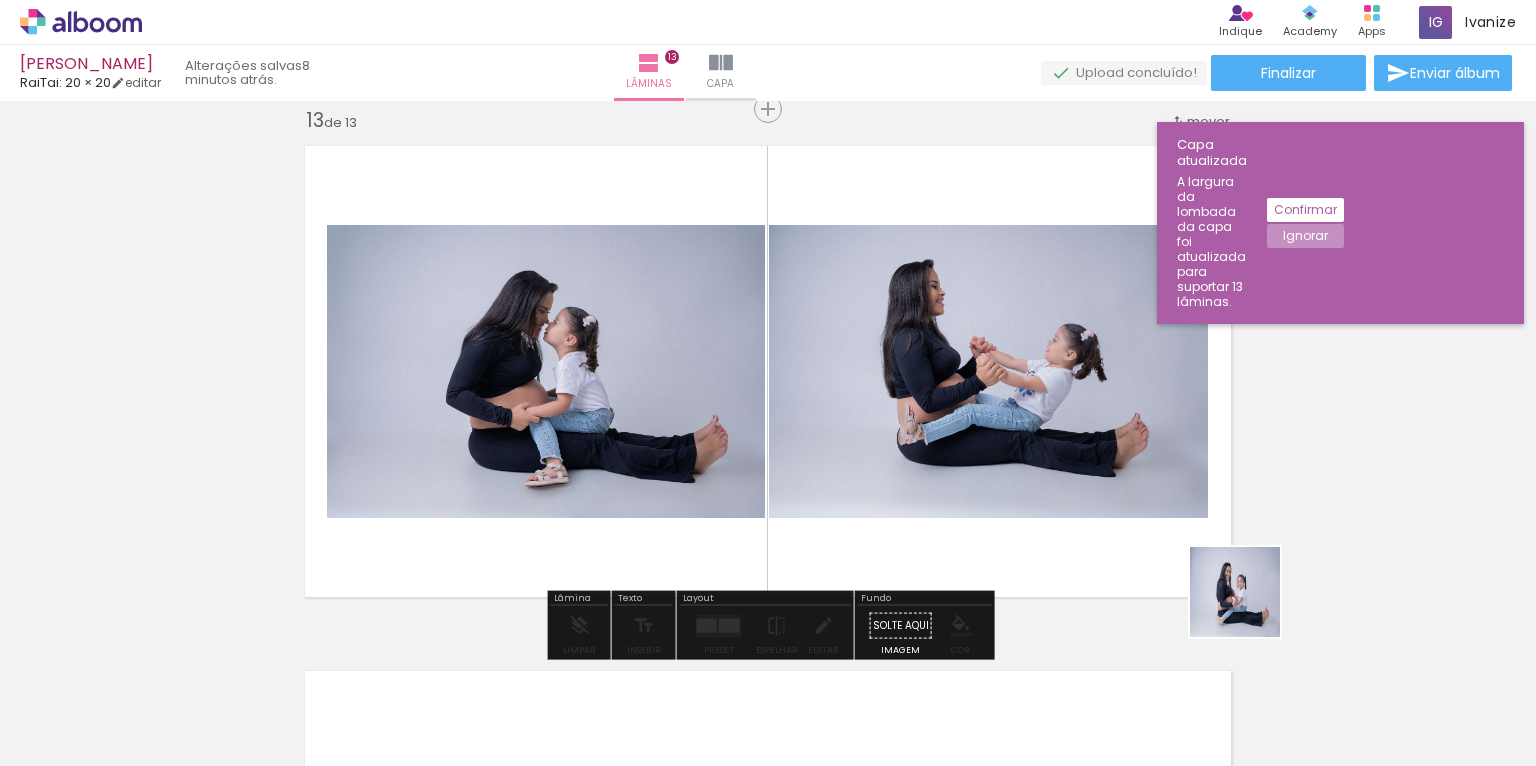 drag, startPoint x: 1357, startPoint y: 652, endPoint x: 1053, endPoint y: 506, distance: 337.24176 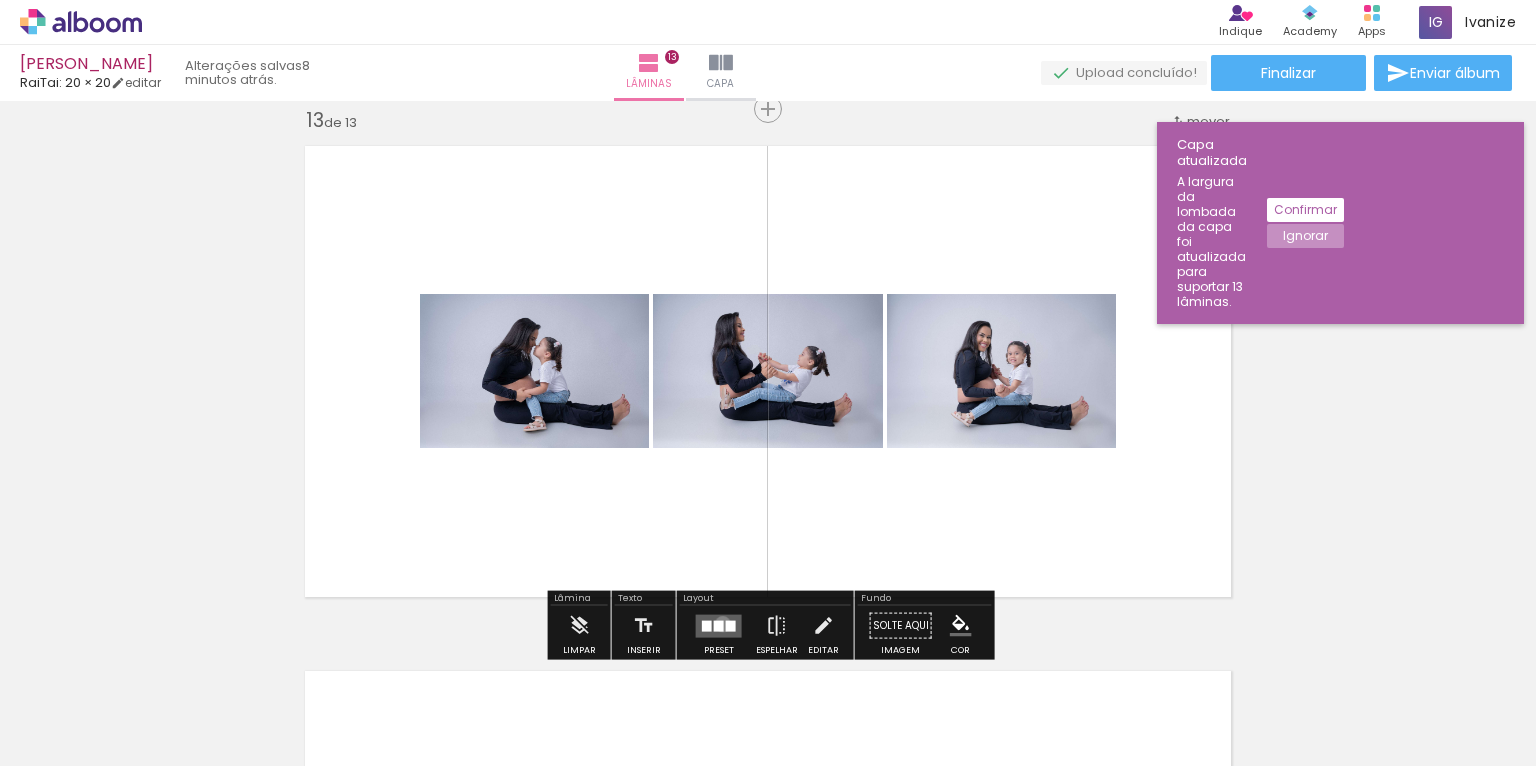 click at bounding box center [719, 625] 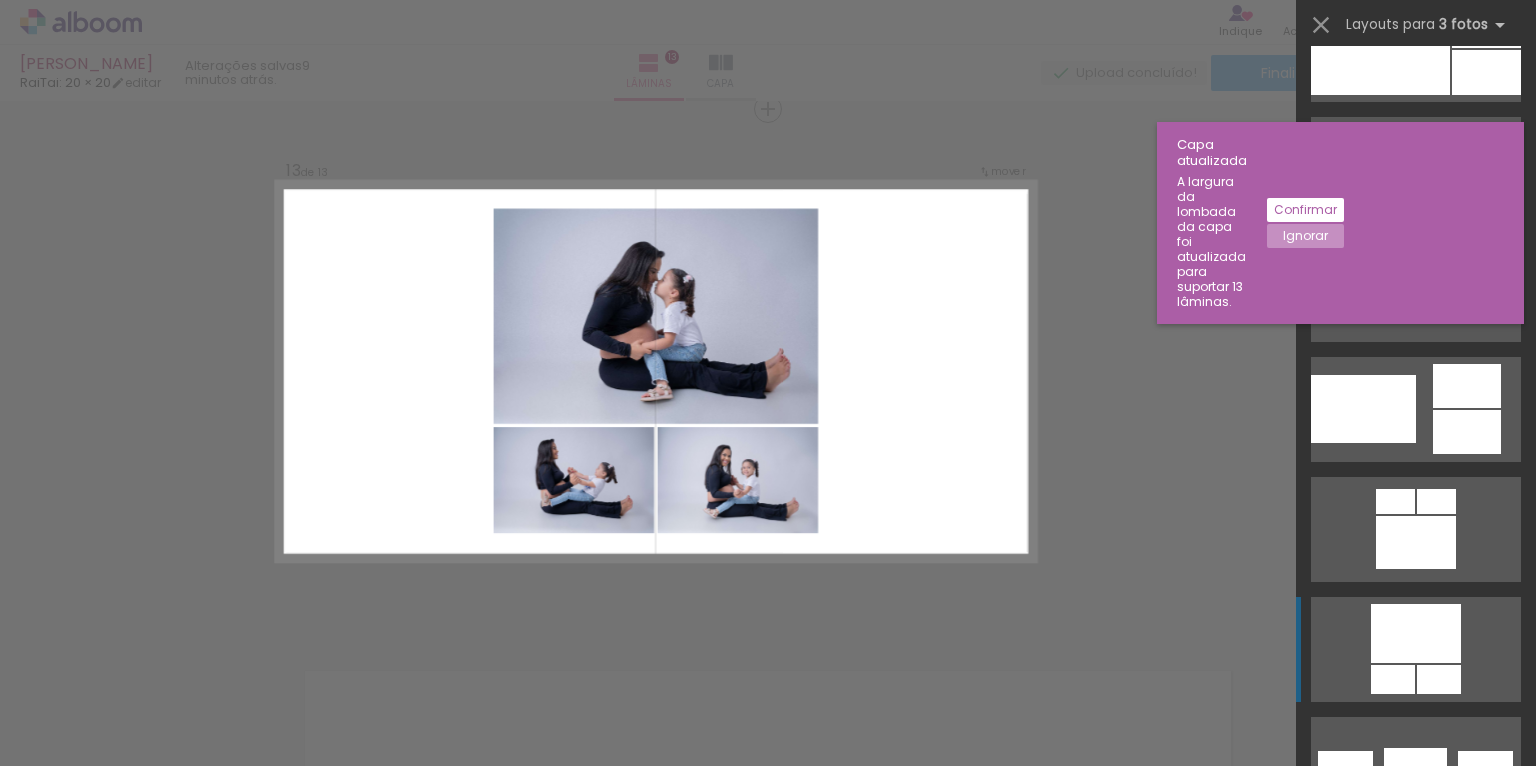 scroll, scrollTop: 3420, scrollLeft: 0, axis: vertical 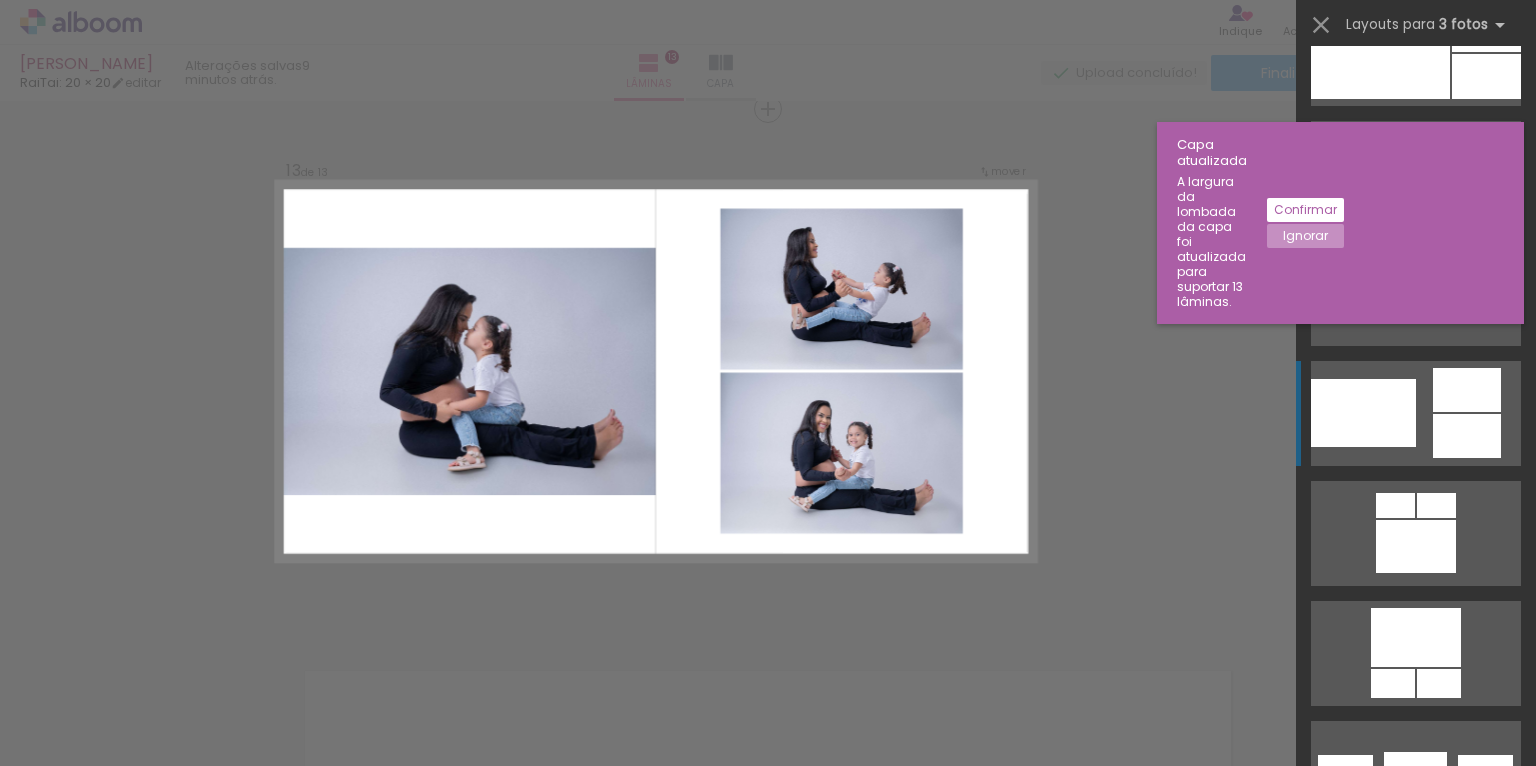 click at bounding box center [1346, -307] 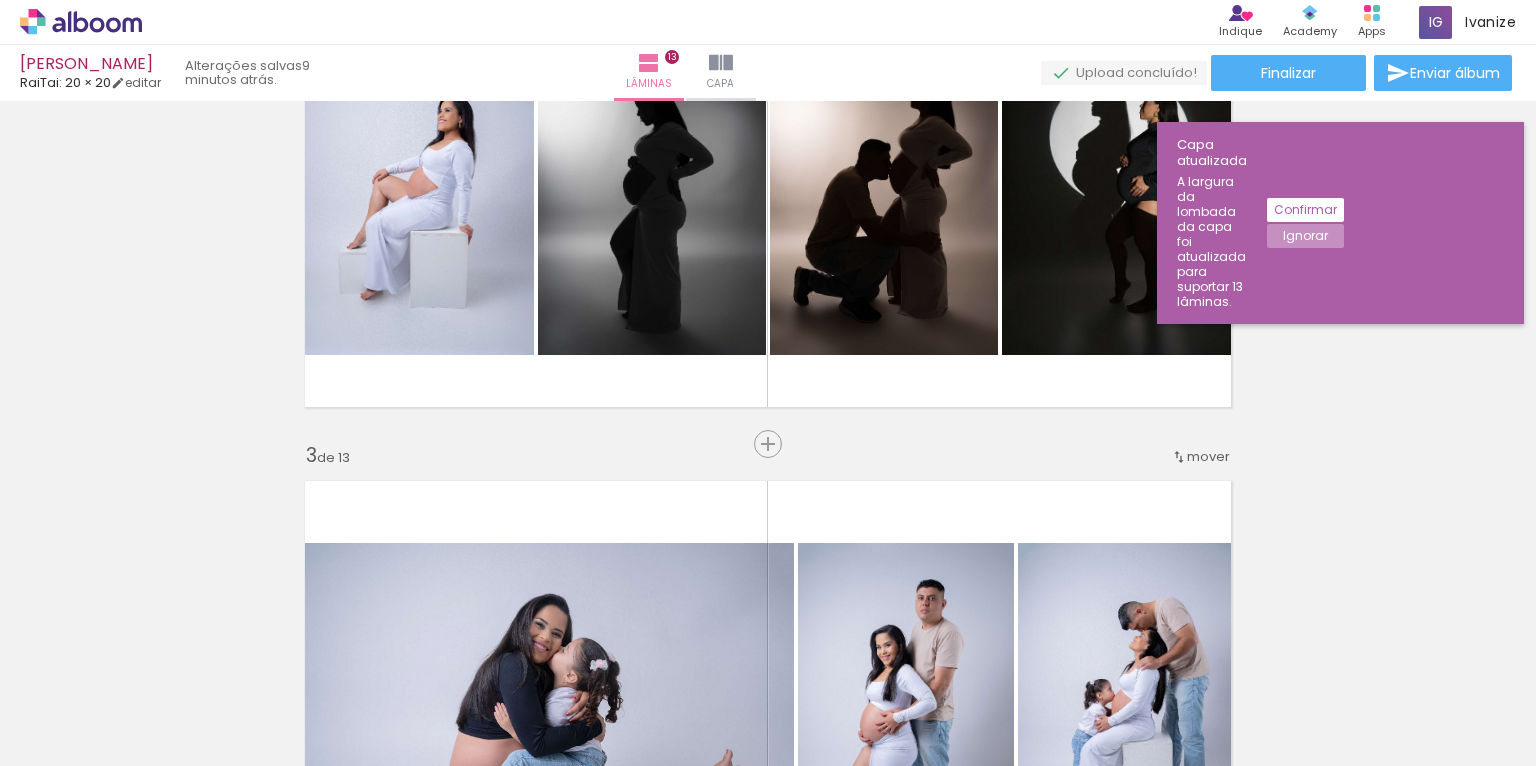 scroll, scrollTop: 0, scrollLeft: 0, axis: both 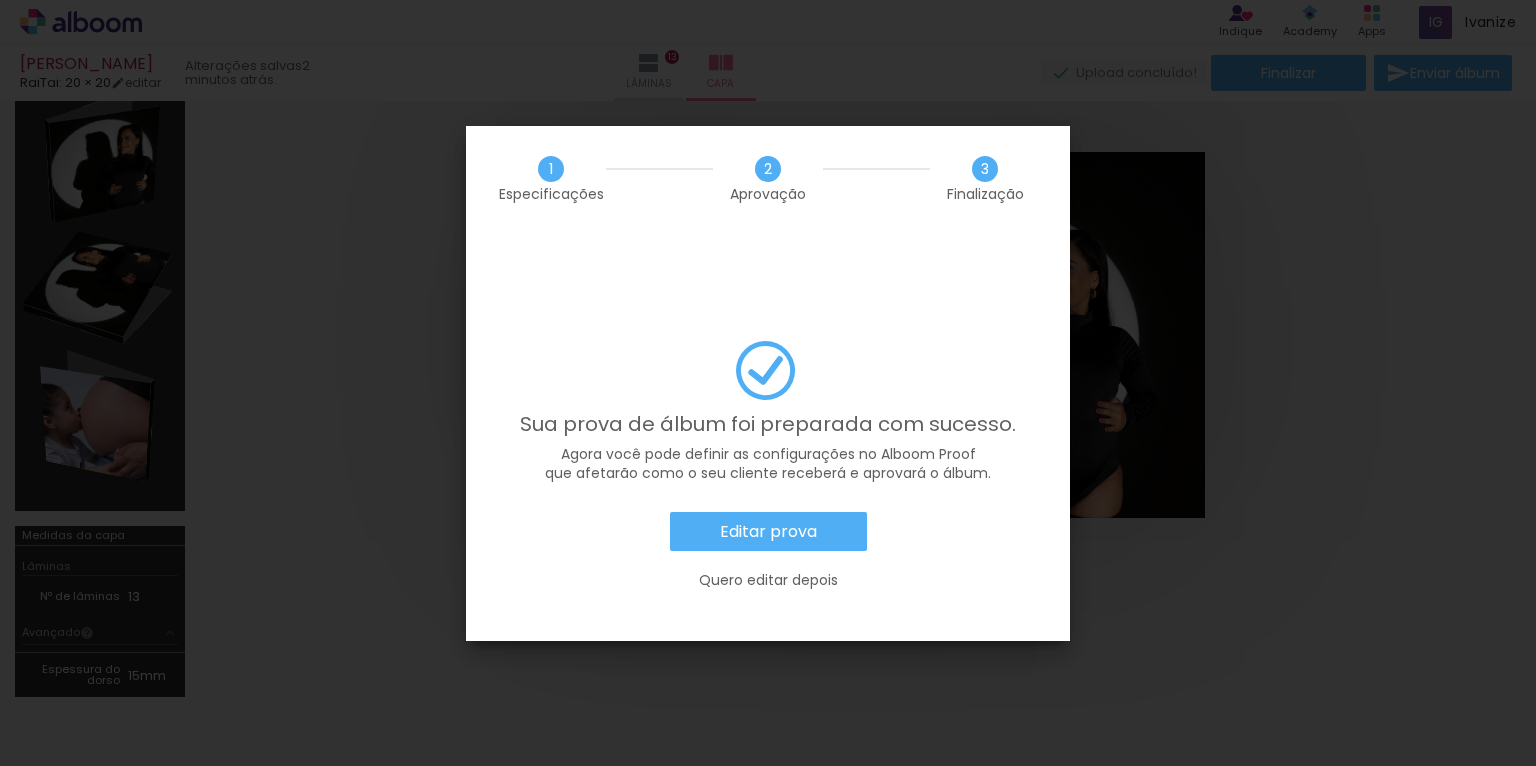 click on "Editar prova" at bounding box center [0, 0] 